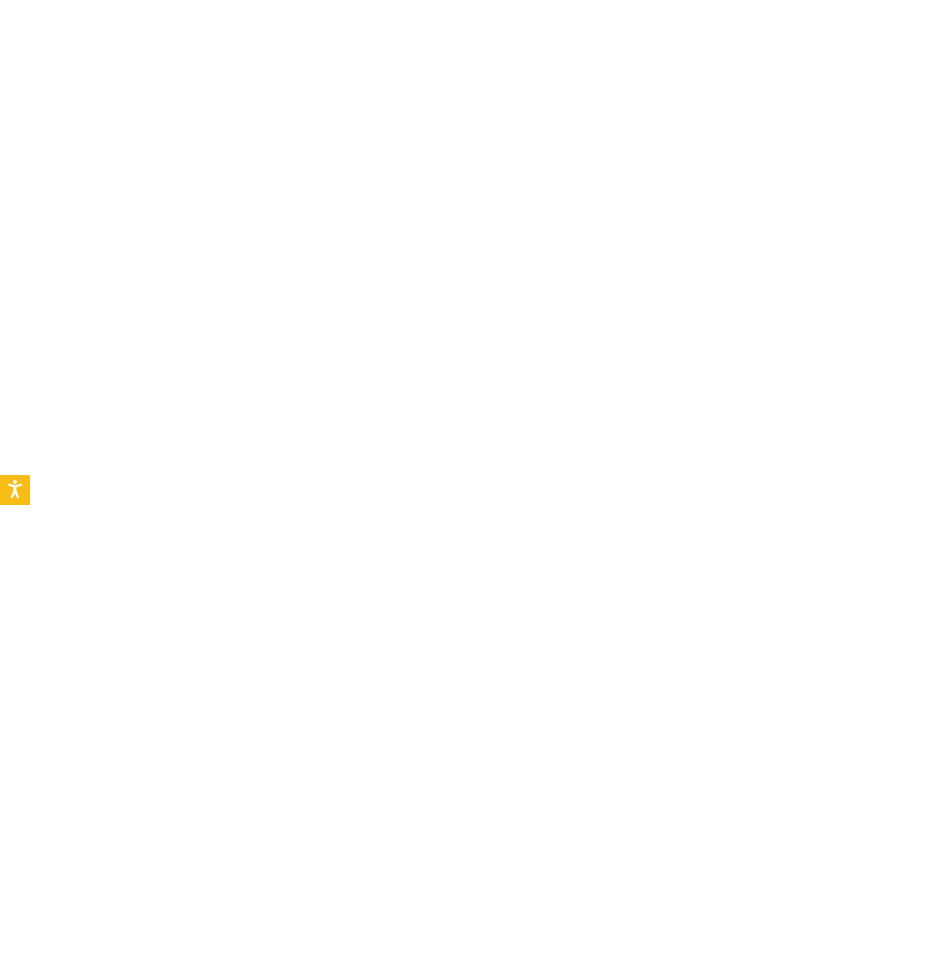 scroll, scrollTop: 0, scrollLeft: 0, axis: both 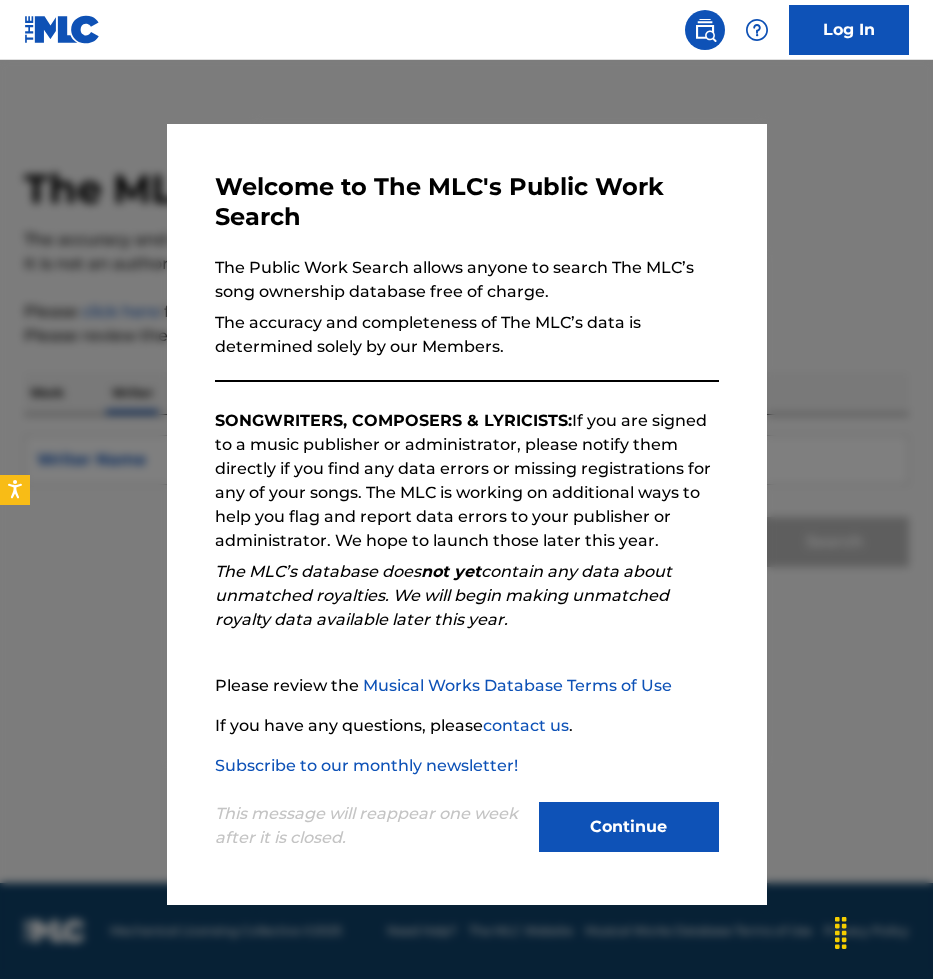 click on "Continue" at bounding box center (629, 827) 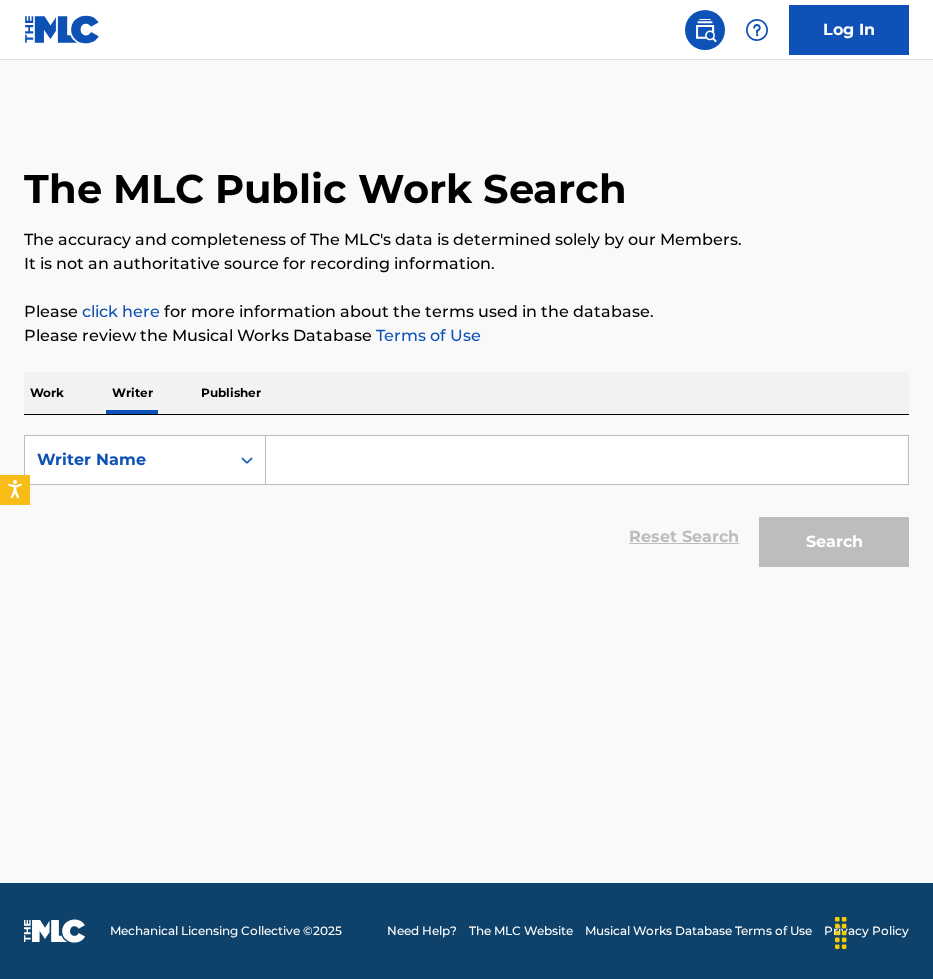 click at bounding box center [587, 460] 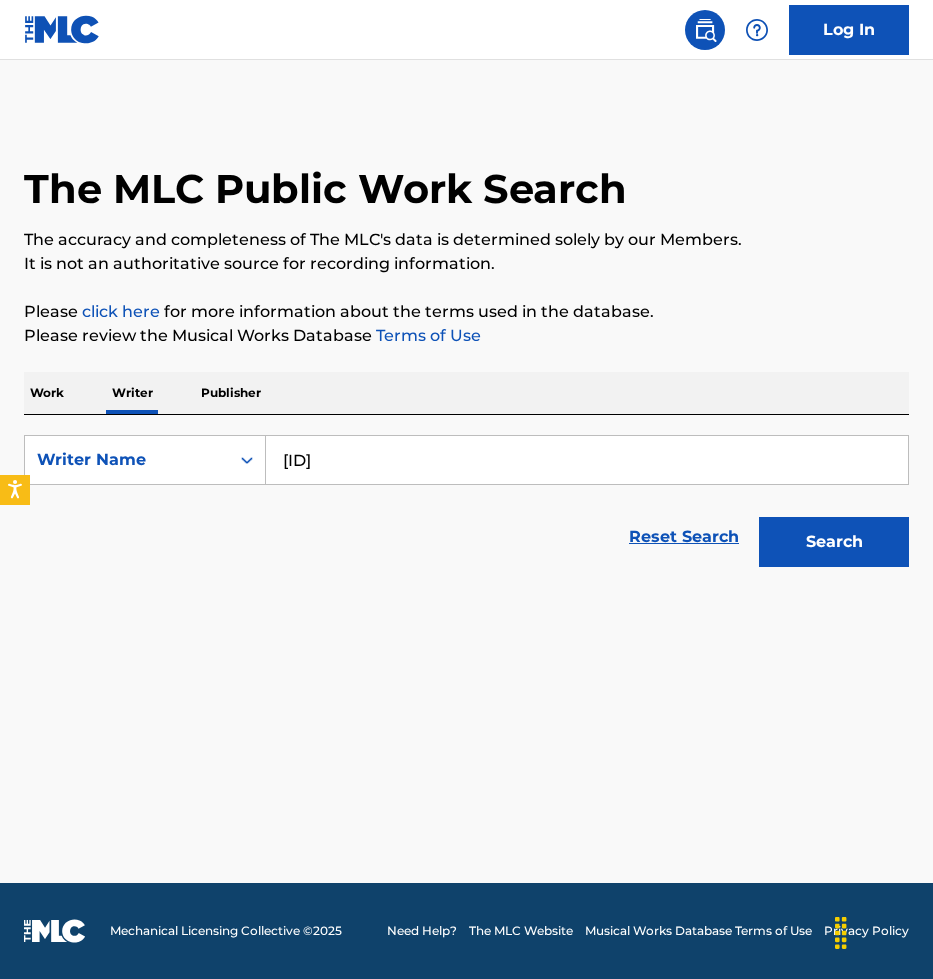 type on "[ID]" 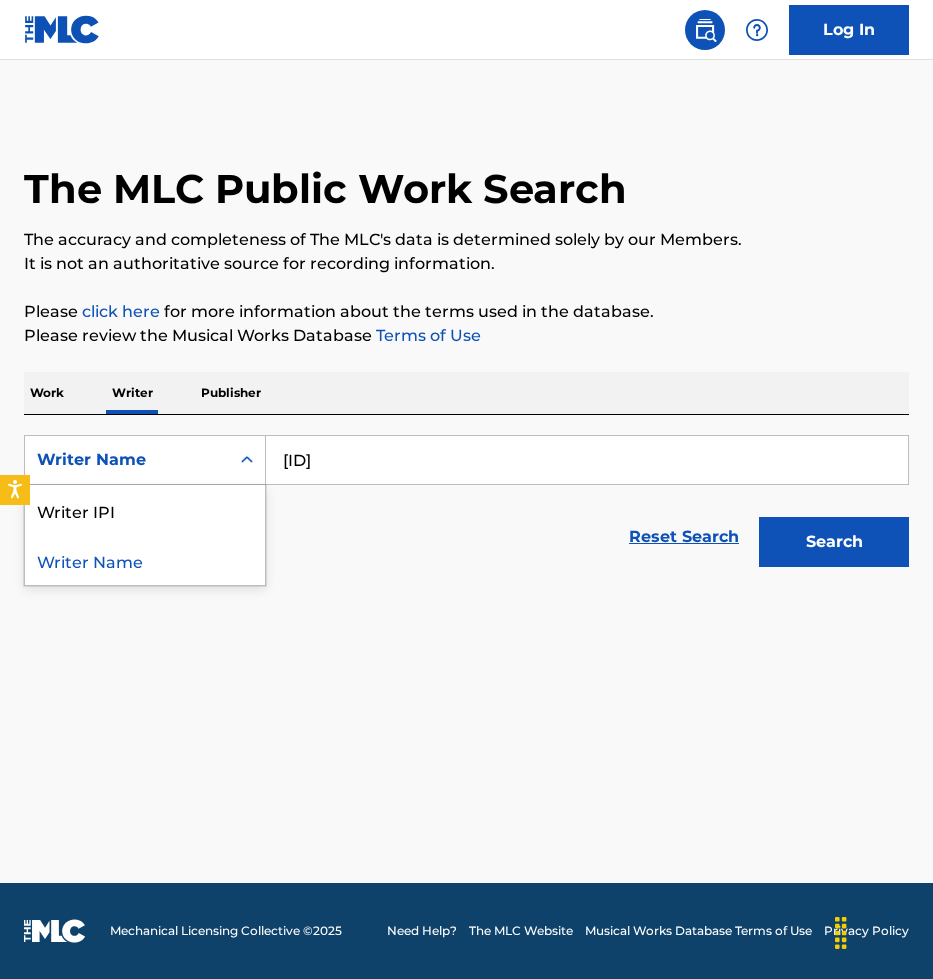click on "Writer Name" at bounding box center (127, 460) 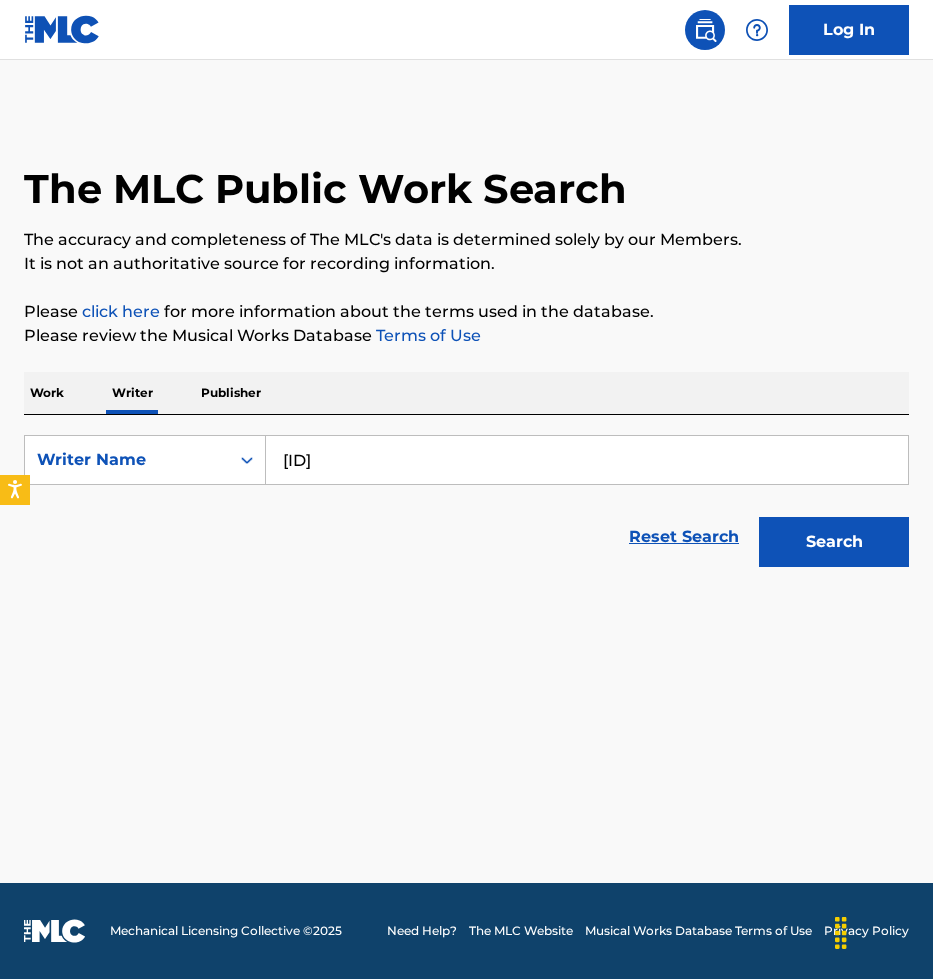 click on "Work" at bounding box center (47, 393) 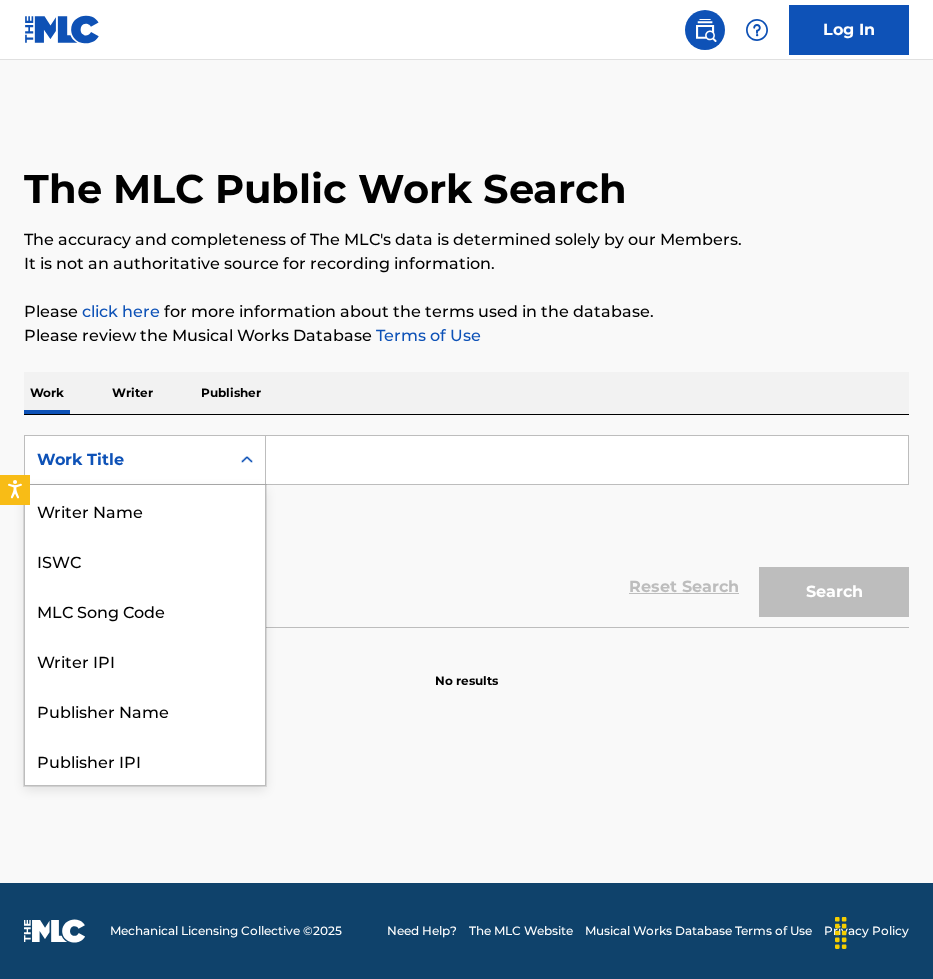 click on "Work Title" at bounding box center (127, 460) 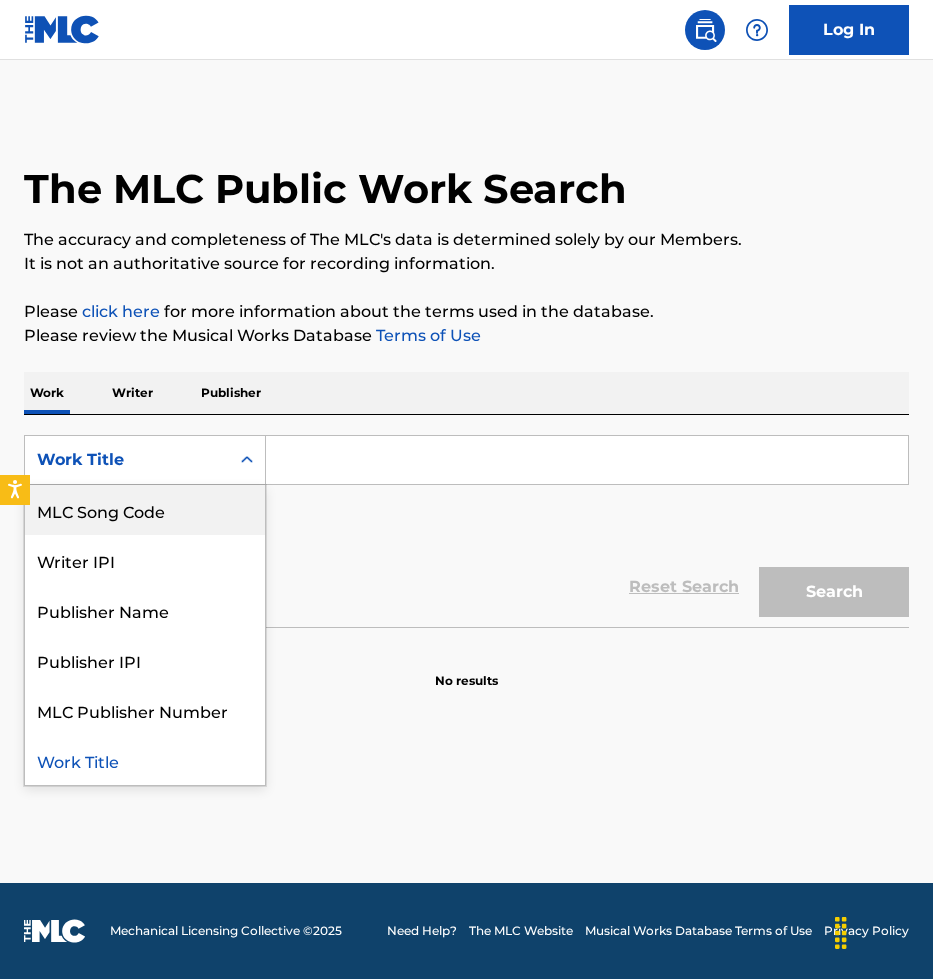 click on "MLC Song Code" at bounding box center (145, 510) 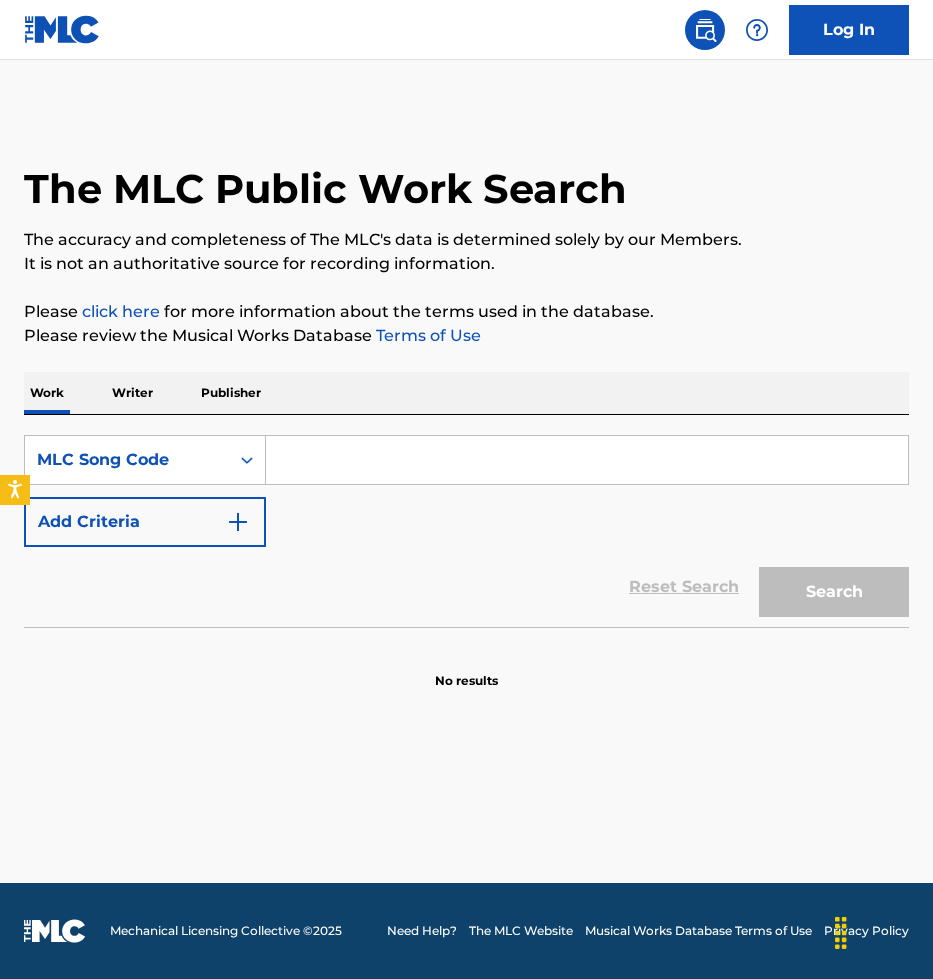 click at bounding box center [587, 460] 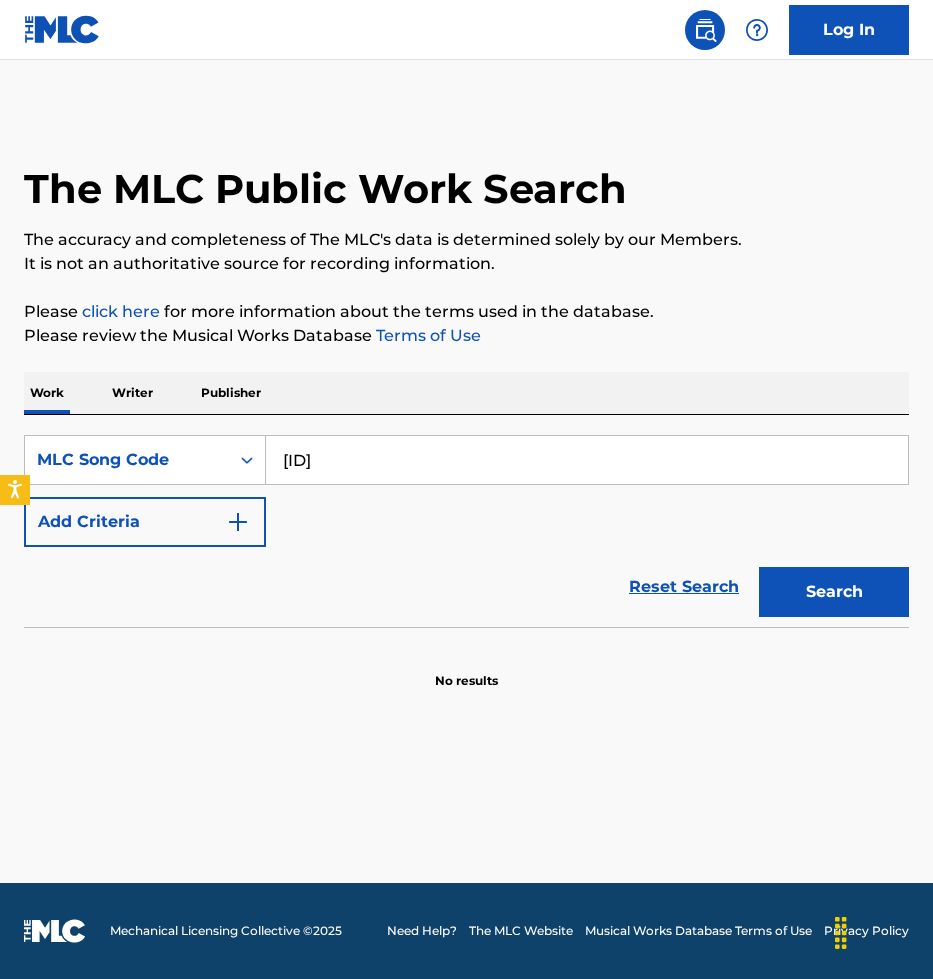 type on "[ID]" 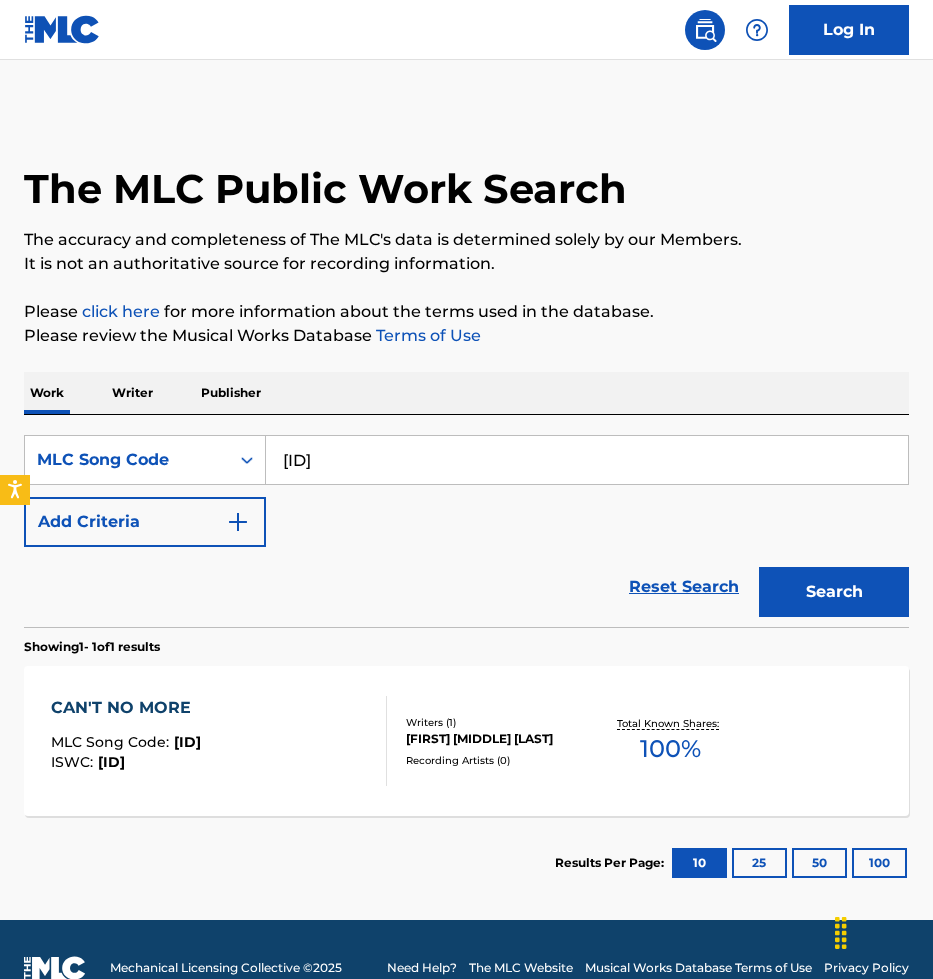 click on "[FIRST] [MIDDLE] [LAST]" at bounding box center (501, 739) 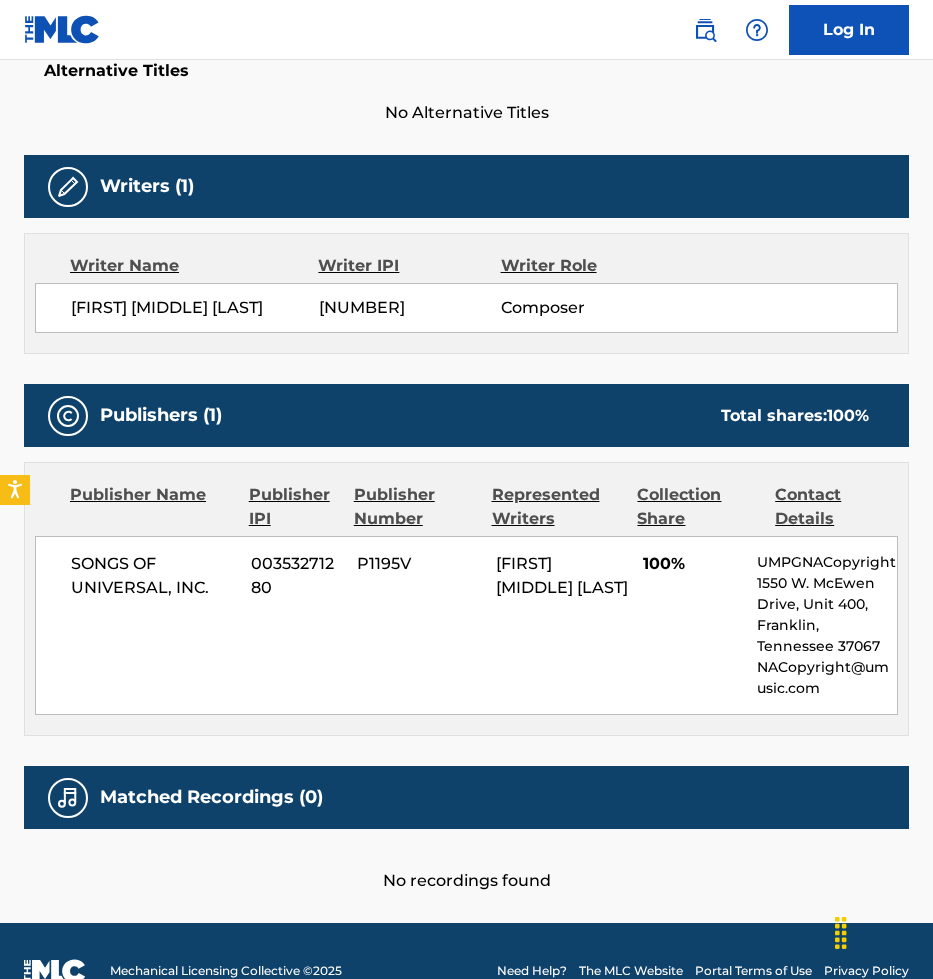 scroll, scrollTop: 550, scrollLeft: 0, axis: vertical 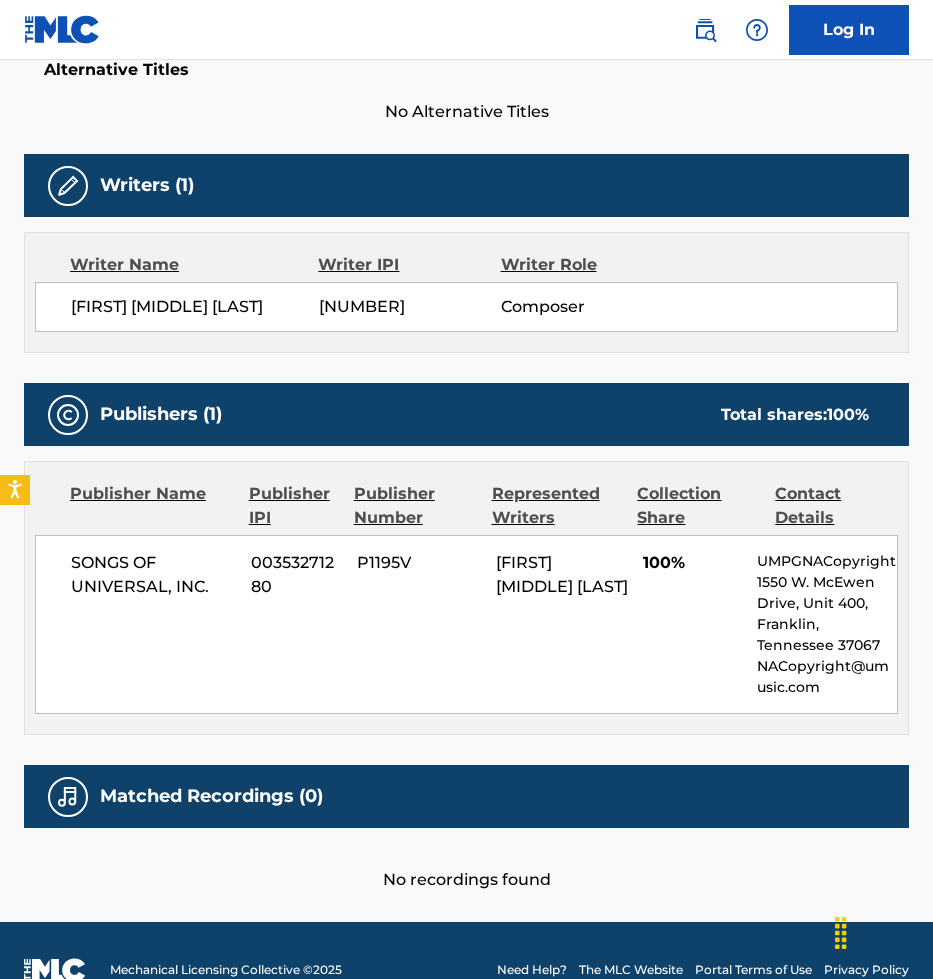 click on "[NUMBER]" at bounding box center [410, 307] 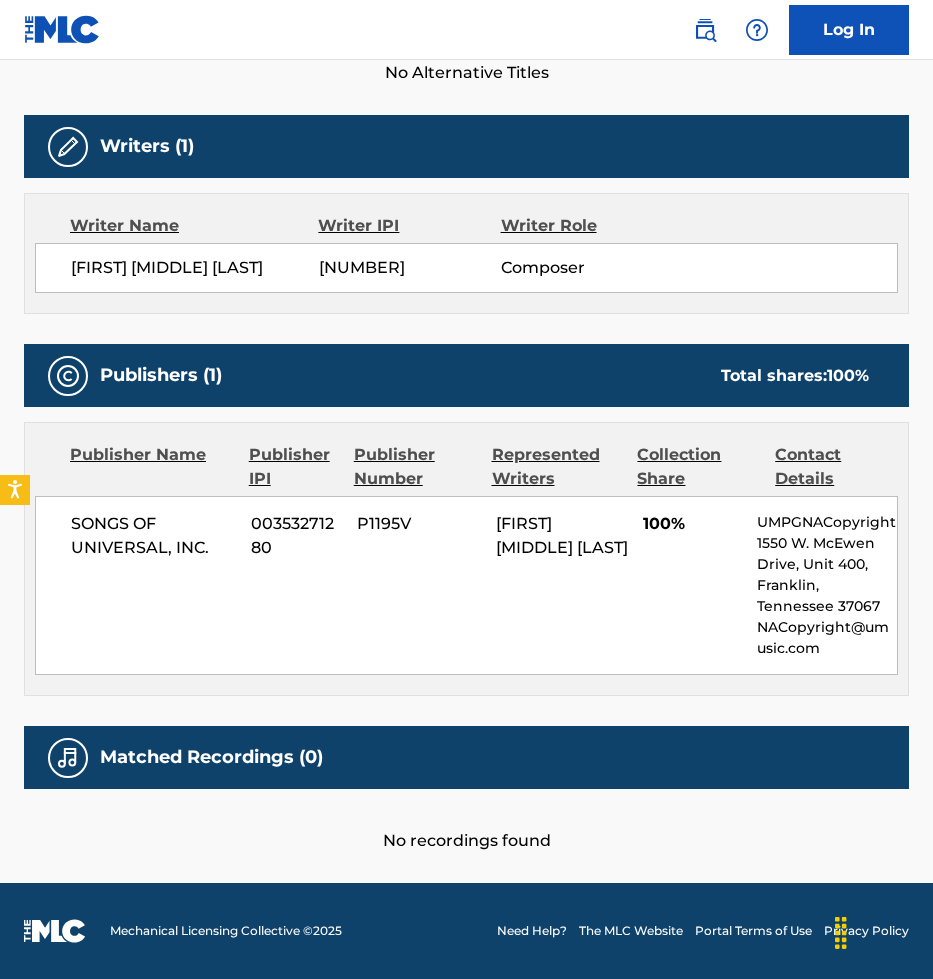 click on "SONGS OF UNIVERSAL, INC." at bounding box center (153, 536) 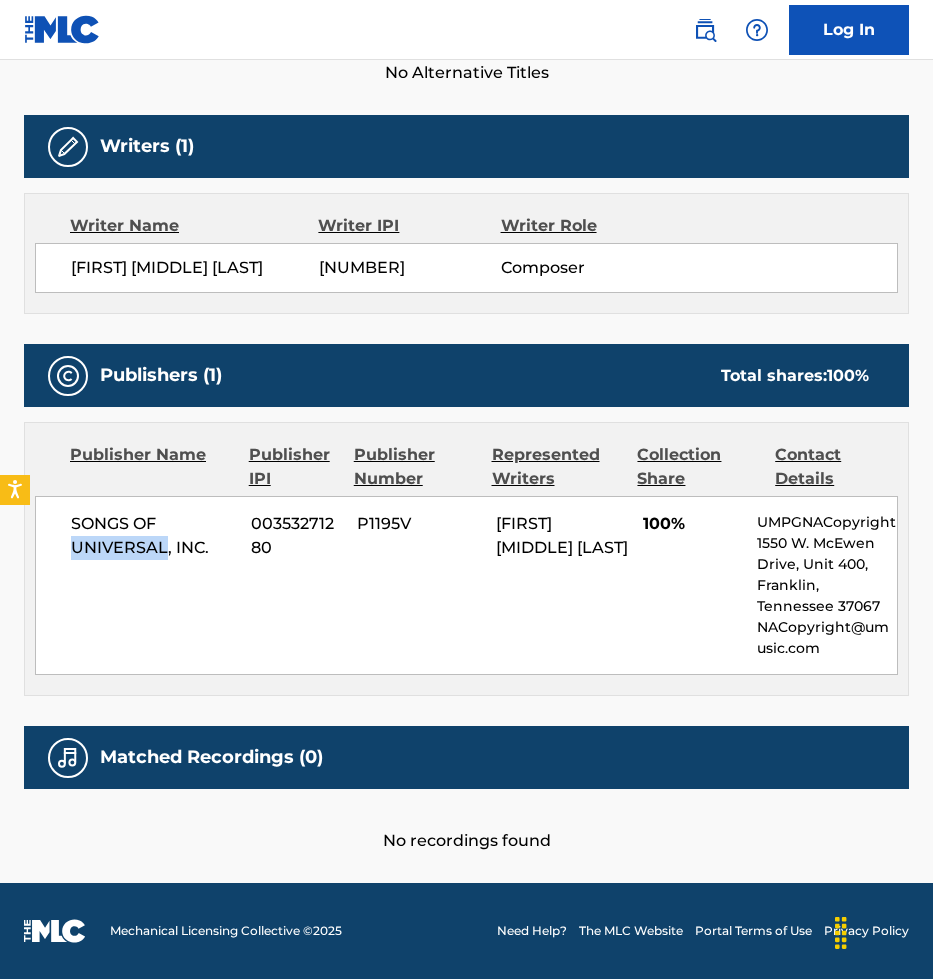click on "SONGS OF UNIVERSAL, INC." at bounding box center [153, 536] 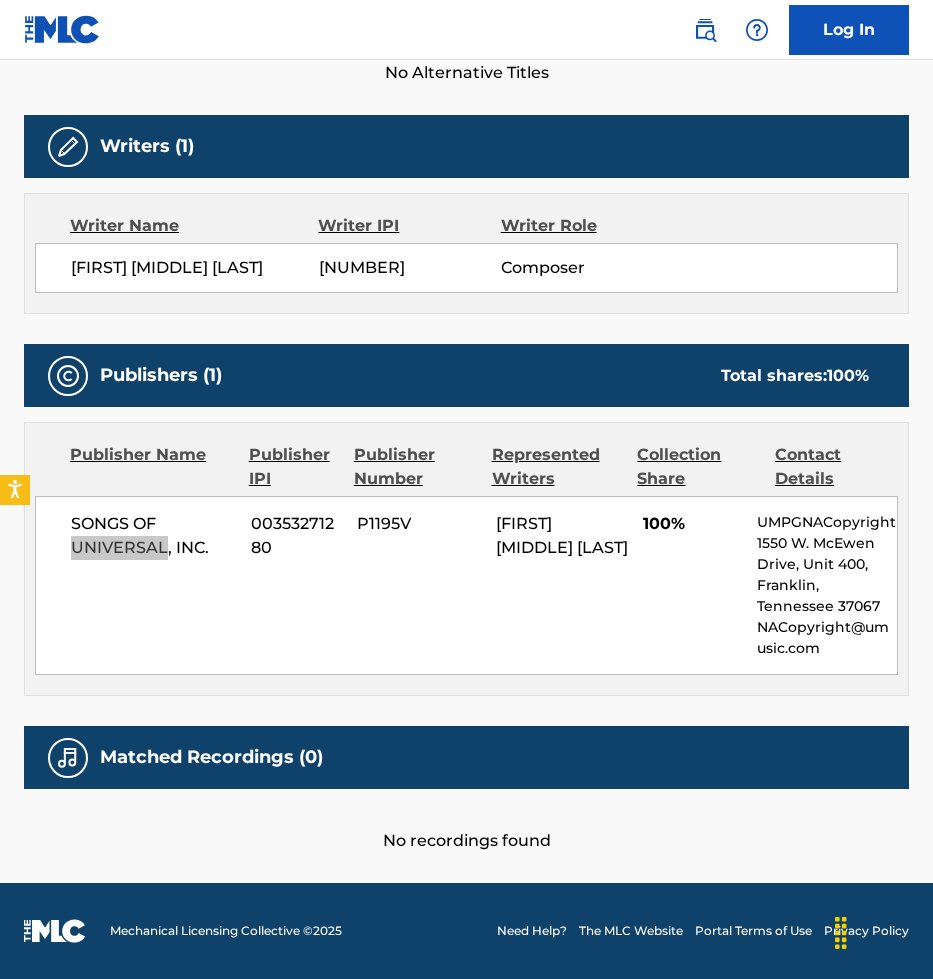 scroll, scrollTop: 0, scrollLeft: 0, axis: both 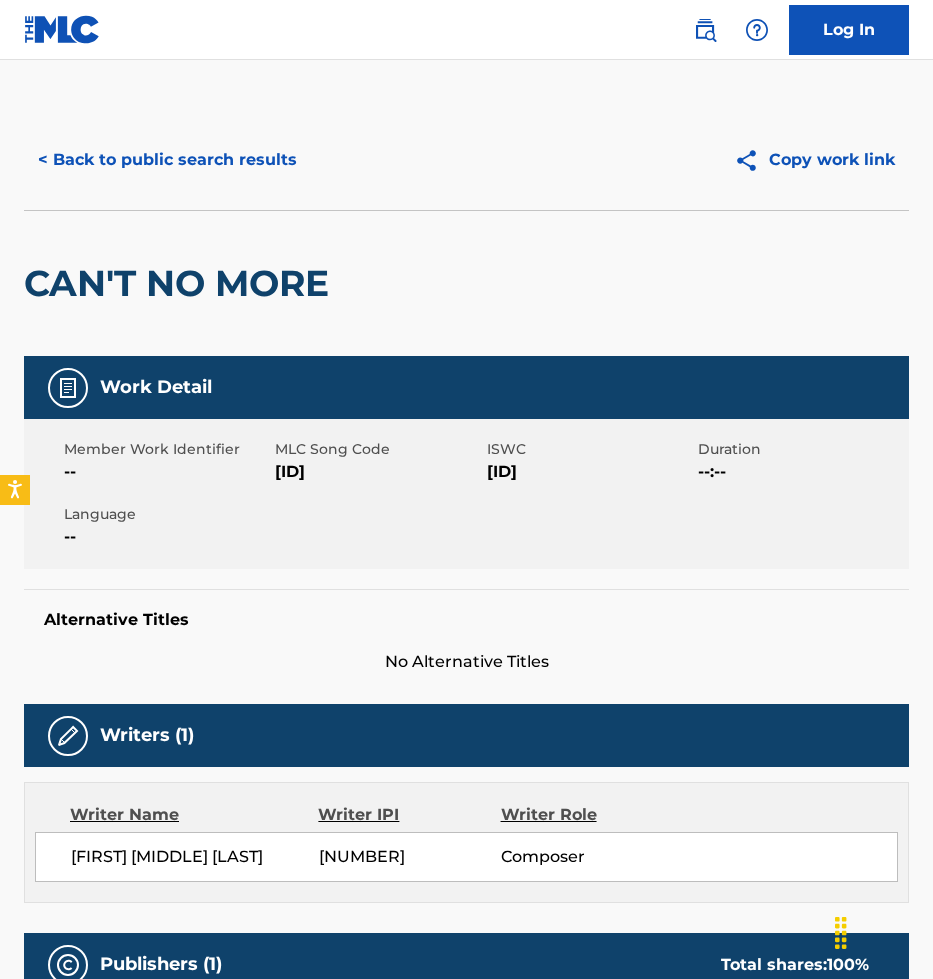 click on "< Back to public search results" at bounding box center (167, 160) 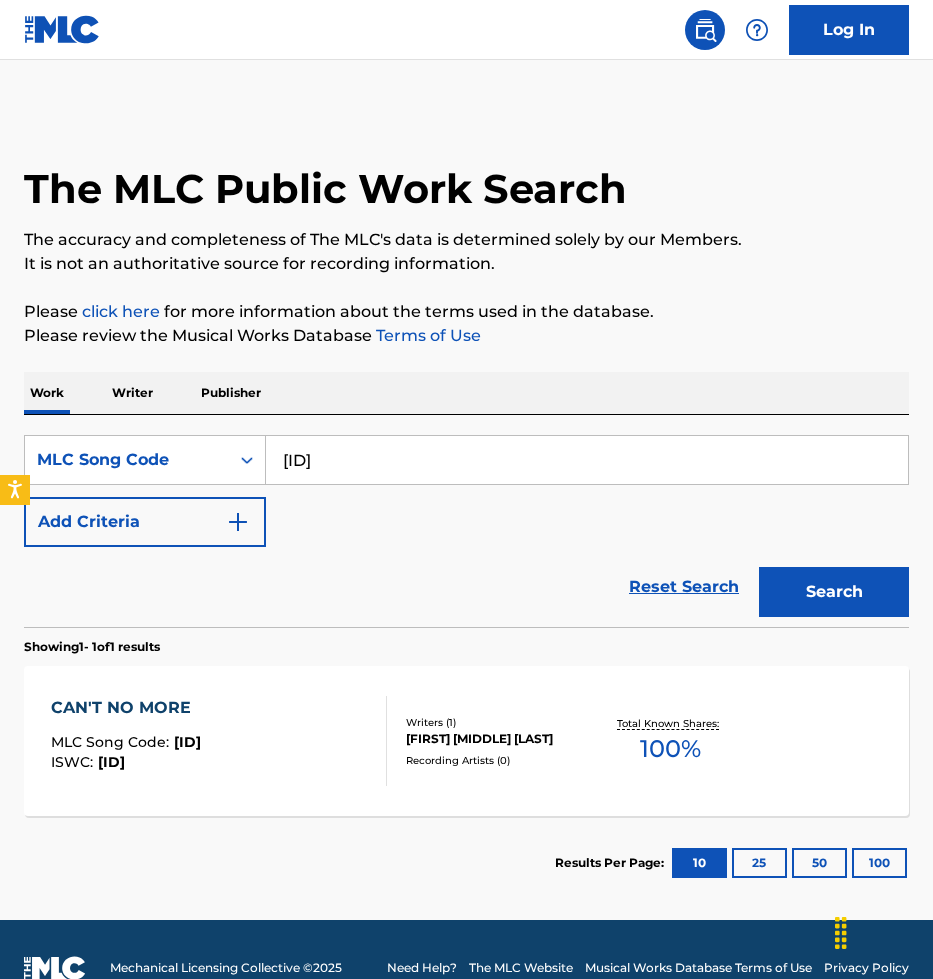 click on "[ID]" at bounding box center [587, 460] 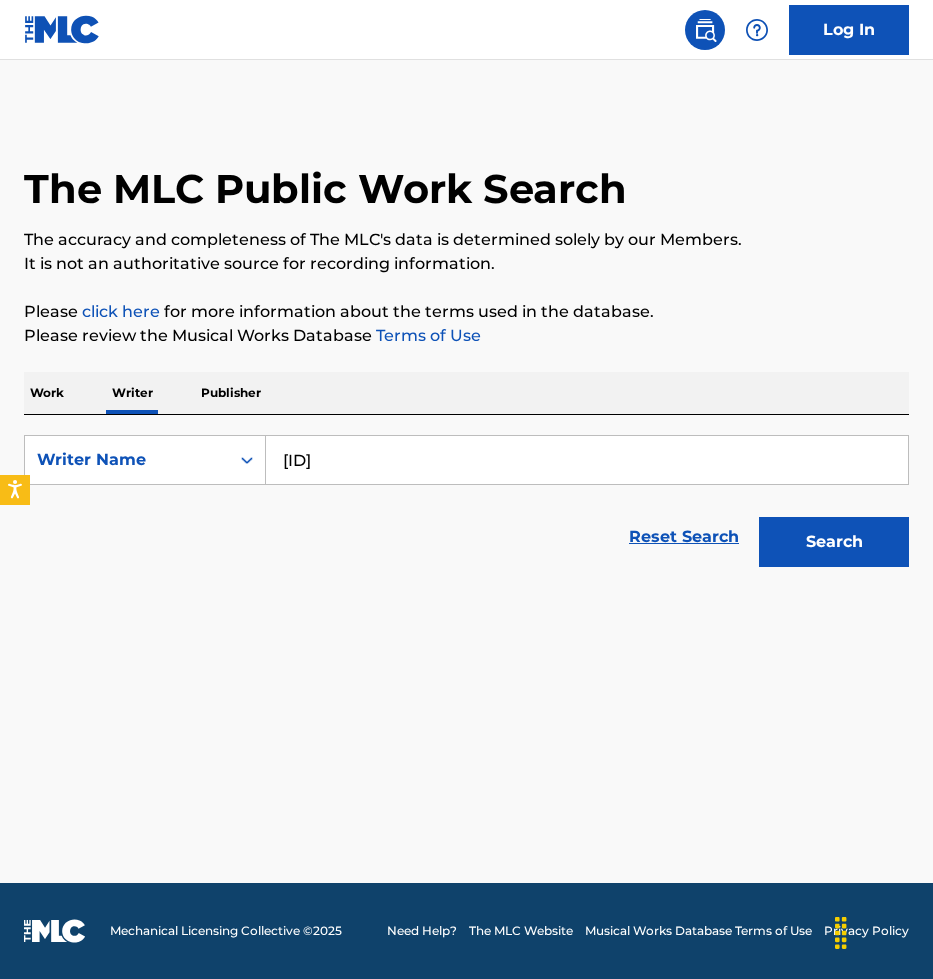 click on "[ID]" at bounding box center (587, 460) 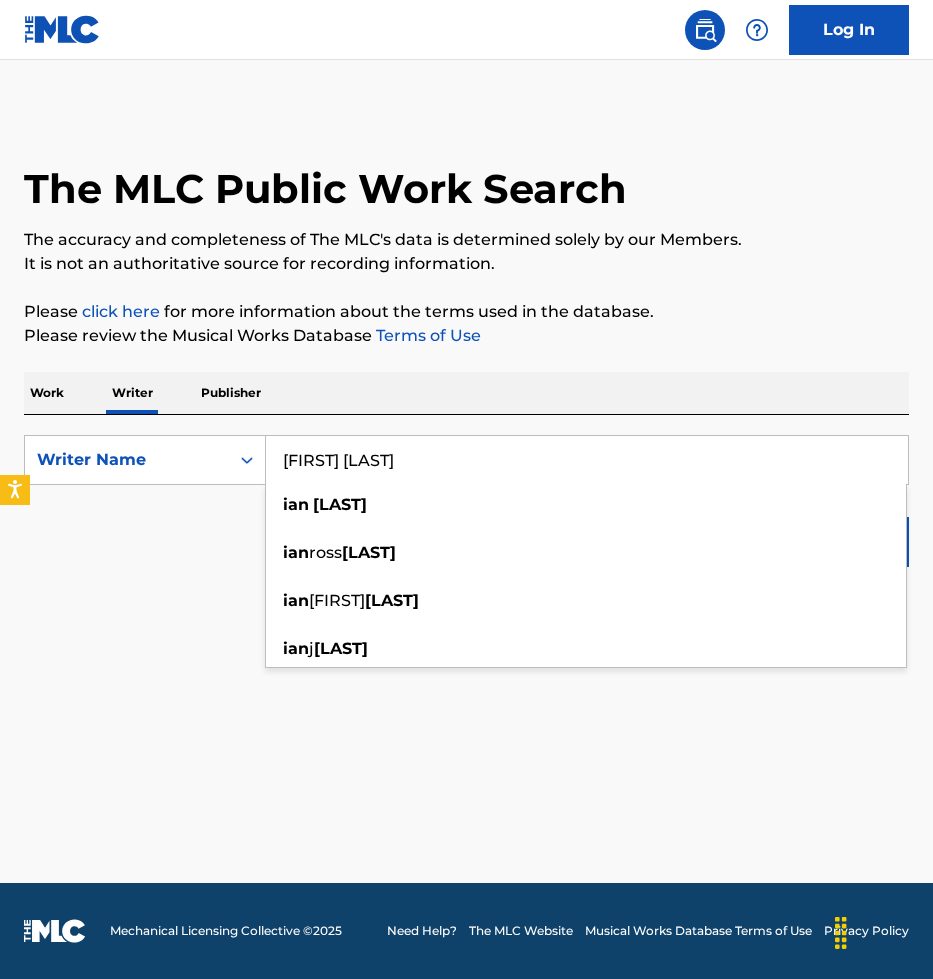 type on "[FIRST] [LAST]" 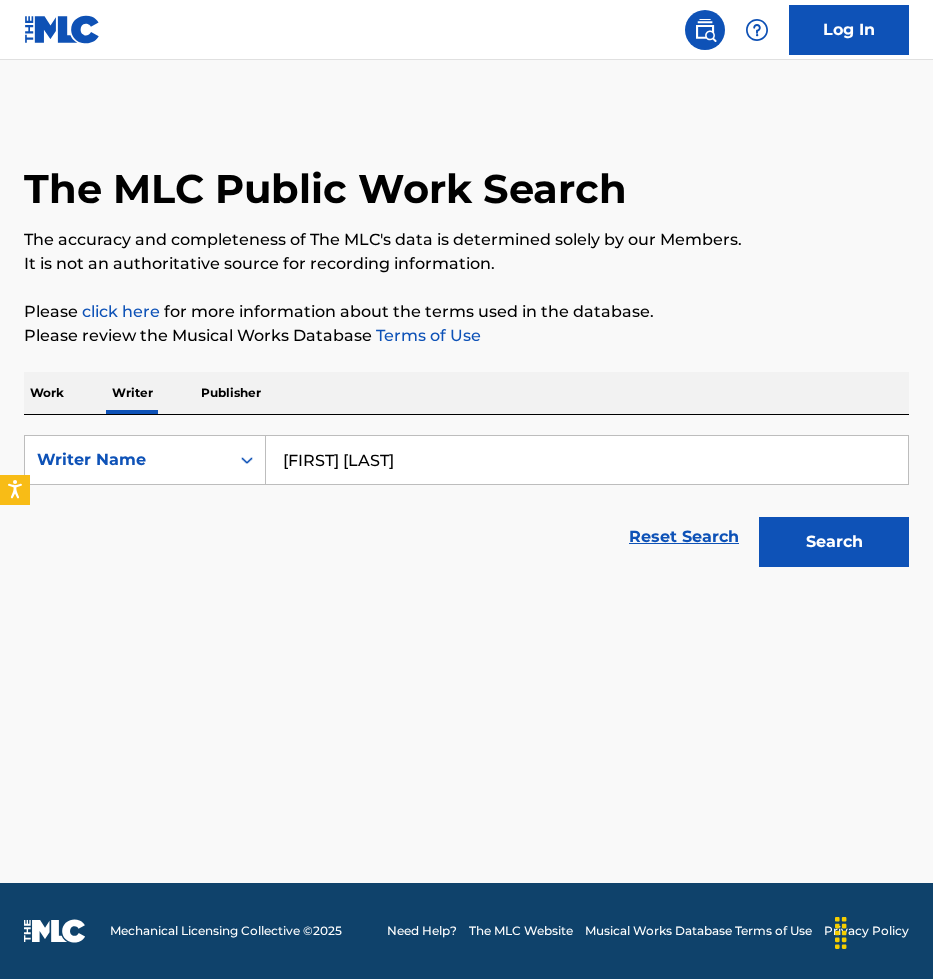 click on "Reset Search Search" at bounding box center [466, 537] 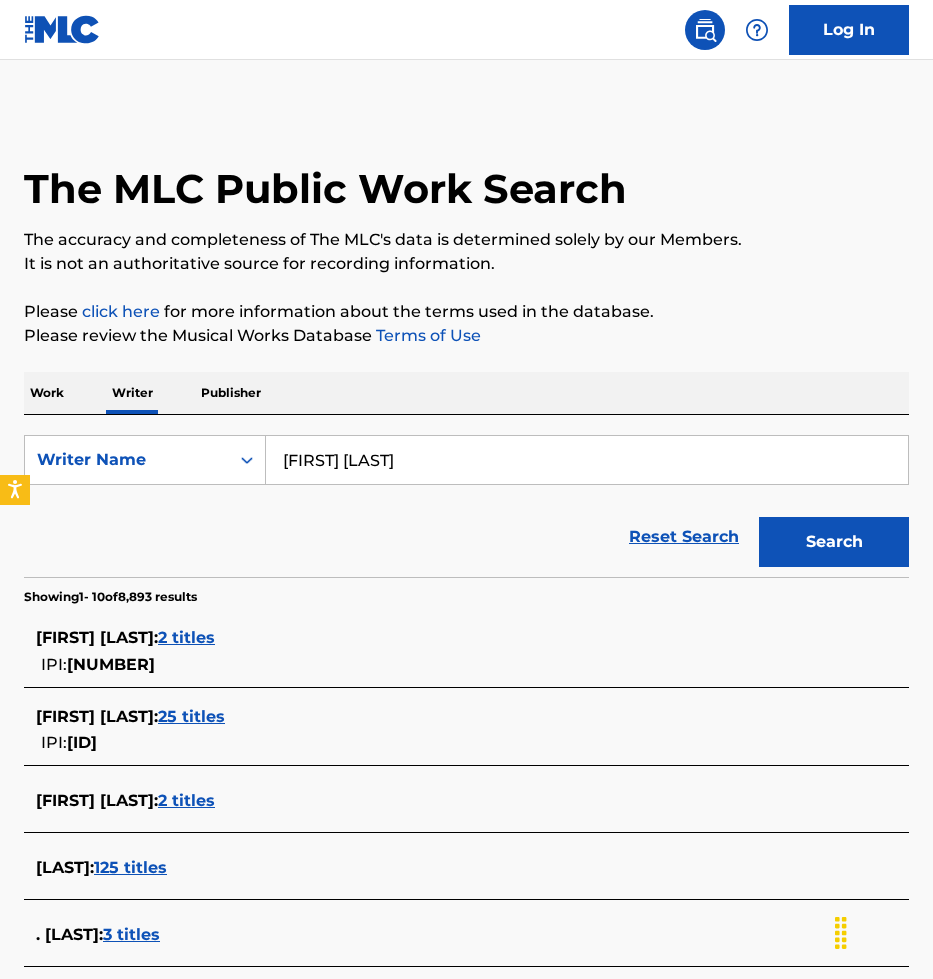 click on "25 titles" at bounding box center (191, 716) 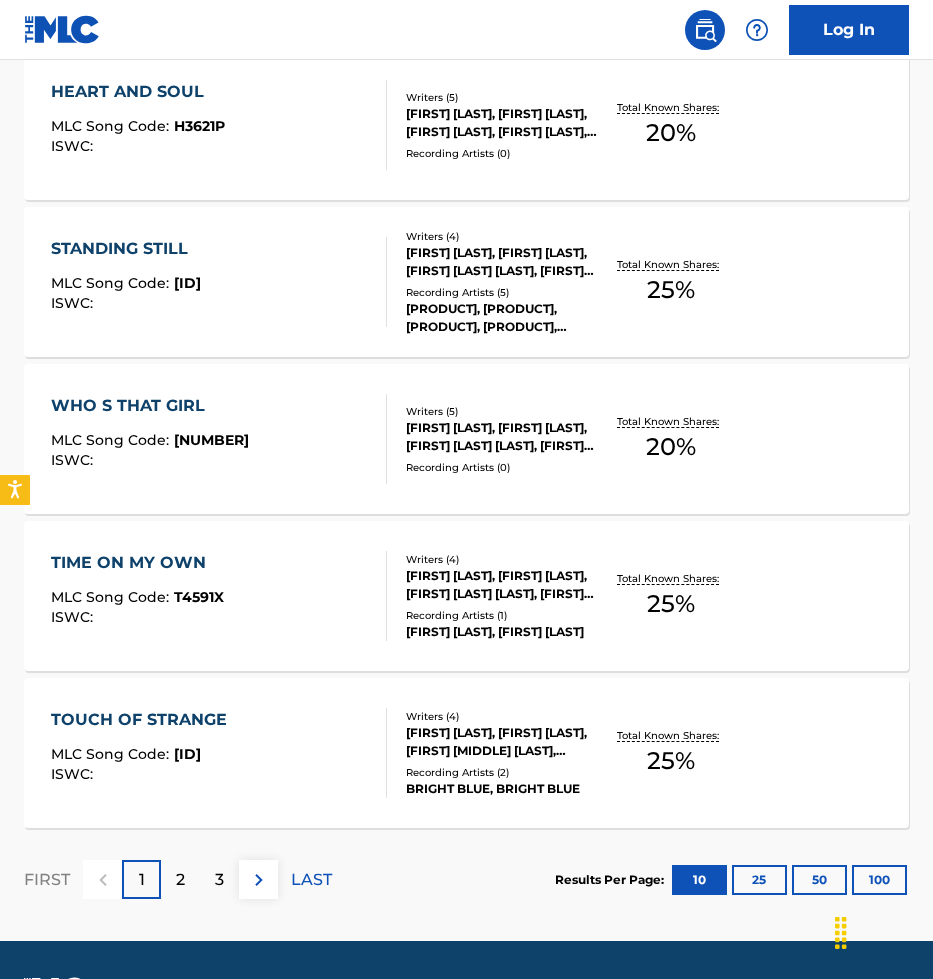 scroll, scrollTop: 1411, scrollLeft: 0, axis: vertical 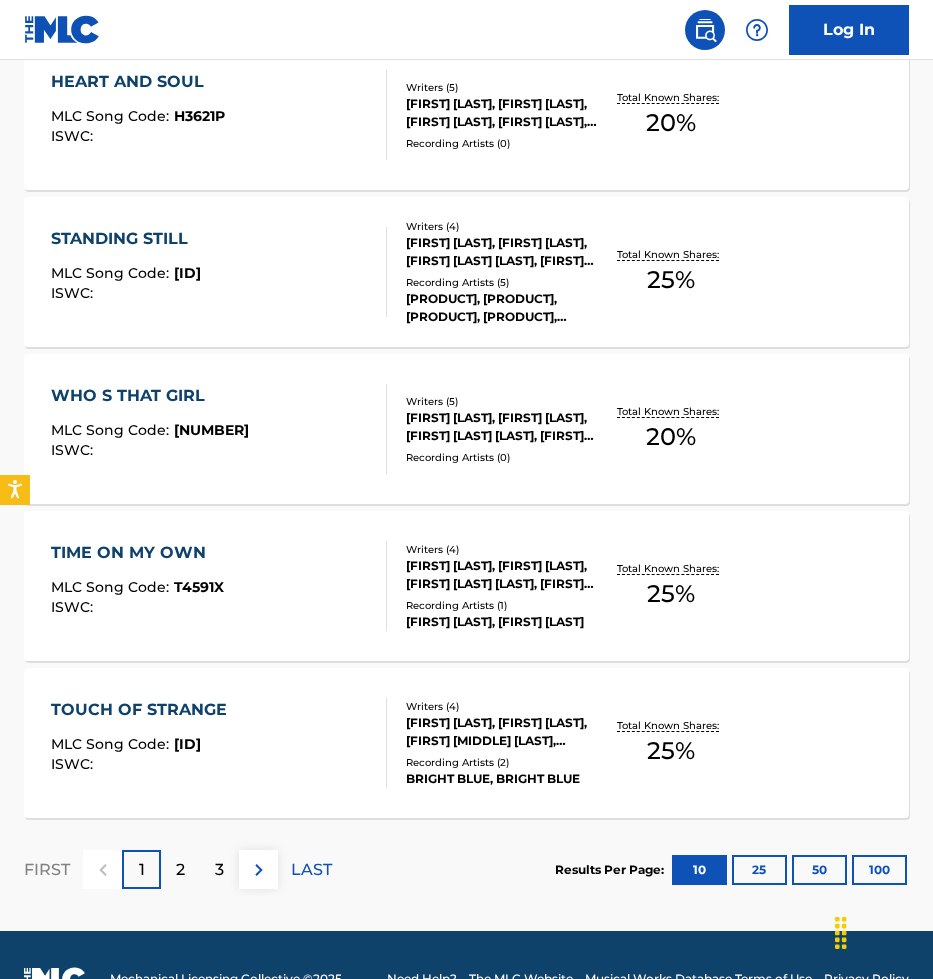 click on "[FIRST] [LAST], [FIRST] [LAST], [FIRST] [MIDDLE] [LAST], [FIRST] [MIDDLE] [LAST]" at bounding box center (501, 732) 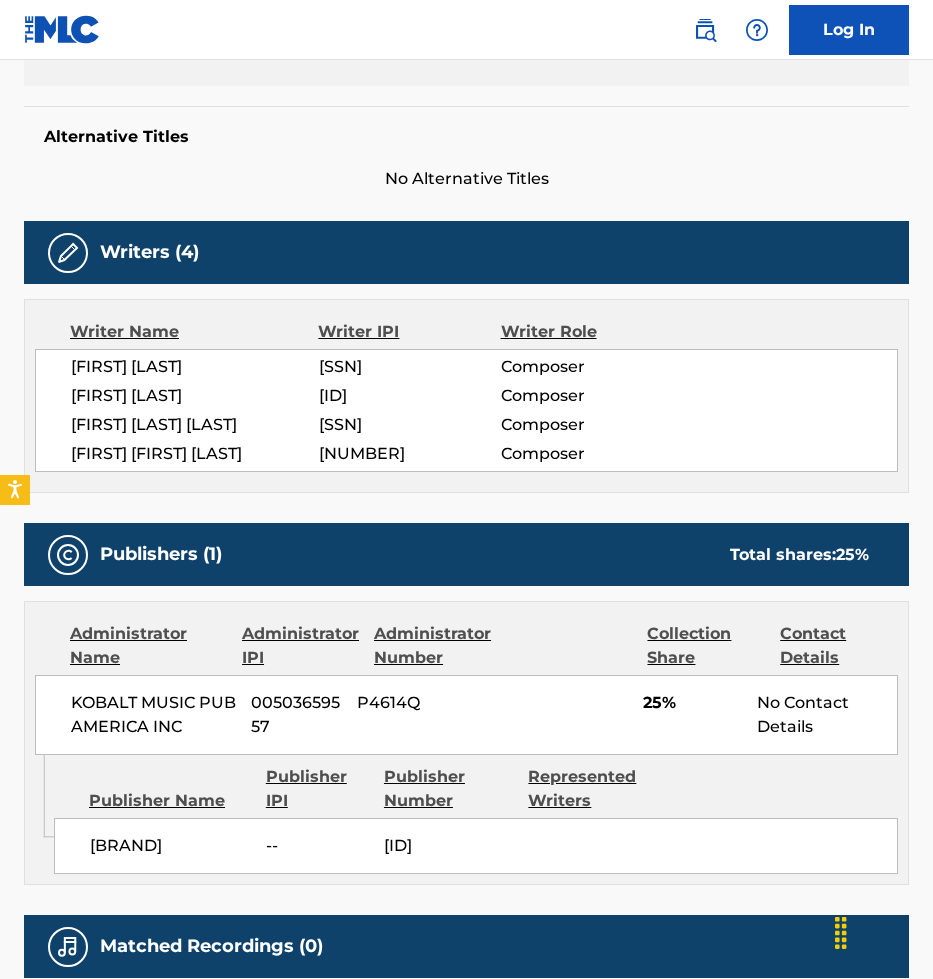scroll, scrollTop: 486, scrollLeft: 0, axis: vertical 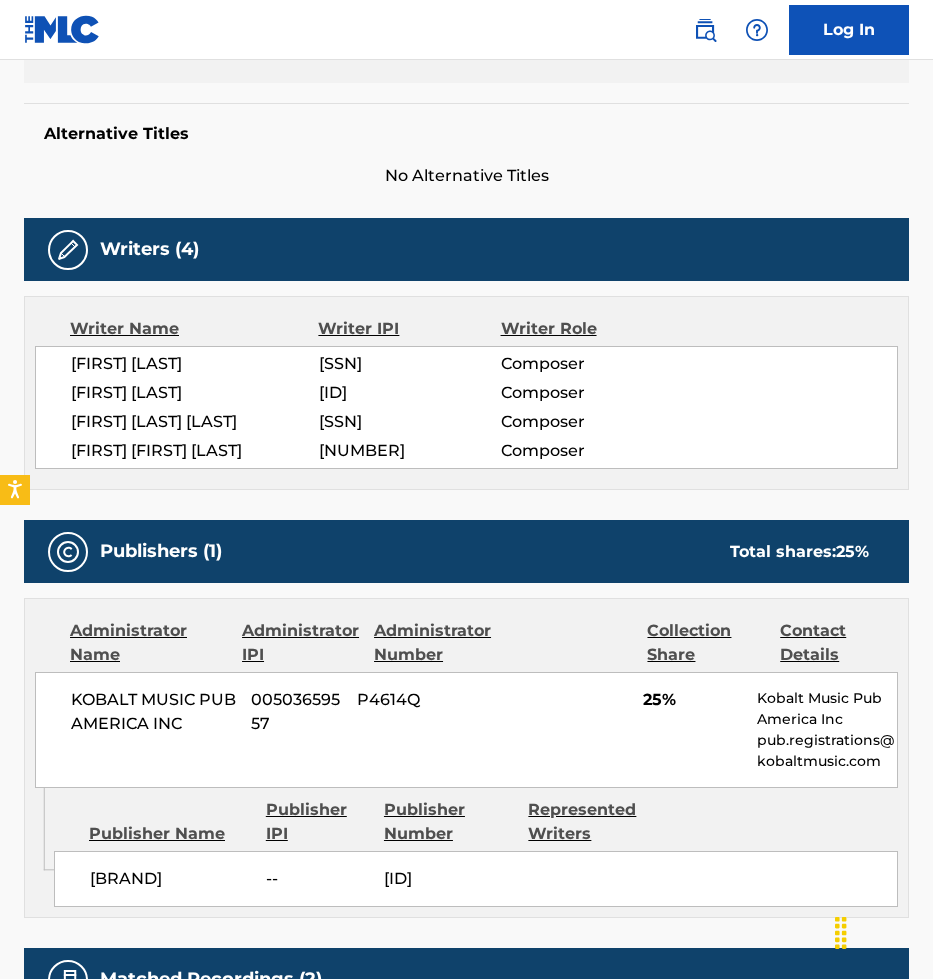 drag, startPoint x: 361, startPoint y: 379, endPoint x: 382, endPoint y: 400, distance: 29.698484 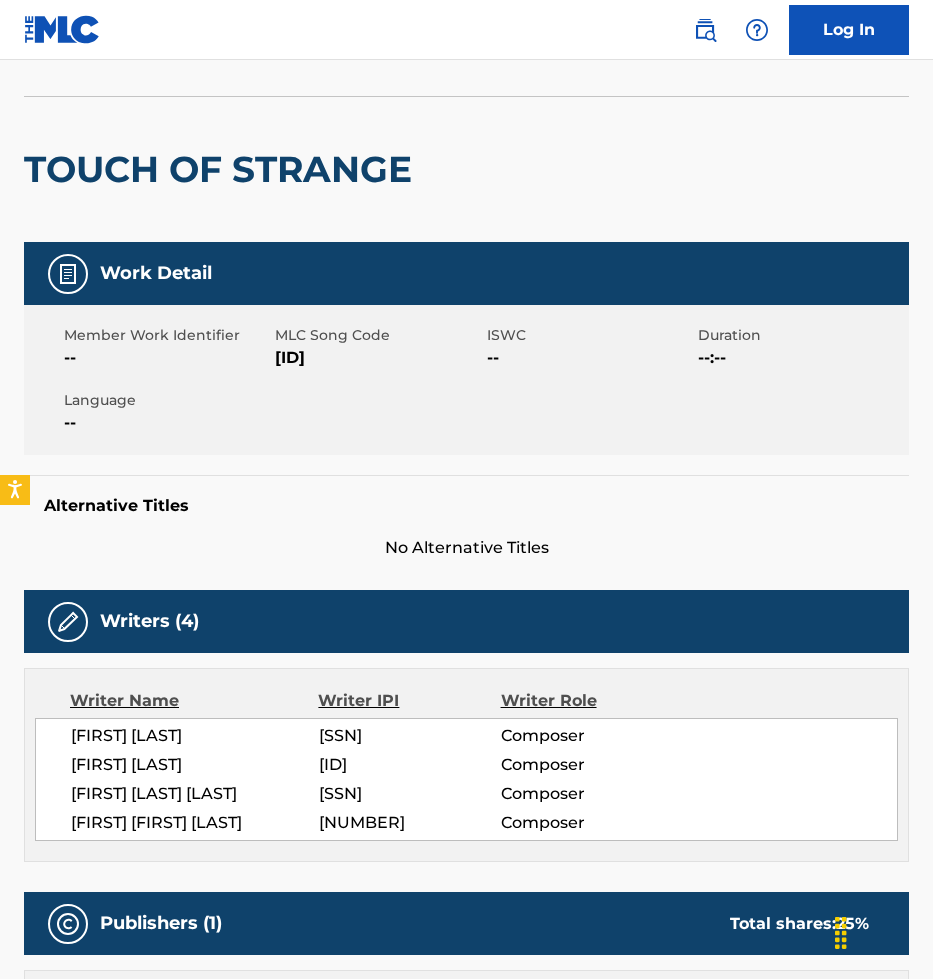 scroll, scrollTop: 0, scrollLeft: 0, axis: both 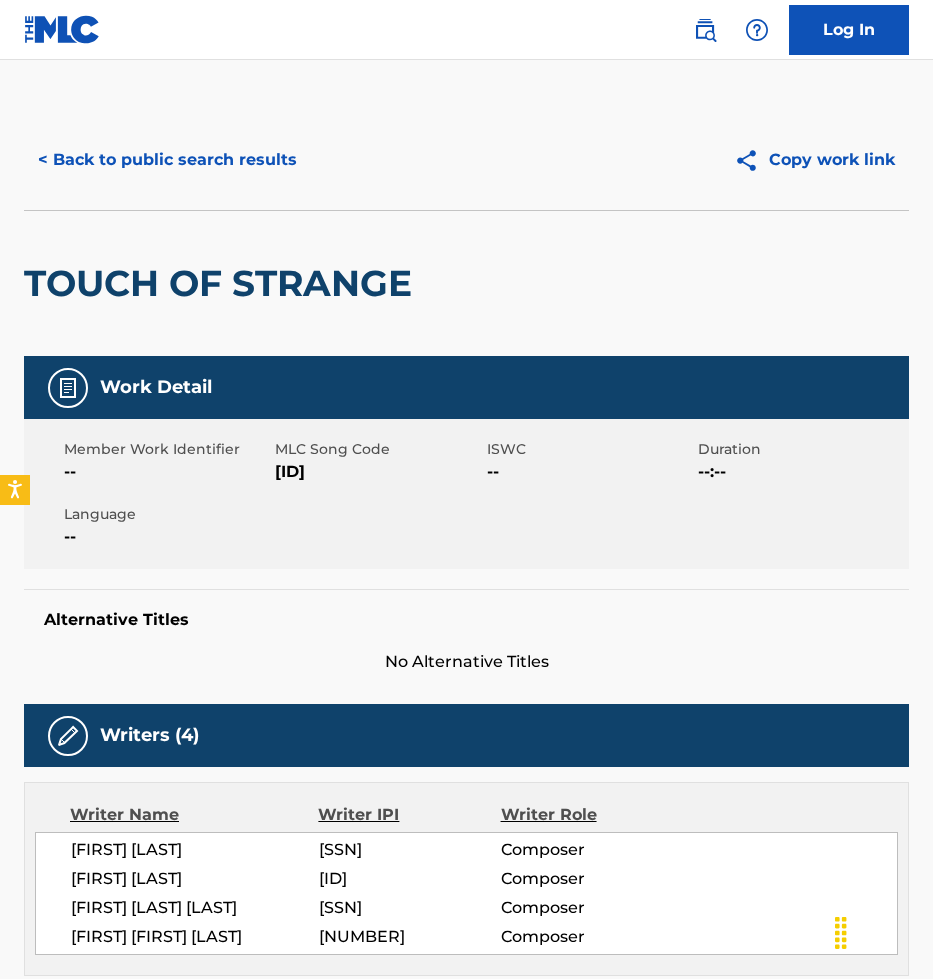 click on "< Back to public search results" at bounding box center (167, 160) 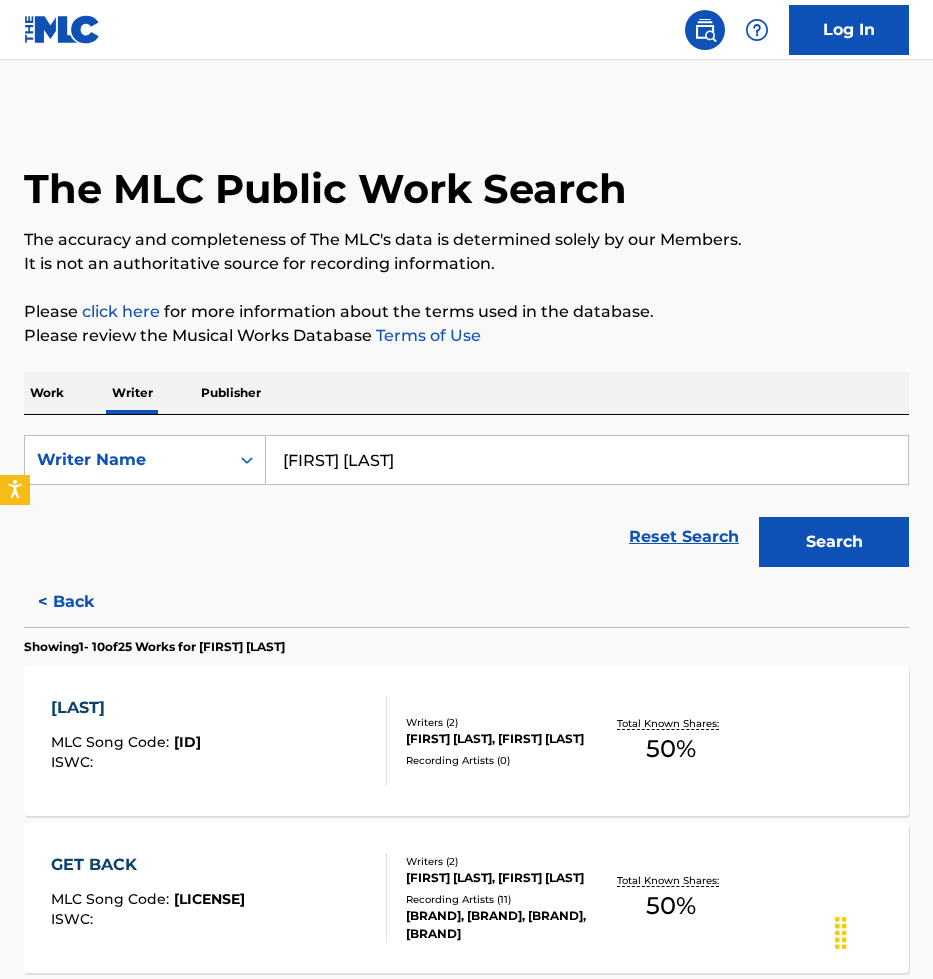 click on "[FIRST] [LAST]" at bounding box center [587, 460] 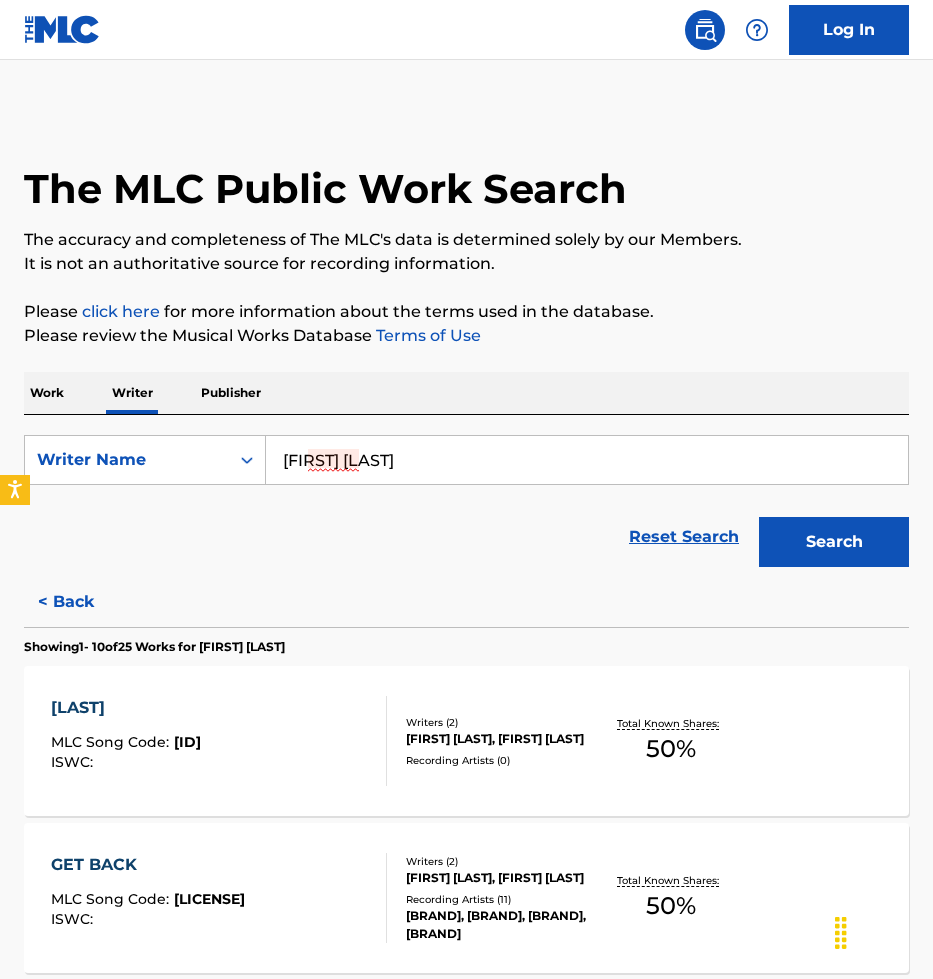 paste on "[FIRST] [LAST]" 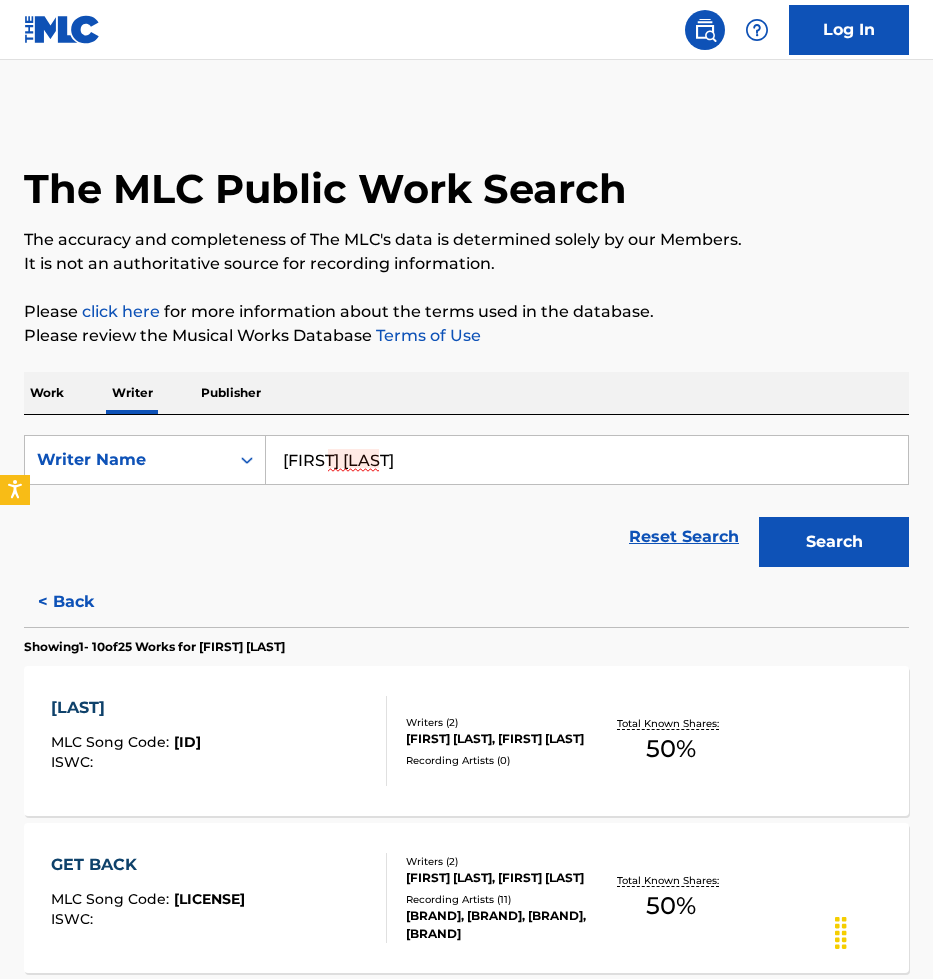 click on "Search" at bounding box center [834, 542] 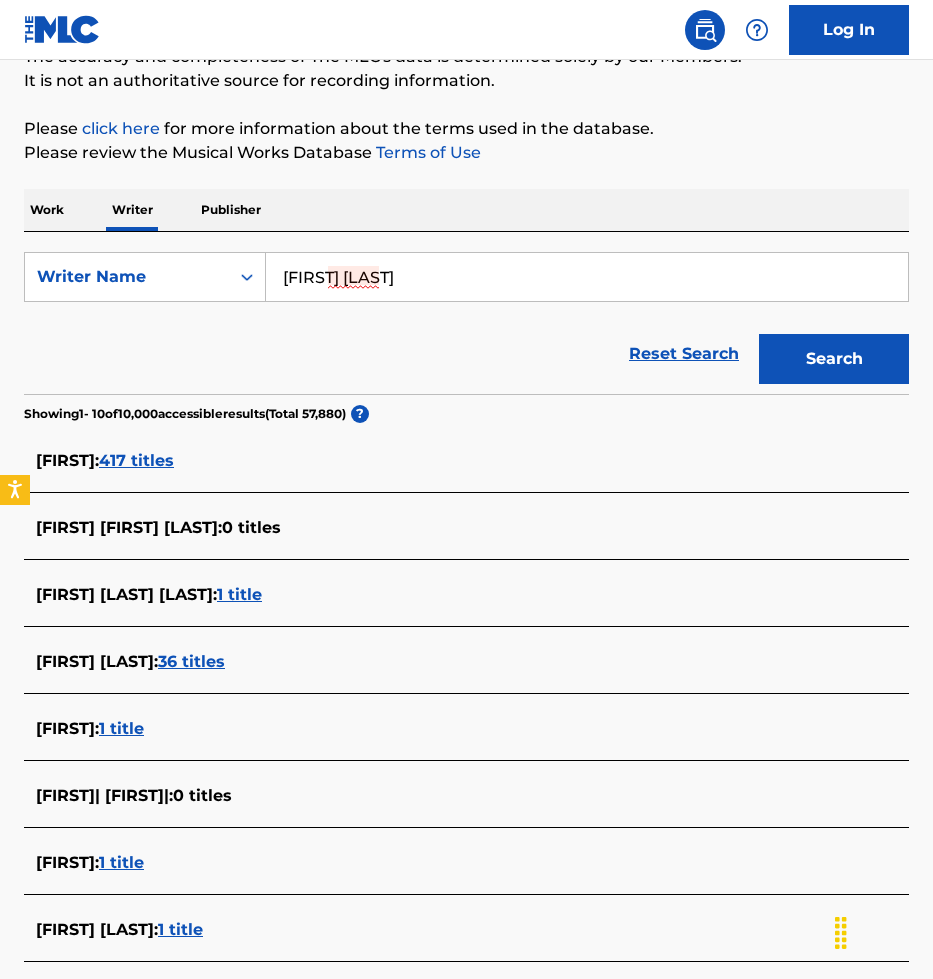 scroll, scrollTop: 184, scrollLeft: 0, axis: vertical 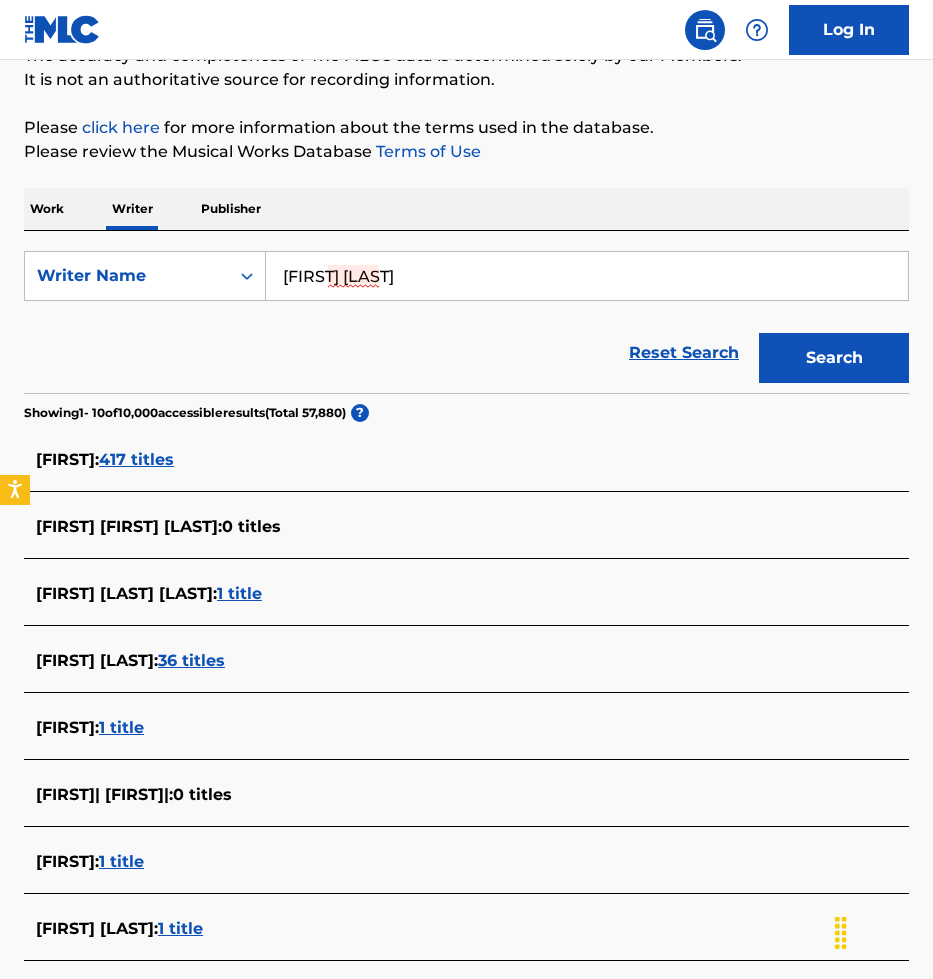 click on "[FIRST] [LAST]" at bounding box center (587, 276) 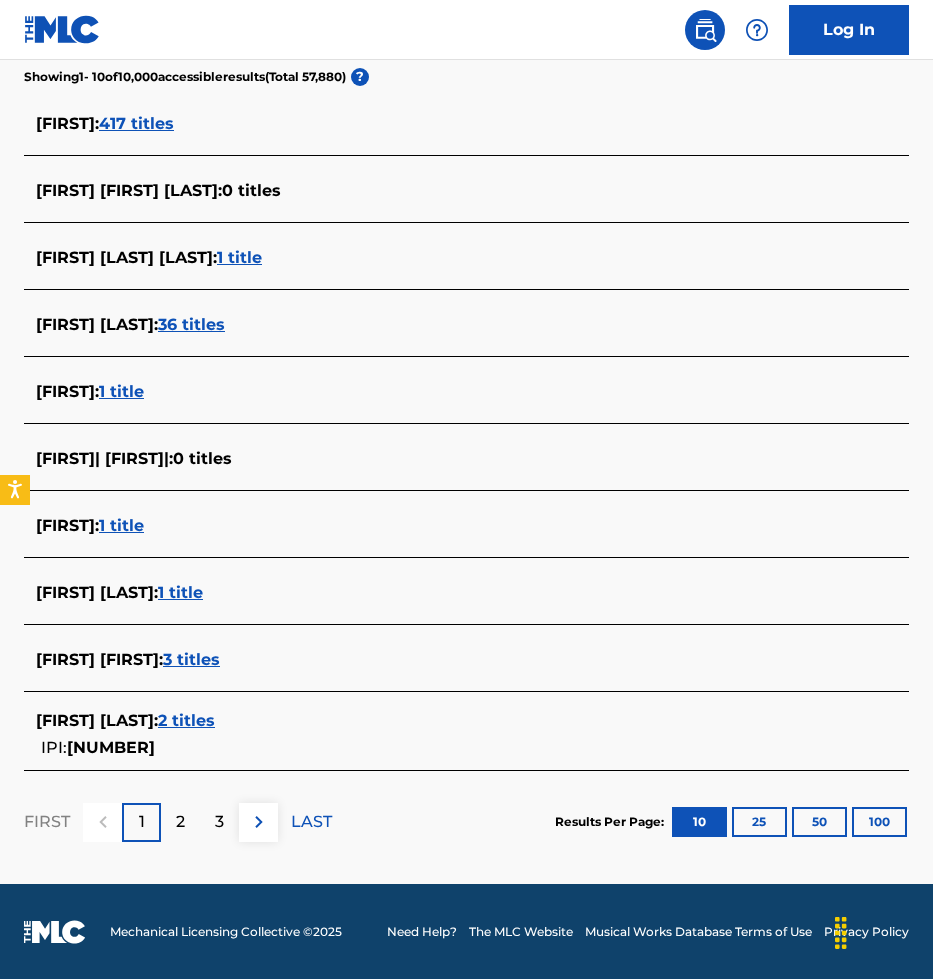 scroll, scrollTop: 0, scrollLeft: 0, axis: both 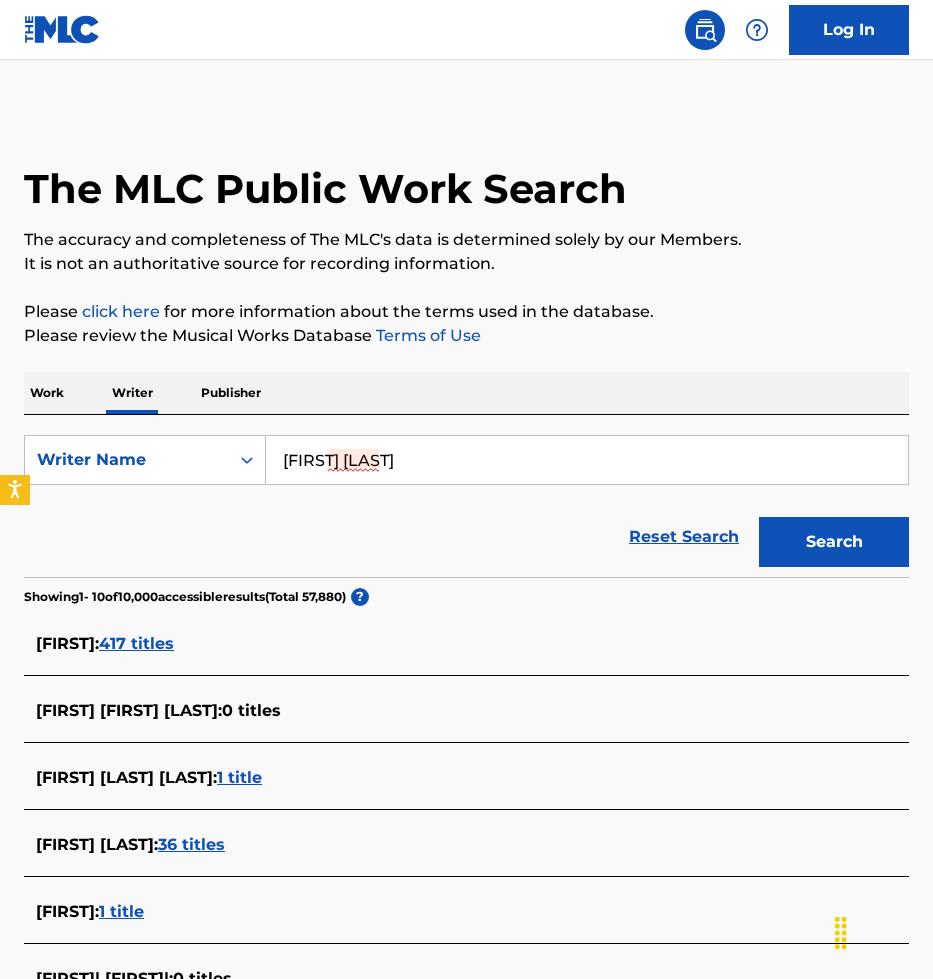 click on "[FIRST] [LAST]" at bounding box center [587, 460] 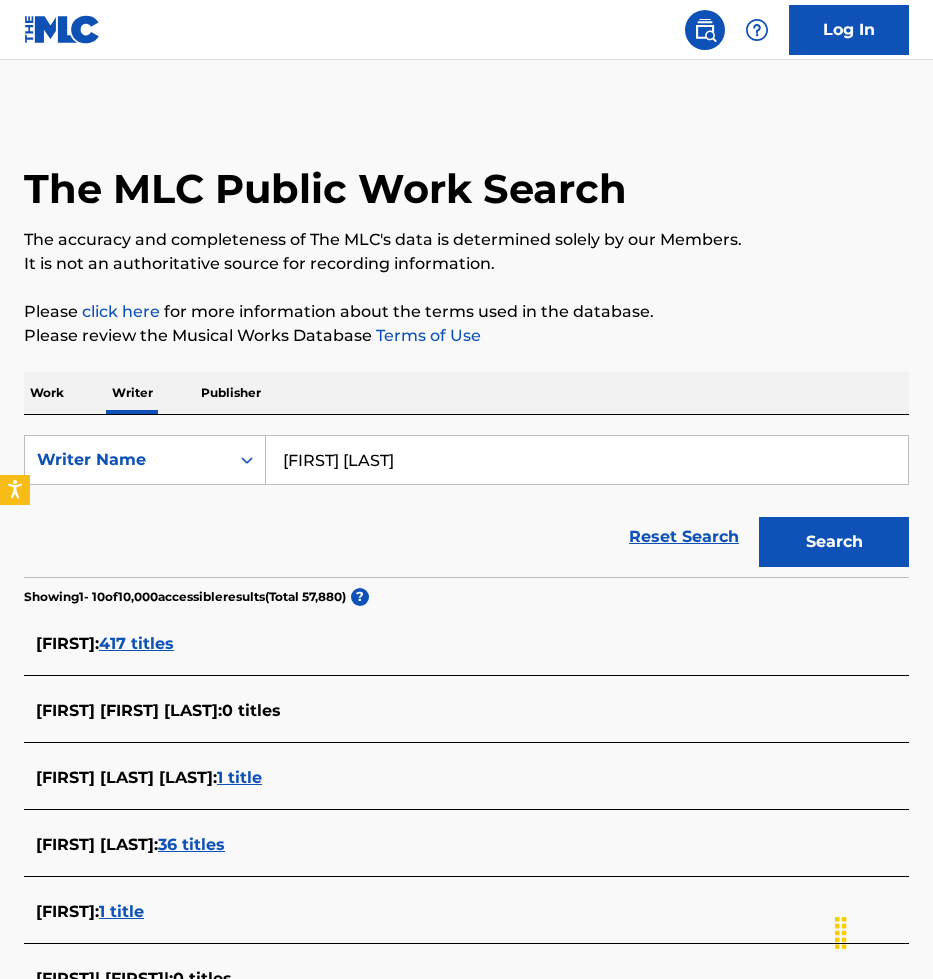 click on "[FIRST] [LAST]" at bounding box center (587, 460) 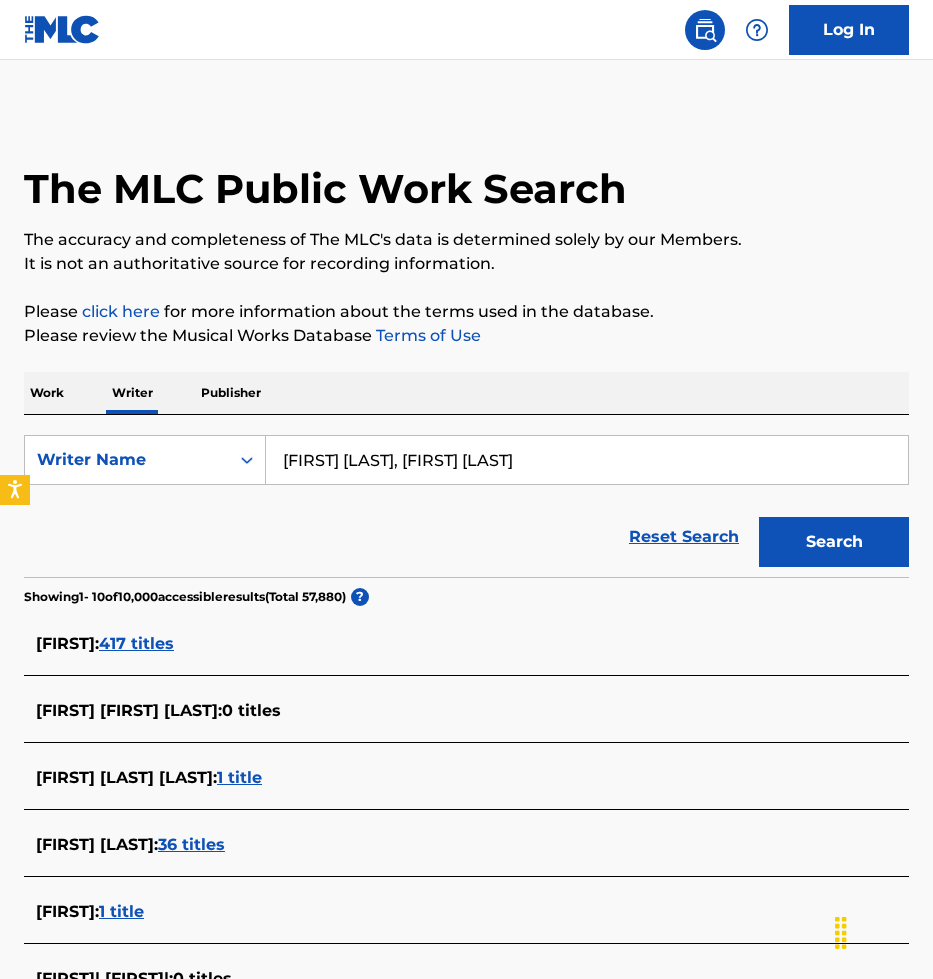type on "[FIRST] [LAST], [FIRST] [LAST]" 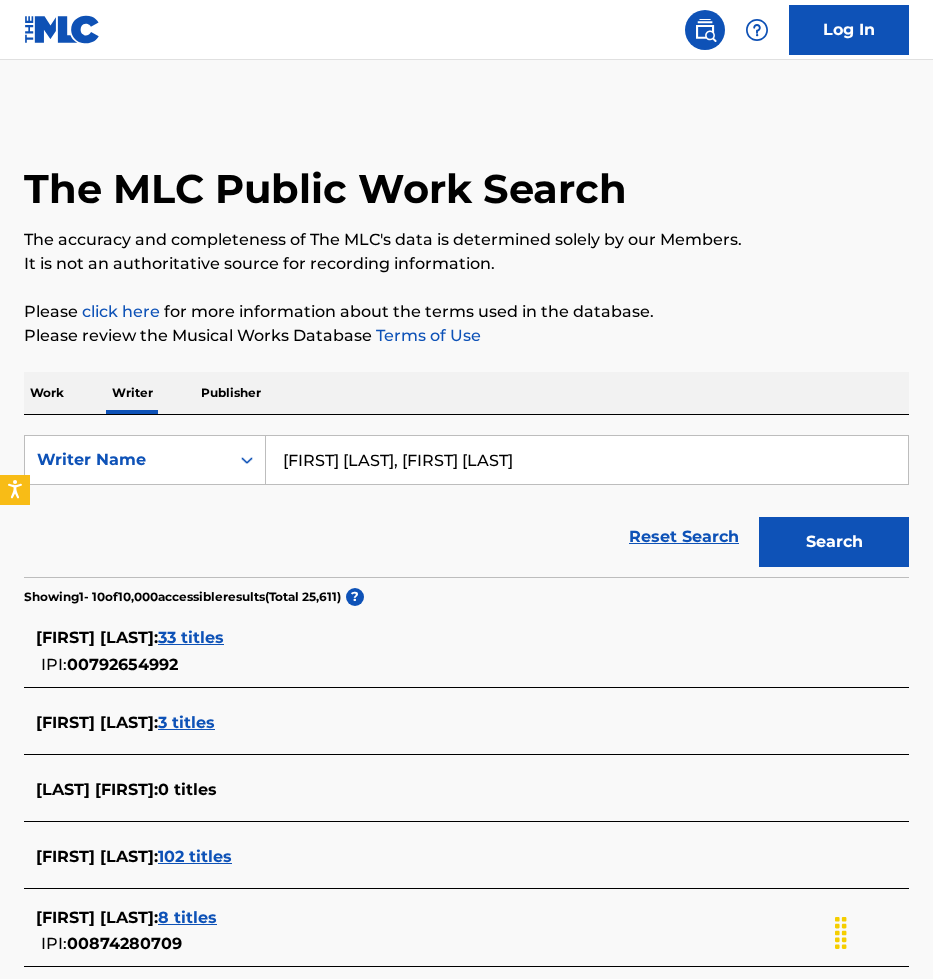 click on "33 titles" at bounding box center [191, 637] 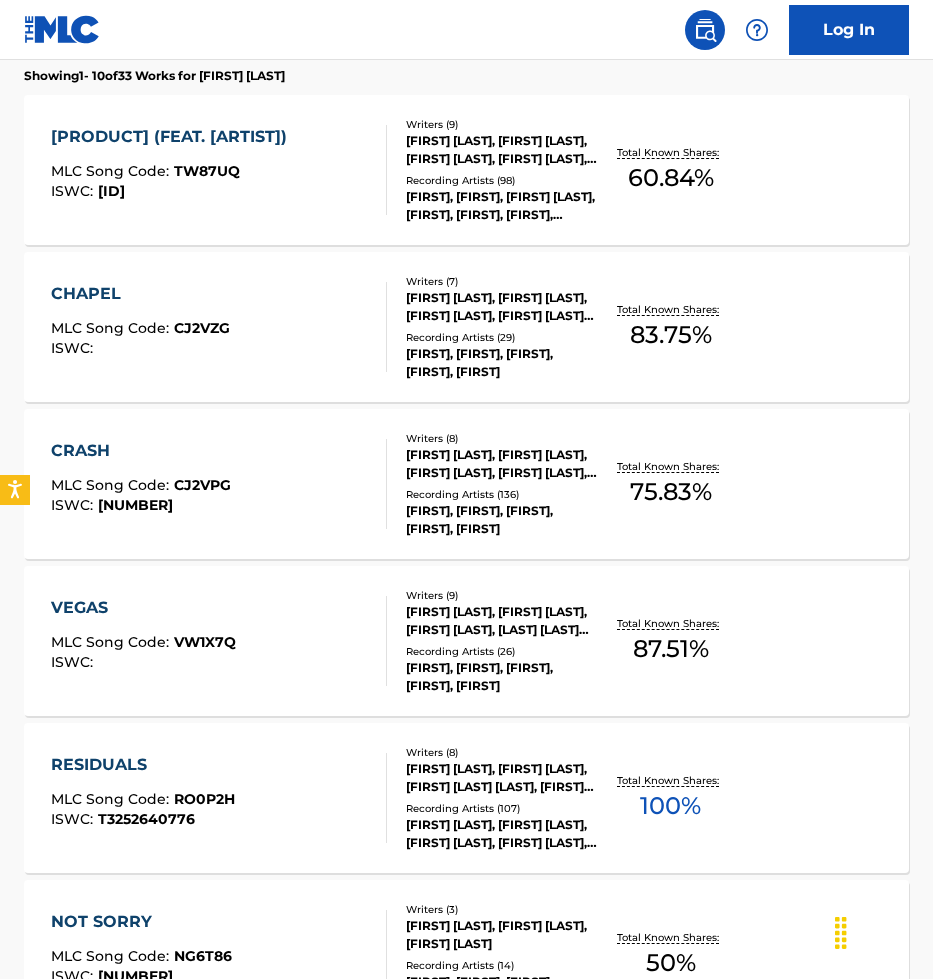 scroll, scrollTop: 573, scrollLeft: 0, axis: vertical 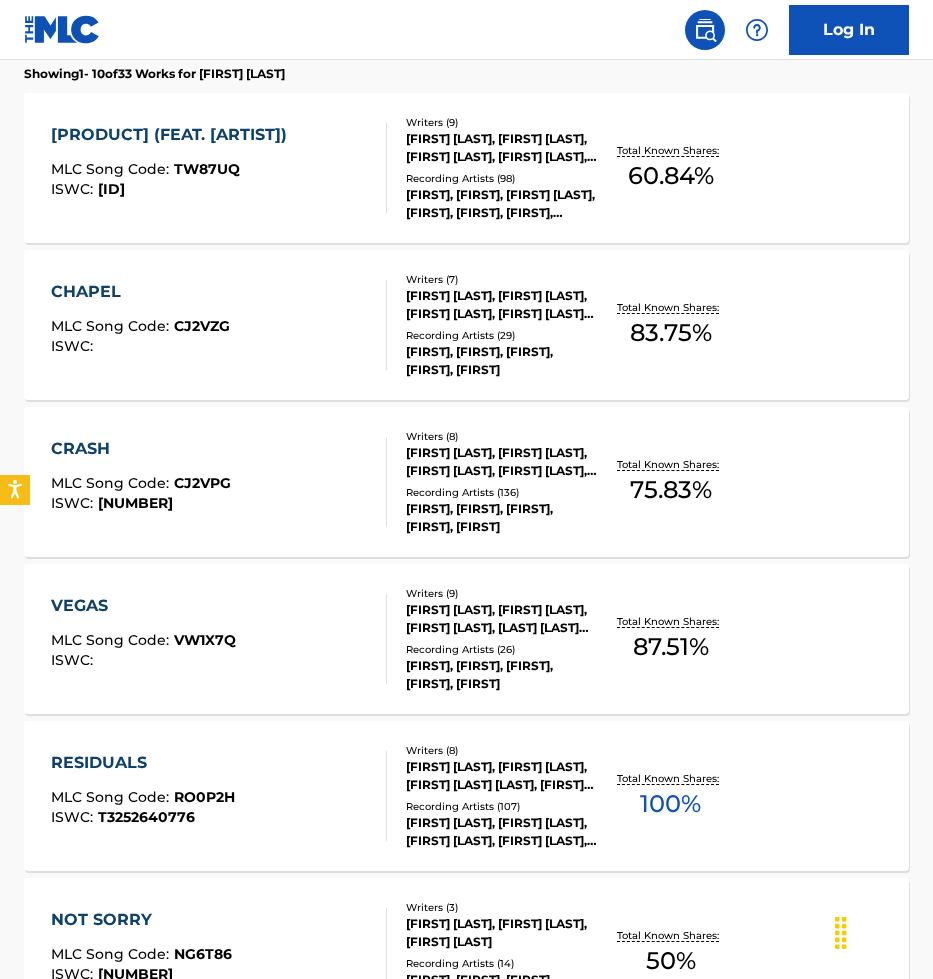 click on "Recording Artists ( 107 )" at bounding box center (501, 806) 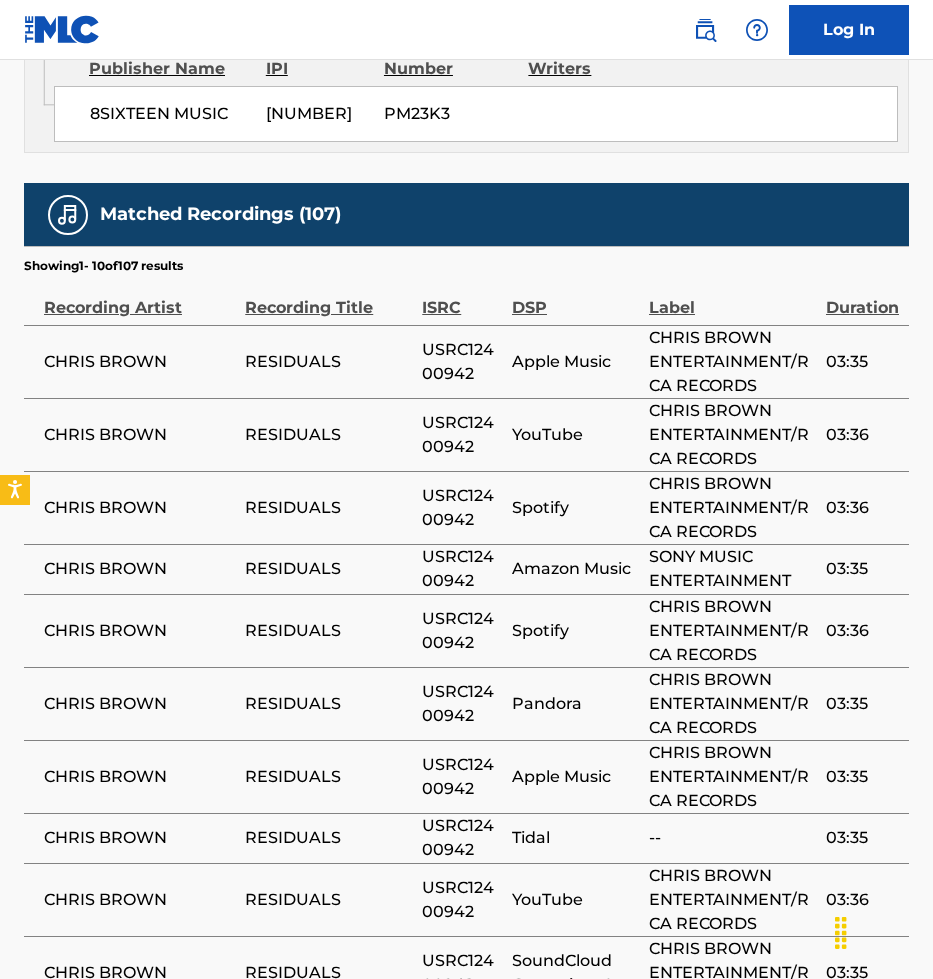scroll, scrollTop: 5859, scrollLeft: 0, axis: vertical 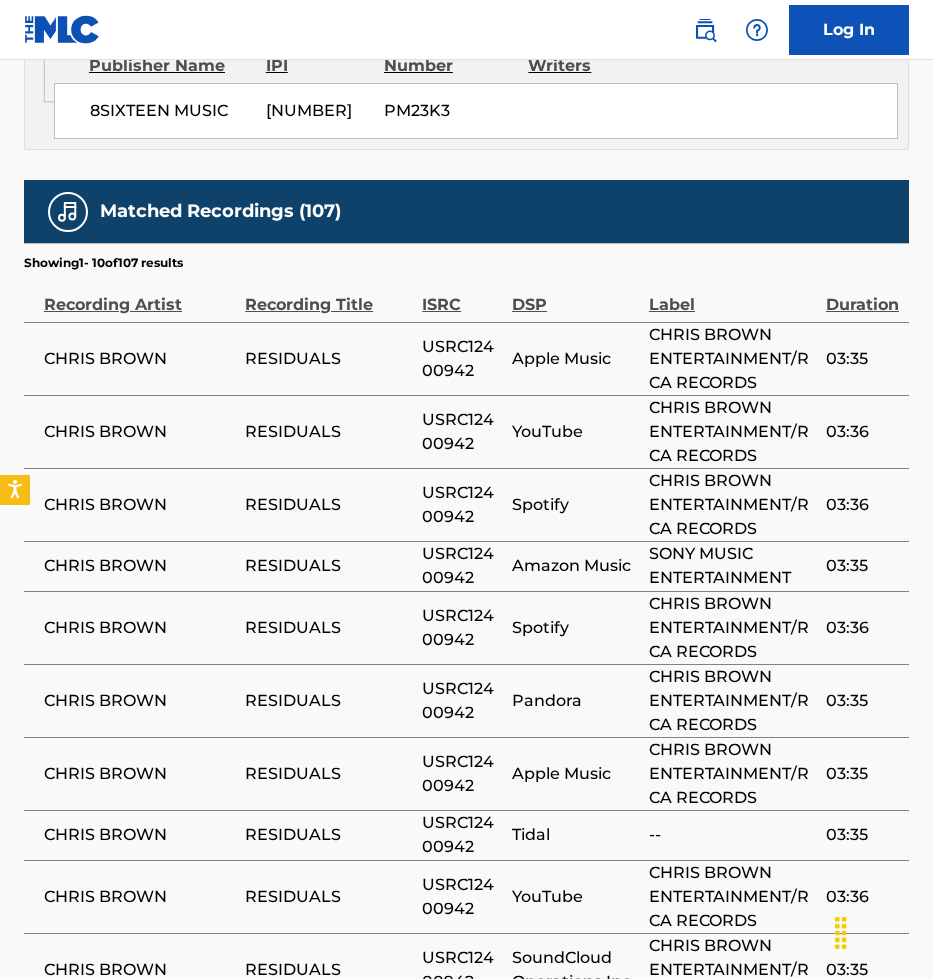 click on "Matched Recordings   (107)" at bounding box center (466, 211) 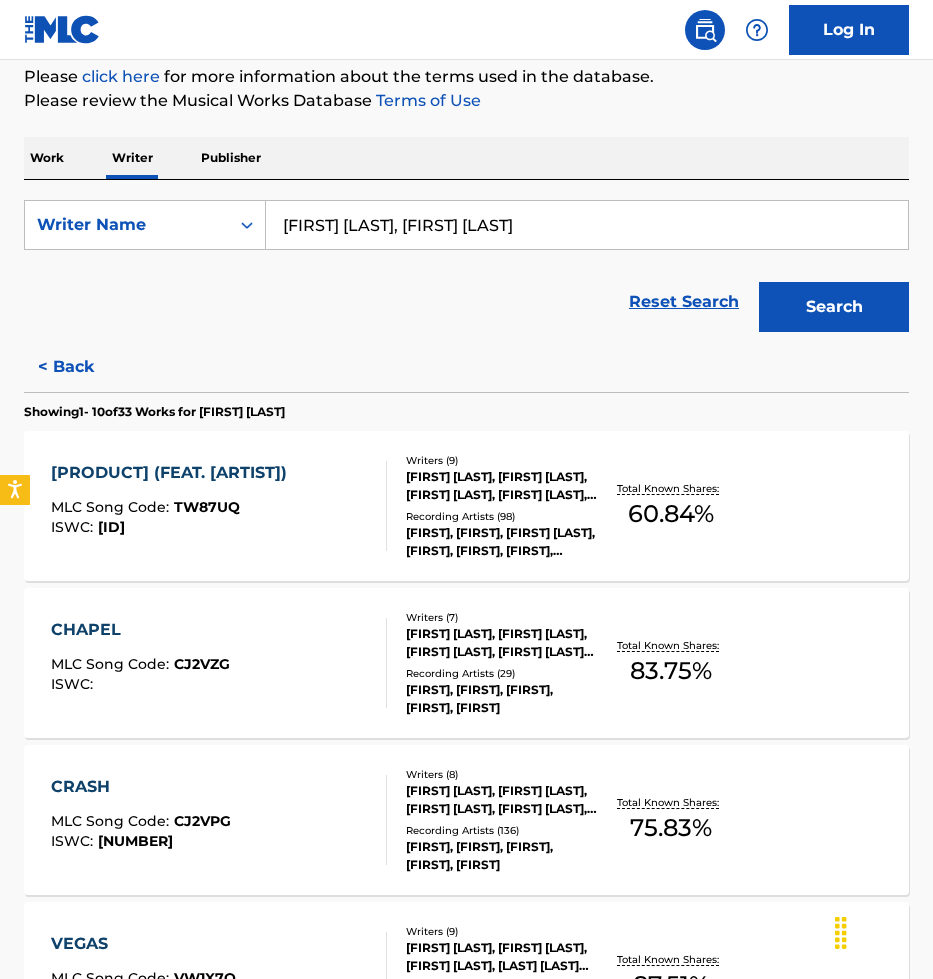 click on "Recording Artists ( 98 )" at bounding box center (501, 516) 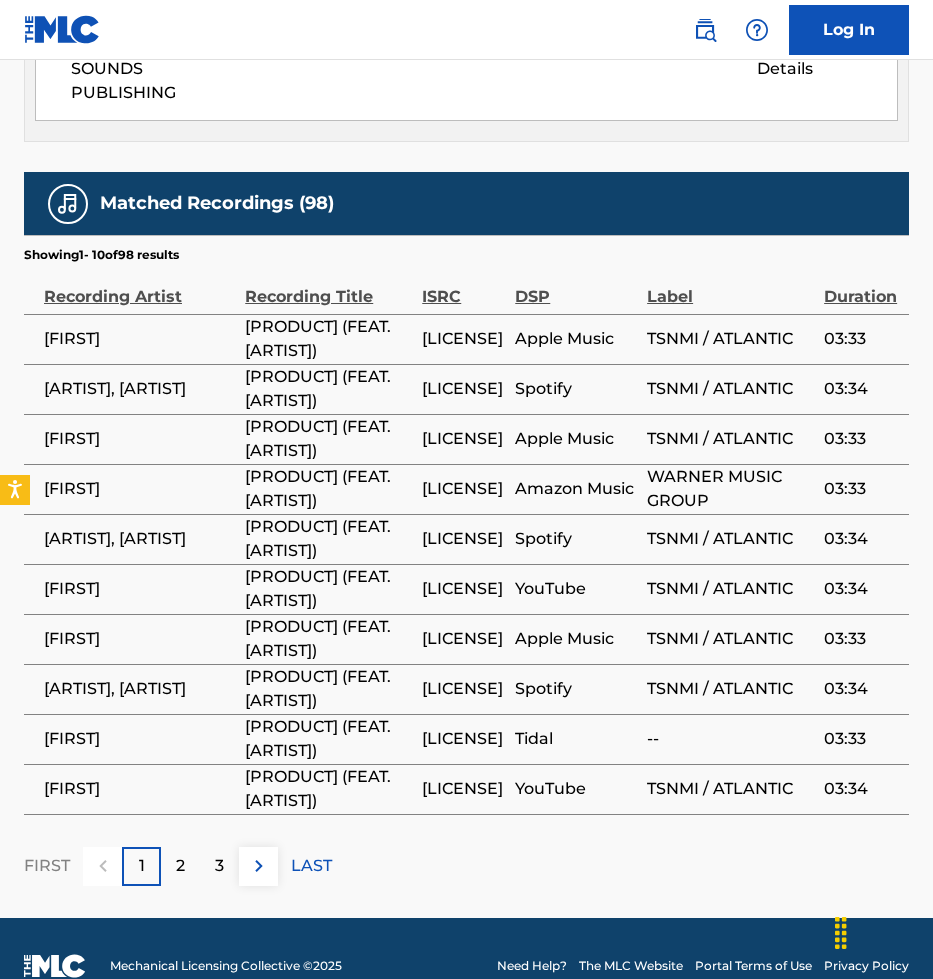 scroll, scrollTop: 5929, scrollLeft: 0, axis: vertical 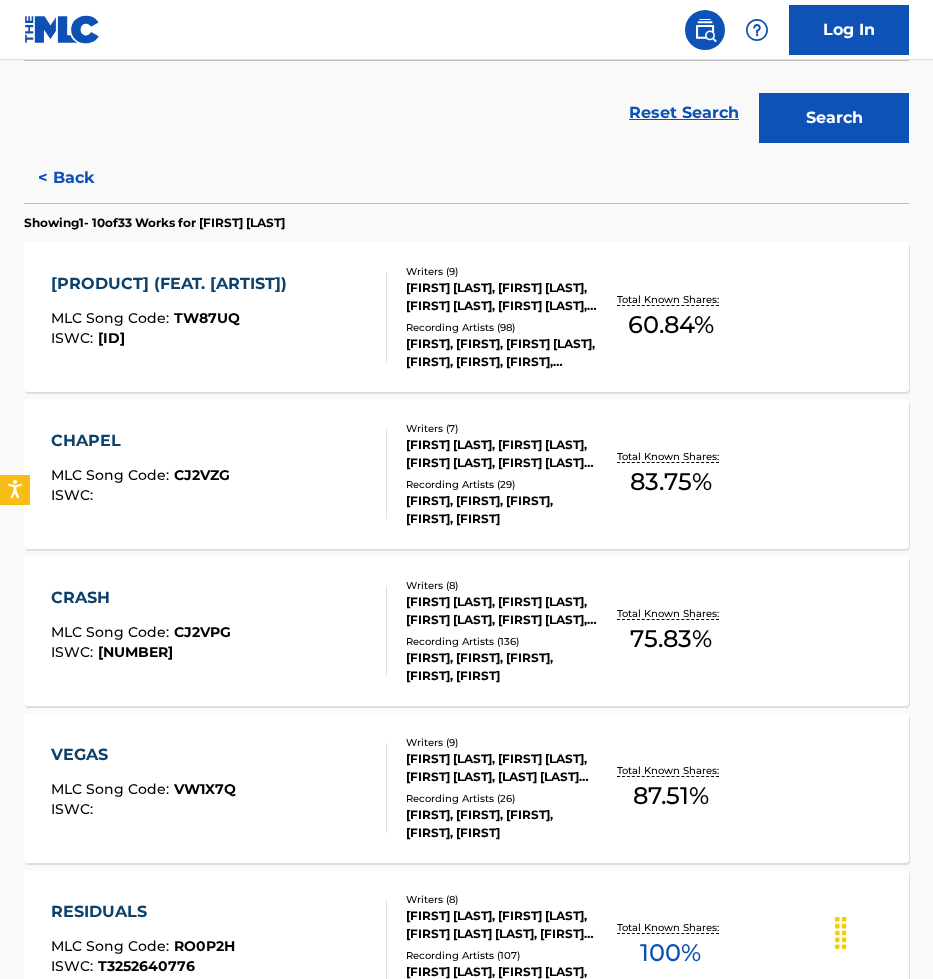 click on "[FIRST], [FIRST], [FIRST], [FIRST], [FIRST]" at bounding box center [501, 510] 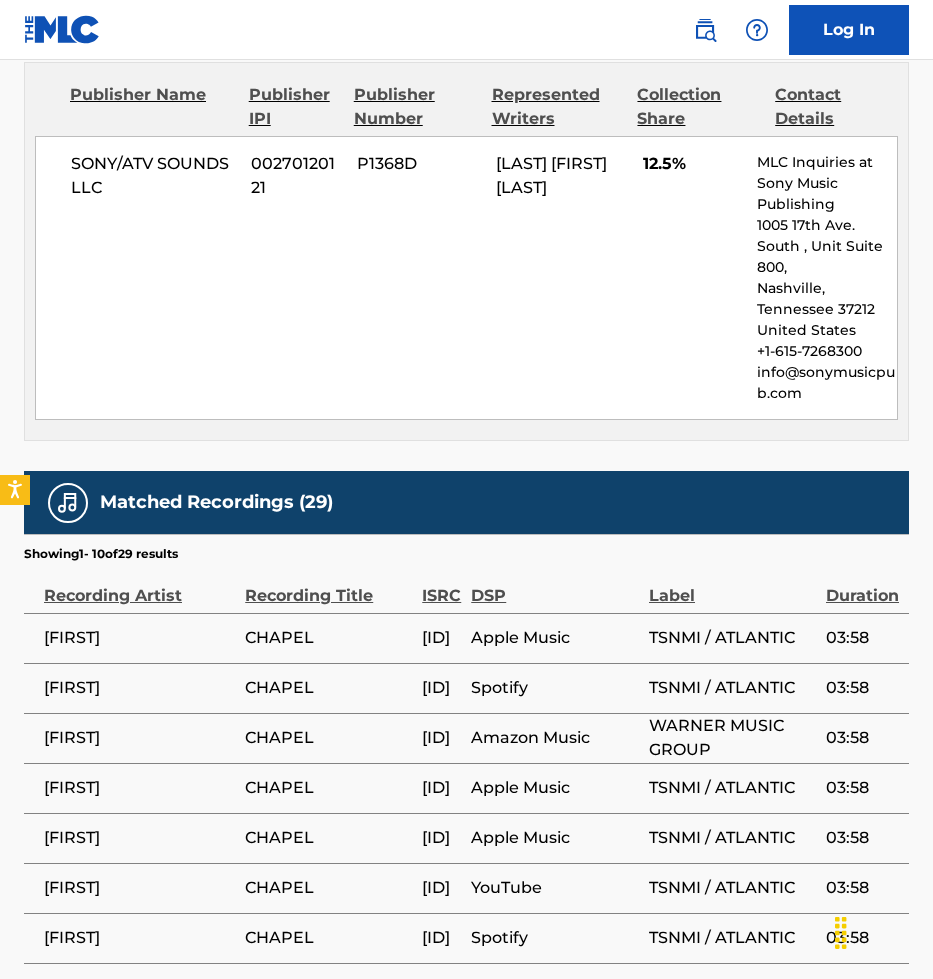 scroll, scrollTop: 5085, scrollLeft: 0, axis: vertical 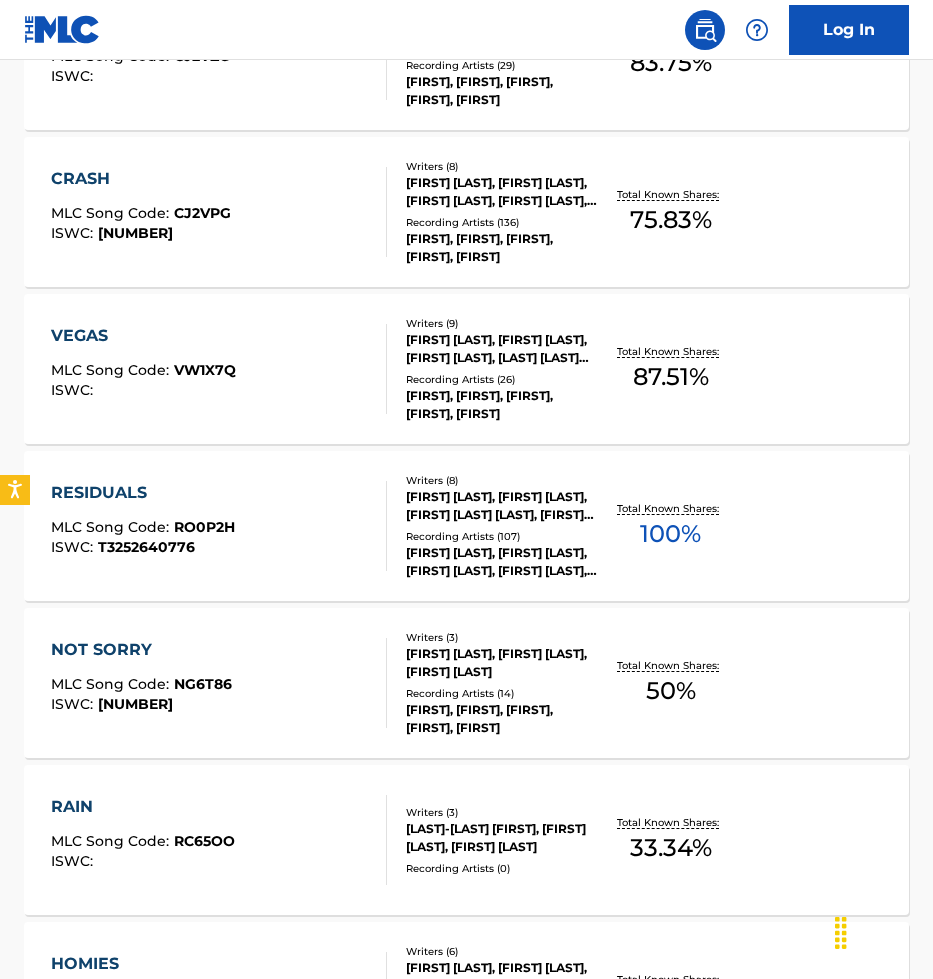 click on "[FIRST], [FIRST], [FIRST], [FIRST], [FIRST]" at bounding box center [501, 405] 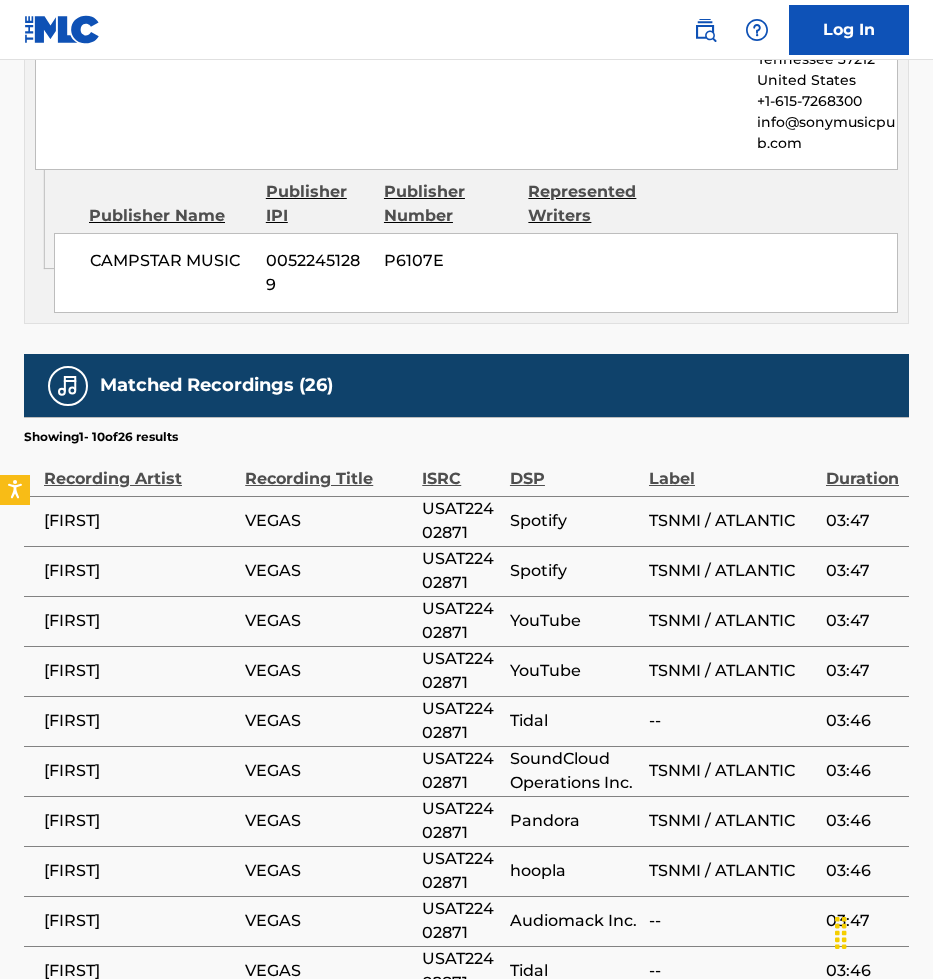 scroll, scrollTop: 6847, scrollLeft: 0, axis: vertical 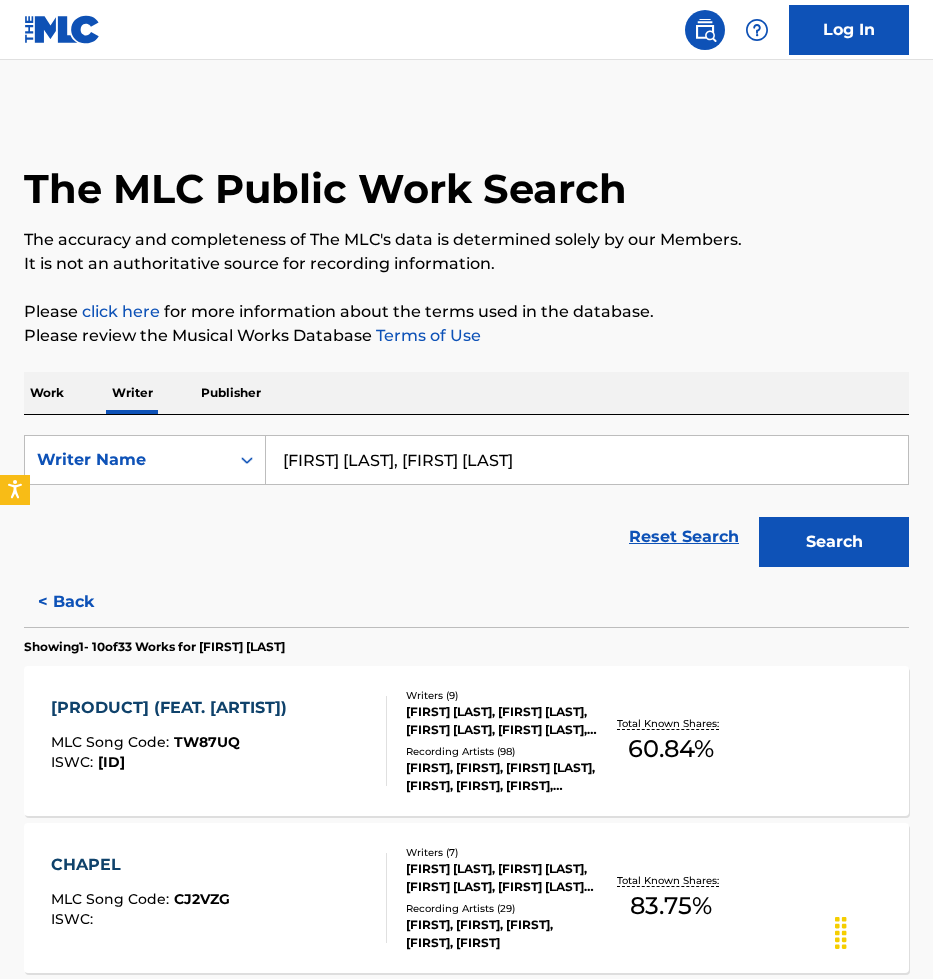 click on "< Back" at bounding box center (84, 602) 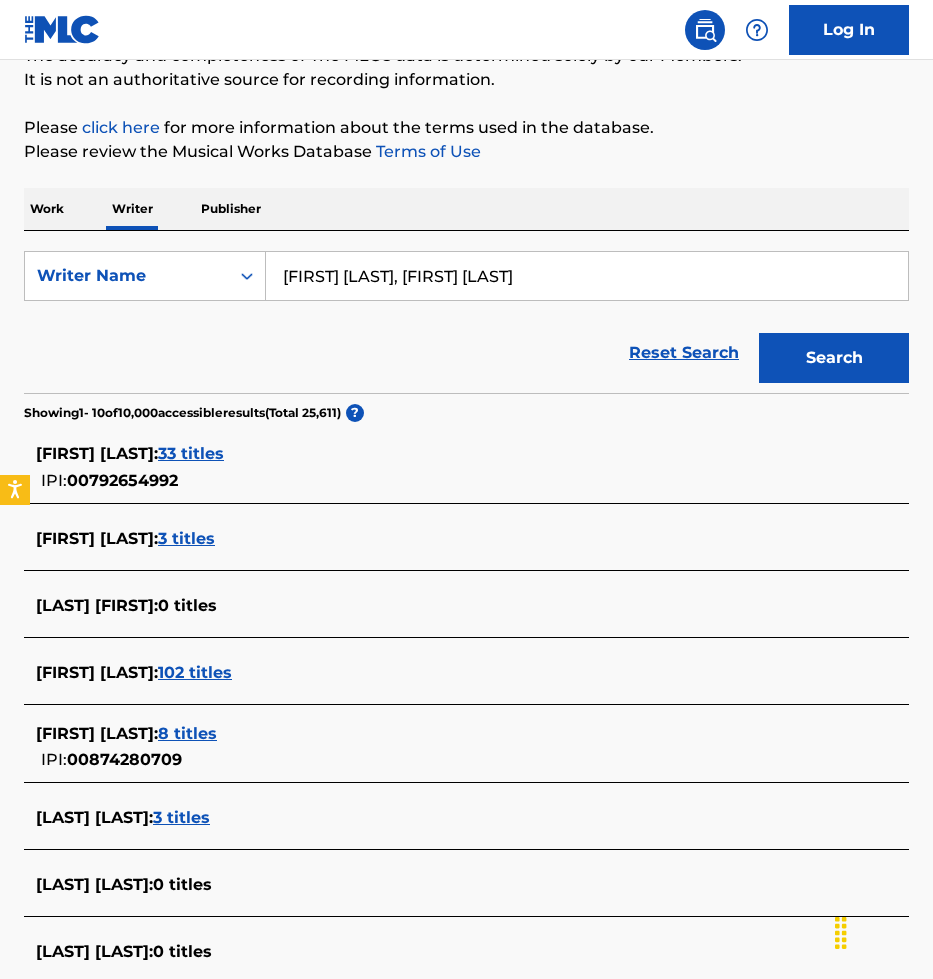 scroll, scrollTop: 270, scrollLeft: 0, axis: vertical 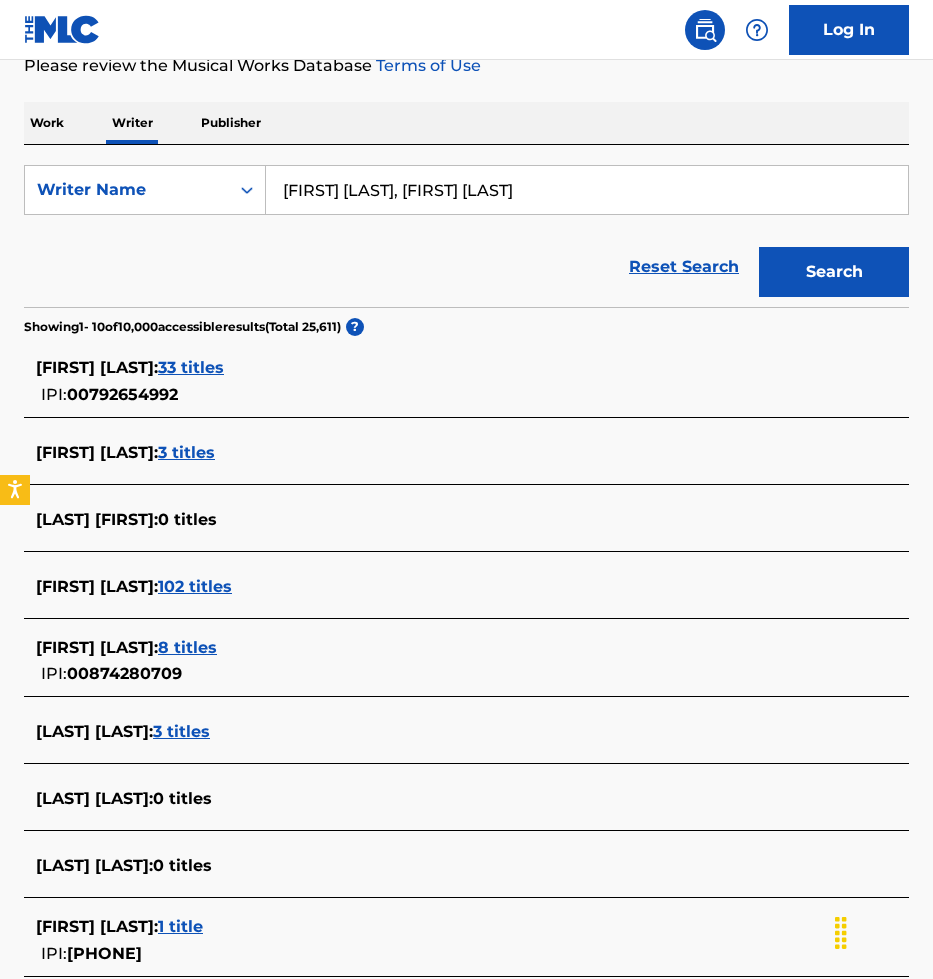 click on "8 titles" at bounding box center [187, 647] 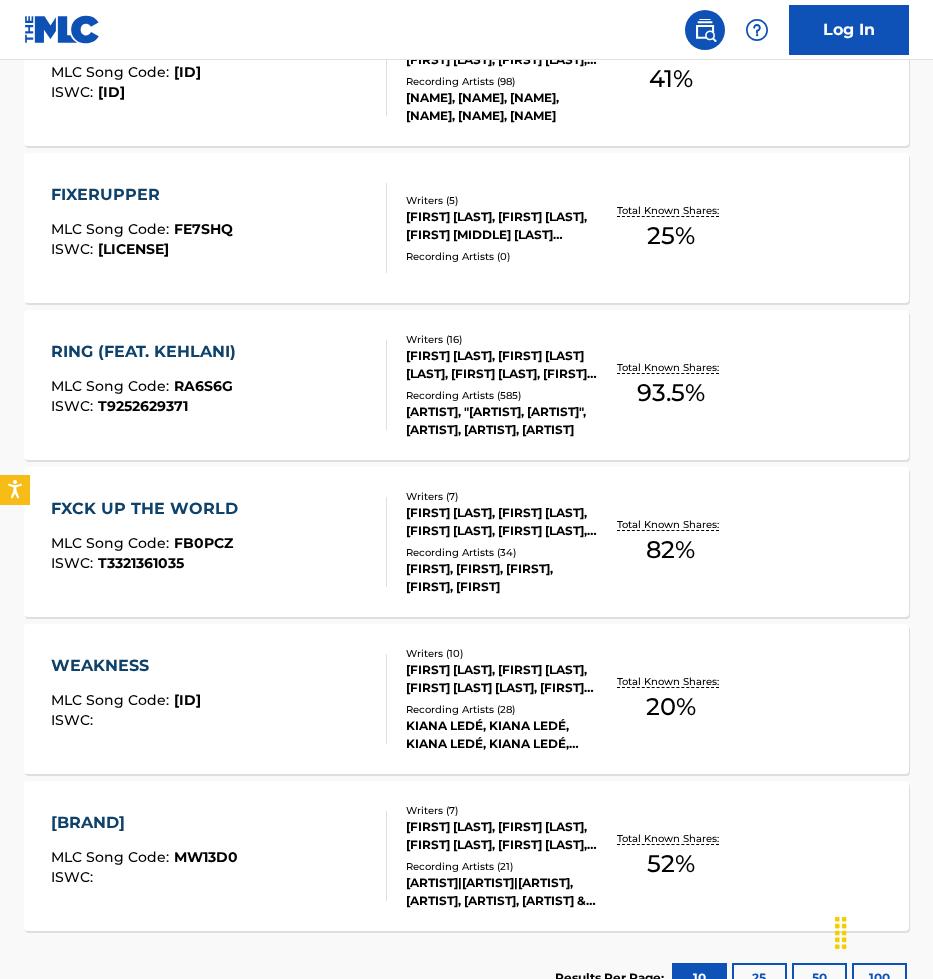 scroll, scrollTop: 985, scrollLeft: 0, axis: vertical 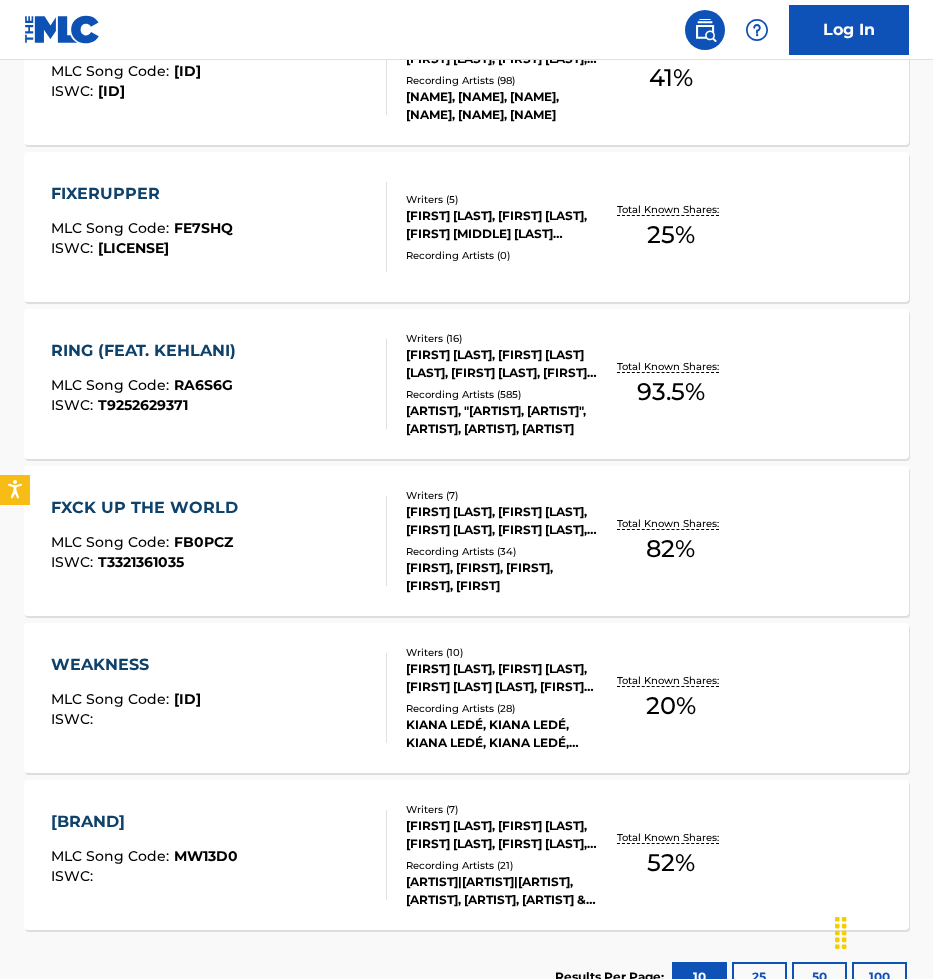 click on "[ARTIST], "[ARTIST], [ARTIST]", [ARTIST], [ARTIST], [ARTIST]" at bounding box center [501, 420] 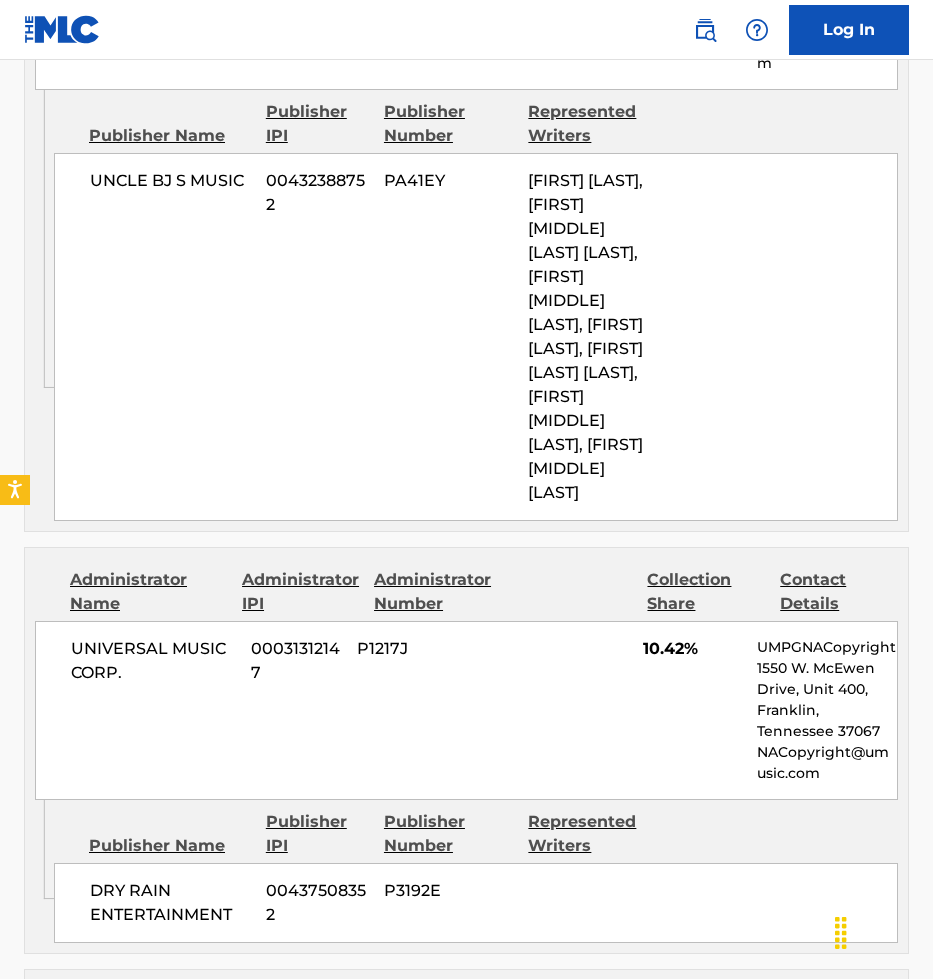 scroll, scrollTop: 5328, scrollLeft: 0, axis: vertical 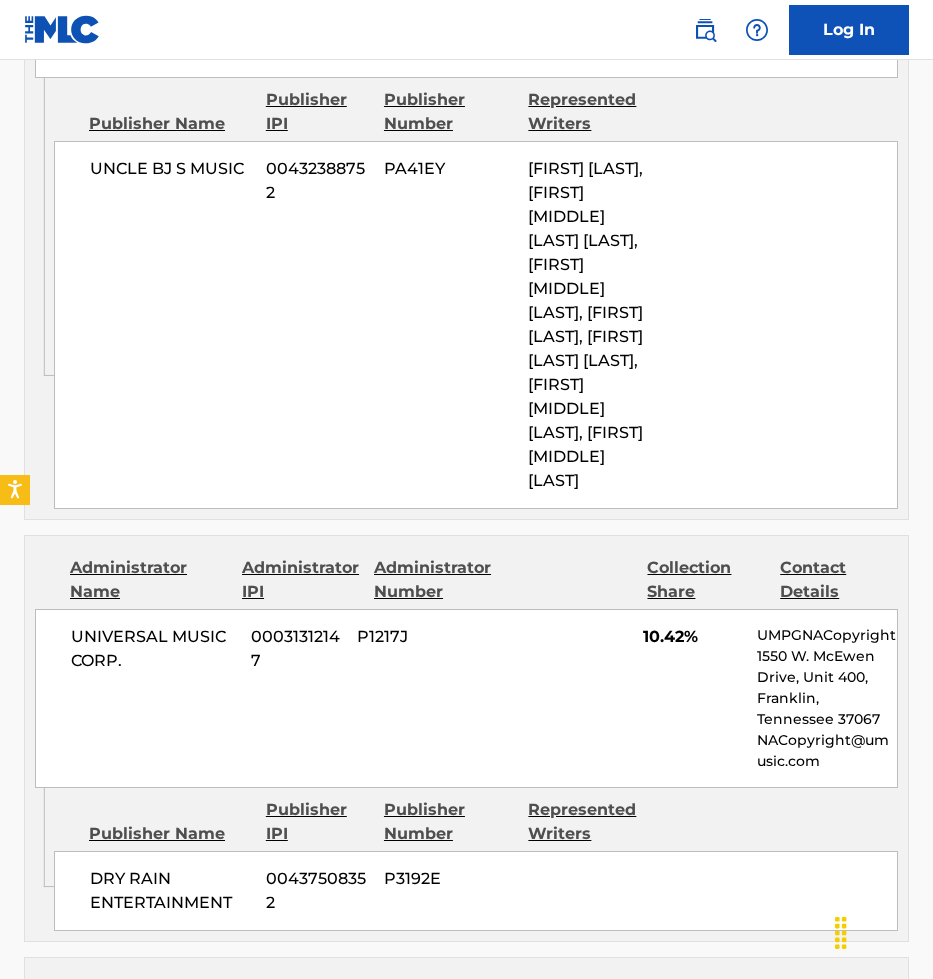 click on "[BRAND] [BRAND] [SSN] [ID] [FIRST], [FIRST] [LAST] [LAST] [LAST], [FIRST] [LAST], [FIRST] [LAST], [FIRST] [LAST] [LAST], [FIRST] [LAST] [LAST], [FIRST] [LAST], [FIRST] [LAST] [LAST]" at bounding box center (476, 325) 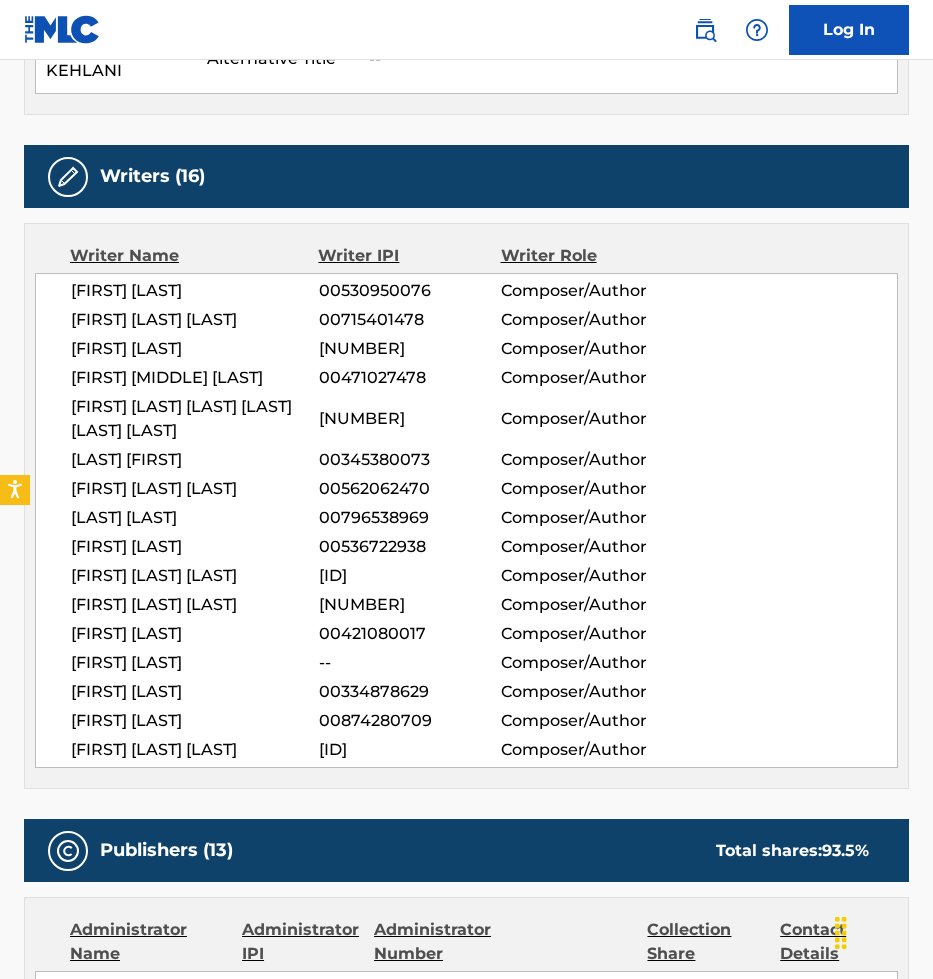 scroll, scrollTop: 831, scrollLeft: 0, axis: vertical 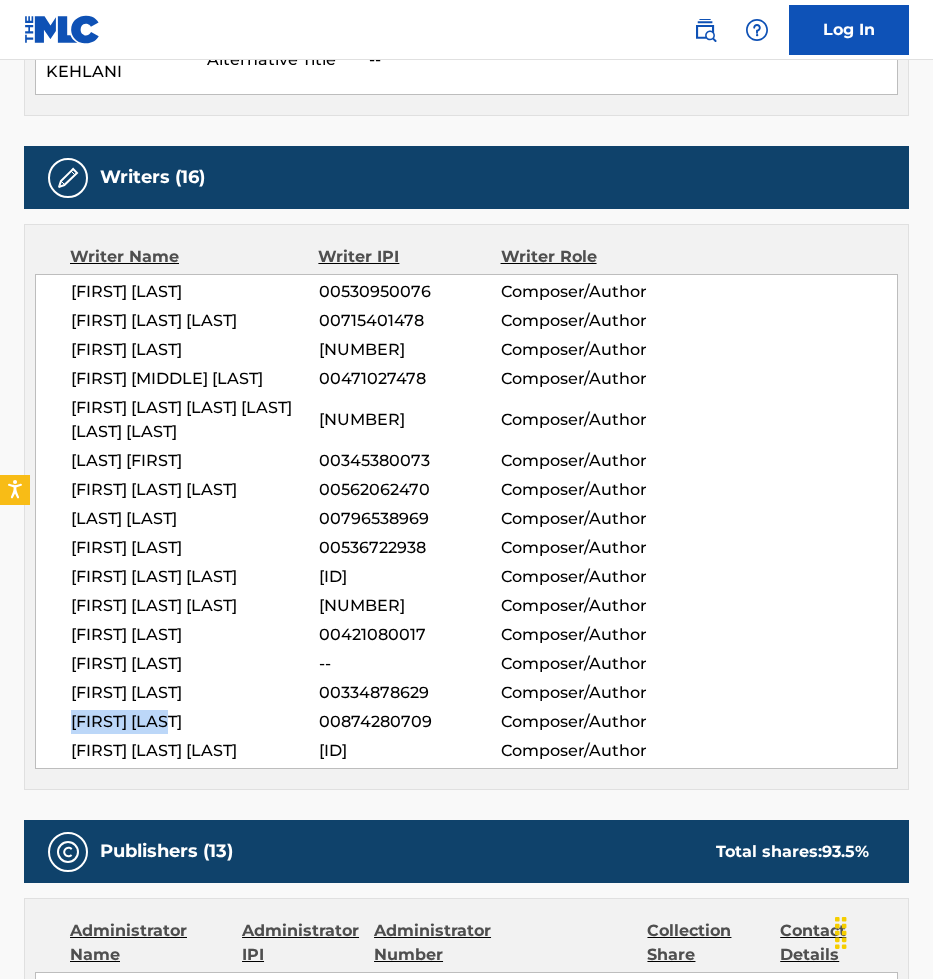 drag, startPoint x: 195, startPoint y: 723, endPoint x: 60, endPoint y: 729, distance: 135.13327 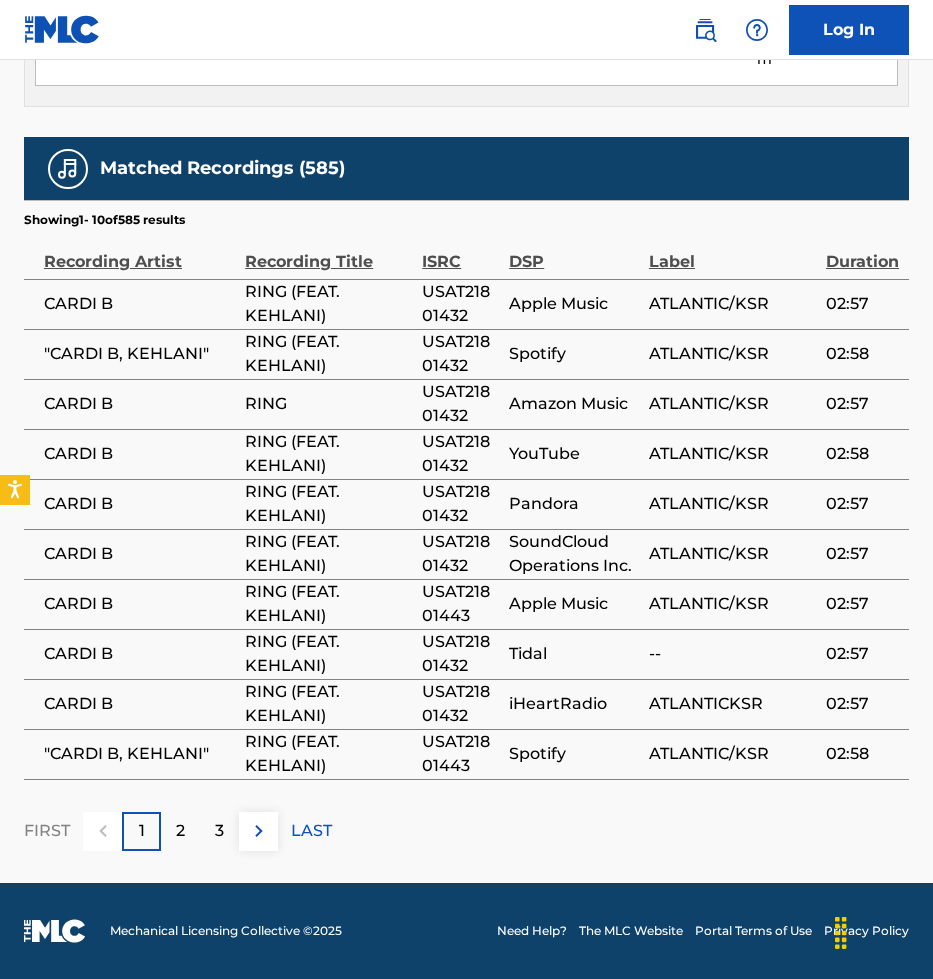 scroll, scrollTop: 7227, scrollLeft: 0, axis: vertical 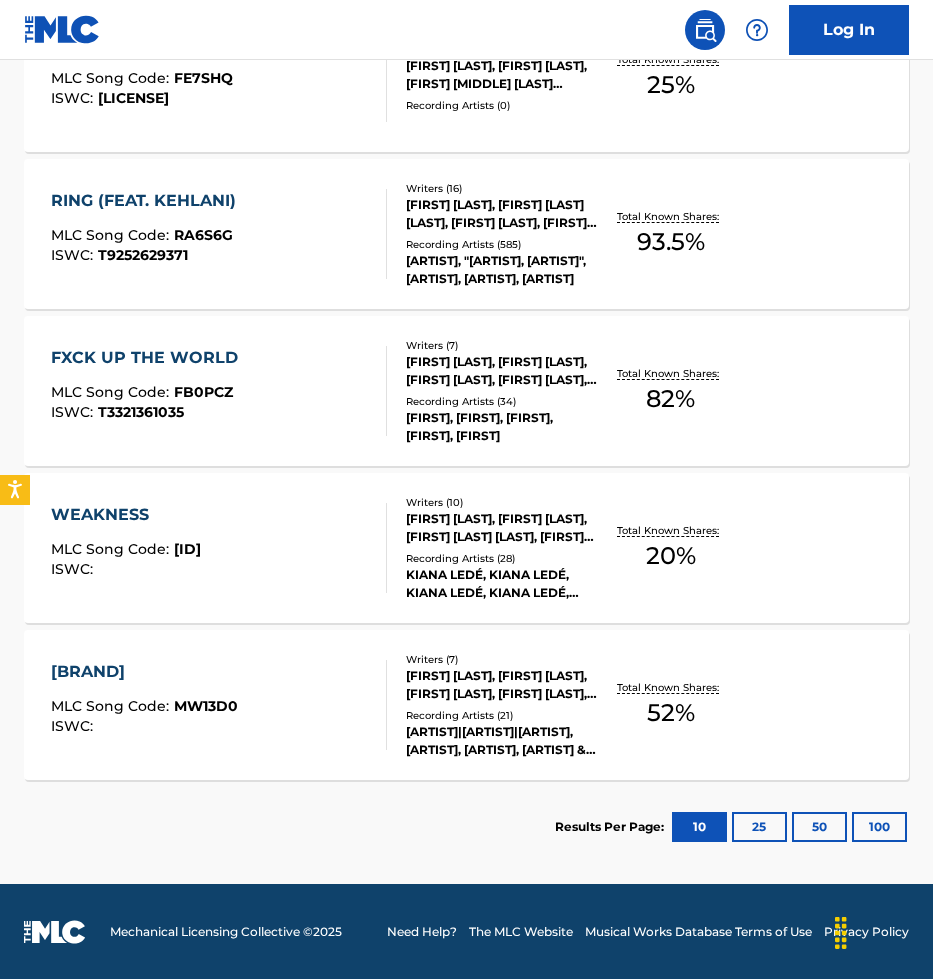 click on "[FIRST] [LAST], [FIRST] [LAST], [FIRST] [LAST], [FIRST] [LAST], [FIRST] [LAST], [FIRST] [LAST], [FIRST] [LAST]" at bounding box center (501, 685) 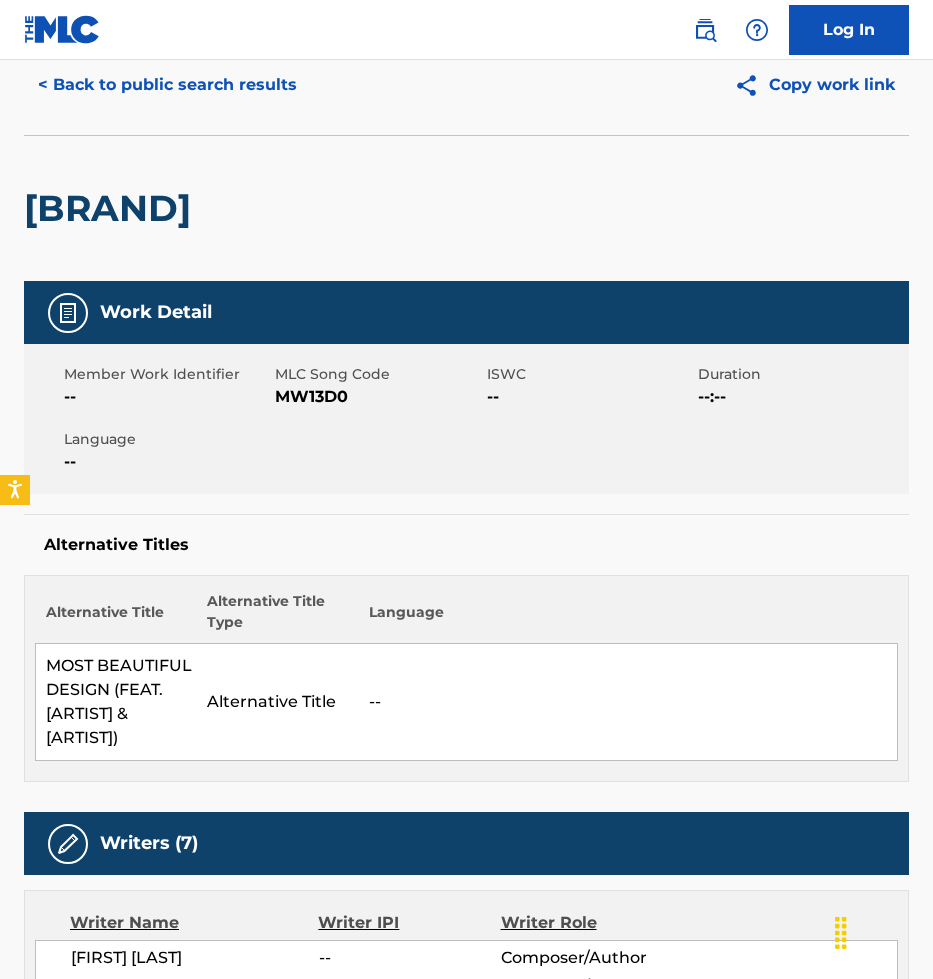 scroll, scrollTop: 63, scrollLeft: 0, axis: vertical 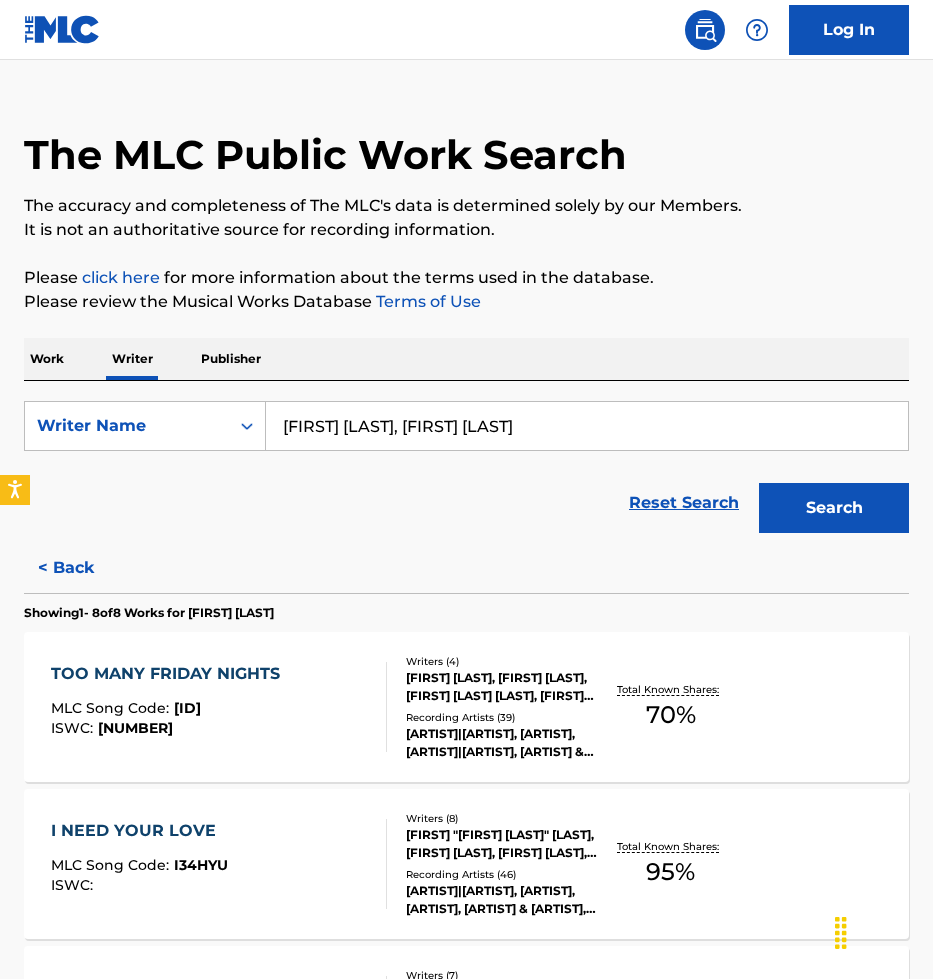 click on "< Back" at bounding box center [84, 568] 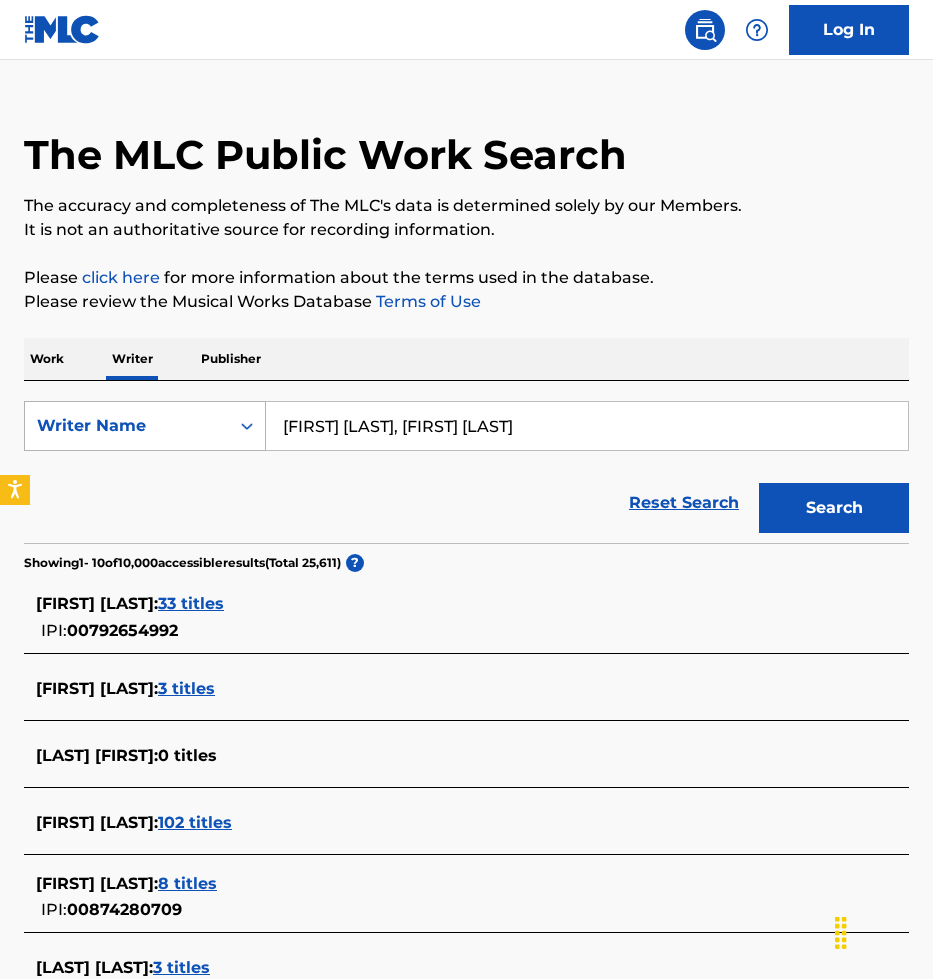 drag, startPoint x: 385, startPoint y: 424, endPoint x: 237, endPoint y: 417, distance: 148.16545 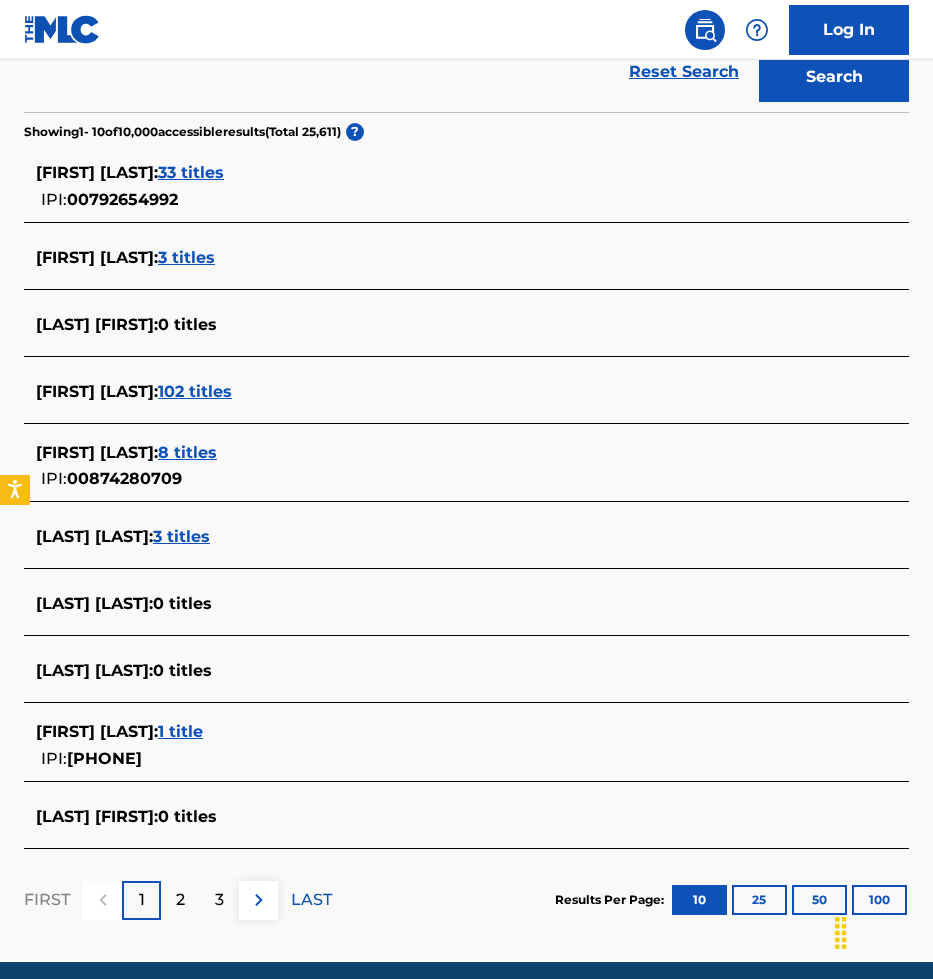 scroll, scrollTop: 459, scrollLeft: 0, axis: vertical 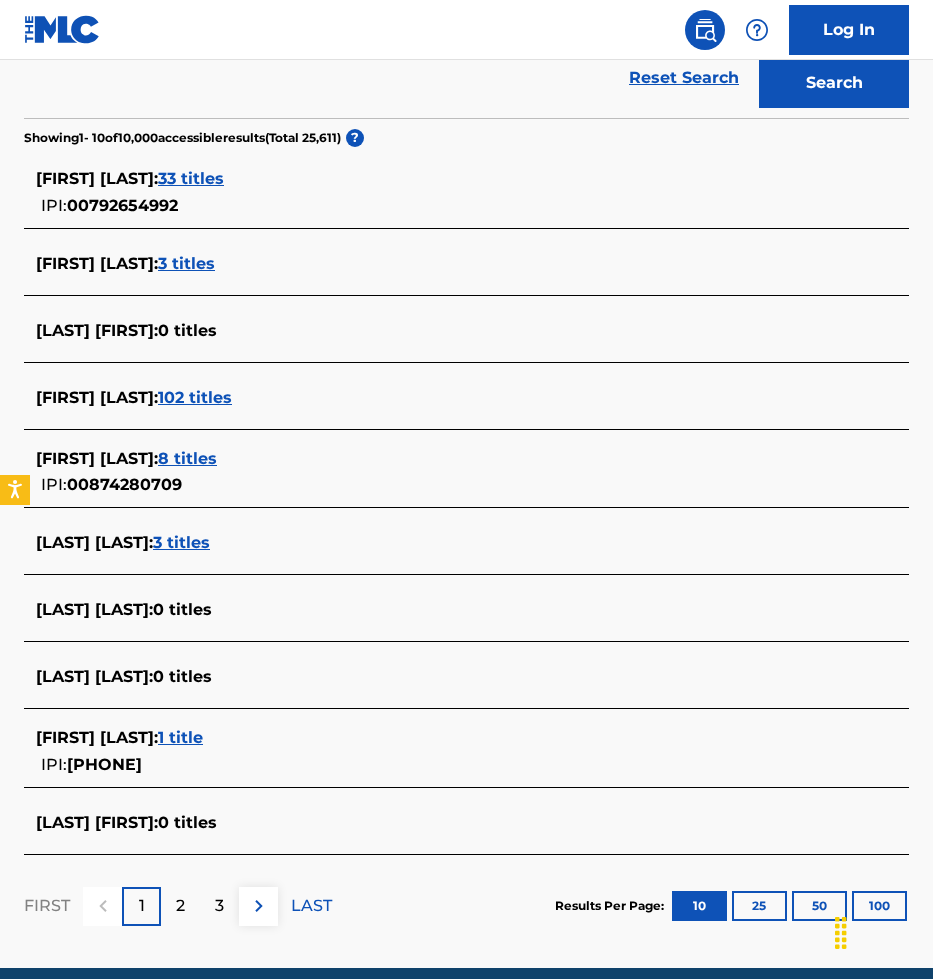 click on "8 titles" at bounding box center [187, 458] 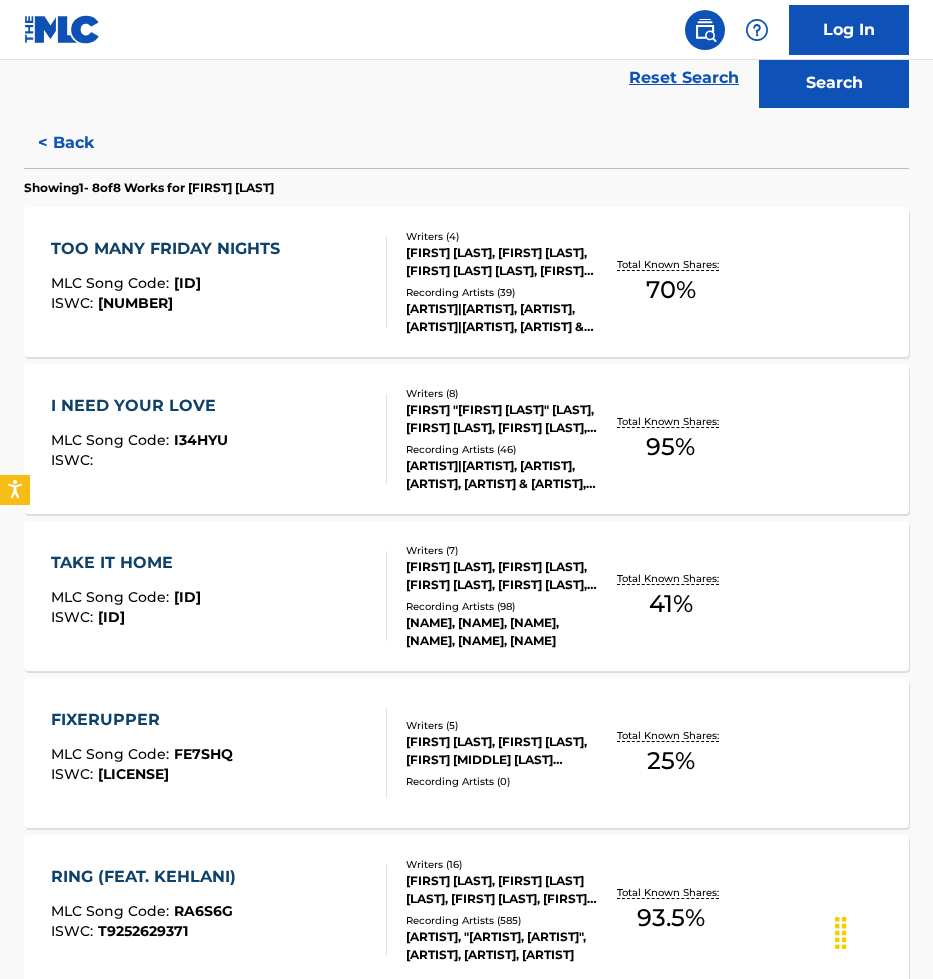 scroll, scrollTop: 1135, scrollLeft: 0, axis: vertical 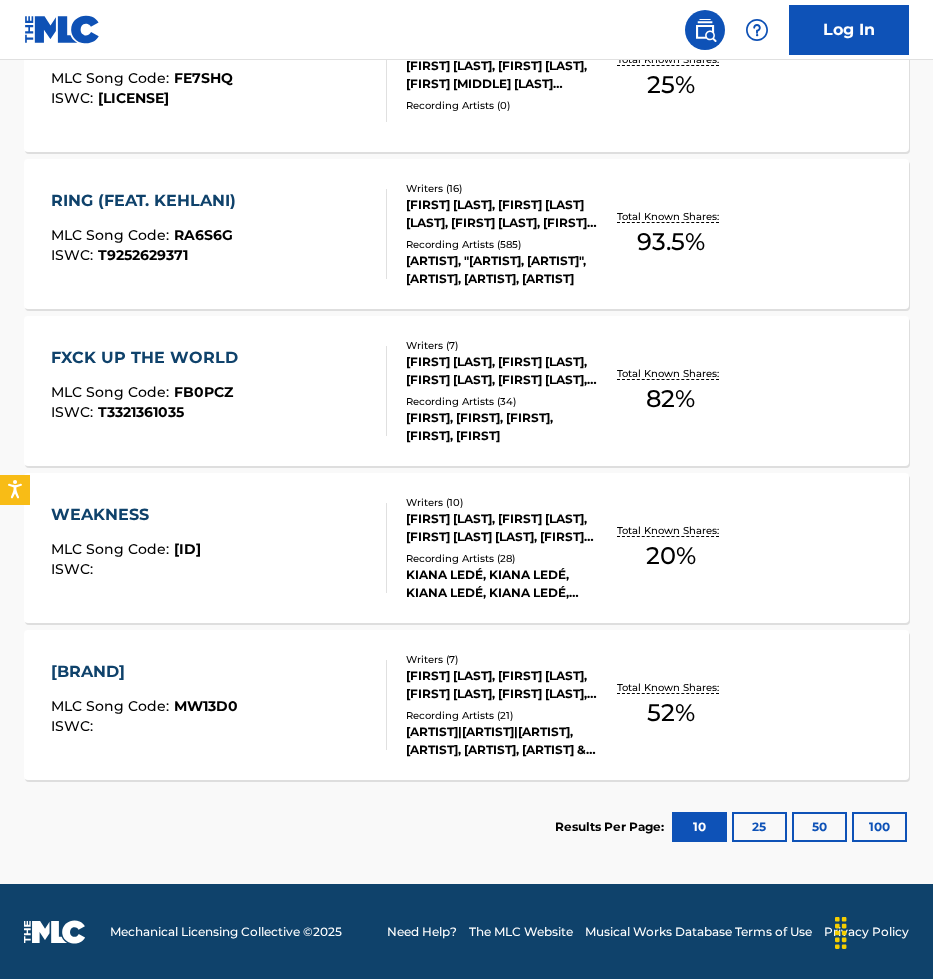 click on "100" at bounding box center [879, 827] 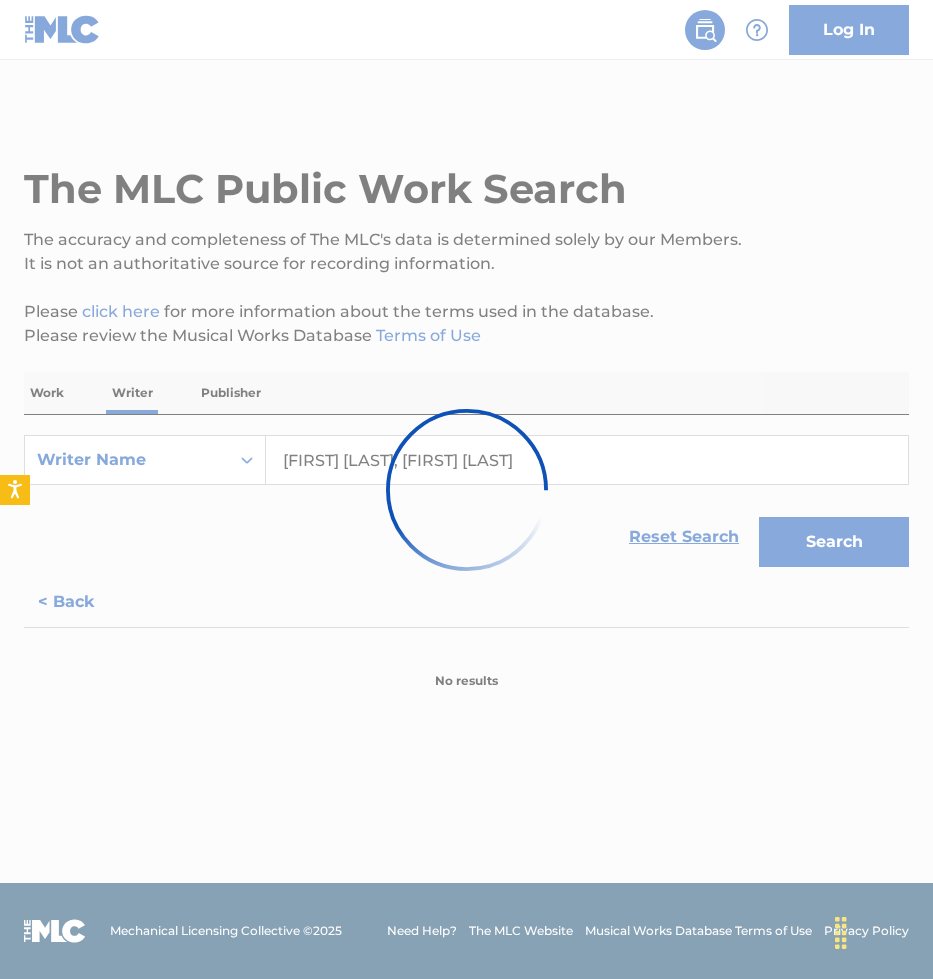 scroll, scrollTop: 0, scrollLeft: 0, axis: both 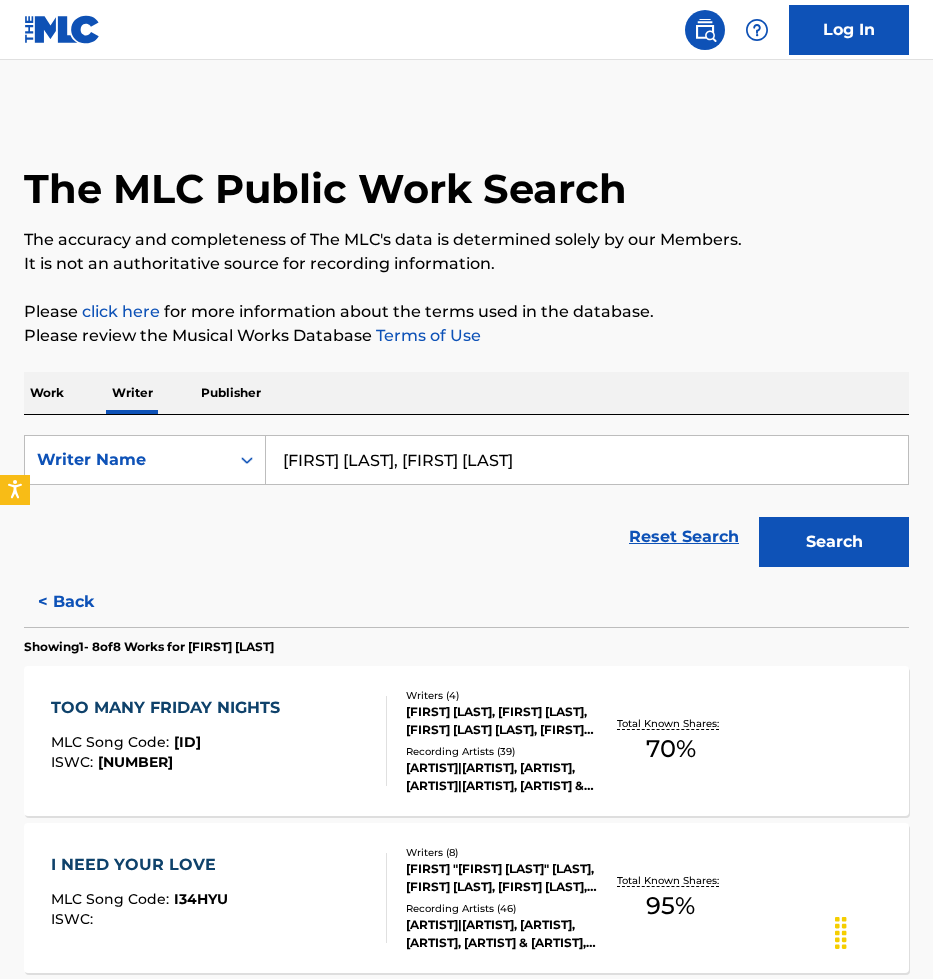 click on "[ARTIST]|[ARTIST], [ARTIST], [ARTIST]|[ARTIST], [ARTIST] & [ARTIST], [ARTIST]" at bounding box center [501, 777] 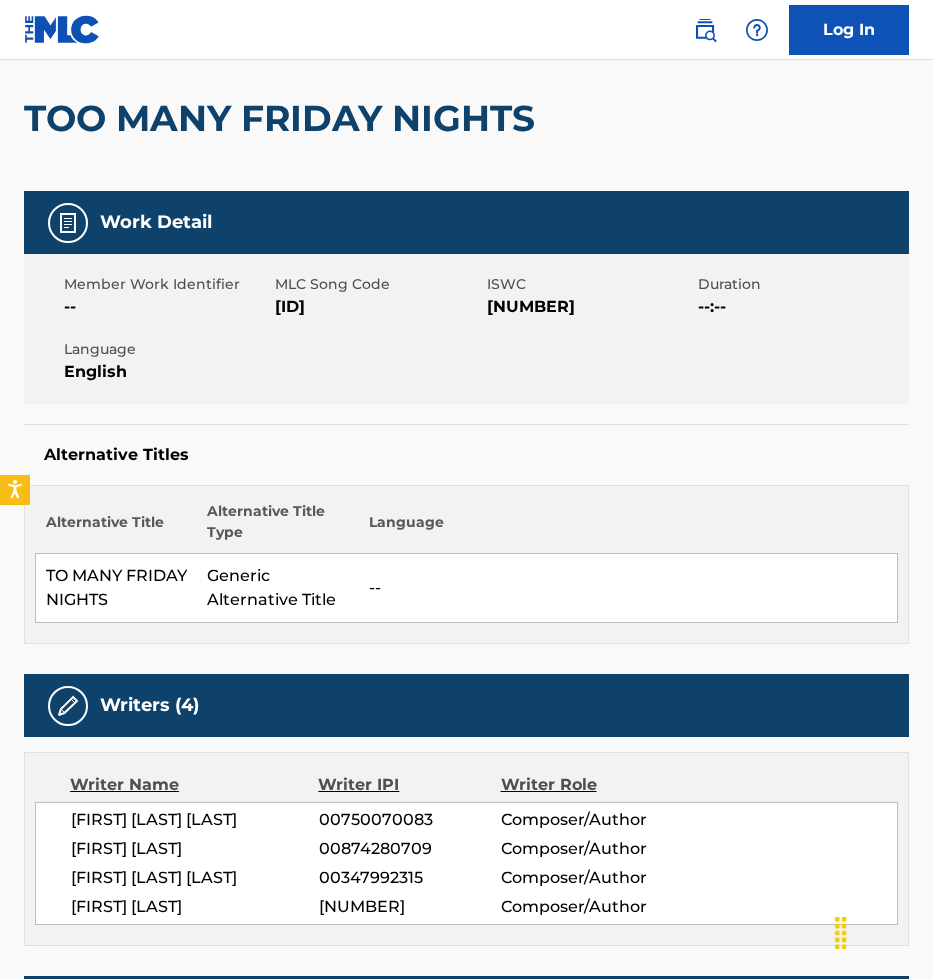 scroll, scrollTop: 0, scrollLeft: 0, axis: both 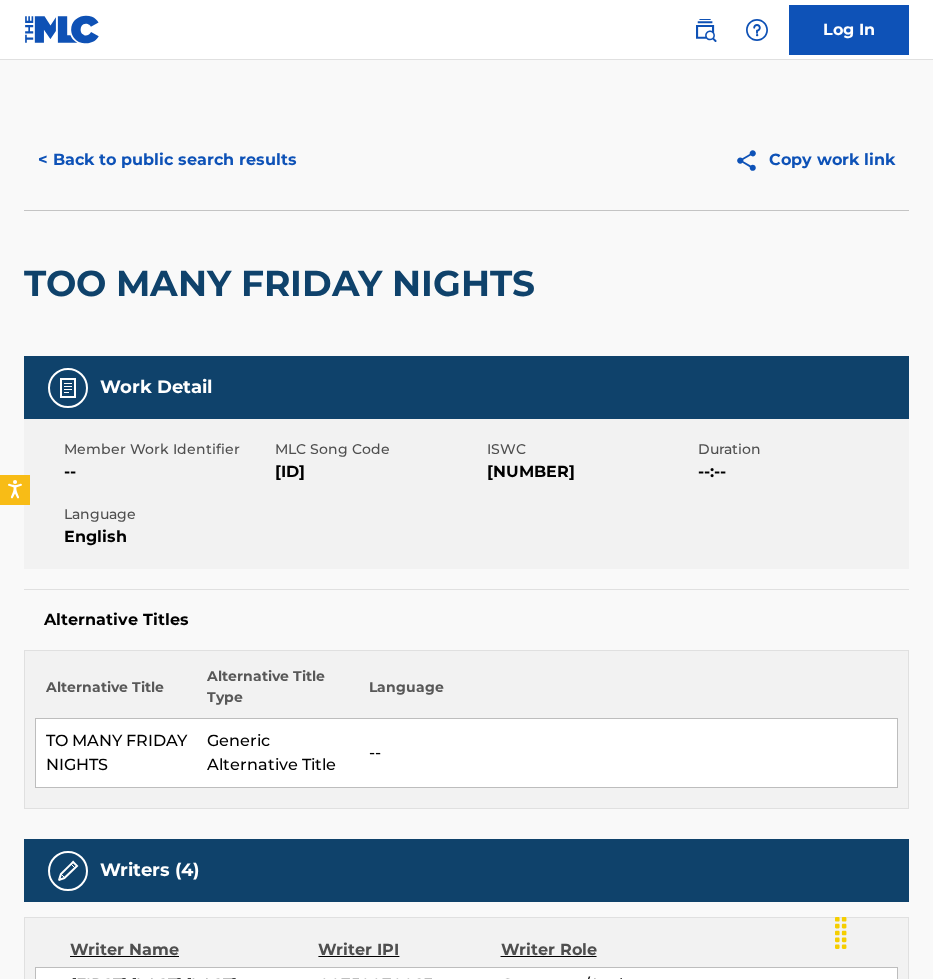 click on "< Back to public search results" at bounding box center (167, 160) 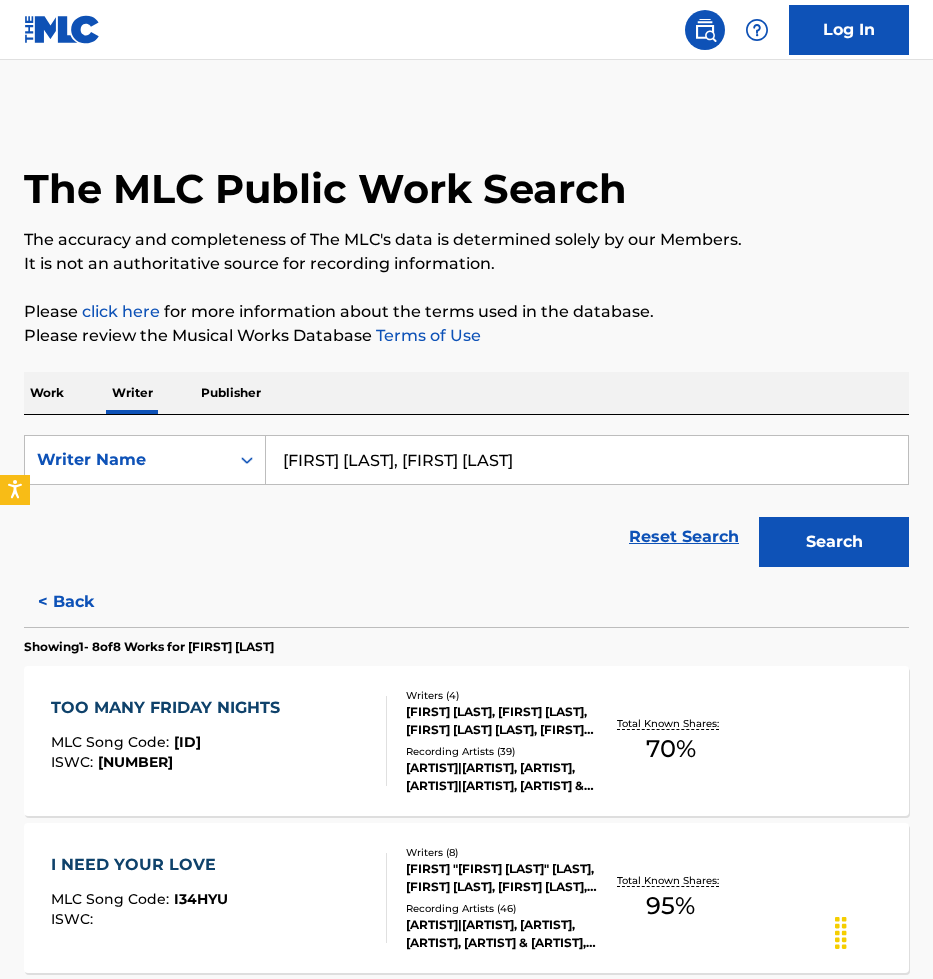 click on "[FIRST] [LAST], [FIRST] [LAST]" at bounding box center [587, 460] 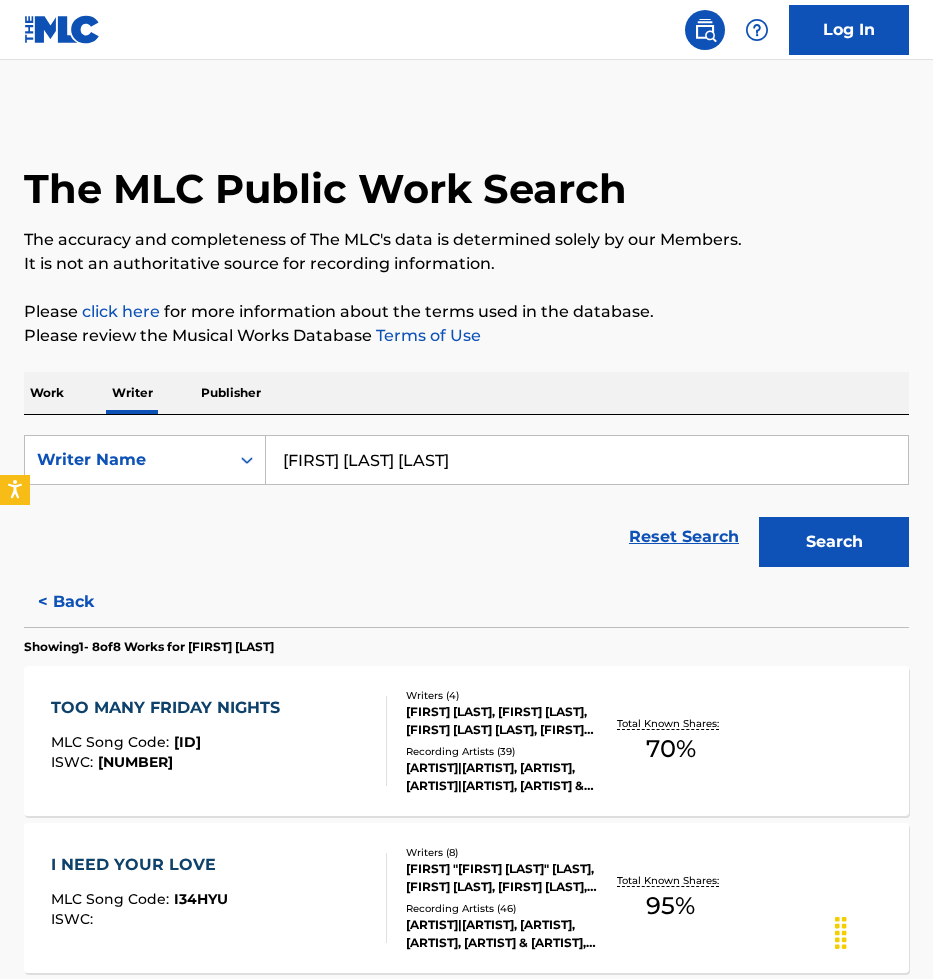type on "[FIRST] [LAST] [LAST]" 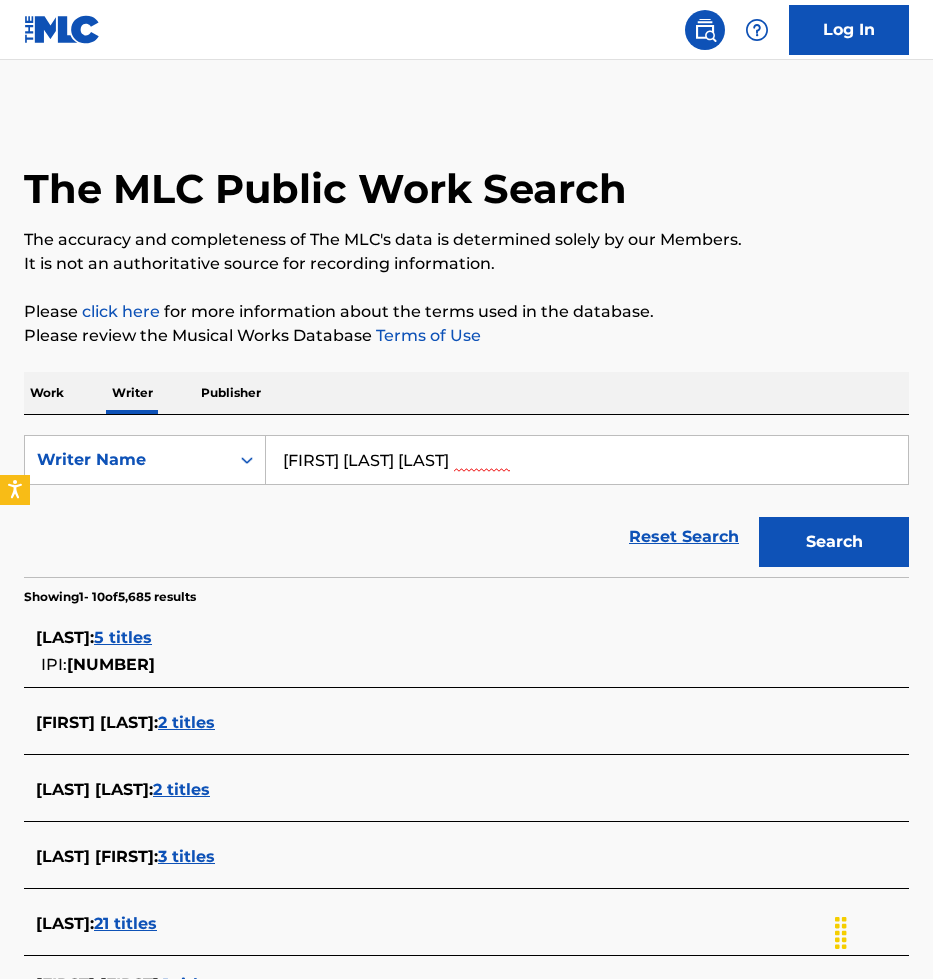 click on "Reset Search Search" at bounding box center (466, 537) 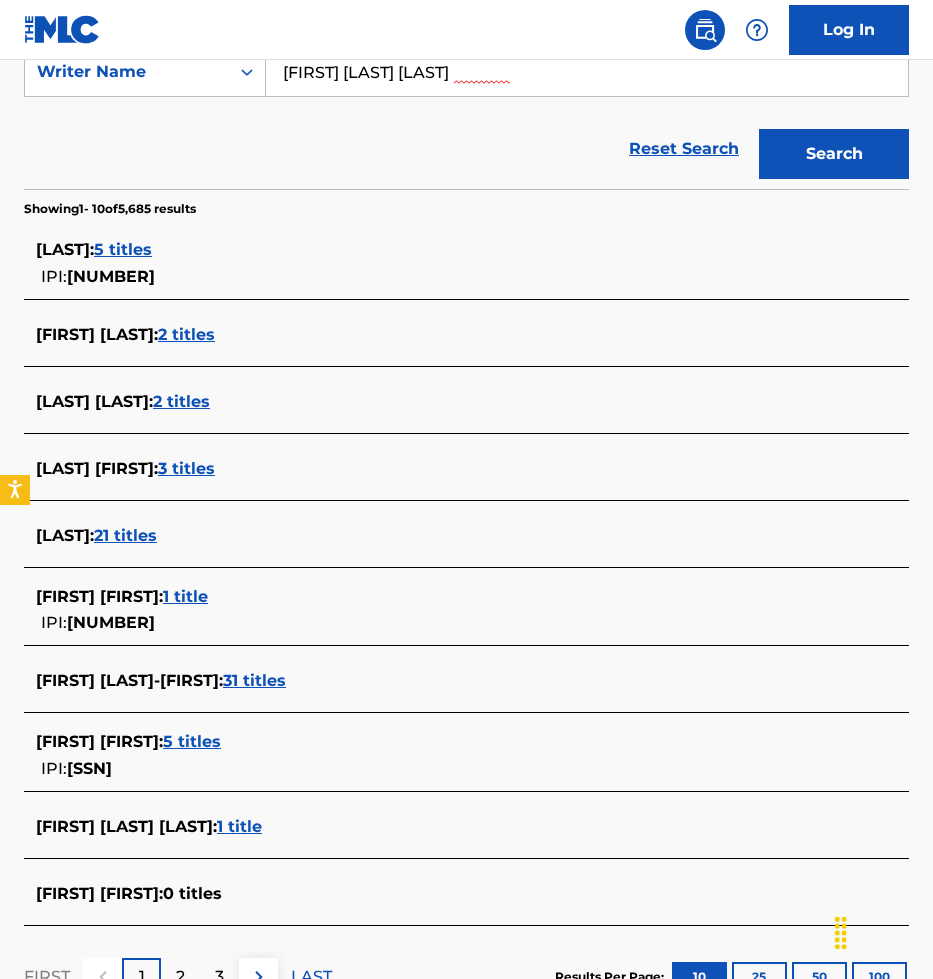 scroll, scrollTop: 390, scrollLeft: 0, axis: vertical 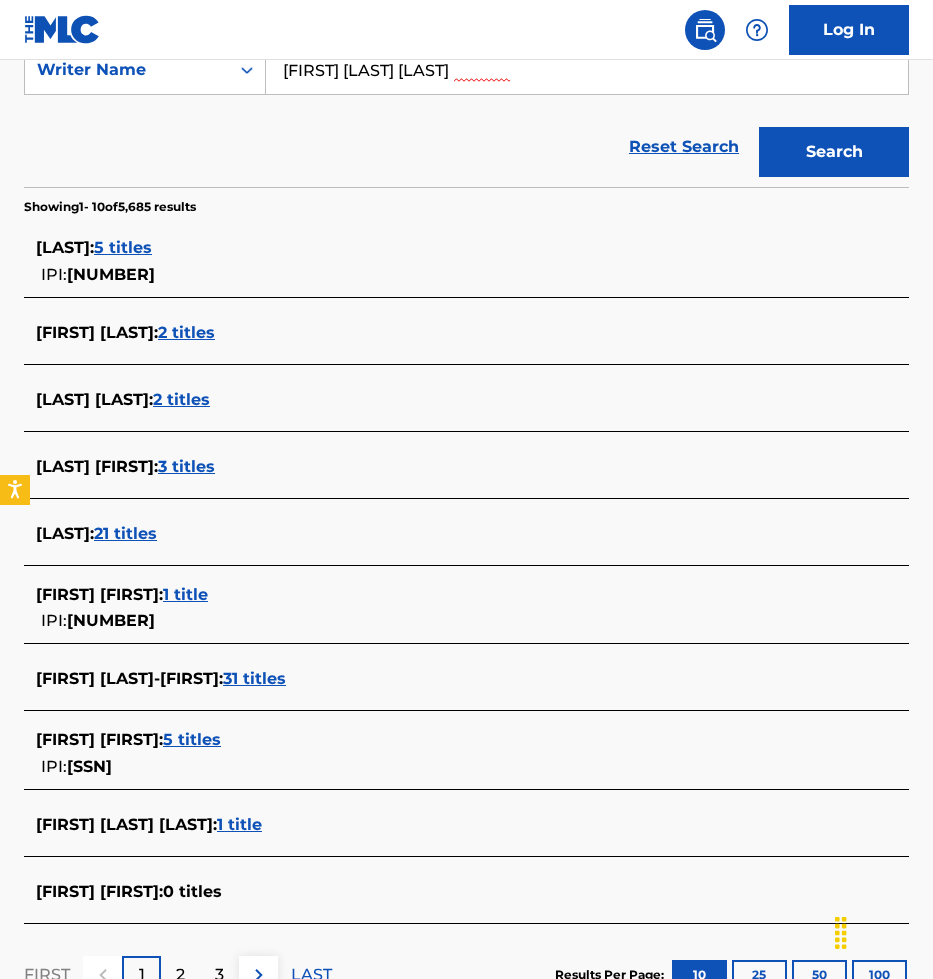 click on "31 titles" at bounding box center [254, 678] 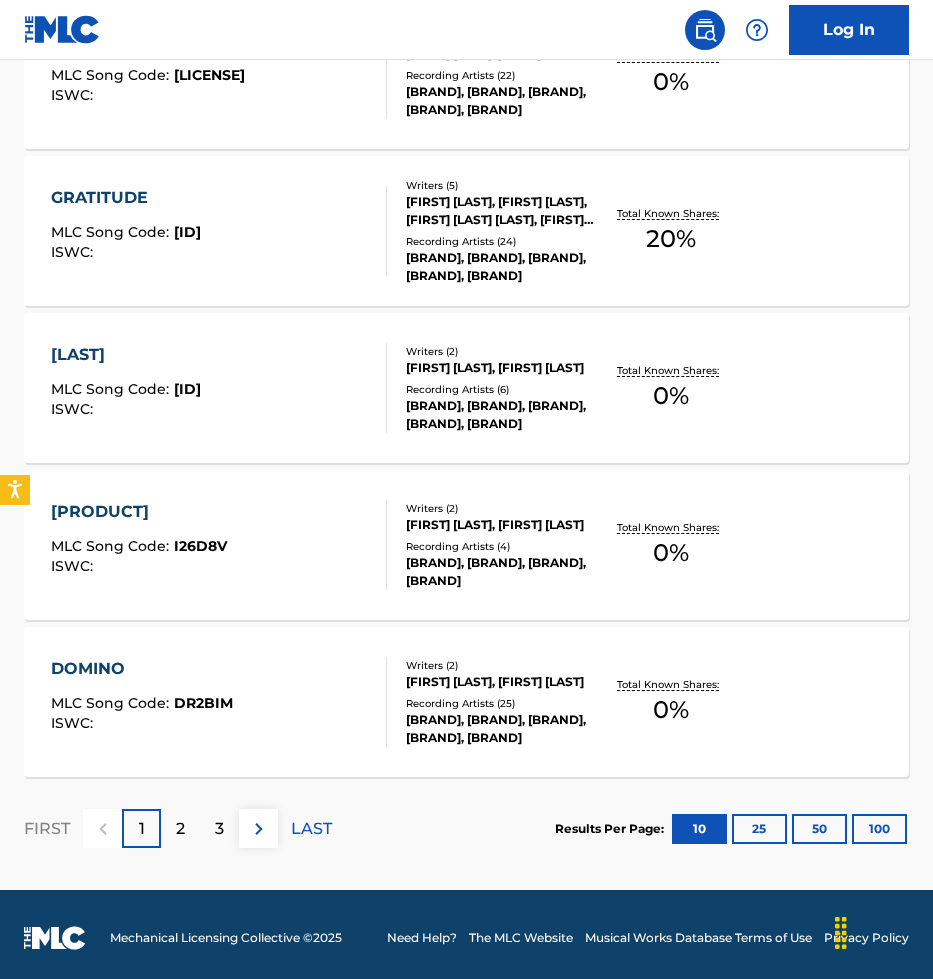 scroll, scrollTop: 1459, scrollLeft: 0, axis: vertical 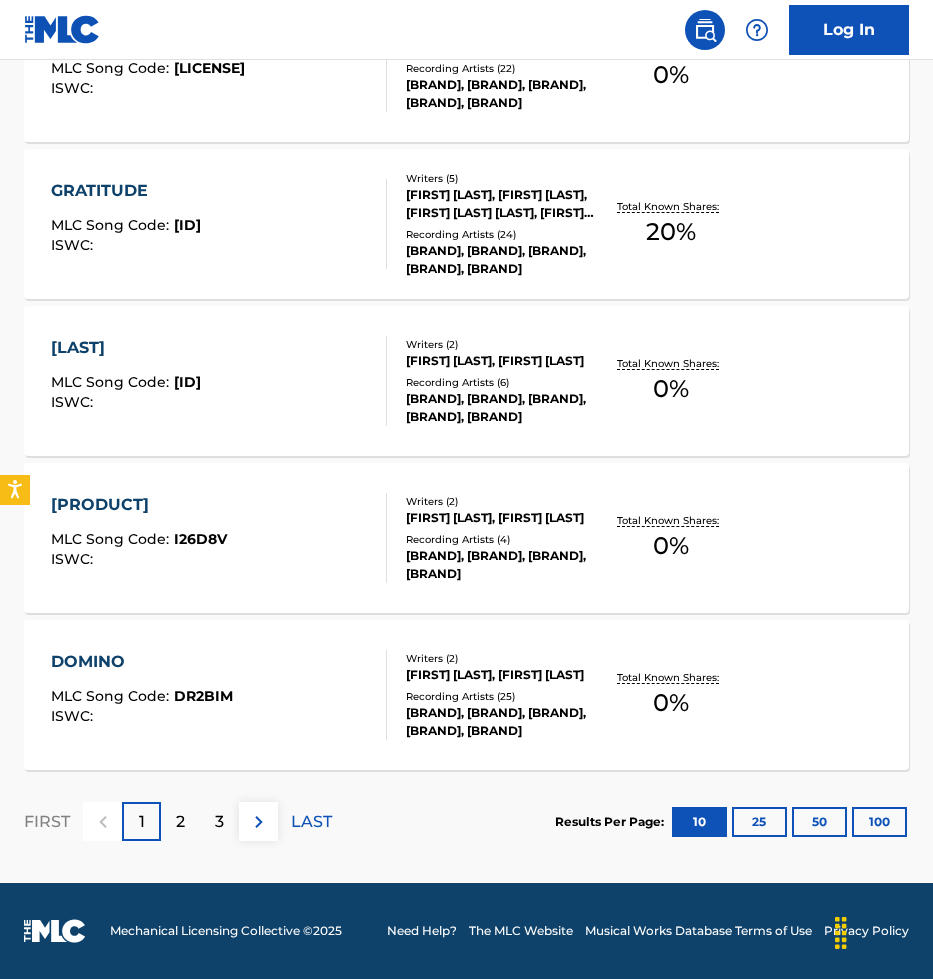 click on "Recording Artists ( 24 )" at bounding box center [501, 234] 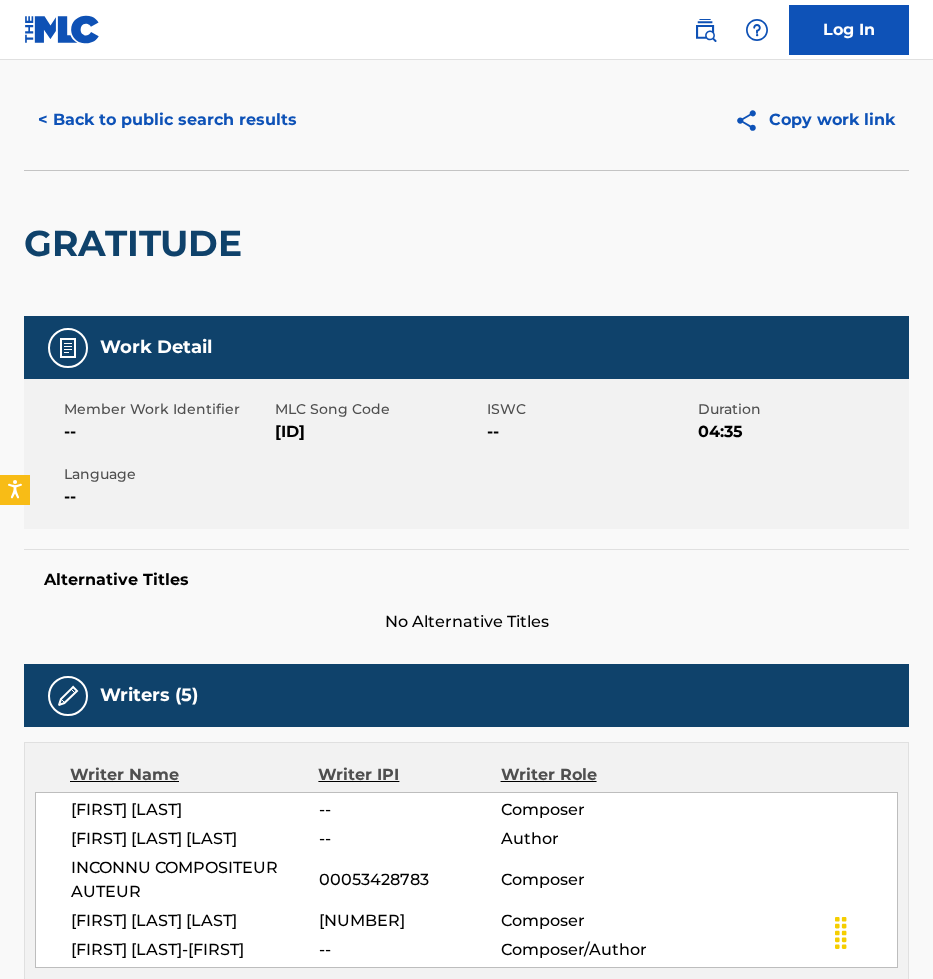 scroll, scrollTop: 37, scrollLeft: 0, axis: vertical 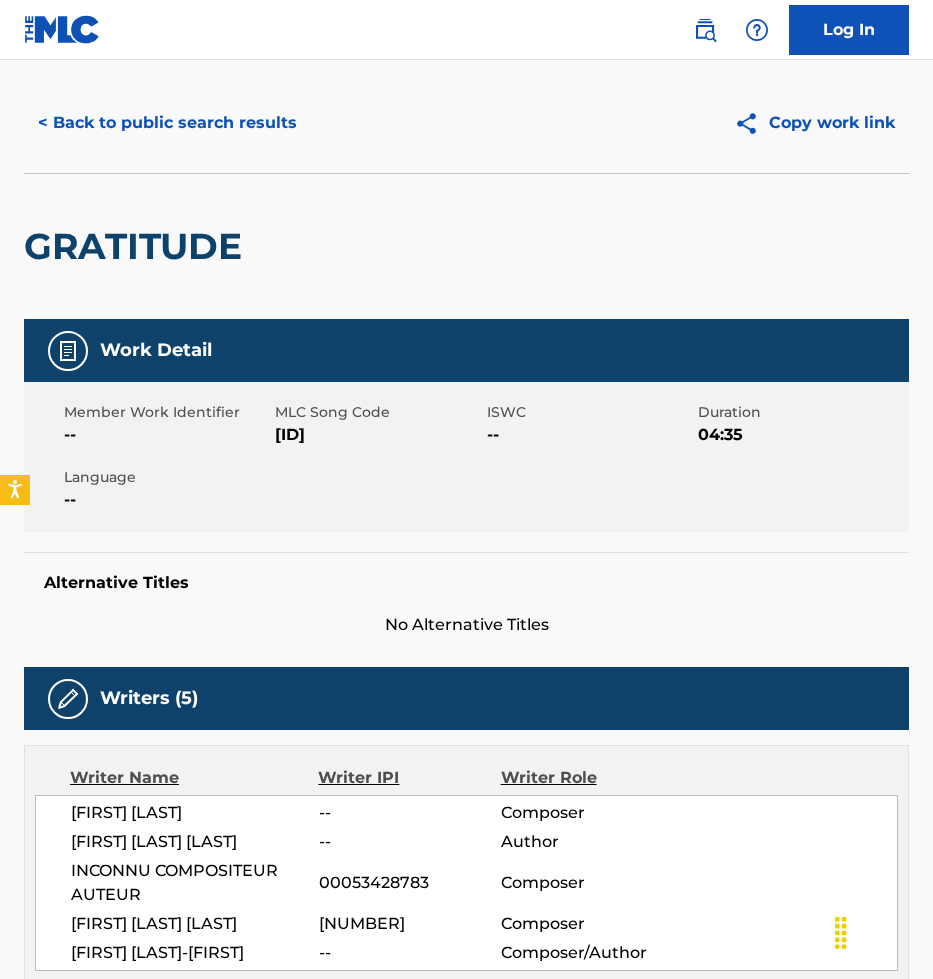 click on "< Back to public search results" at bounding box center [167, 123] 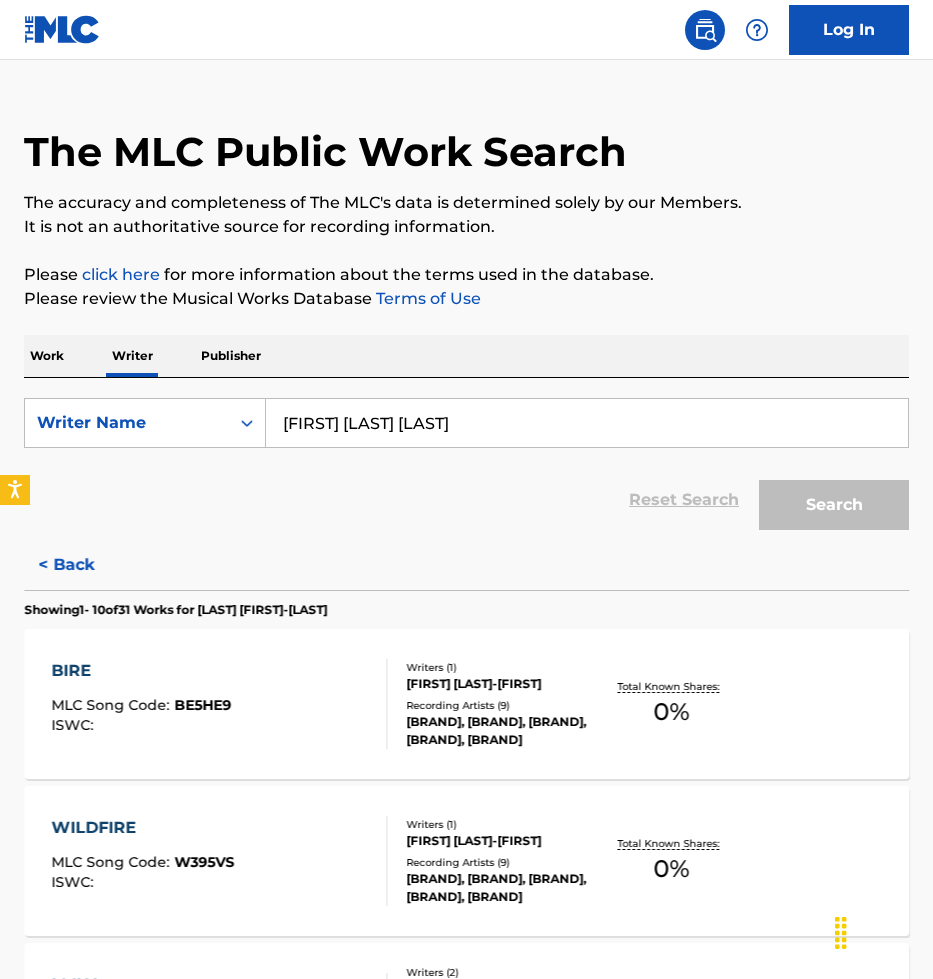 scroll, scrollTop: 0, scrollLeft: 0, axis: both 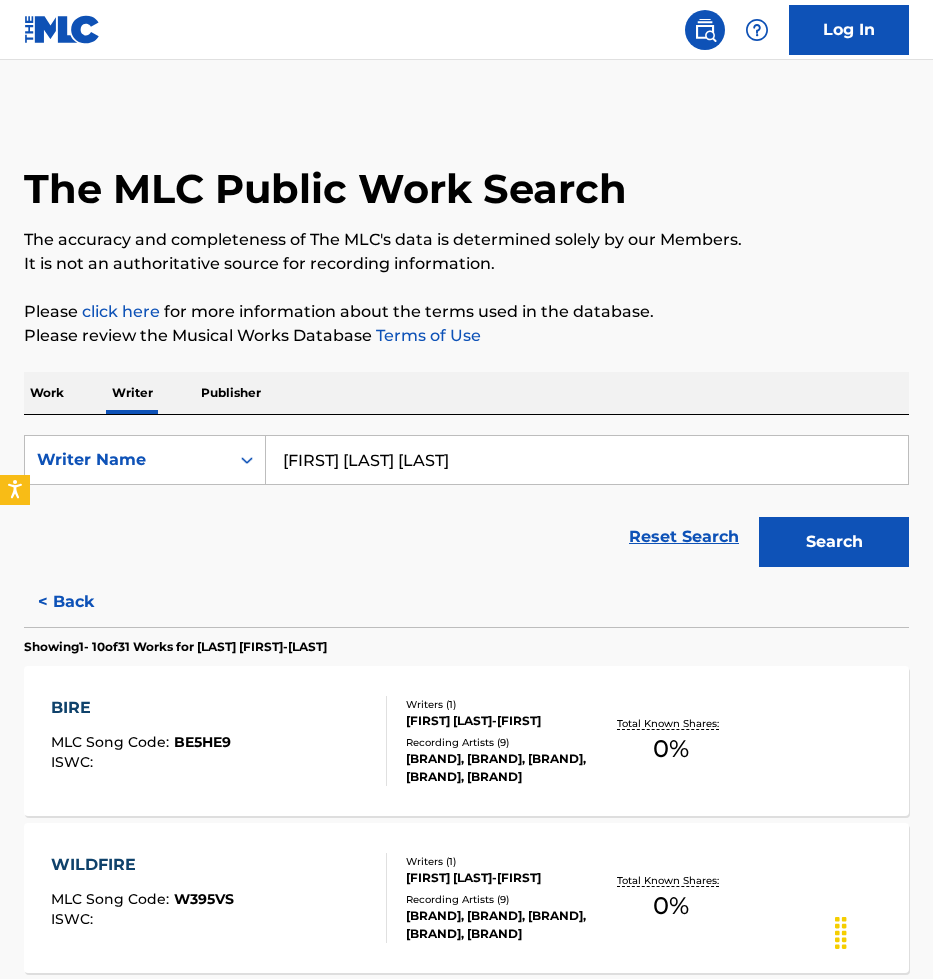click on "[FIRST] [LAST] [LAST]" at bounding box center (587, 460) 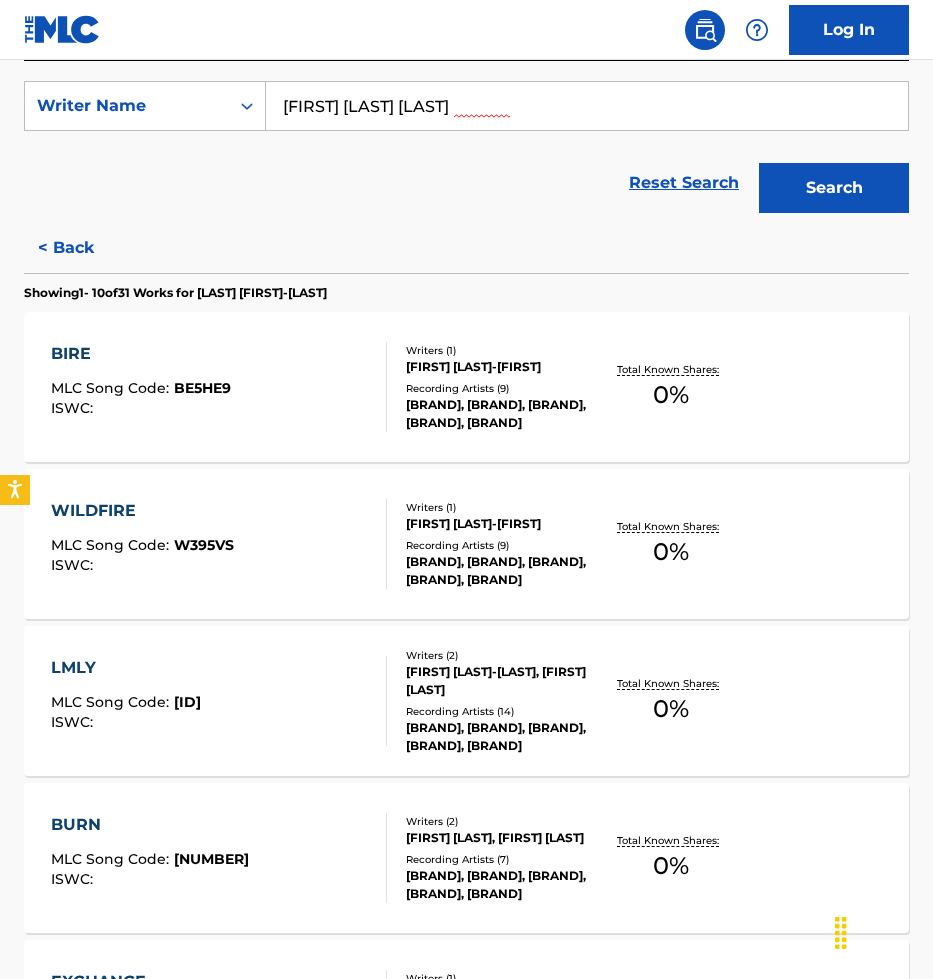scroll, scrollTop: 360, scrollLeft: 0, axis: vertical 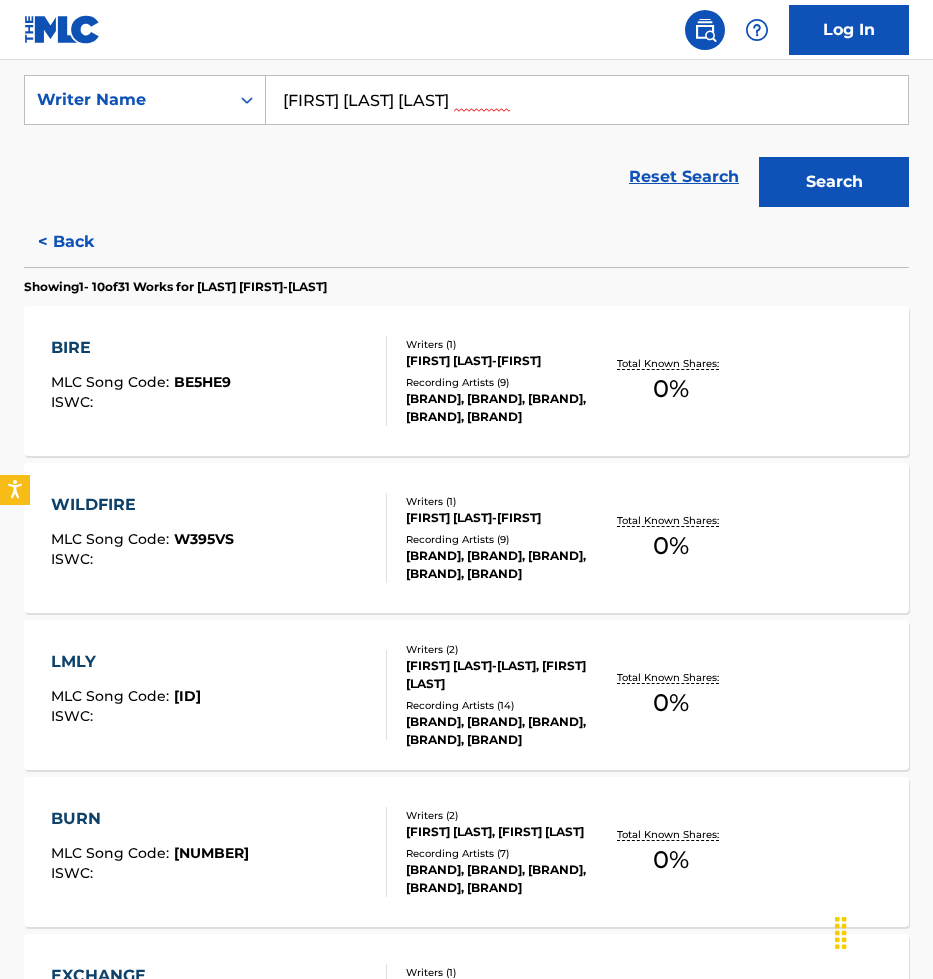 click on "[FIRST] [LAST] [LAST]" at bounding box center (587, 100) 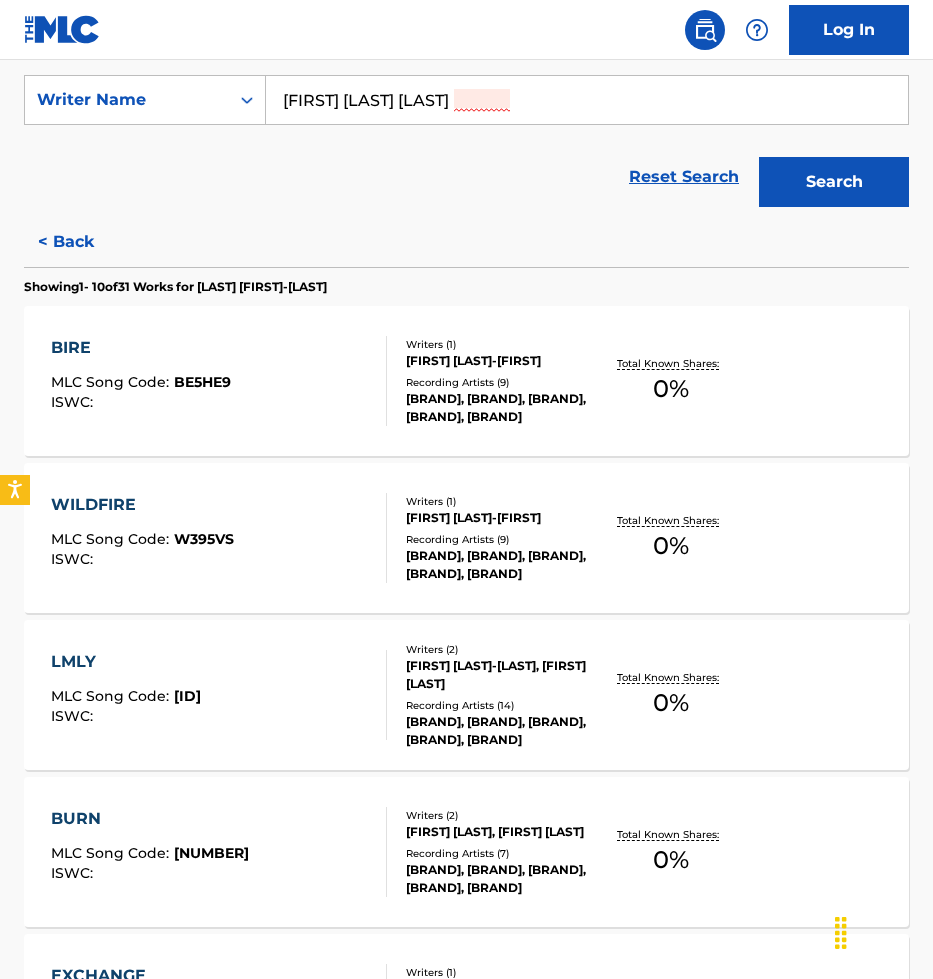 paste on "[FIRST] [LAST] [LAST]" 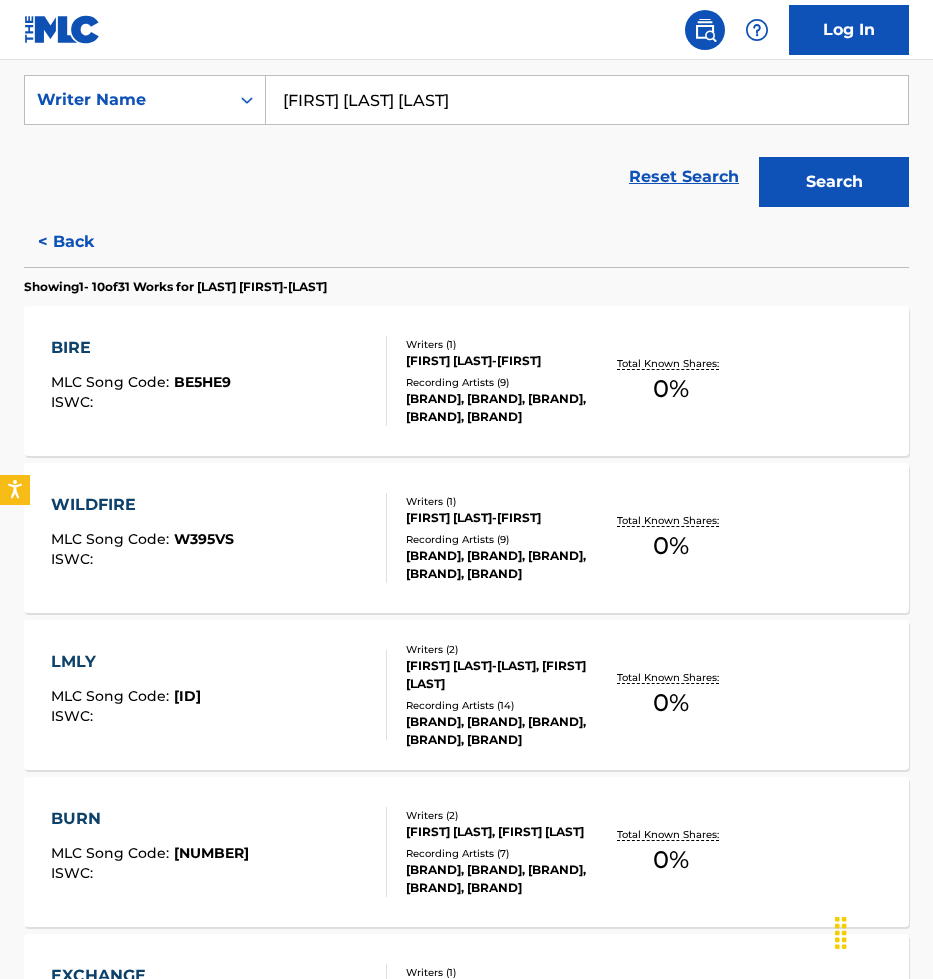 type on "[FIRST] [LAST] [LAST]" 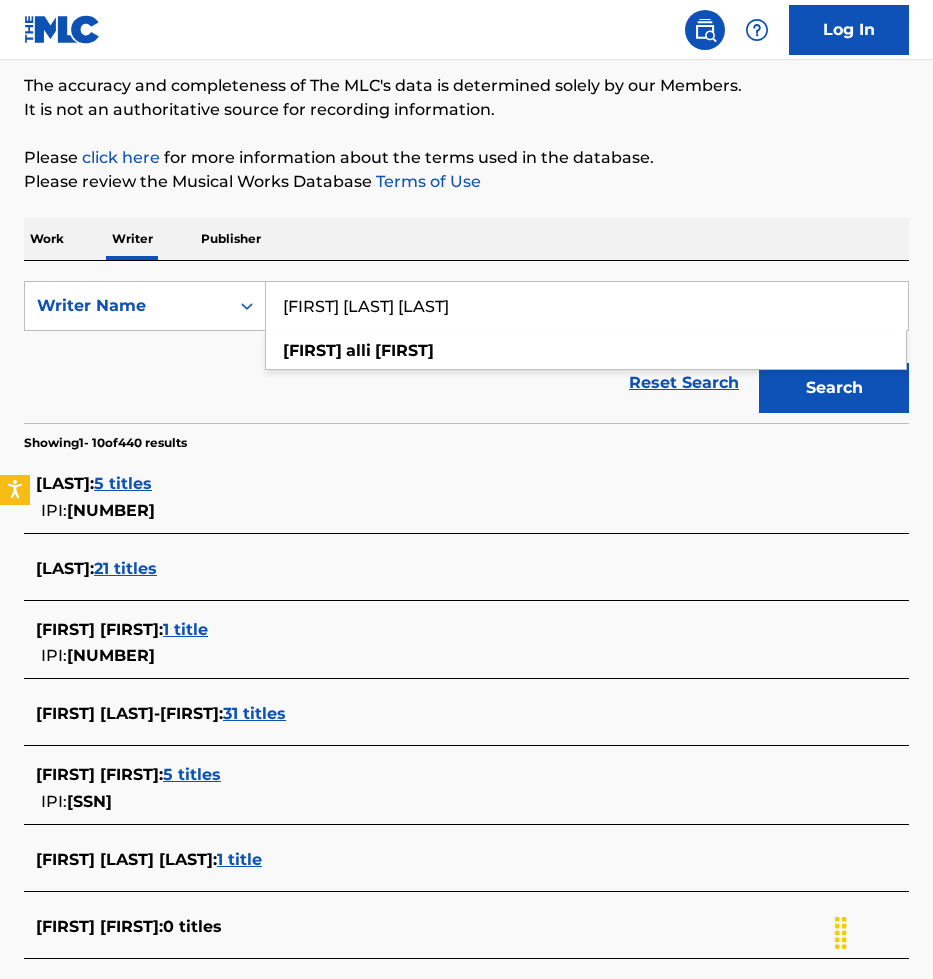 scroll, scrollTop: 156, scrollLeft: 0, axis: vertical 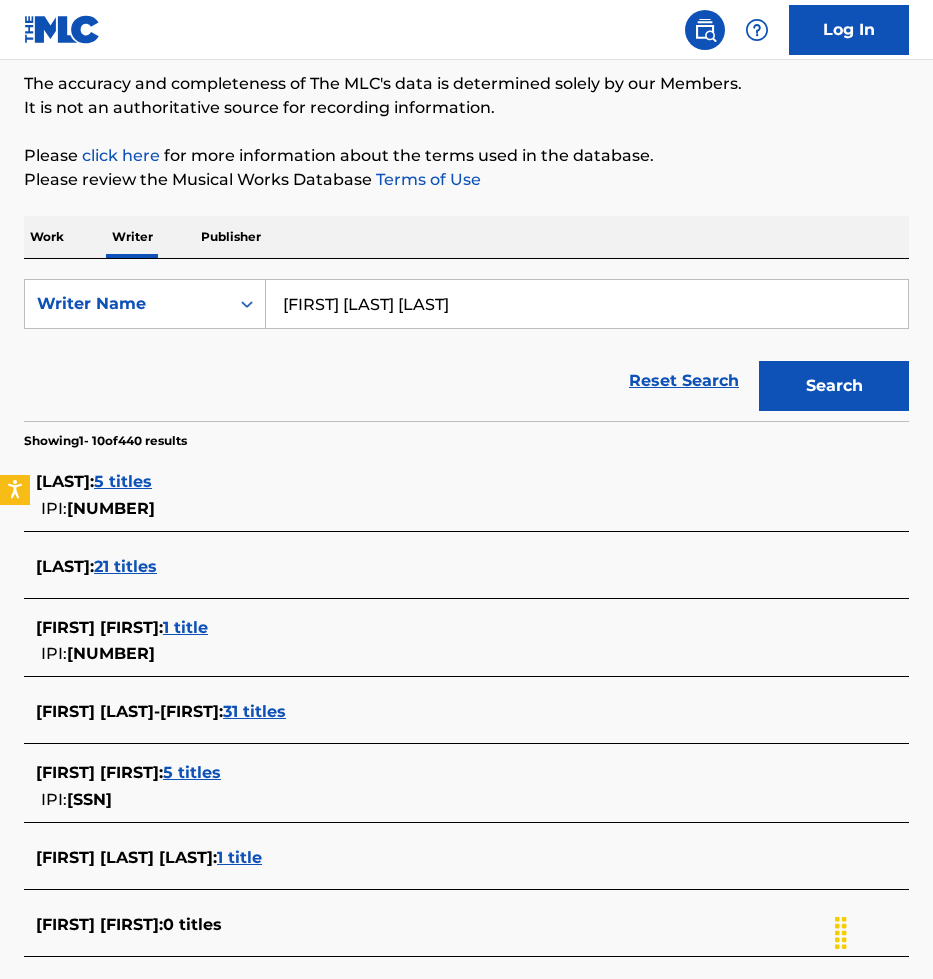 click on "31 titles" at bounding box center [254, 711] 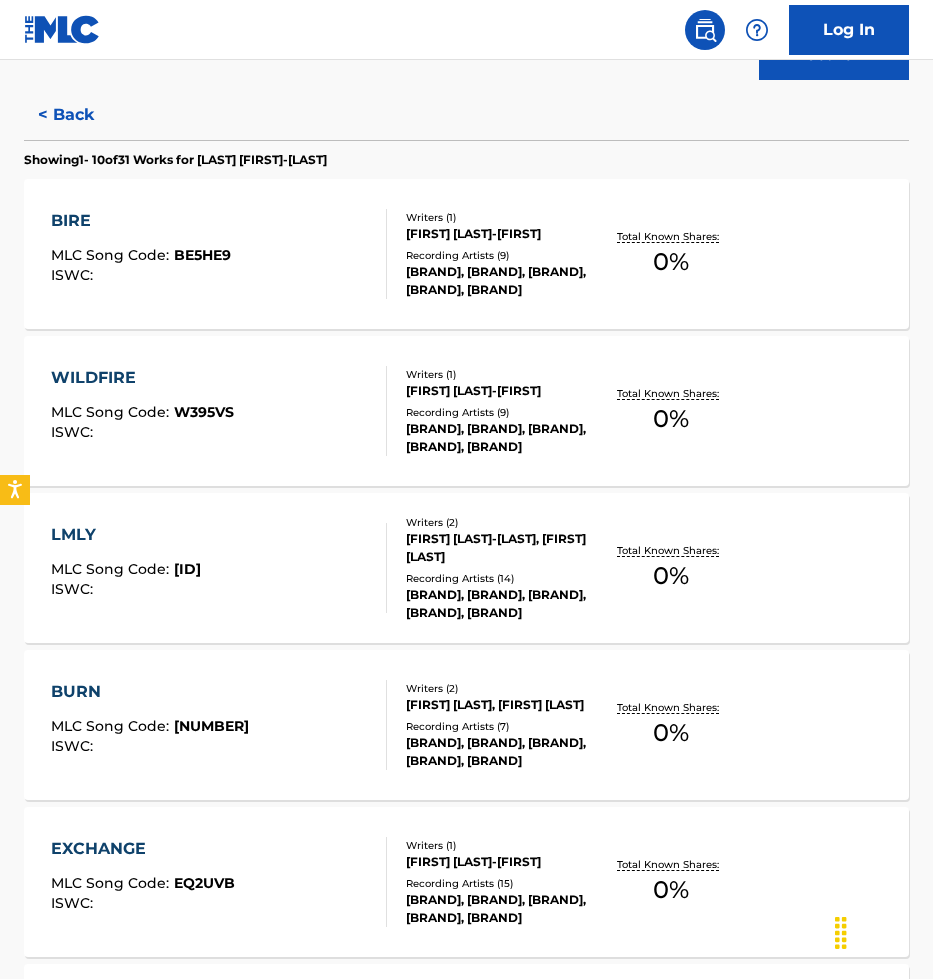 scroll, scrollTop: 219, scrollLeft: 0, axis: vertical 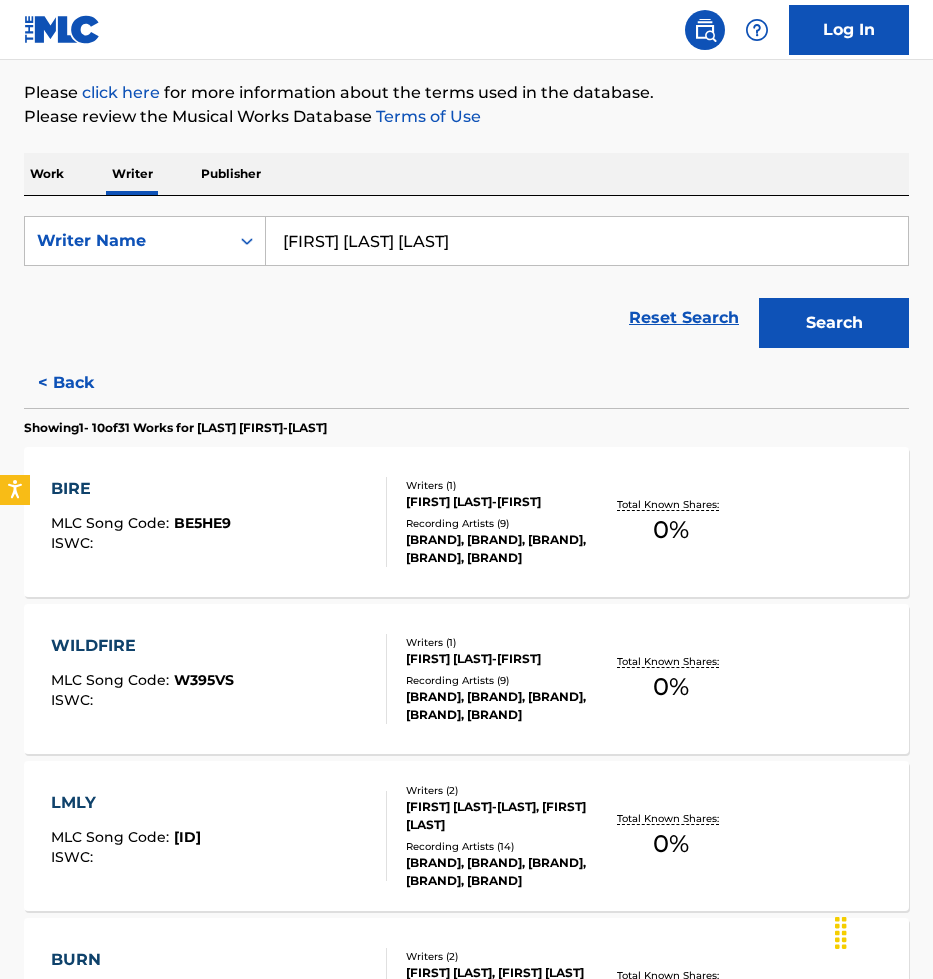click on "Recording Artists ( 9 )" at bounding box center (501, 523) 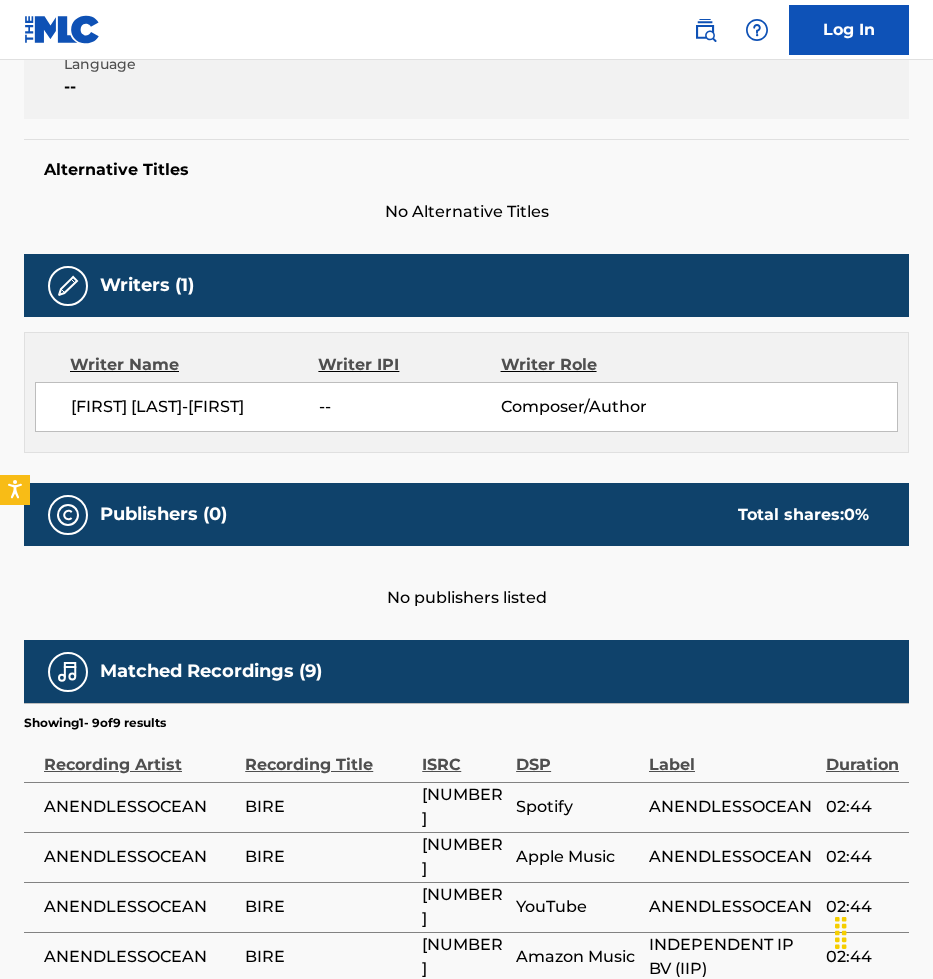 scroll, scrollTop: 0, scrollLeft: 0, axis: both 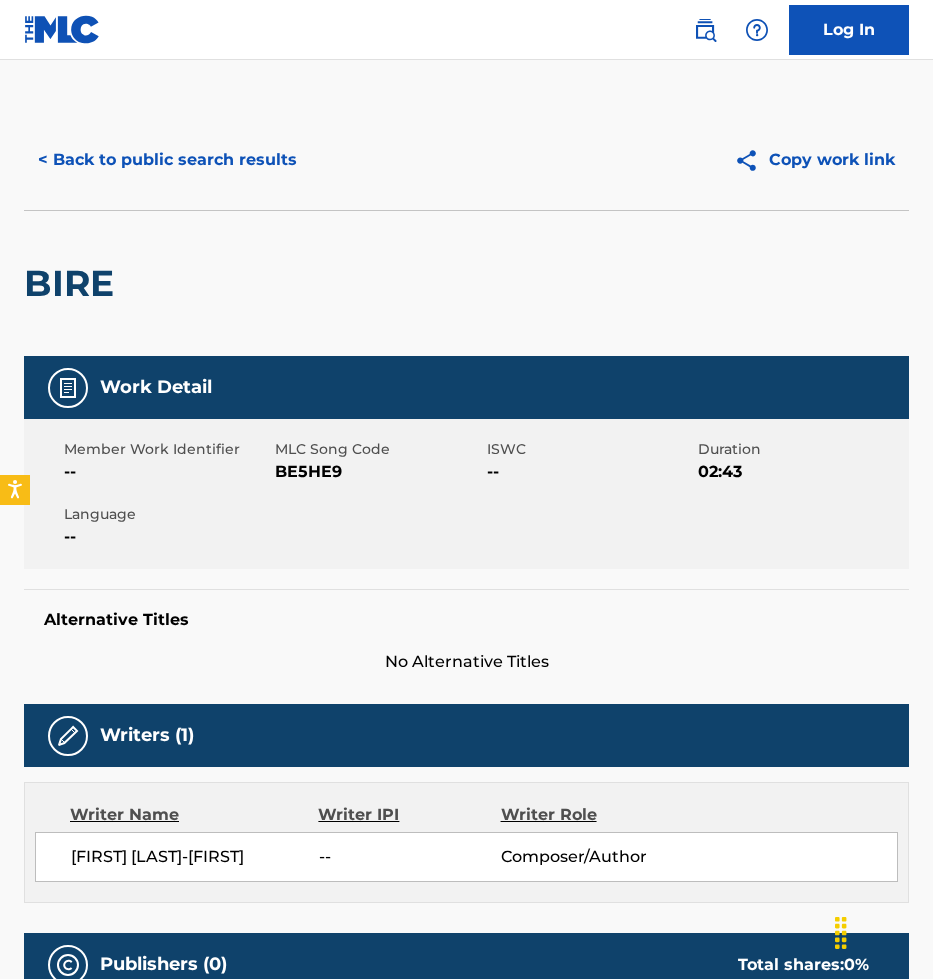 click on "< Back to public search results" at bounding box center [167, 160] 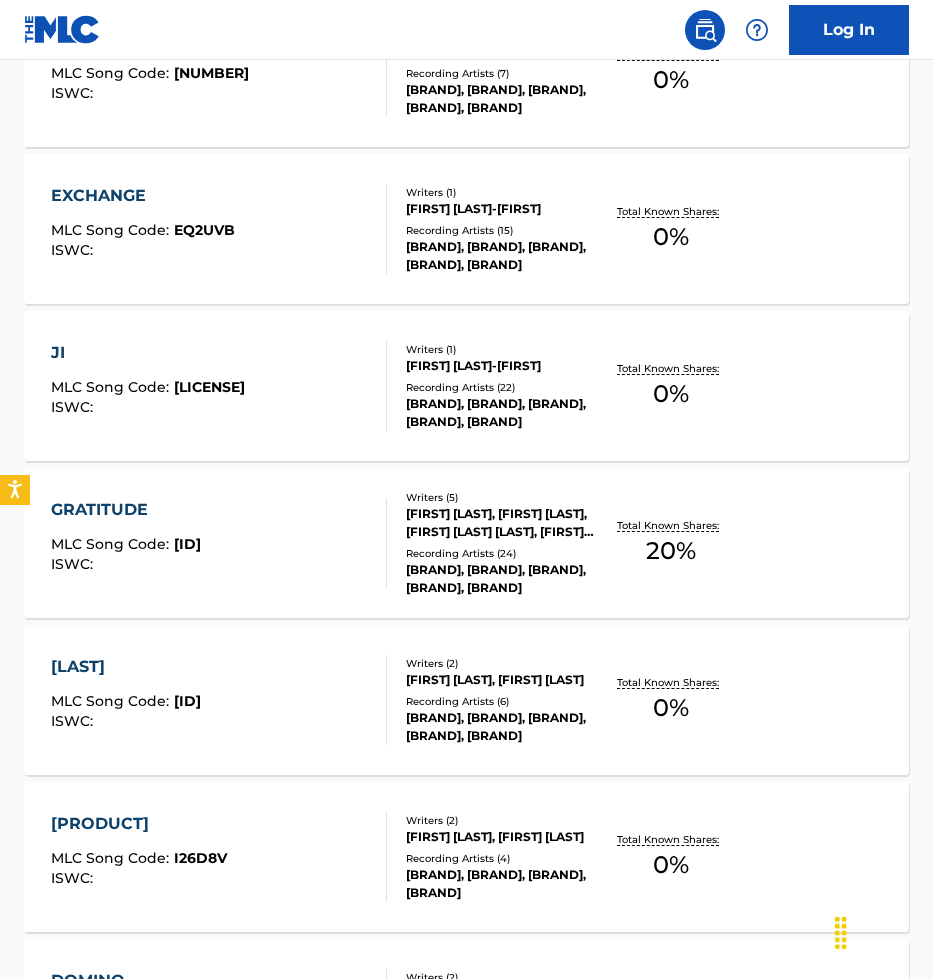 scroll, scrollTop: 1459, scrollLeft: 0, axis: vertical 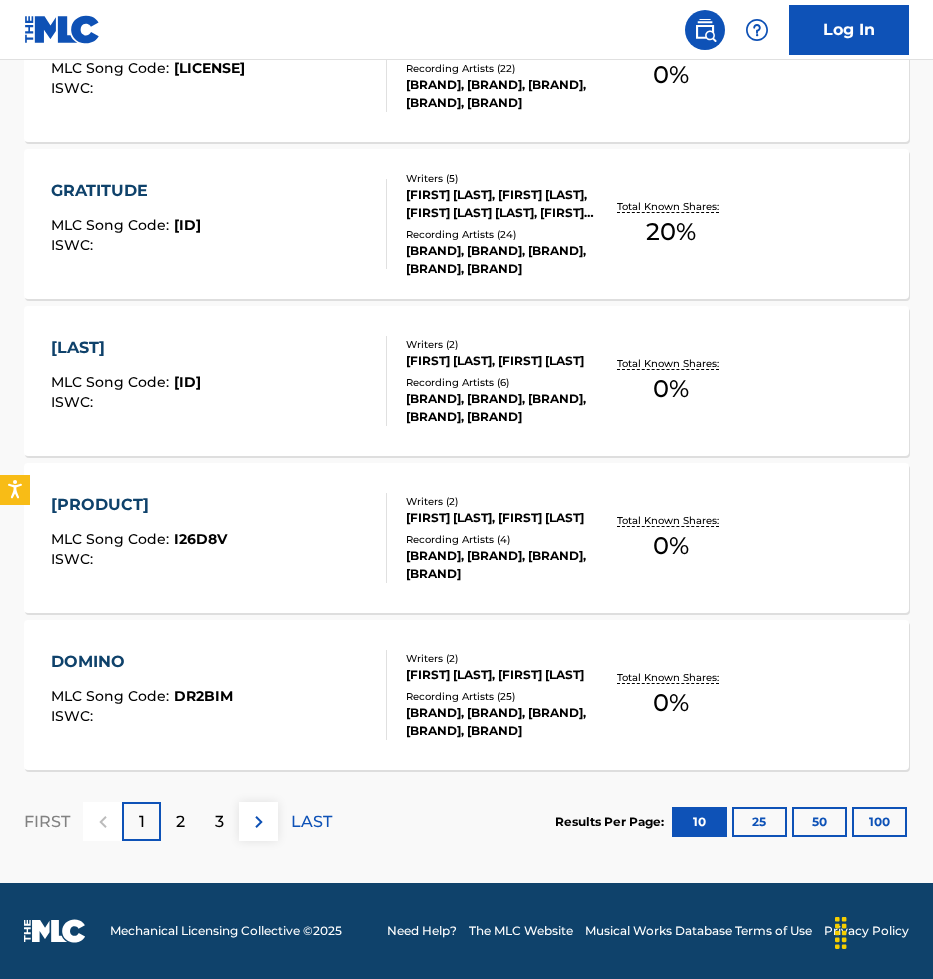 click on "100" at bounding box center (879, 822) 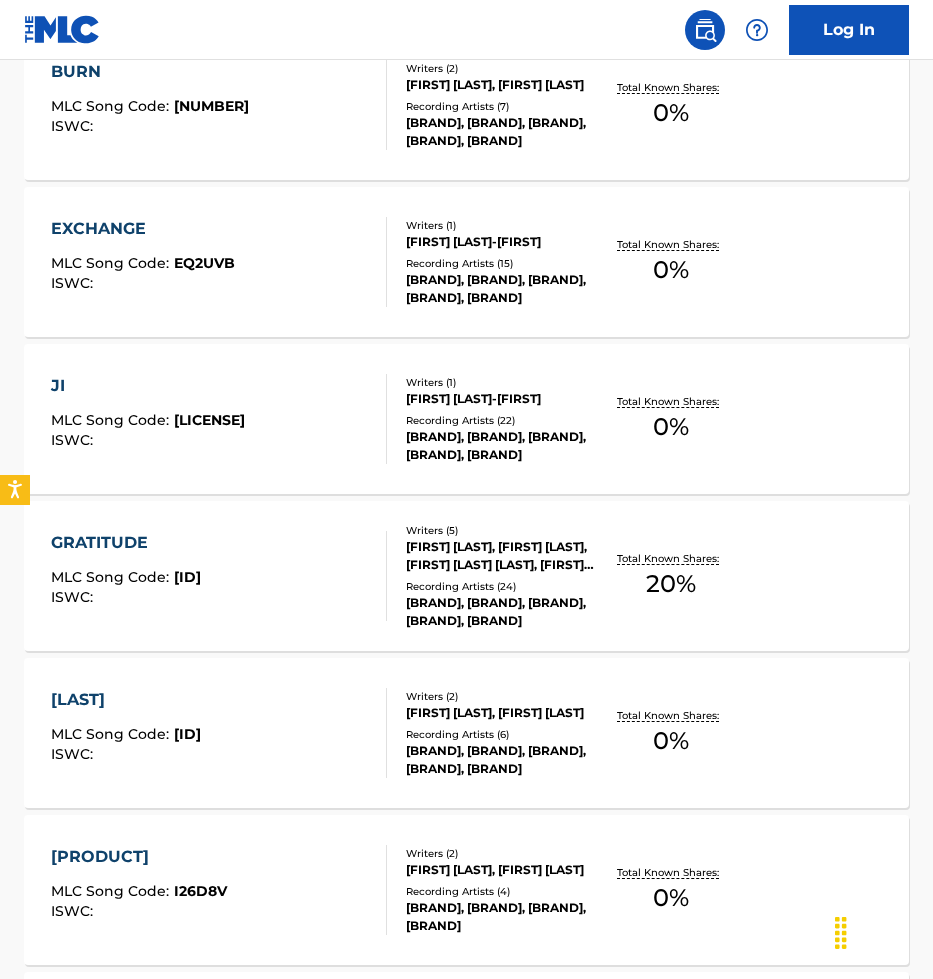scroll, scrollTop: 1123, scrollLeft: 0, axis: vertical 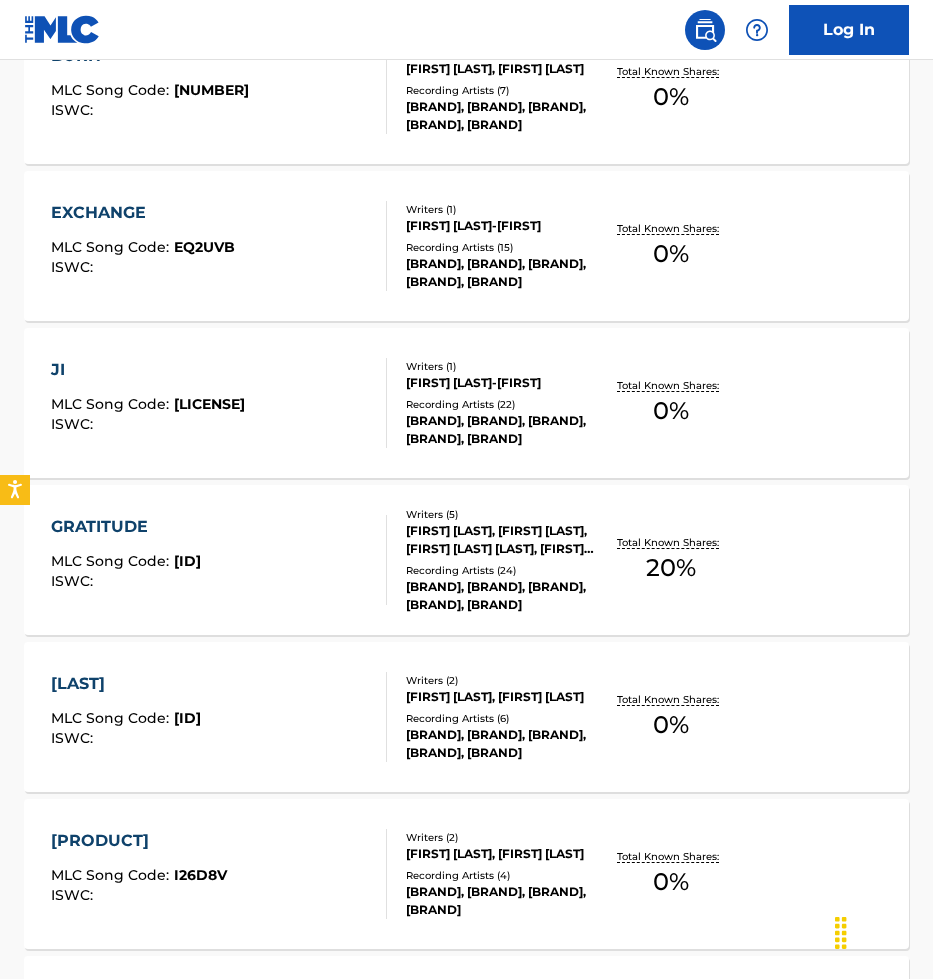 click on "Recording Artists ( 24 )" at bounding box center [501, 570] 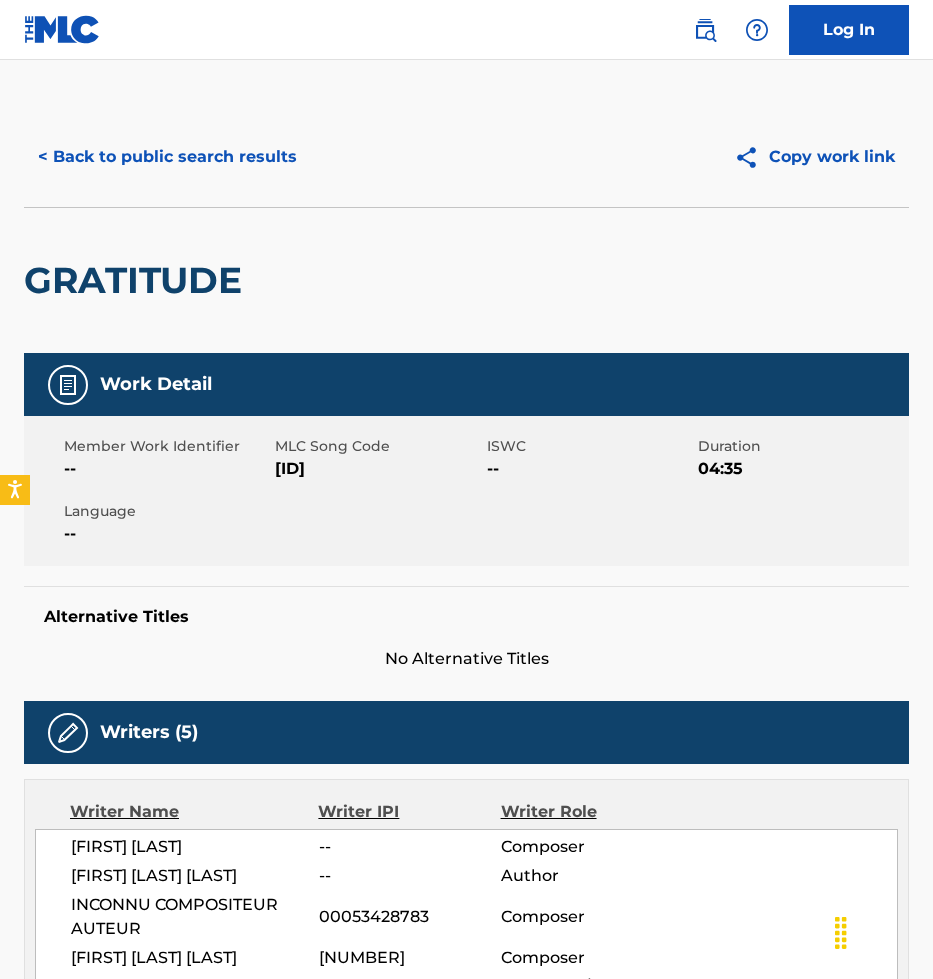 scroll, scrollTop: 0, scrollLeft: 0, axis: both 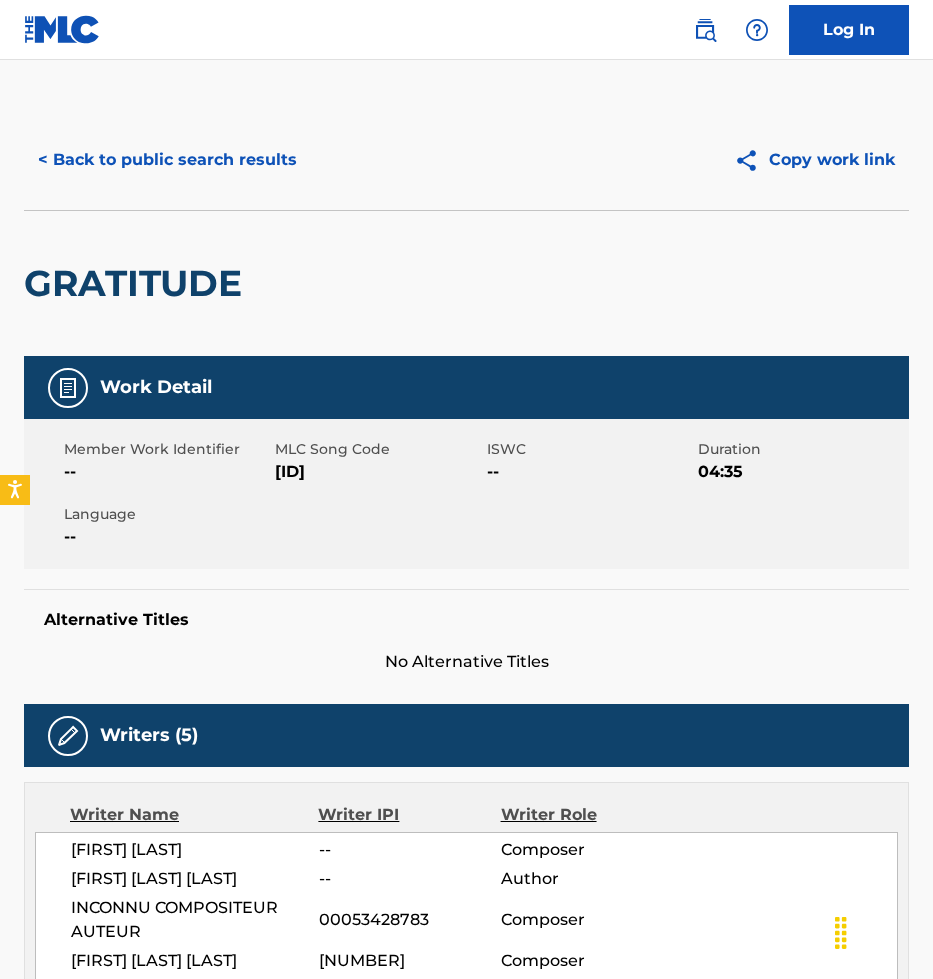 click on "< Back to public search results" at bounding box center [167, 160] 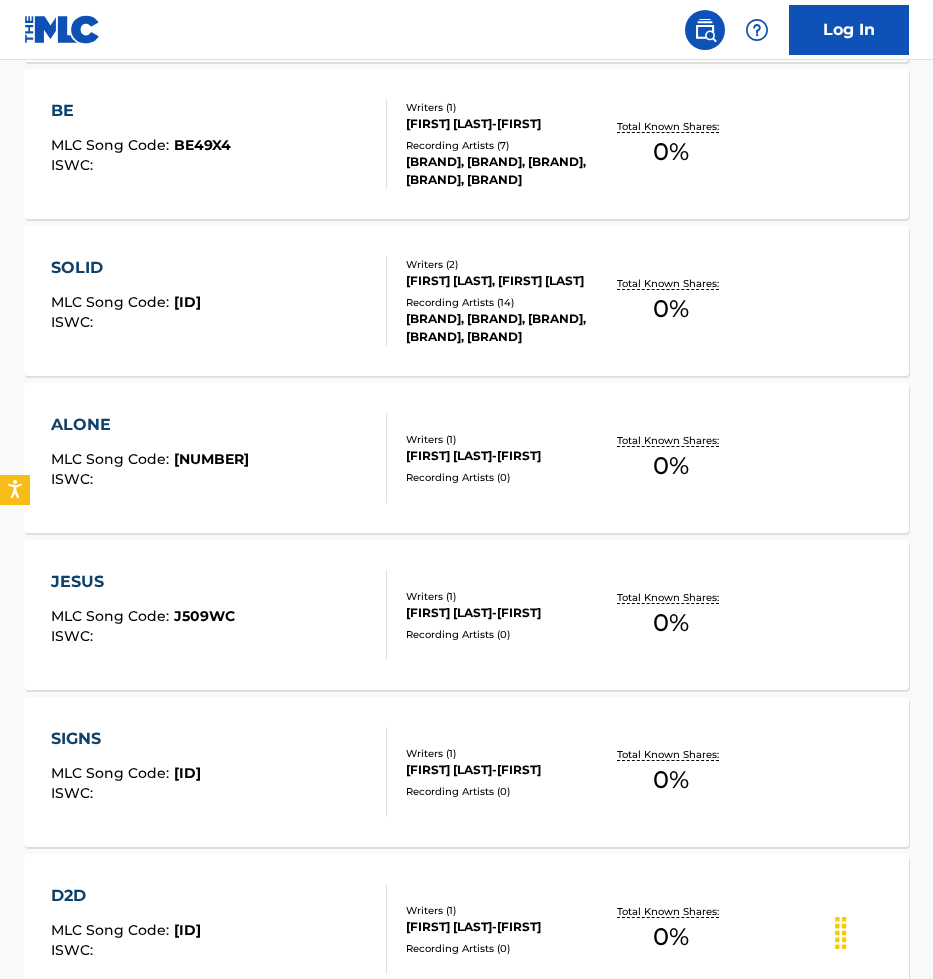 scroll, scrollTop: 3889, scrollLeft: 0, axis: vertical 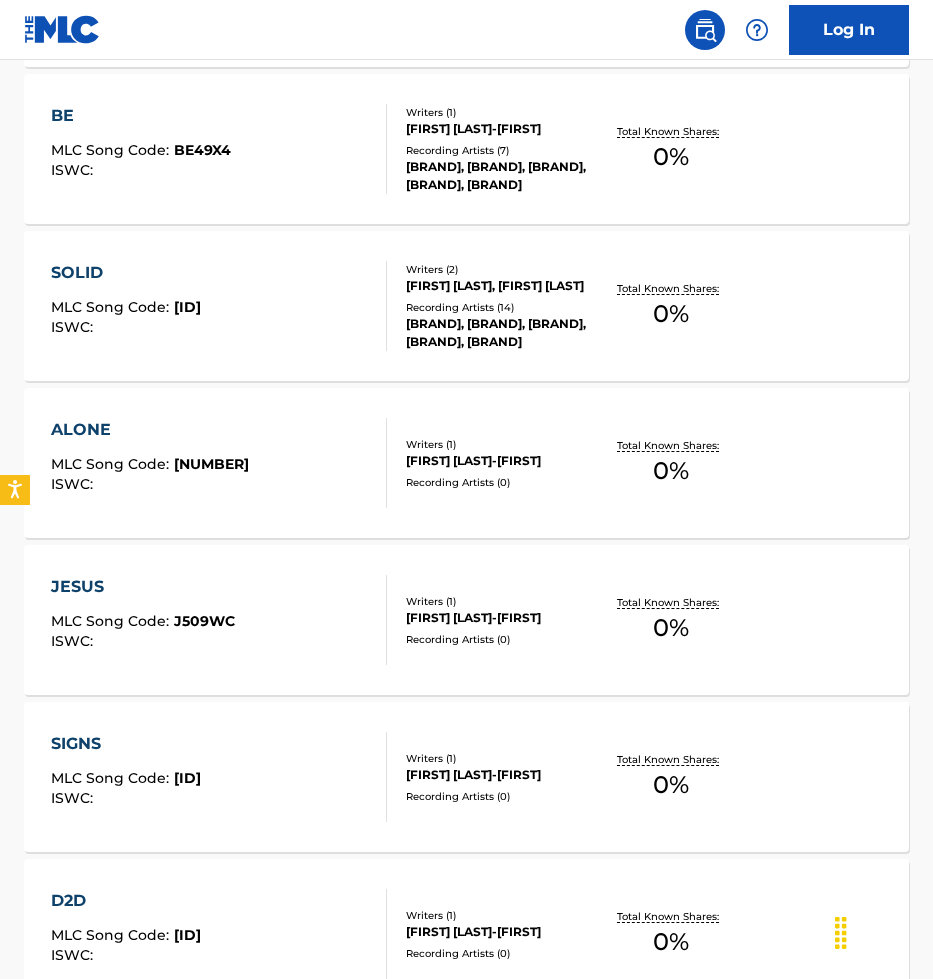 click on "Recording Artists ( 14 )" at bounding box center [501, 307] 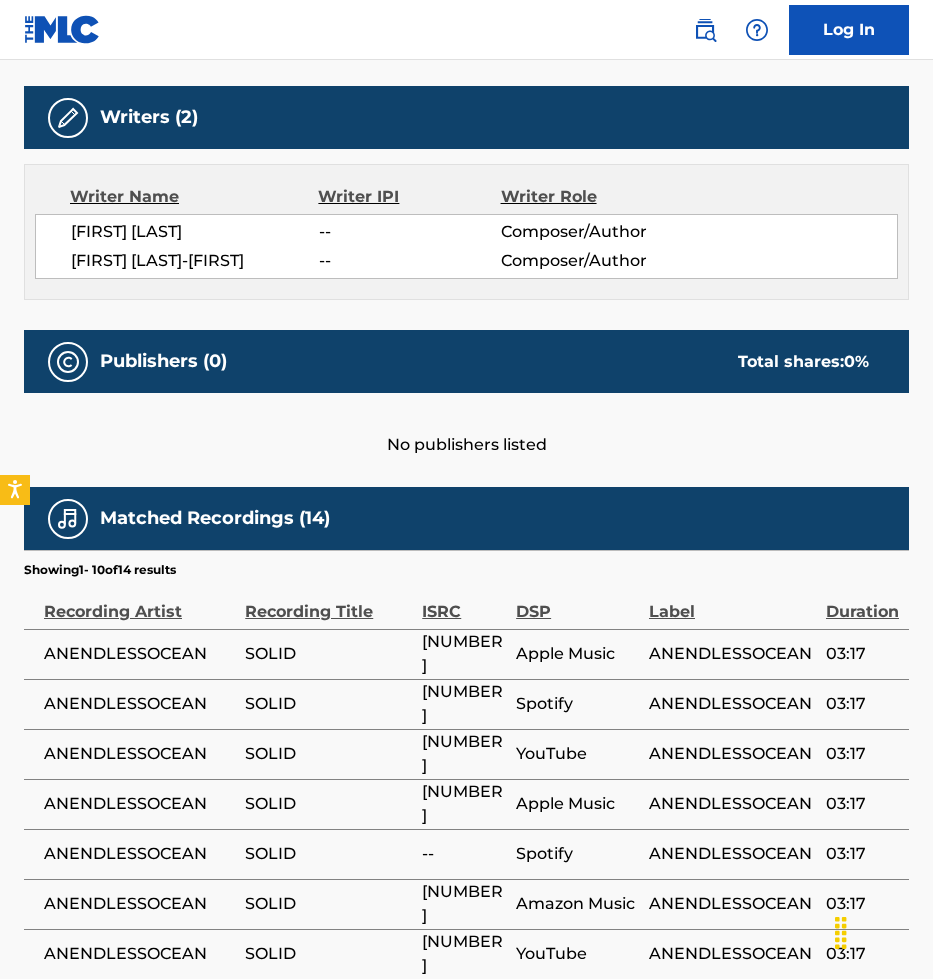 scroll, scrollTop: 0, scrollLeft: 0, axis: both 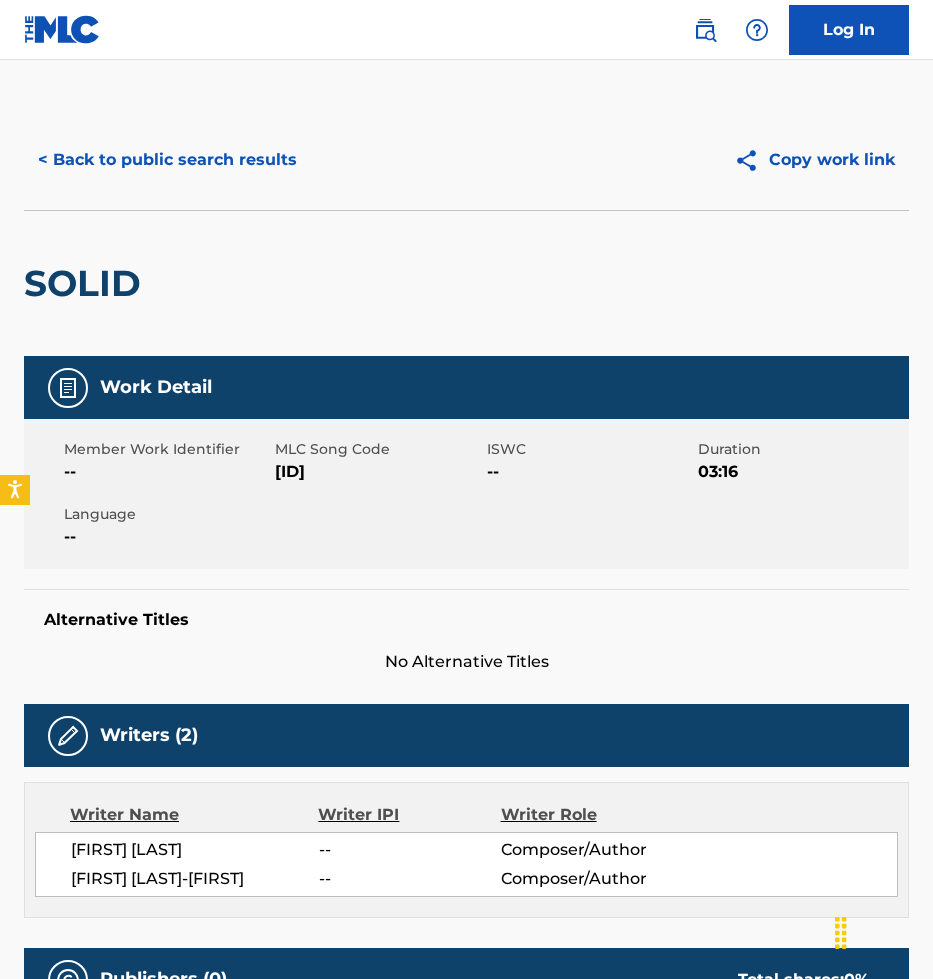click on "< Back to public search results" at bounding box center [167, 160] 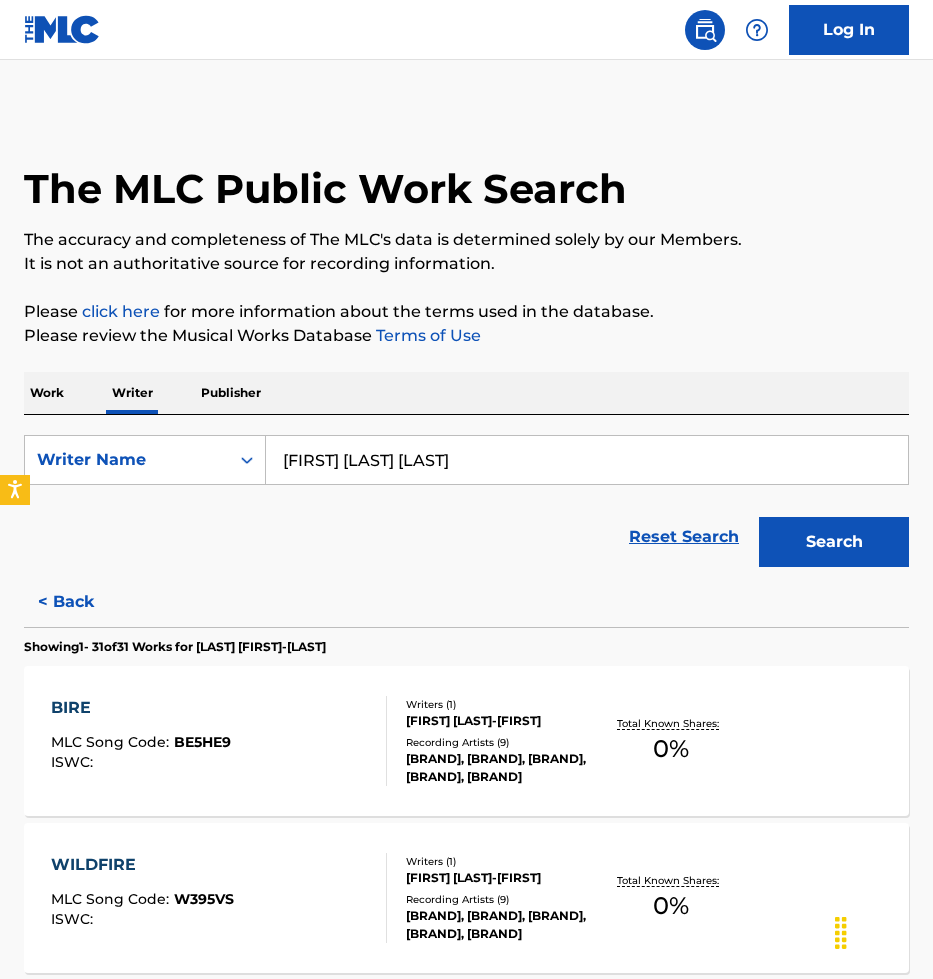 click on "[FIRST] [LAST] [LAST]" at bounding box center (587, 460) 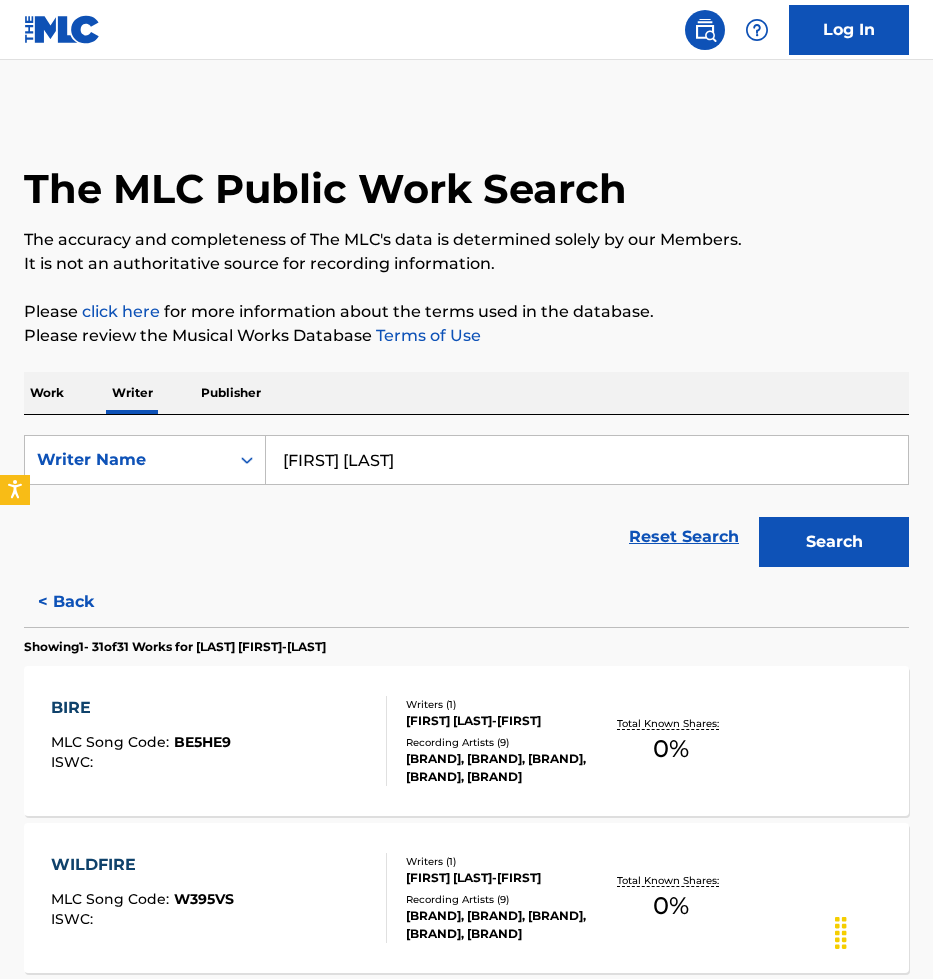 click on "Search" at bounding box center [834, 542] 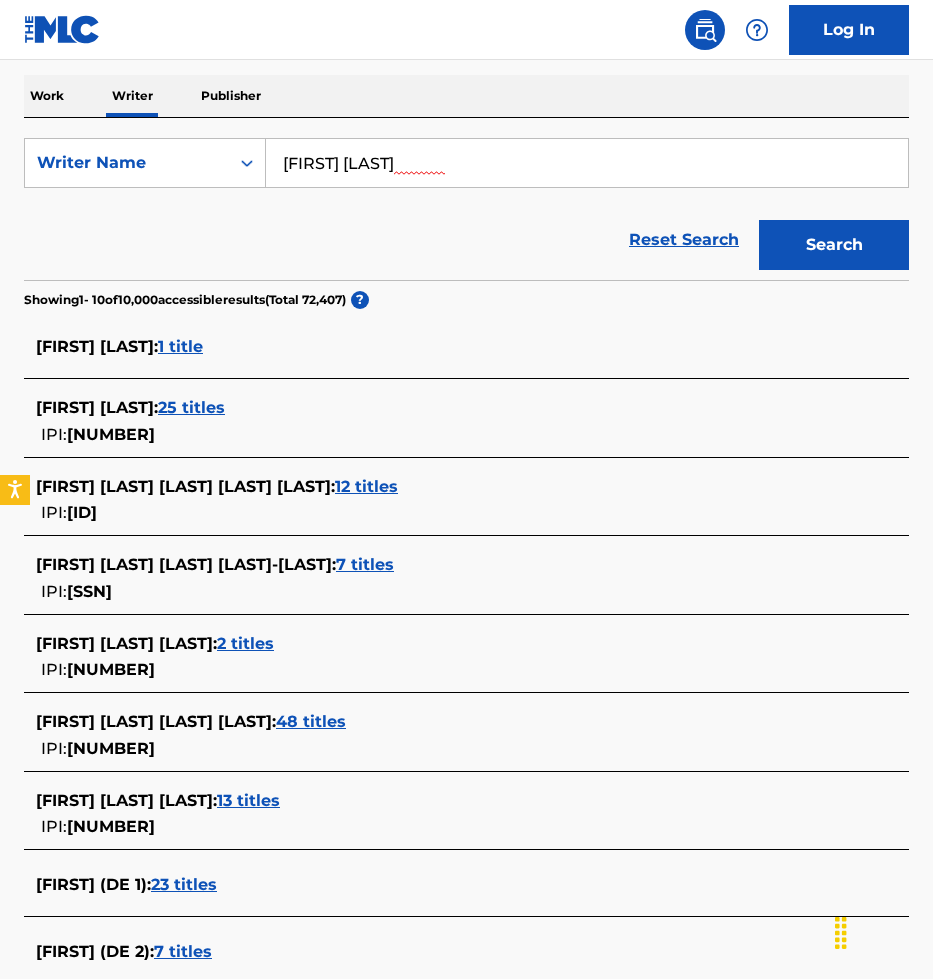 scroll, scrollTop: 580, scrollLeft: 0, axis: vertical 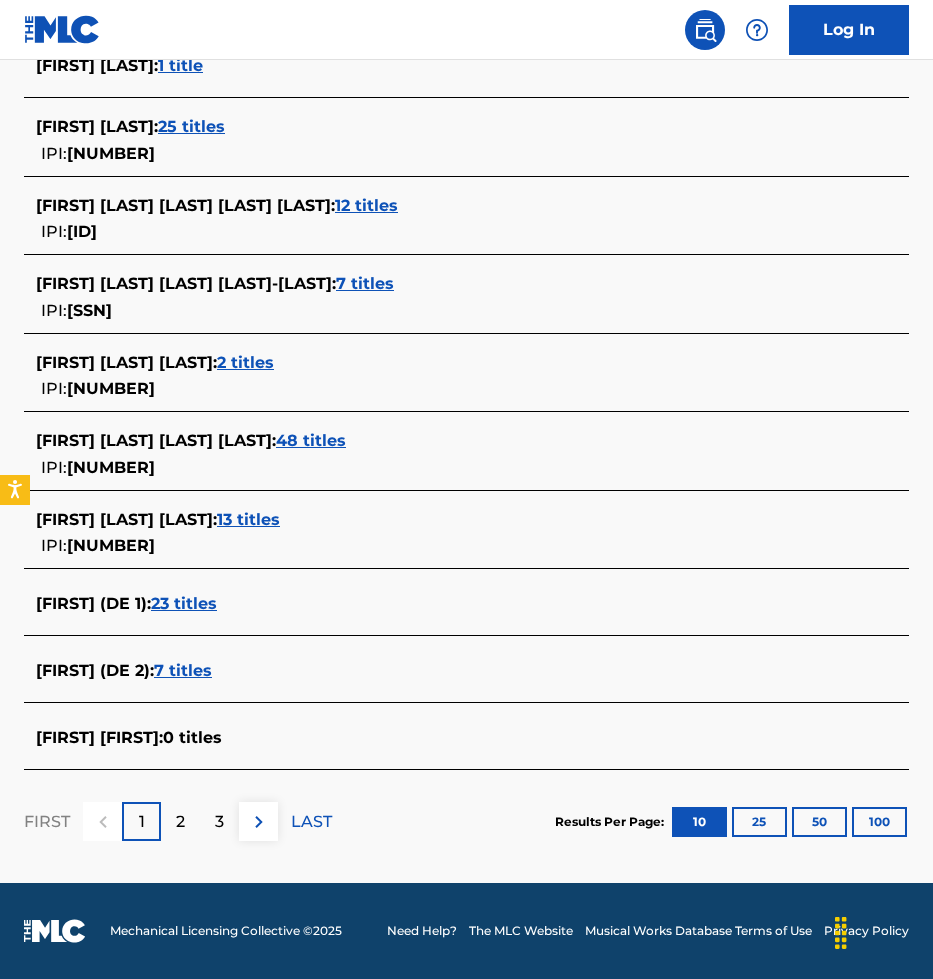 click on "100" at bounding box center [879, 822] 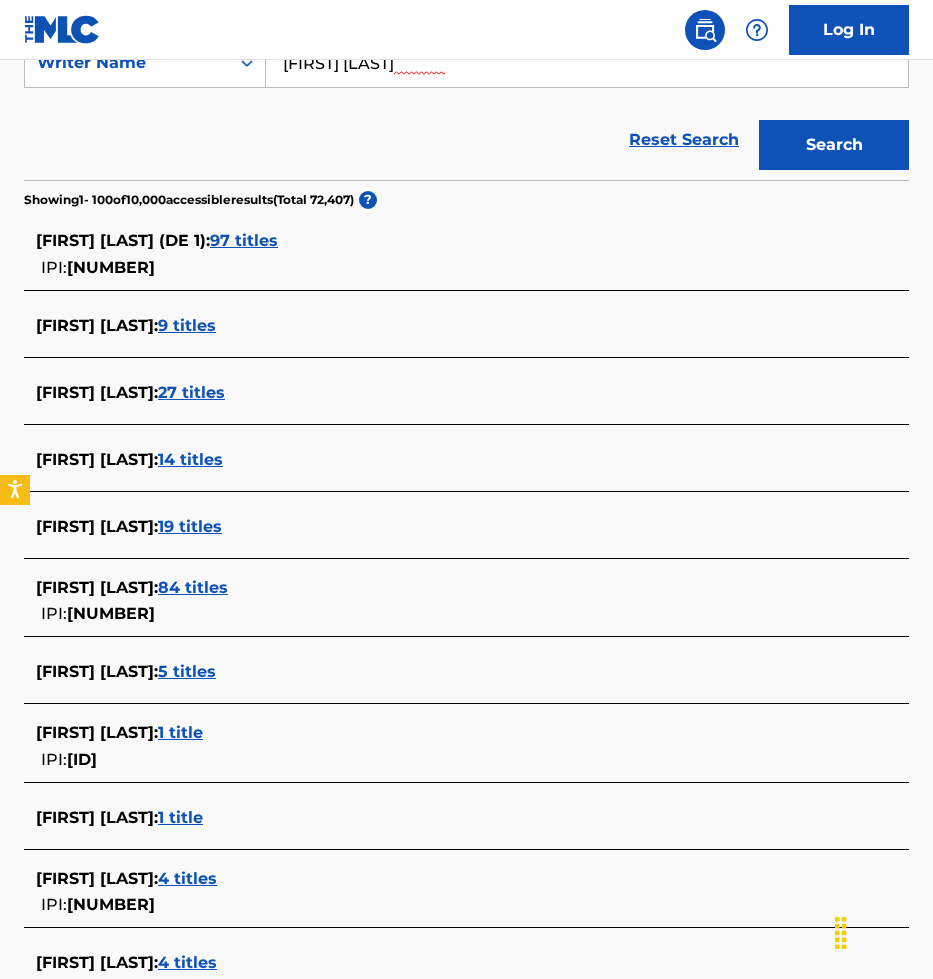 scroll, scrollTop: 0, scrollLeft: 0, axis: both 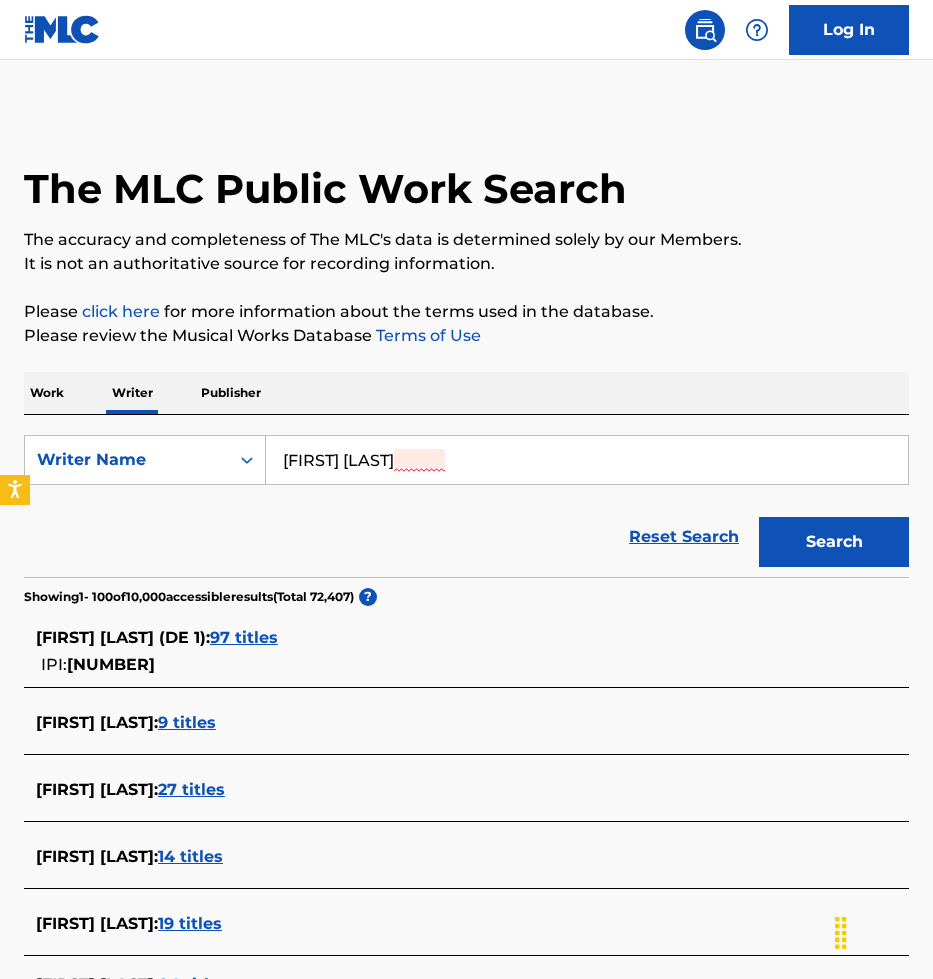 click on "[FIRST] [LAST]" at bounding box center (587, 460) 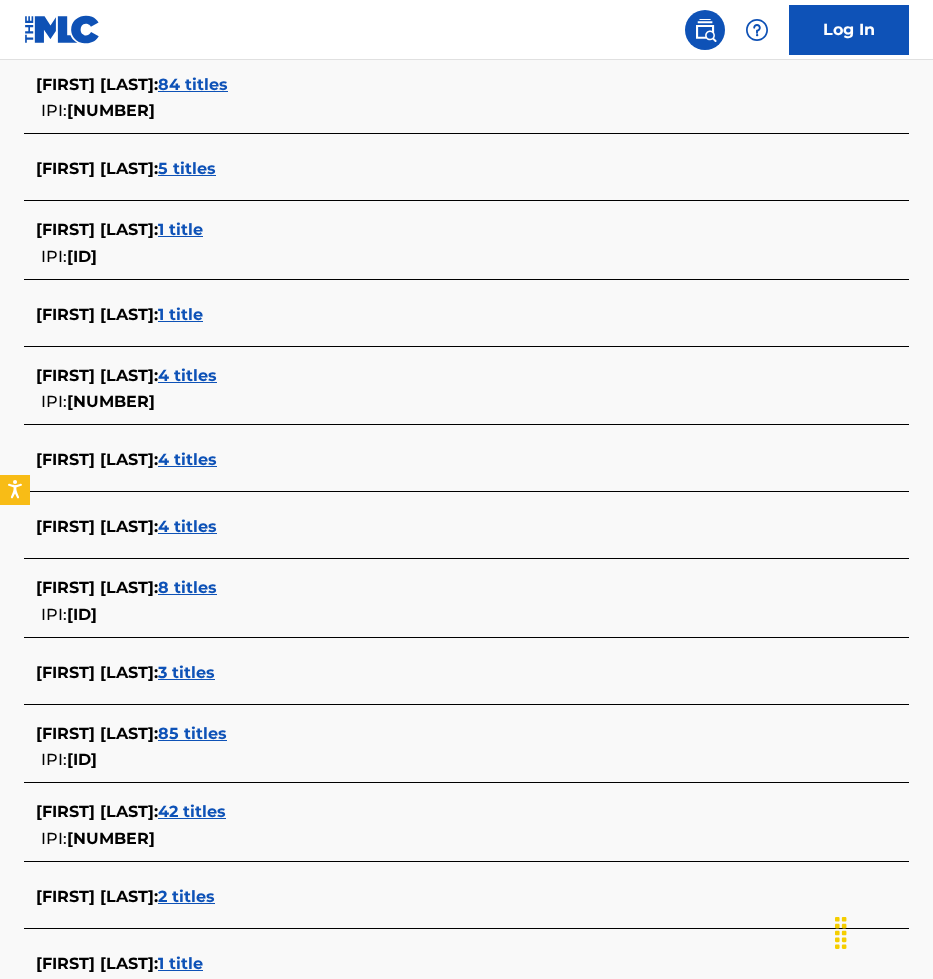 scroll, scrollTop: 0, scrollLeft: 0, axis: both 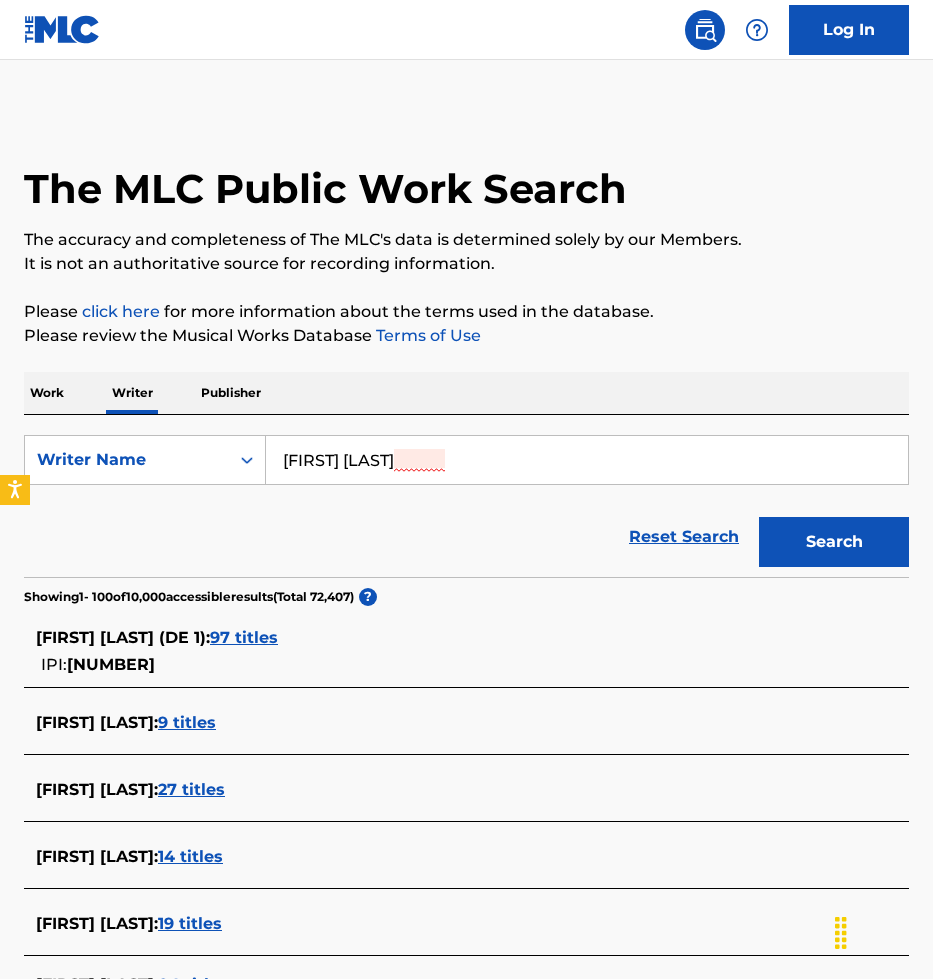 click on "[FIRST] [LAST]" at bounding box center [587, 460] 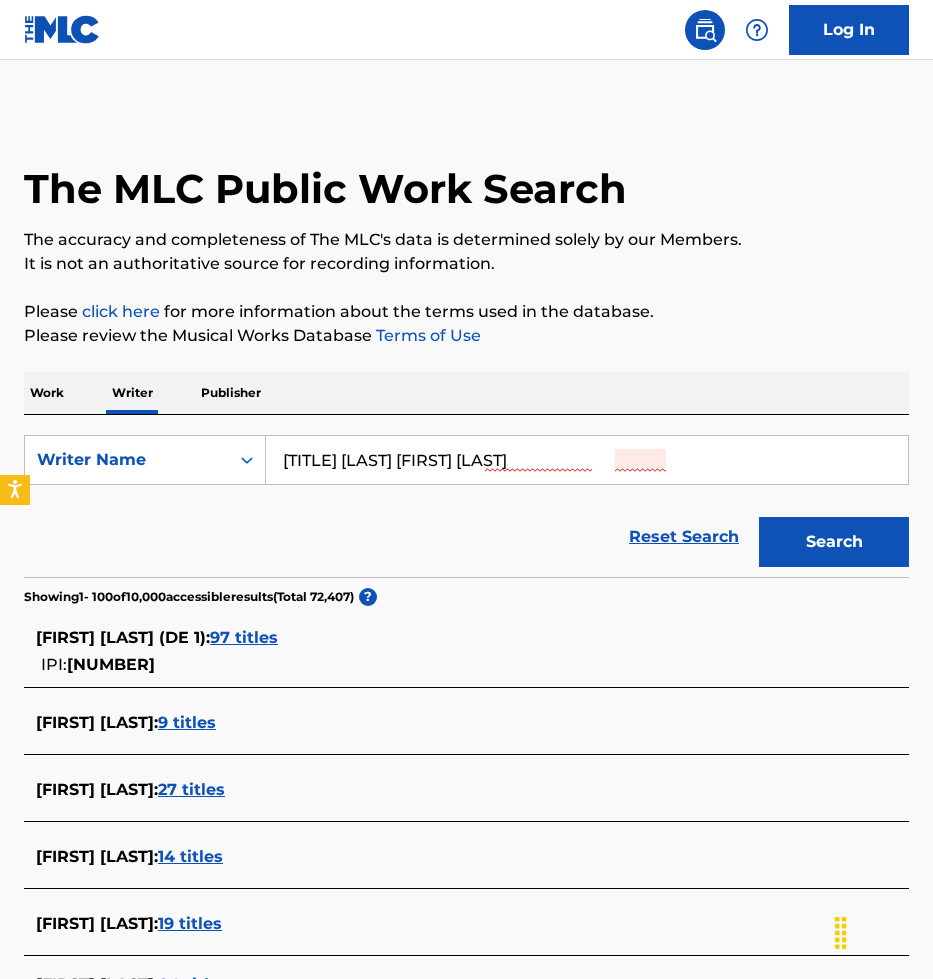 drag, startPoint x: 460, startPoint y: 459, endPoint x: 637, endPoint y: 436, distance: 178.4881 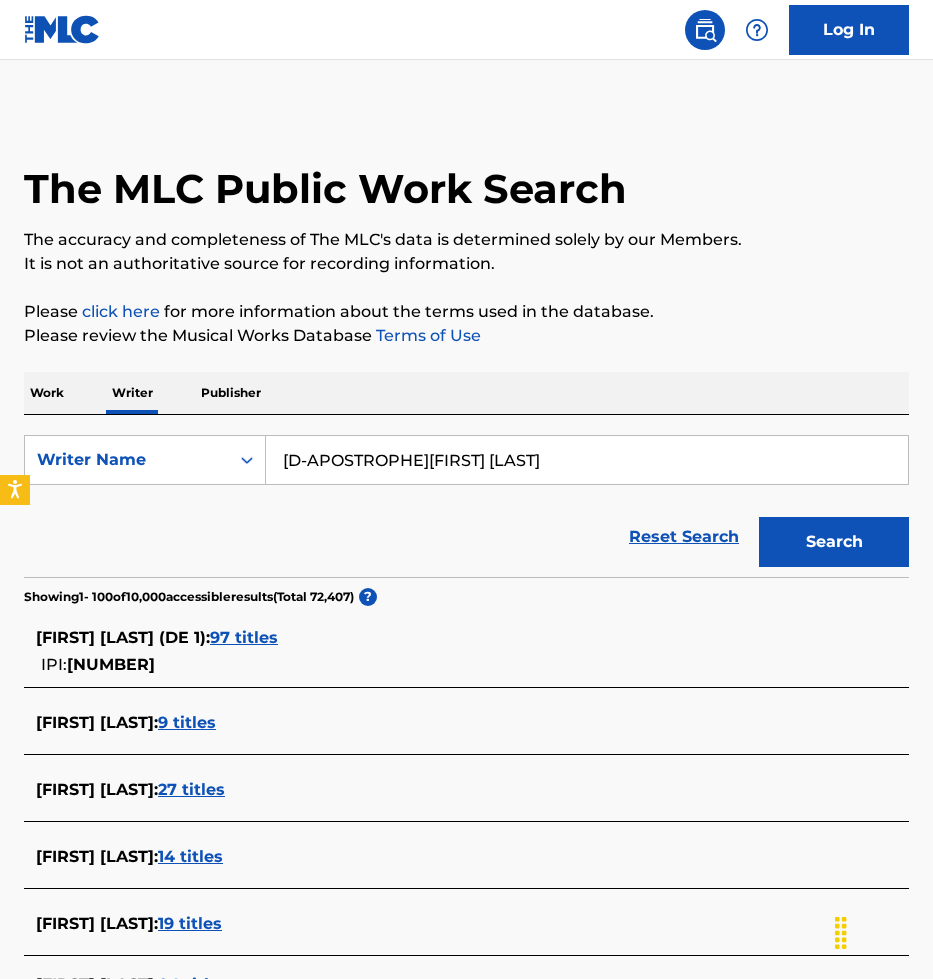 click on "Search" at bounding box center [834, 542] 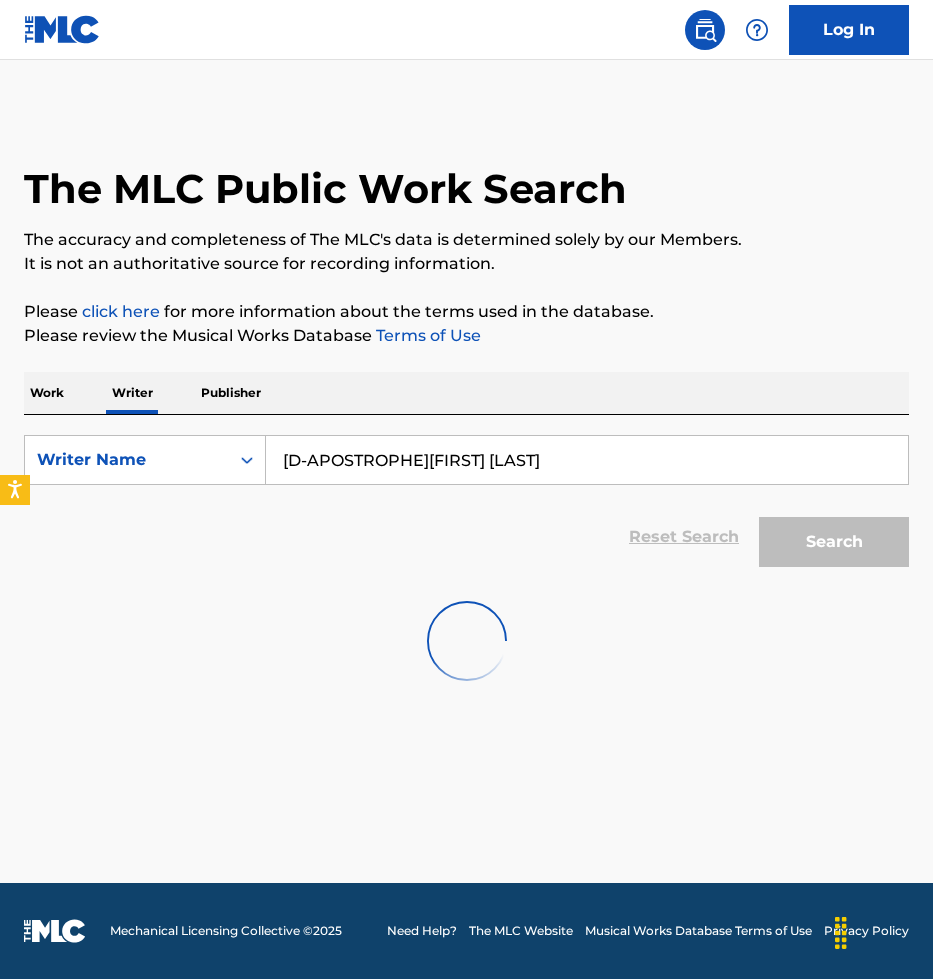 click on "[D-APOSTROPHE][FIRST] [LAST]" at bounding box center (587, 460) 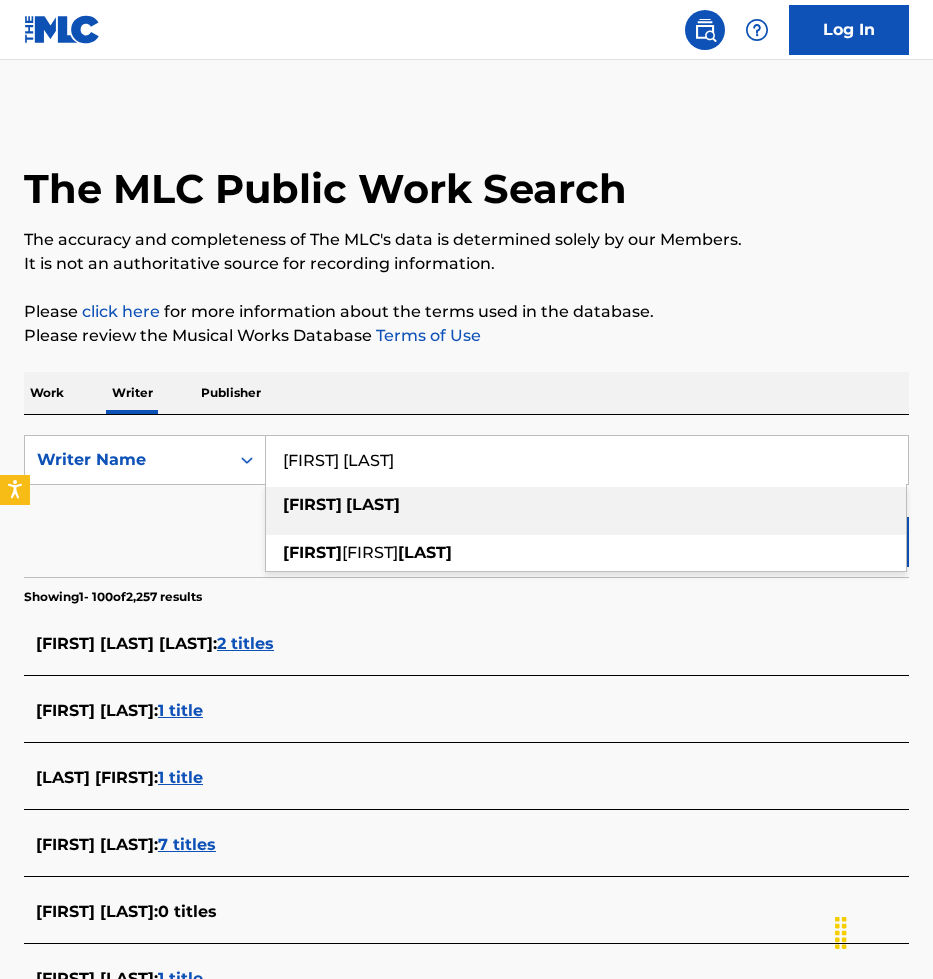 click on "[FIRST] [LAST]" at bounding box center [587, 460] 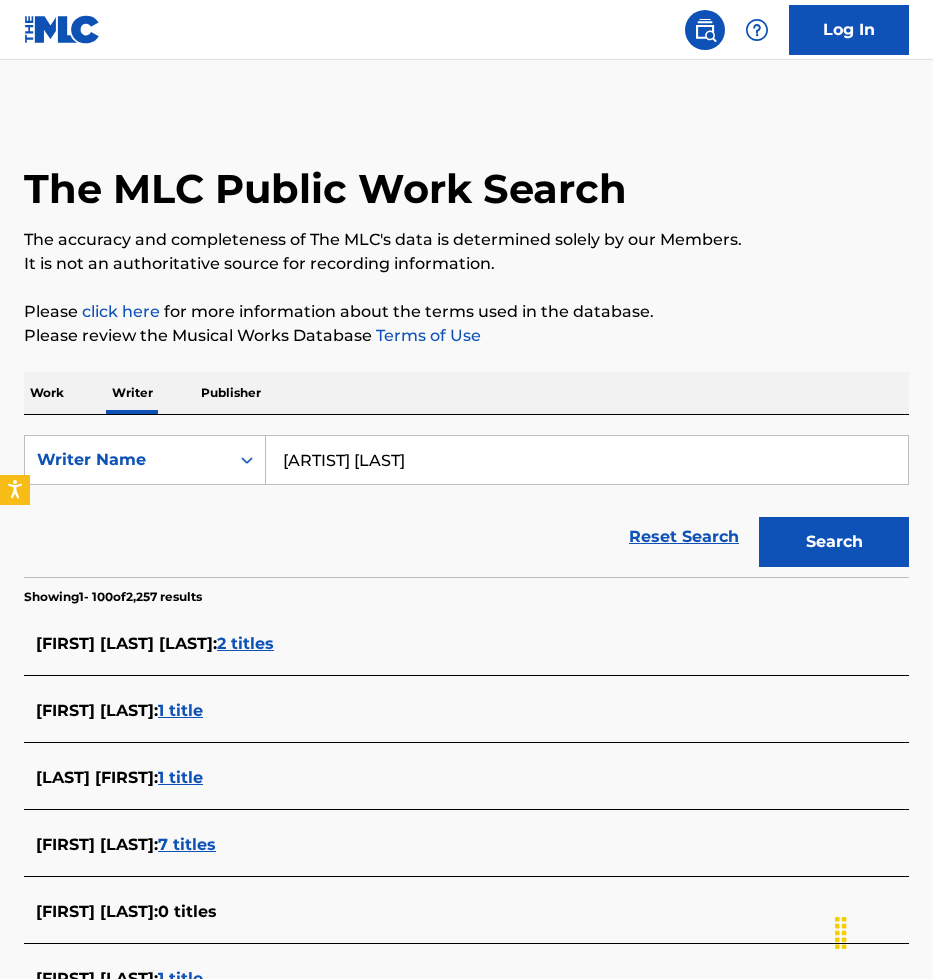 type on "[ARTIST] [LAST]" 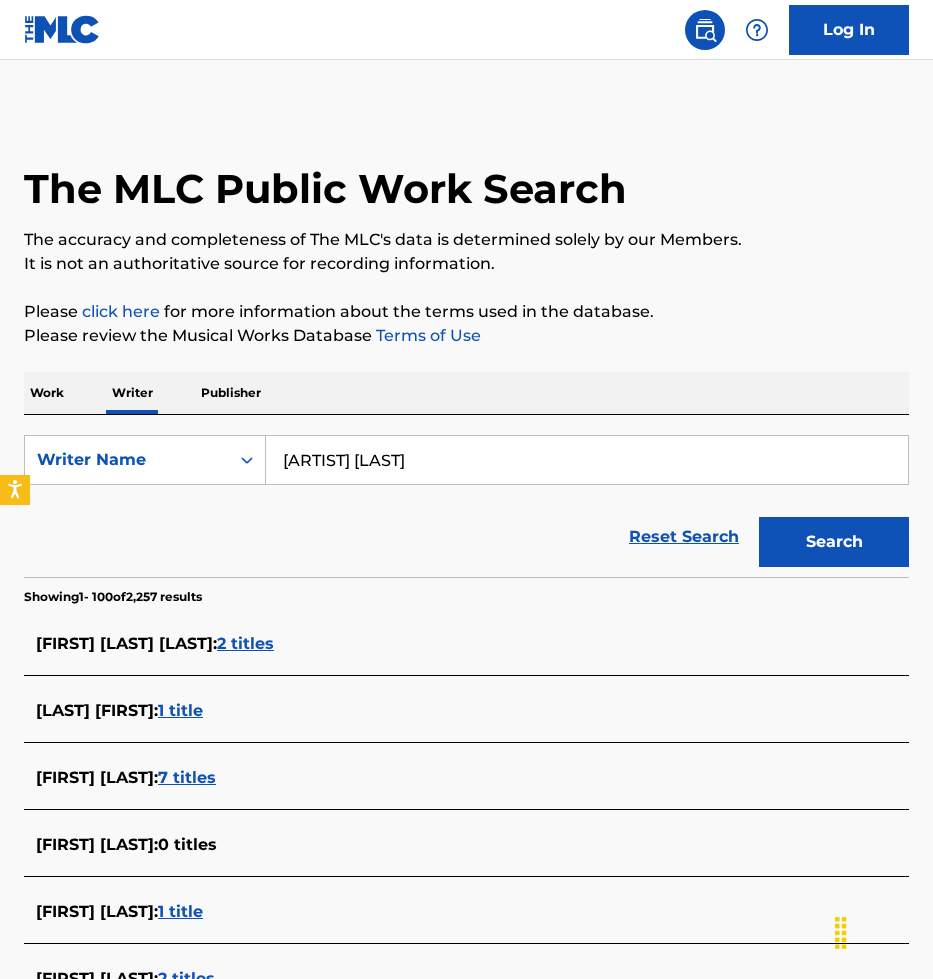 scroll, scrollTop: 6741, scrollLeft: 0, axis: vertical 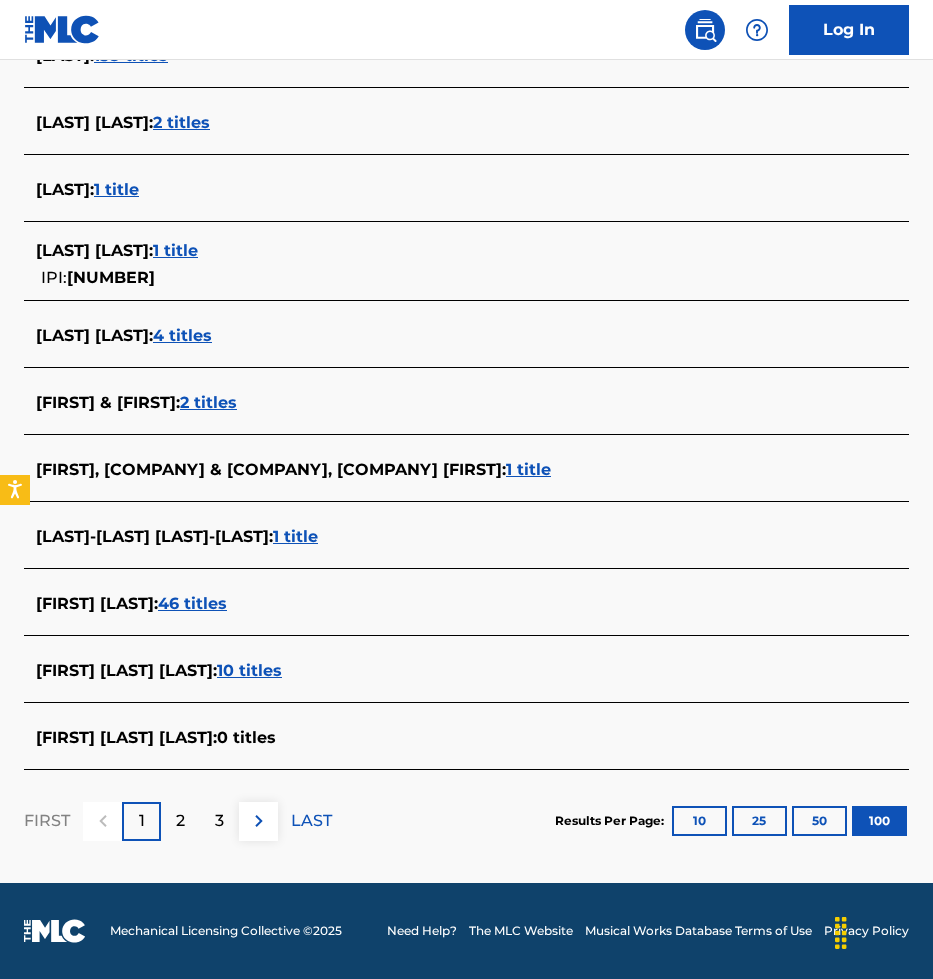click on "46 titles" at bounding box center (192, 603) 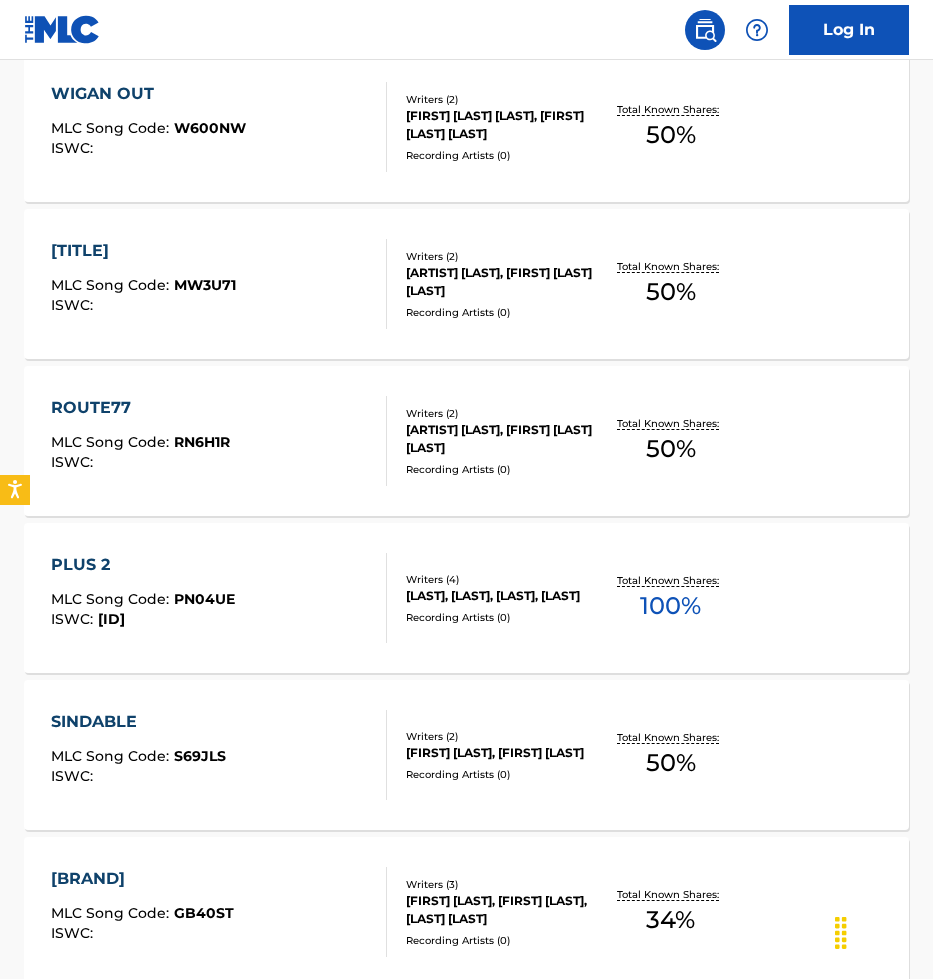 scroll, scrollTop: 921, scrollLeft: 0, axis: vertical 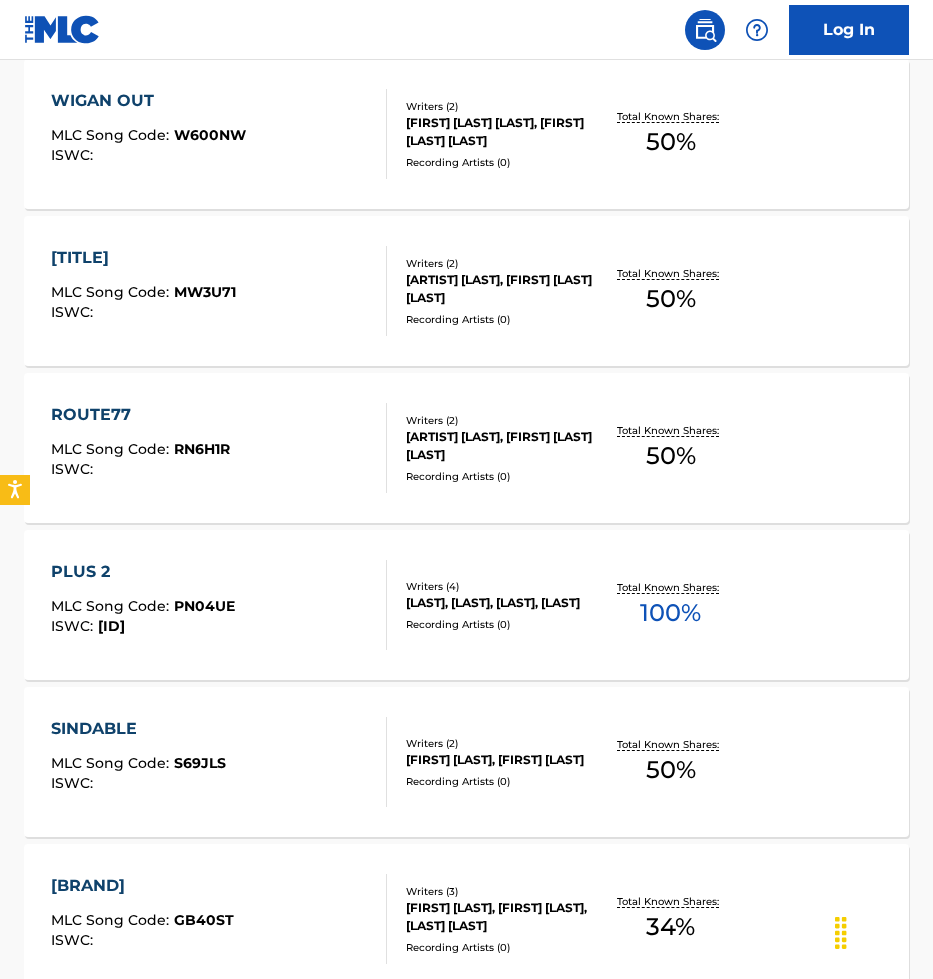 click on "[LAST], [LAST], [LAST], [LAST]" at bounding box center [501, 603] 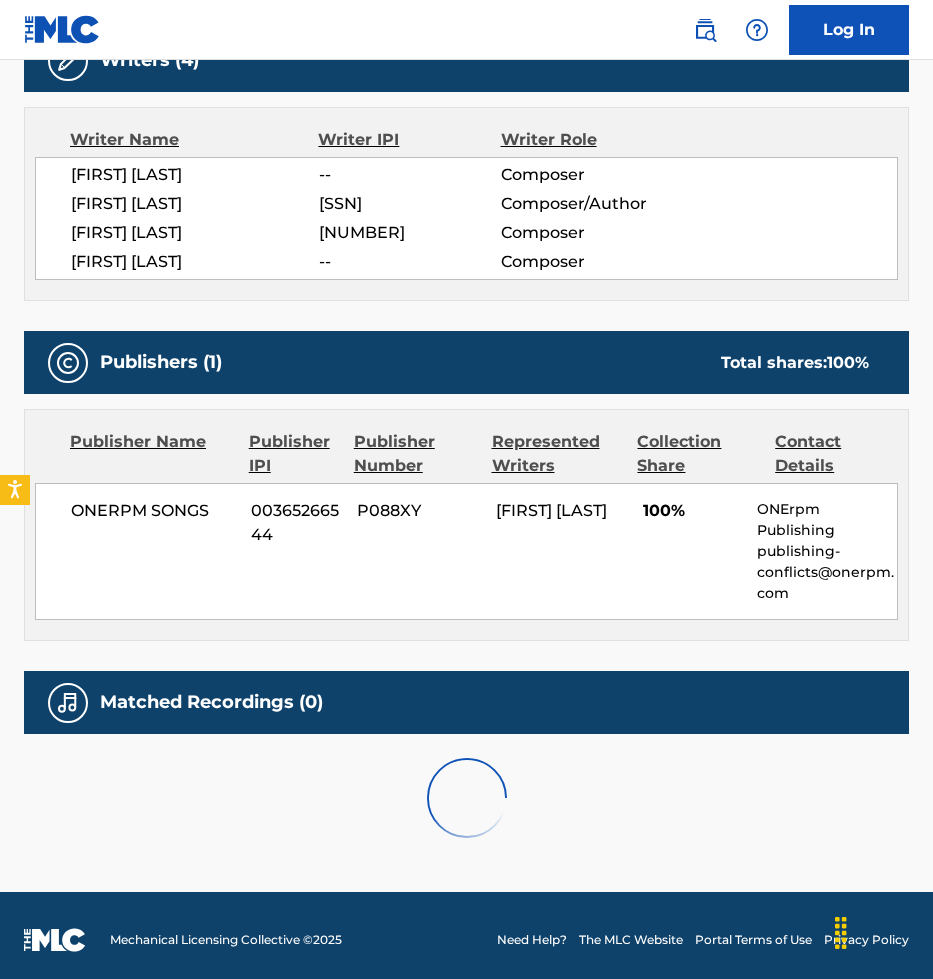 scroll, scrollTop: 624, scrollLeft: 0, axis: vertical 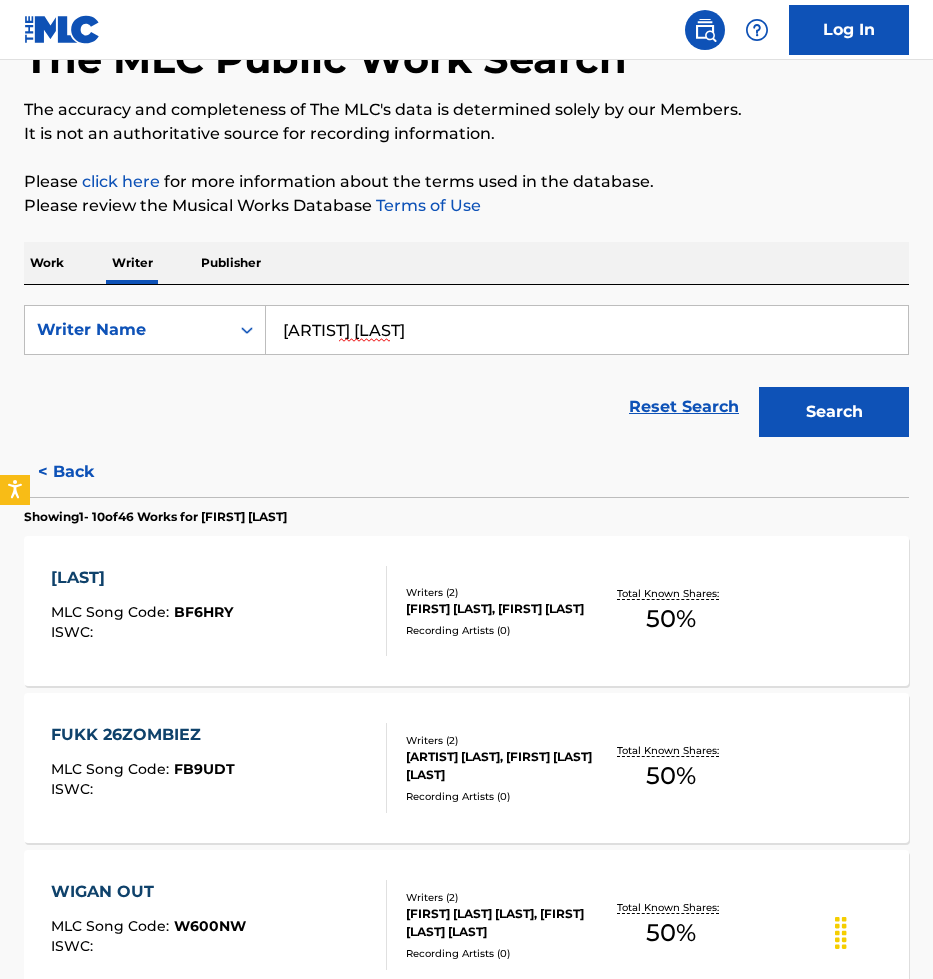 click on "[FIRST] [LAST], [FIRST] [LAST]" at bounding box center (501, 609) 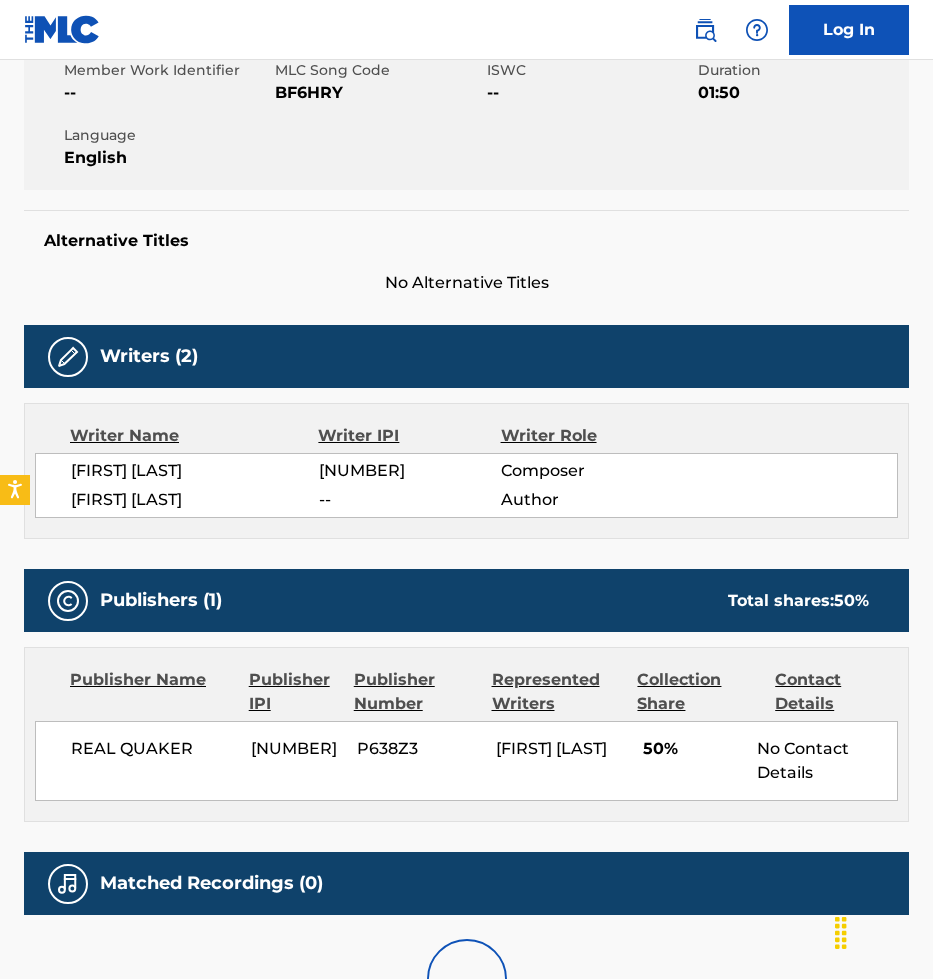 scroll, scrollTop: 510, scrollLeft: 0, axis: vertical 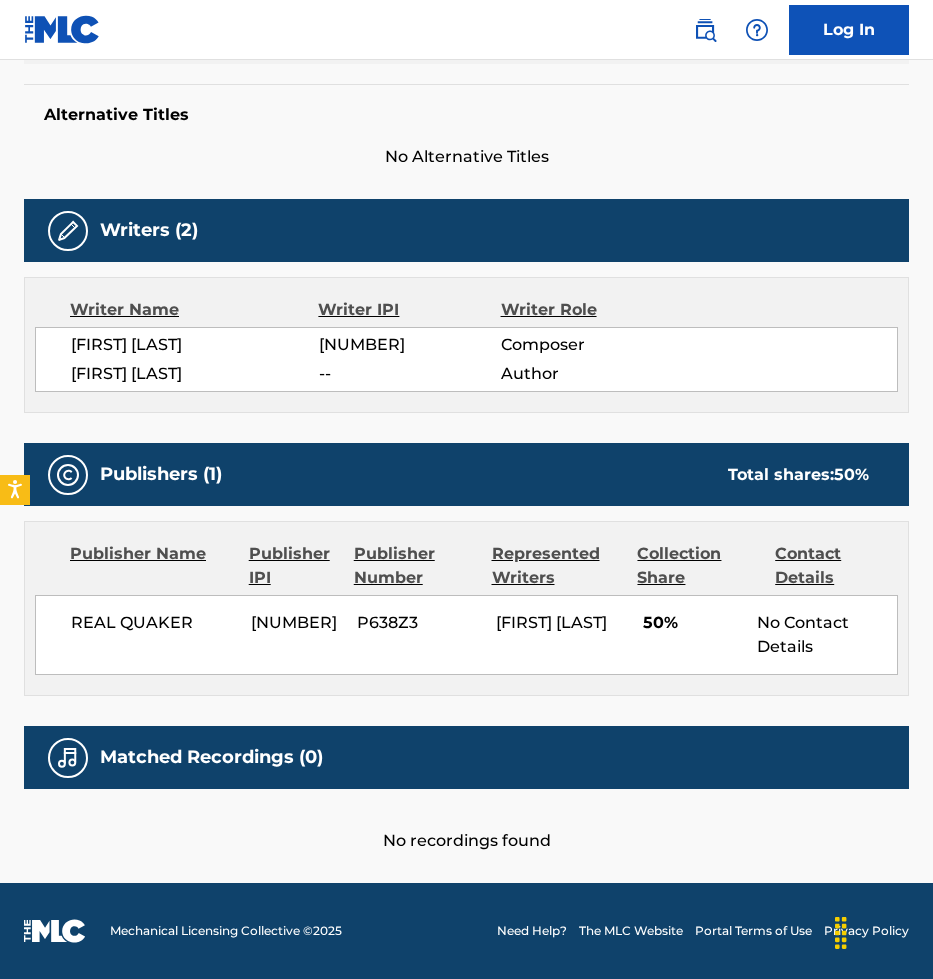 click on "REAL QUAKER" at bounding box center (153, 623) 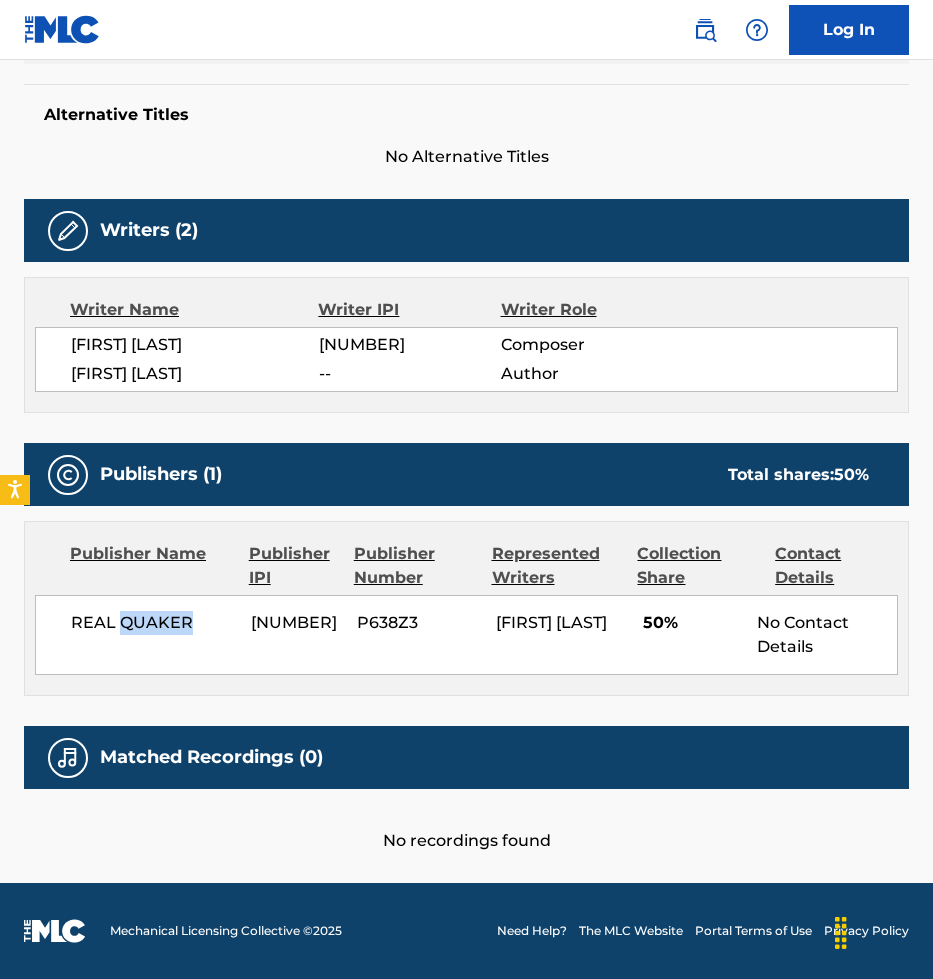 click on "REAL QUAKER" at bounding box center (153, 623) 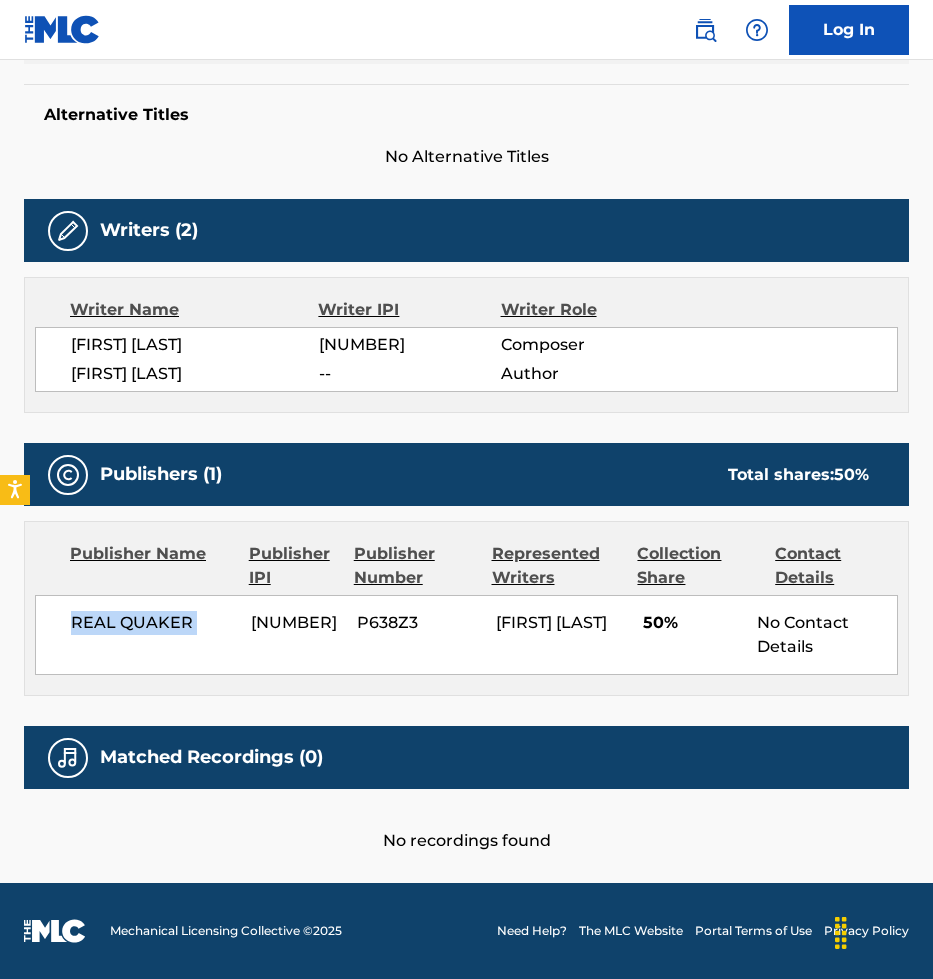 click on "REAL QUAKER" at bounding box center [153, 623] 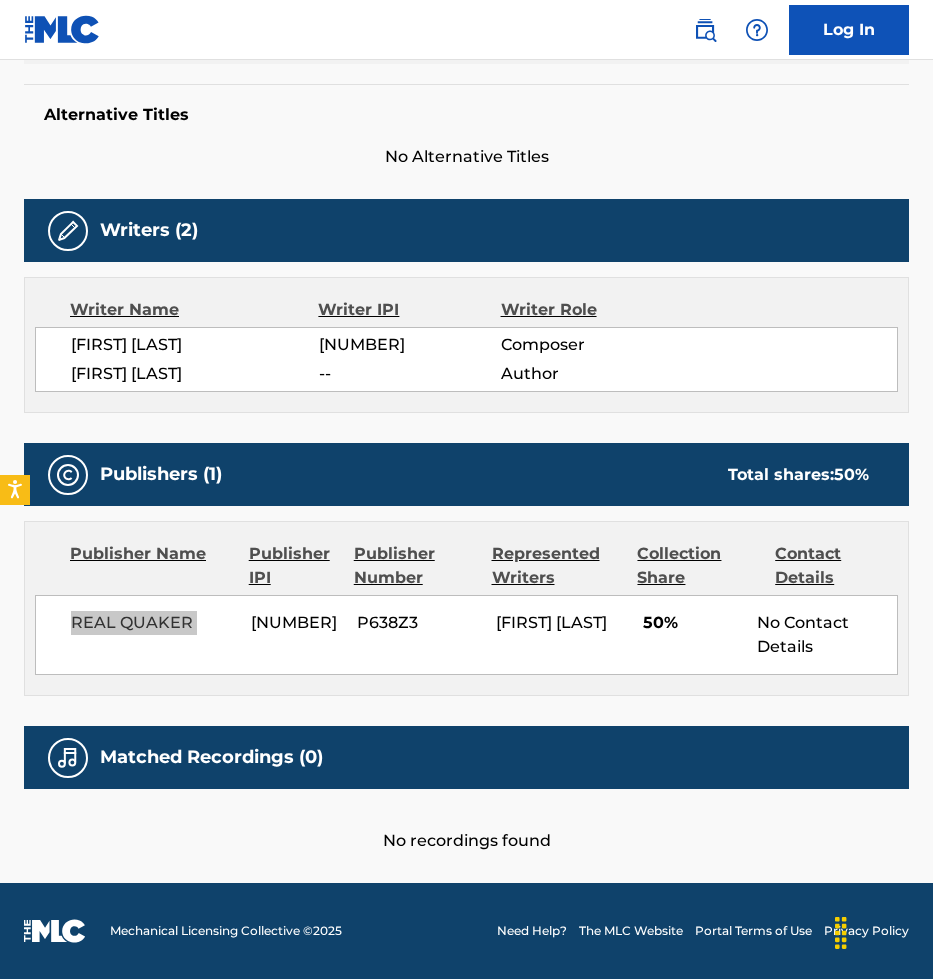 scroll, scrollTop: 0, scrollLeft: 0, axis: both 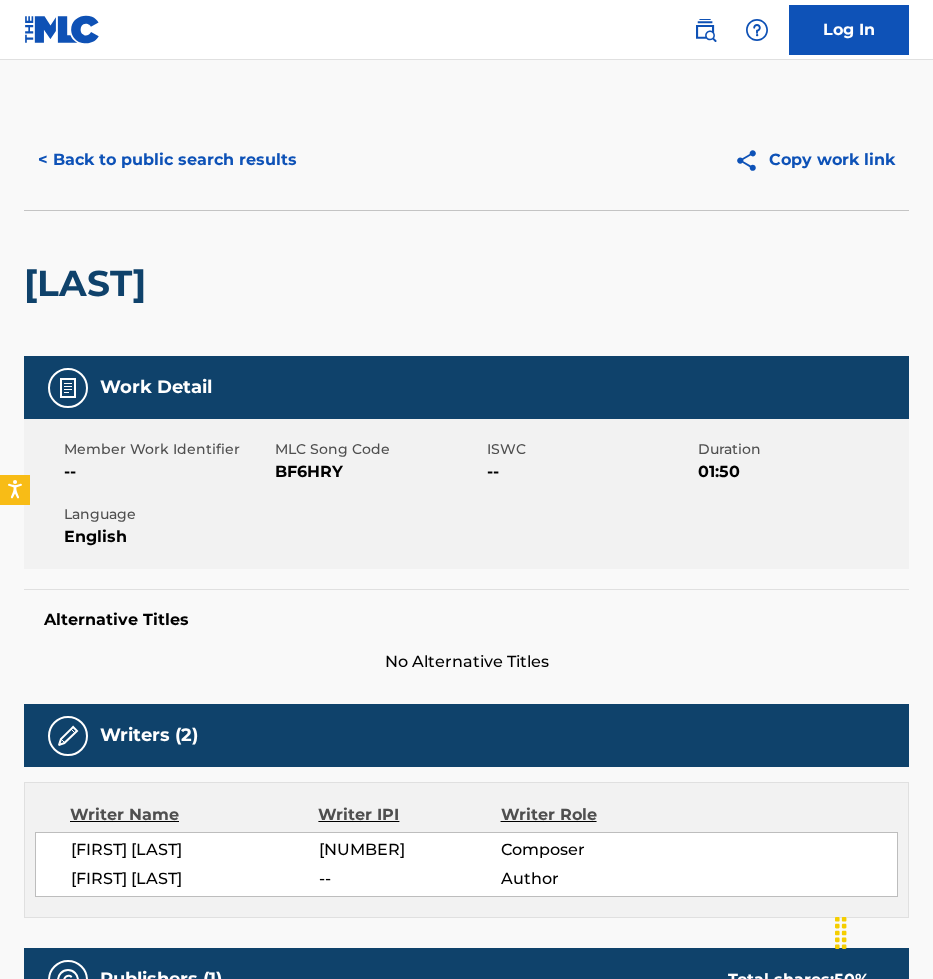 click on "BF6HRY" at bounding box center [378, 472] 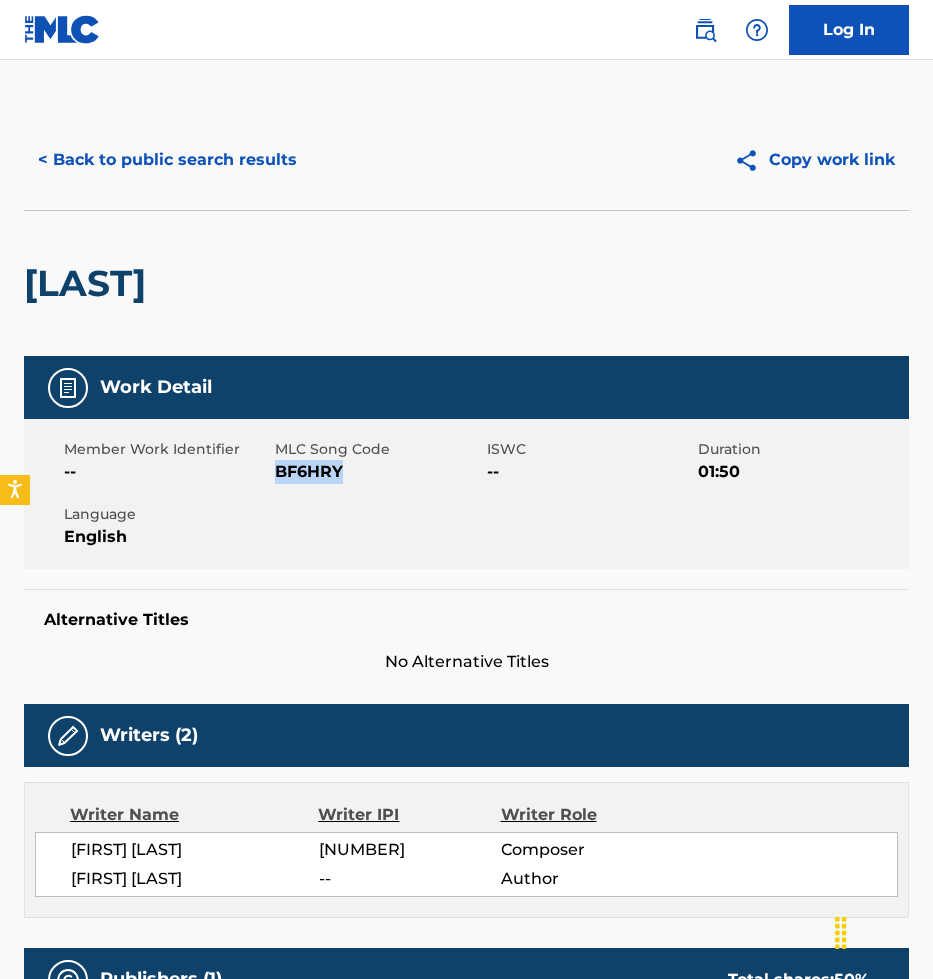 click on "BF6HRY" at bounding box center [378, 472] 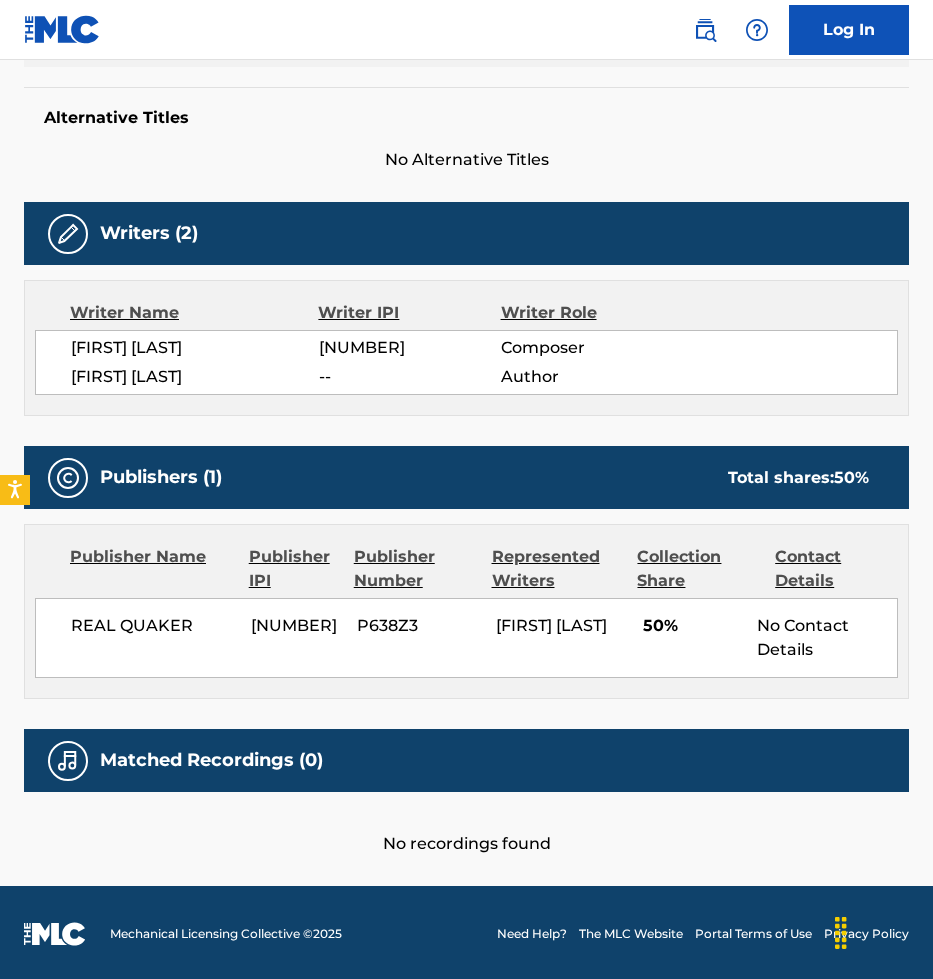 scroll, scrollTop: 510, scrollLeft: 0, axis: vertical 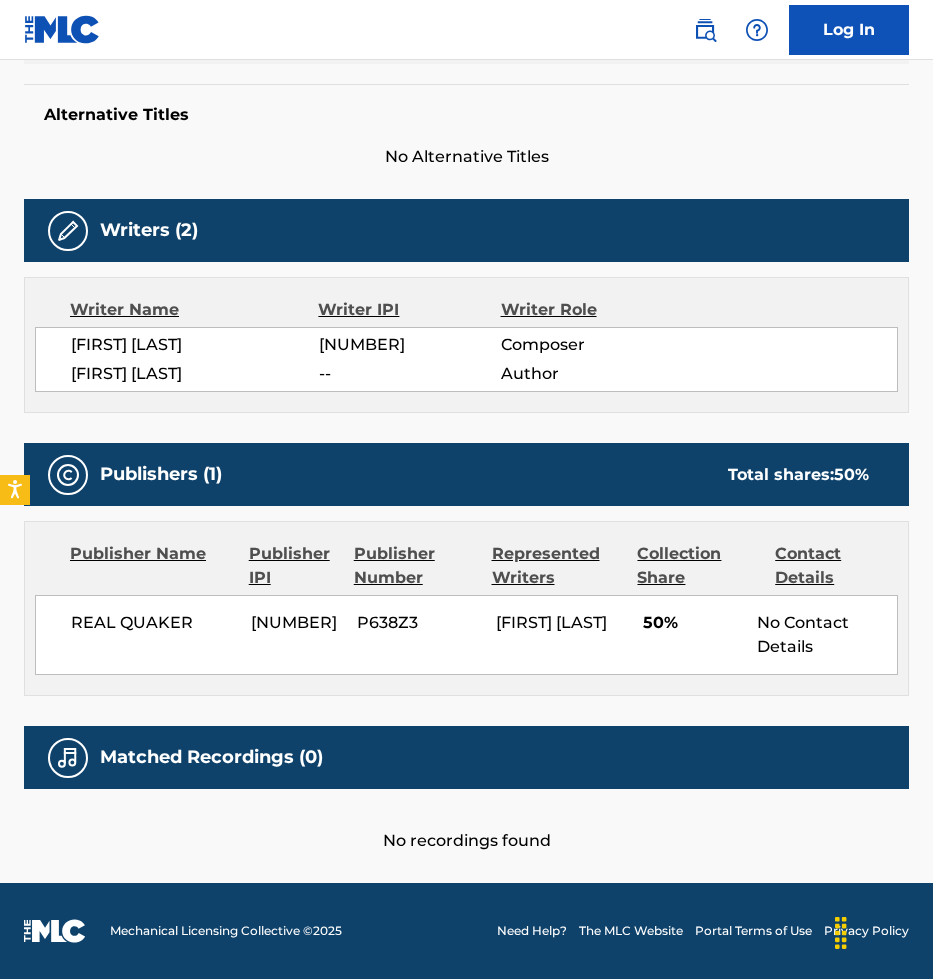click on "[NUMBER]" at bounding box center (296, 623) 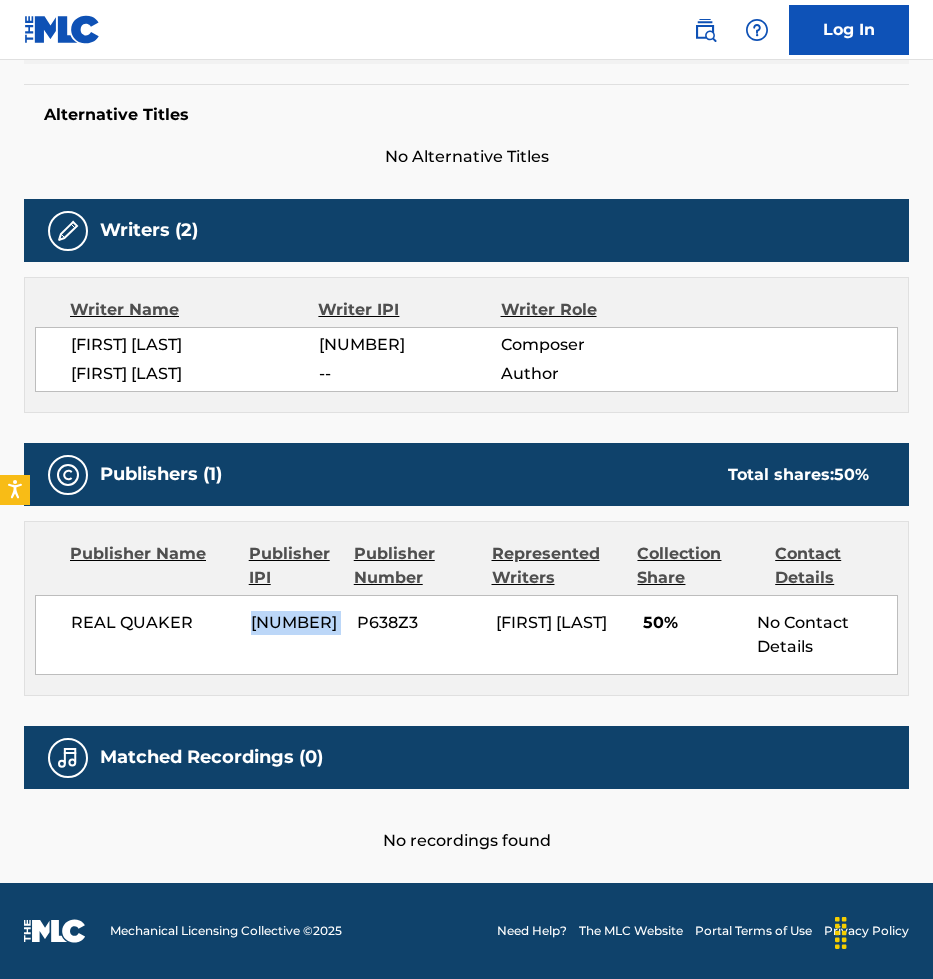click on "[NUMBER]" at bounding box center [296, 623] 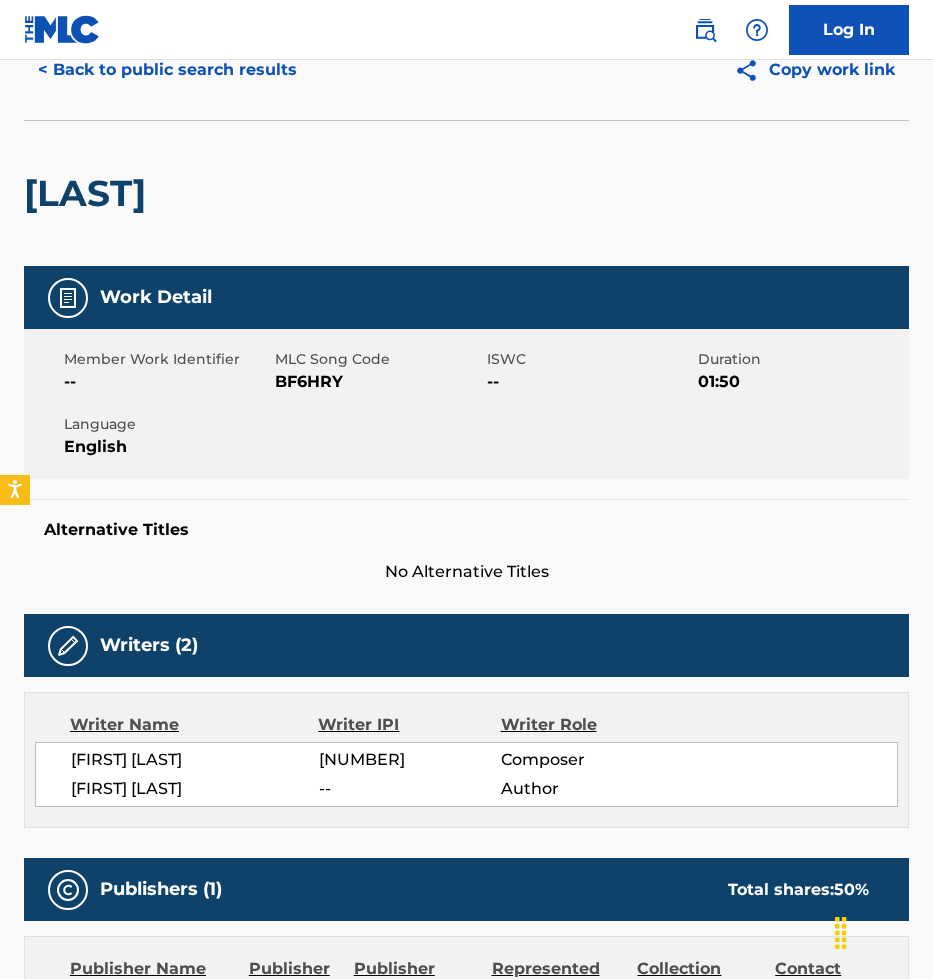 scroll, scrollTop: 0, scrollLeft: 0, axis: both 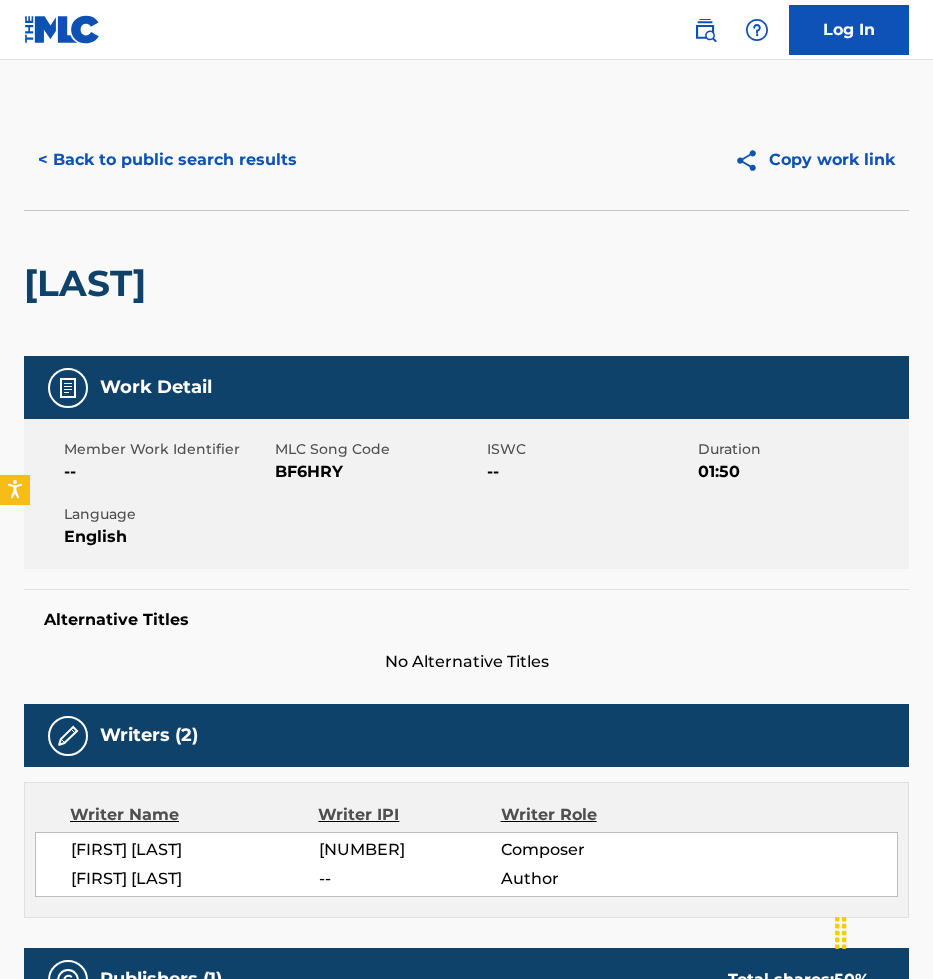 click on "< Back to public search results" at bounding box center [167, 160] 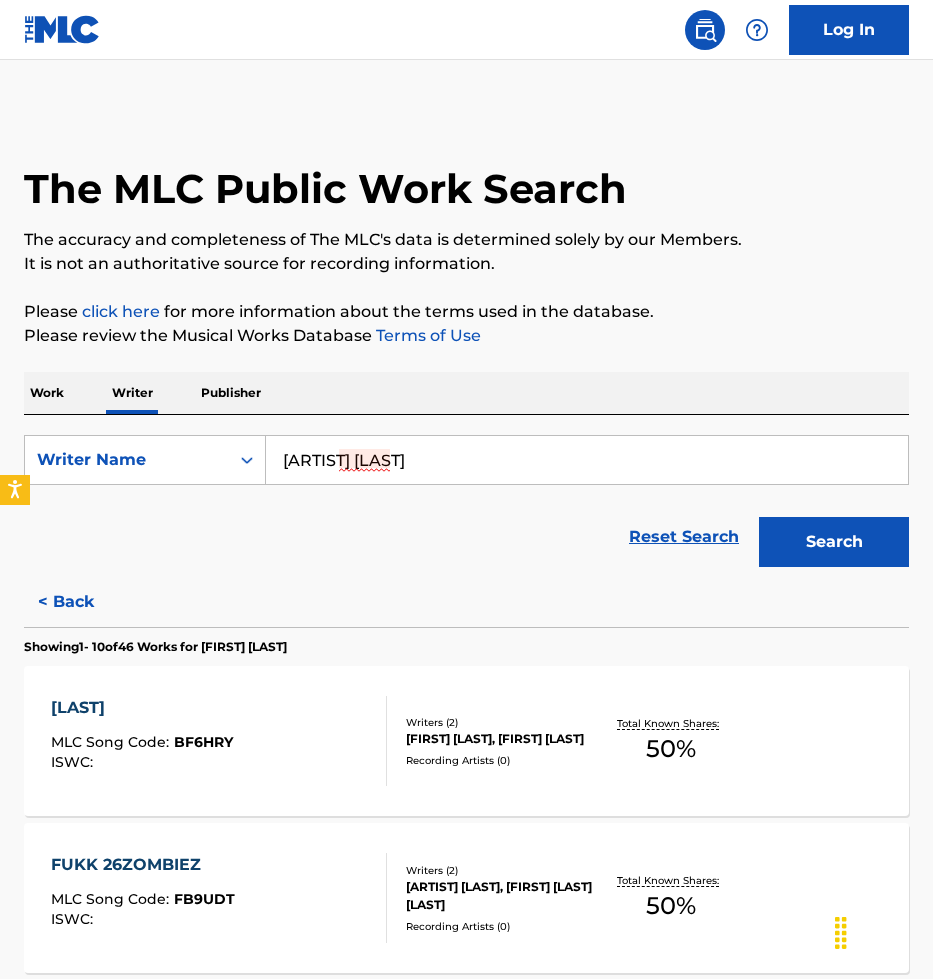 click on "[ARTIST] [LAST]" at bounding box center [587, 460] 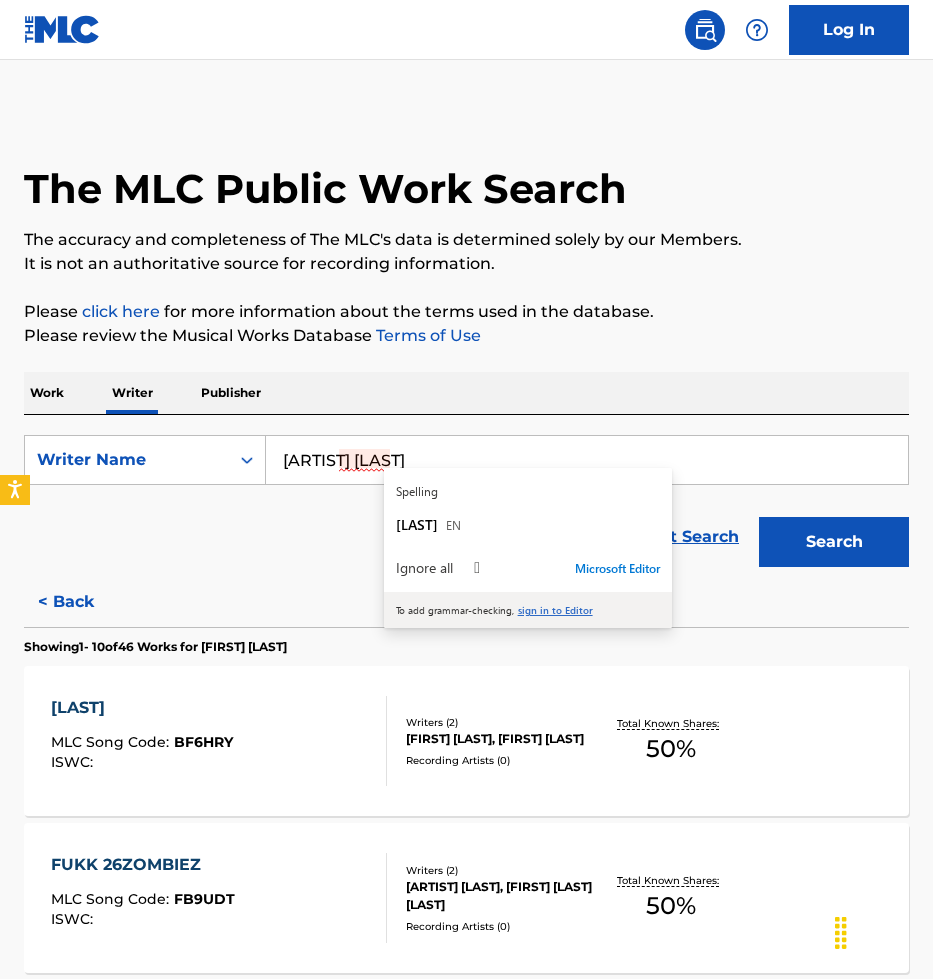 paste on "[FIRST] [LAST]" 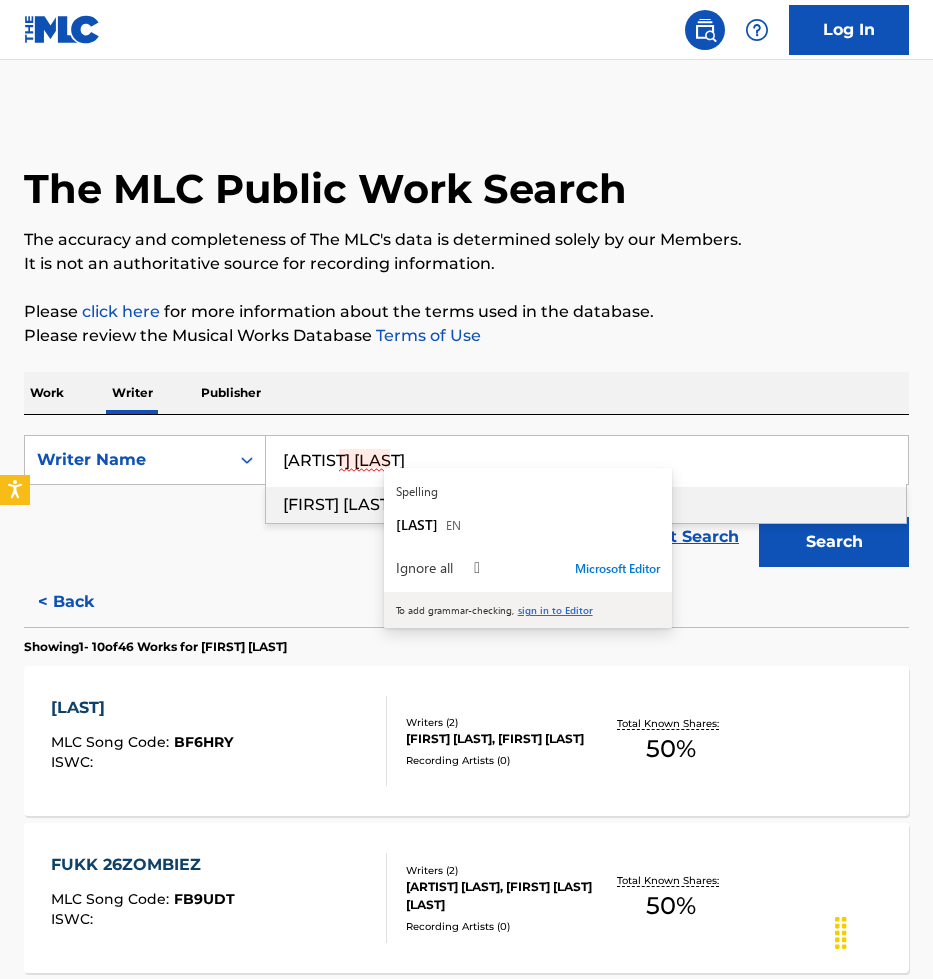 paste on "[FIRST] [LAST]" 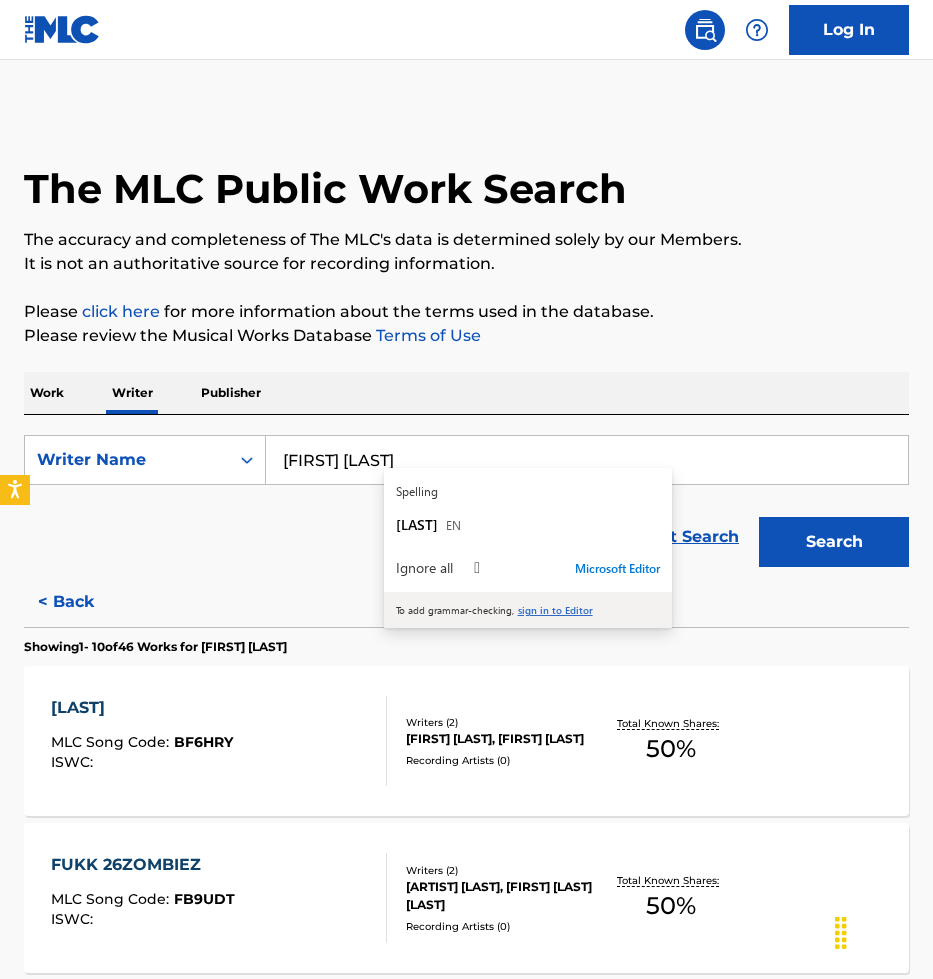 click on "Search" at bounding box center (834, 542) 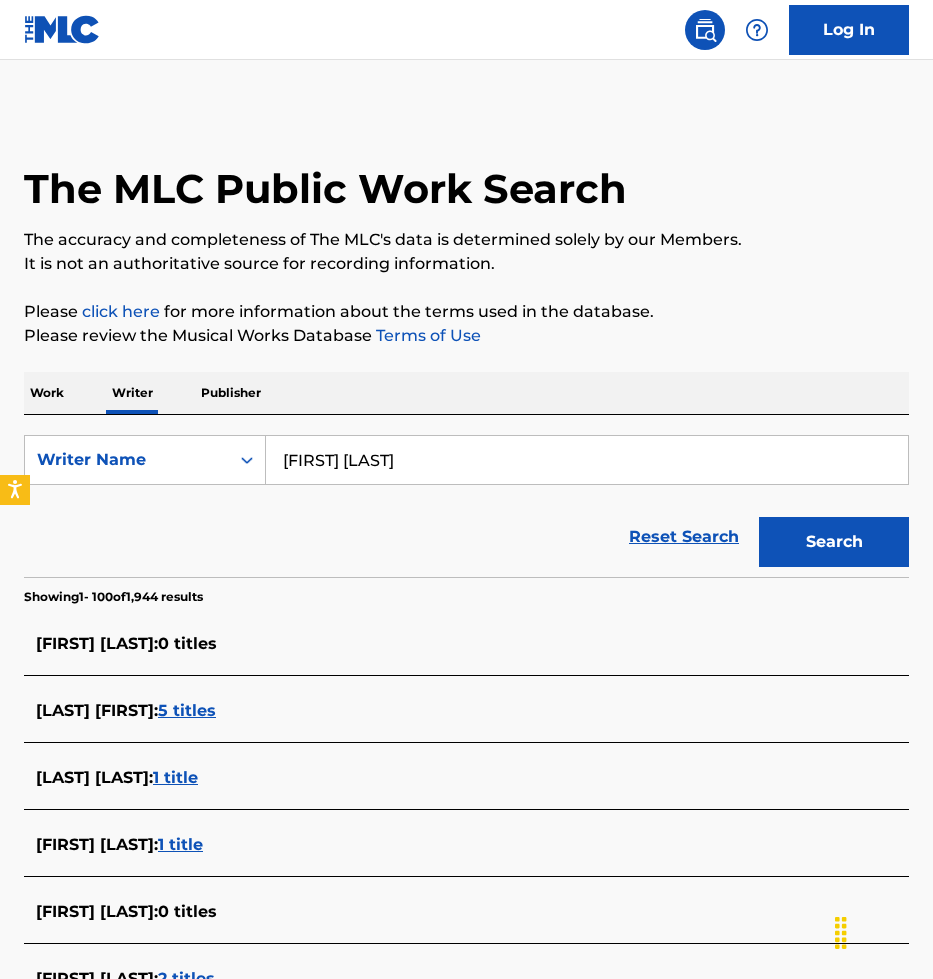 click on "Work Writer Publisher" at bounding box center (466, 393) 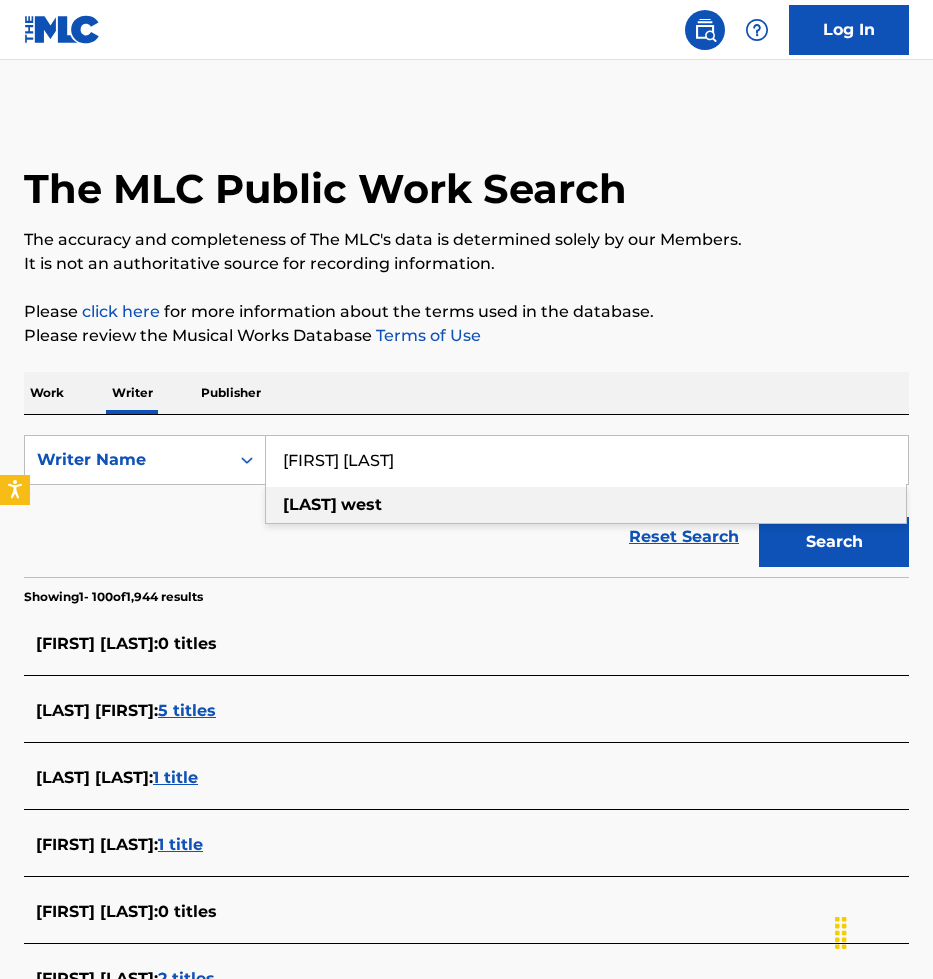 click on "[FIRST] [LAST]" at bounding box center [587, 460] 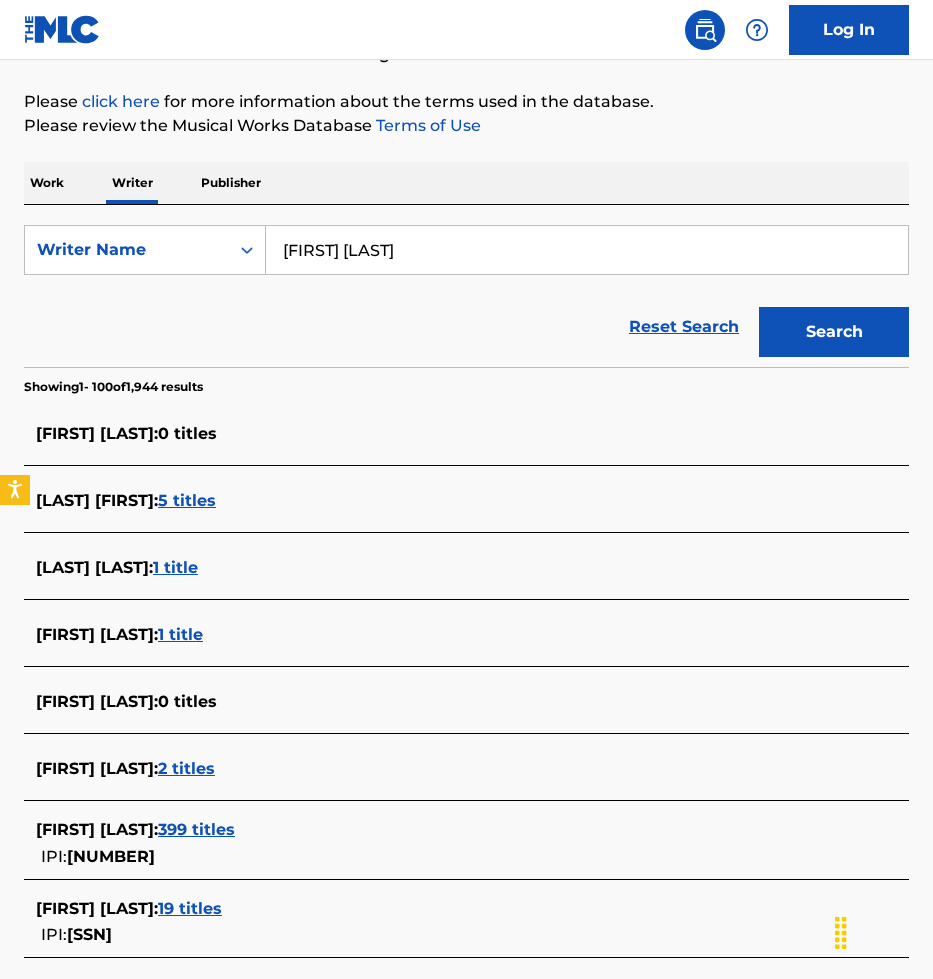 scroll, scrollTop: 0, scrollLeft: 0, axis: both 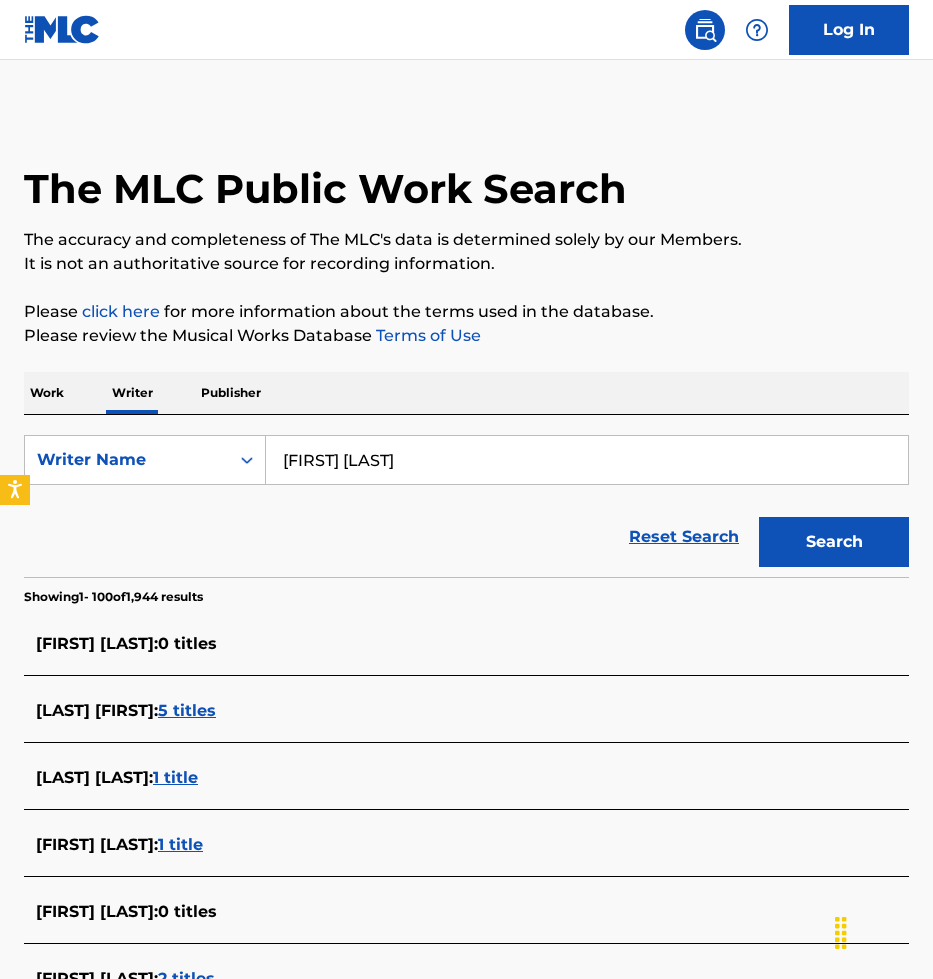 click on "[FIRST] [LAST]" at bounding box center [587, 460] 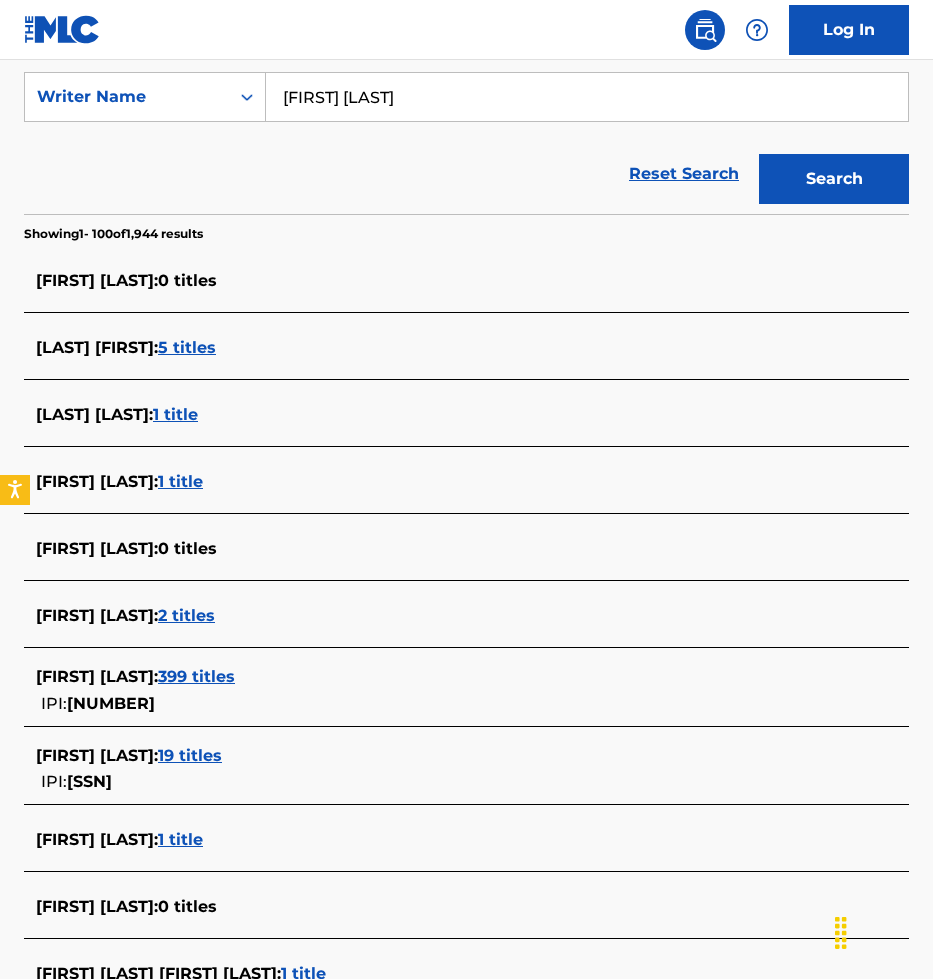 scroll, scrollTop: 0, scrollLeft: 0, axis: both 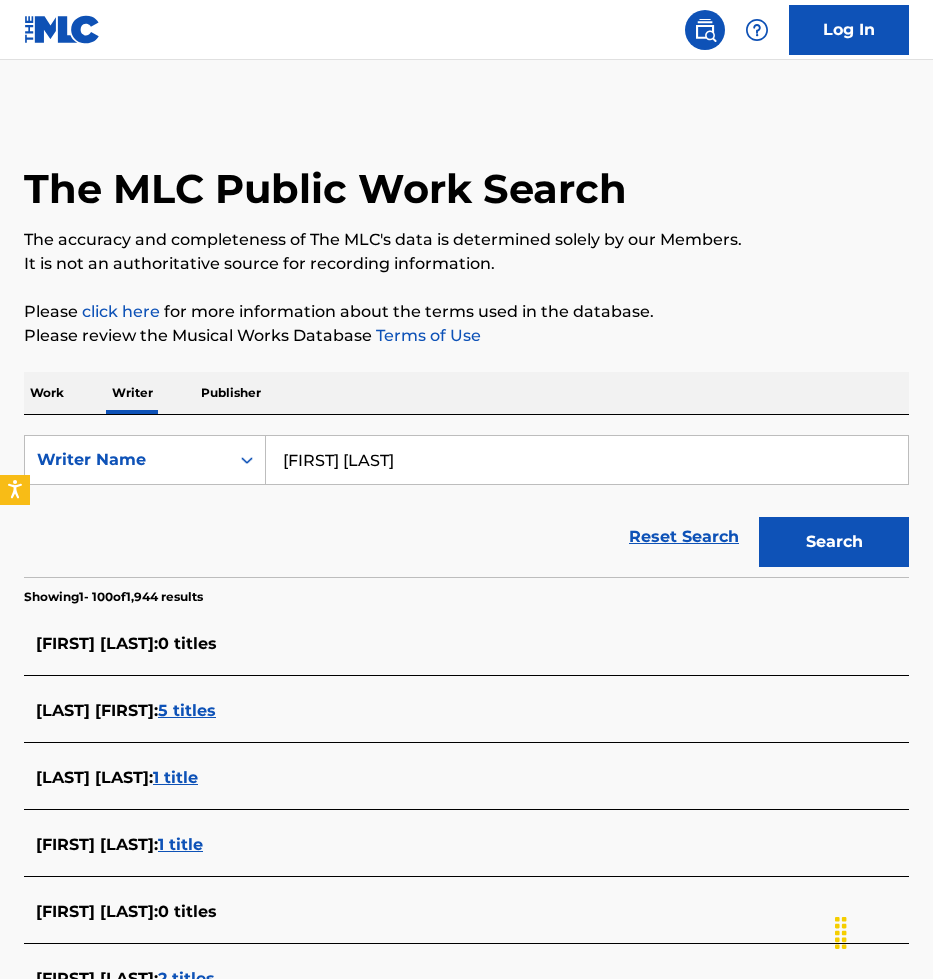 click on "[FIRST] [LAST]" at bounding box center [587, 460] 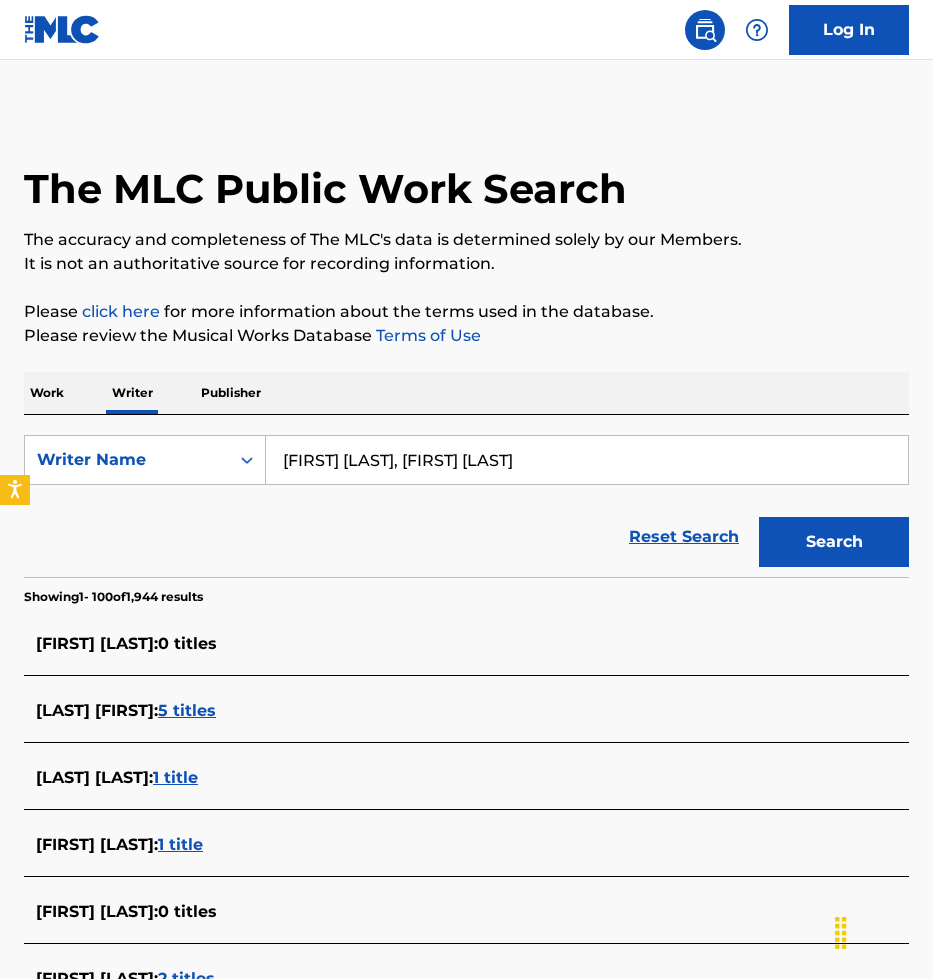 type on "[FIRST] [LAST], [FIRST] [LAST]" 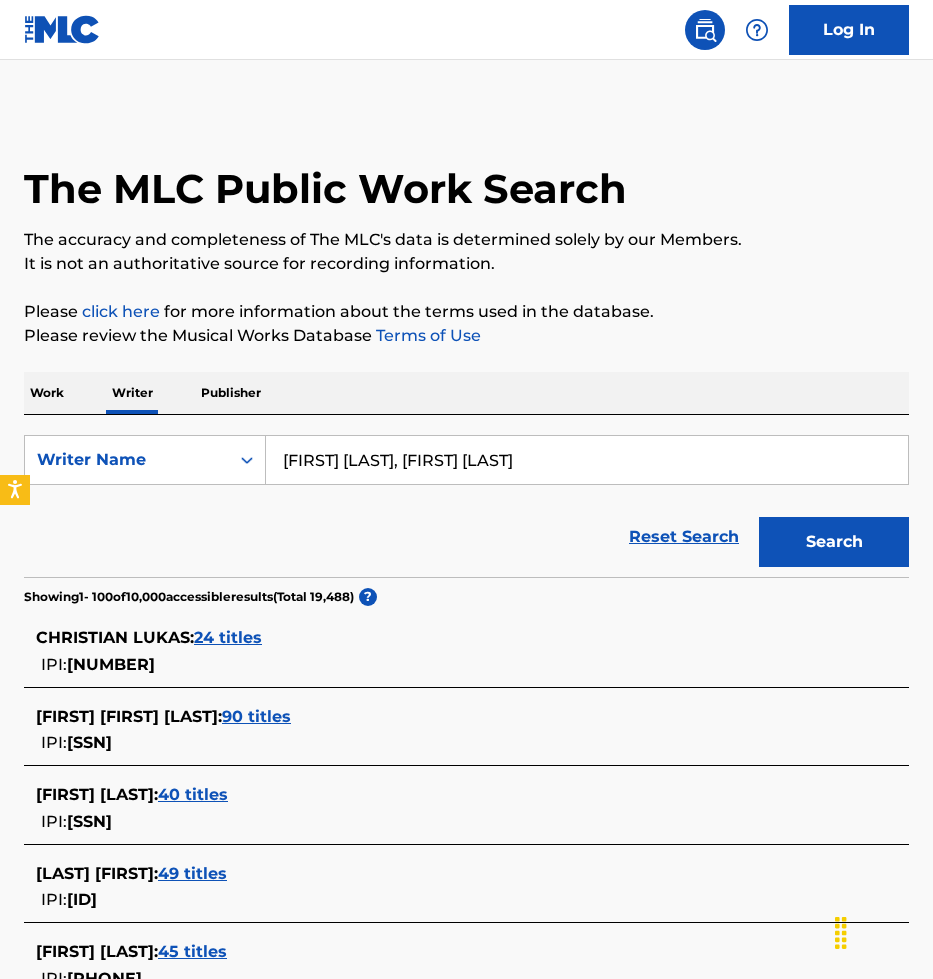 drag, startPoint x: 429, startPoint y: 457, endPoint x: 585, endPoint y: 463, distance: 156.11534 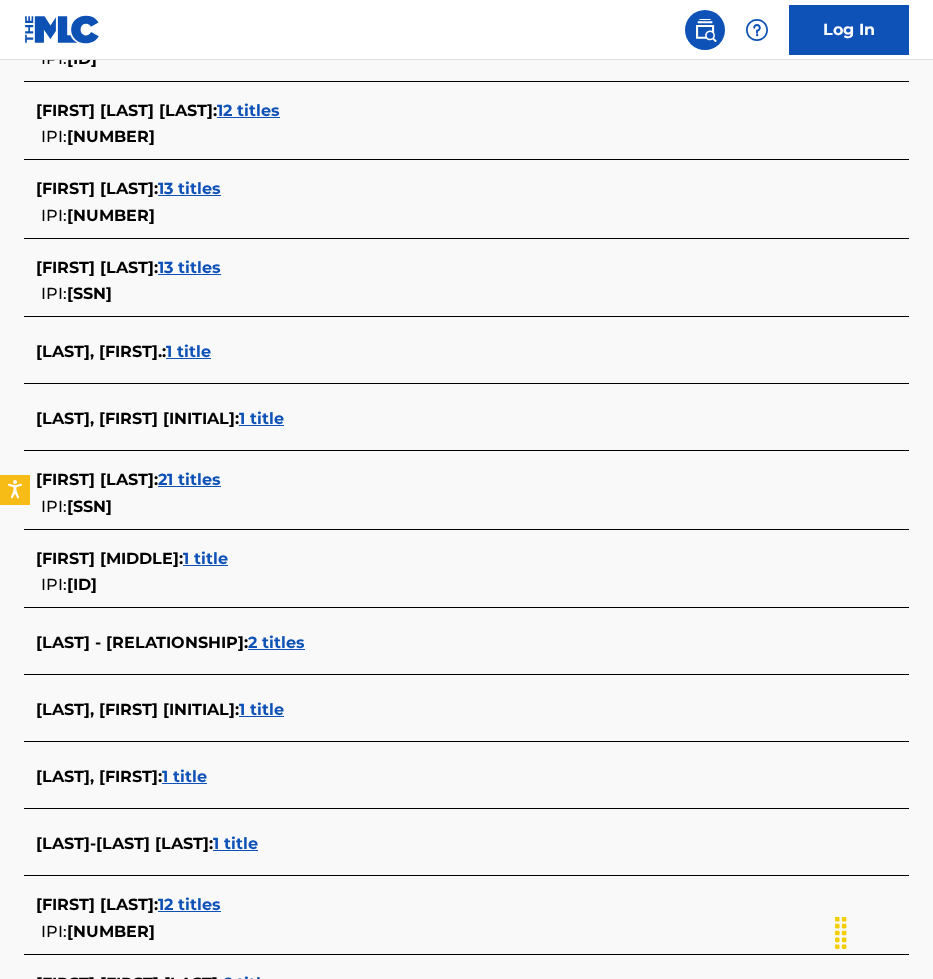 click on "[FIRST] [LAST] :" at bounding box center [97, 479] 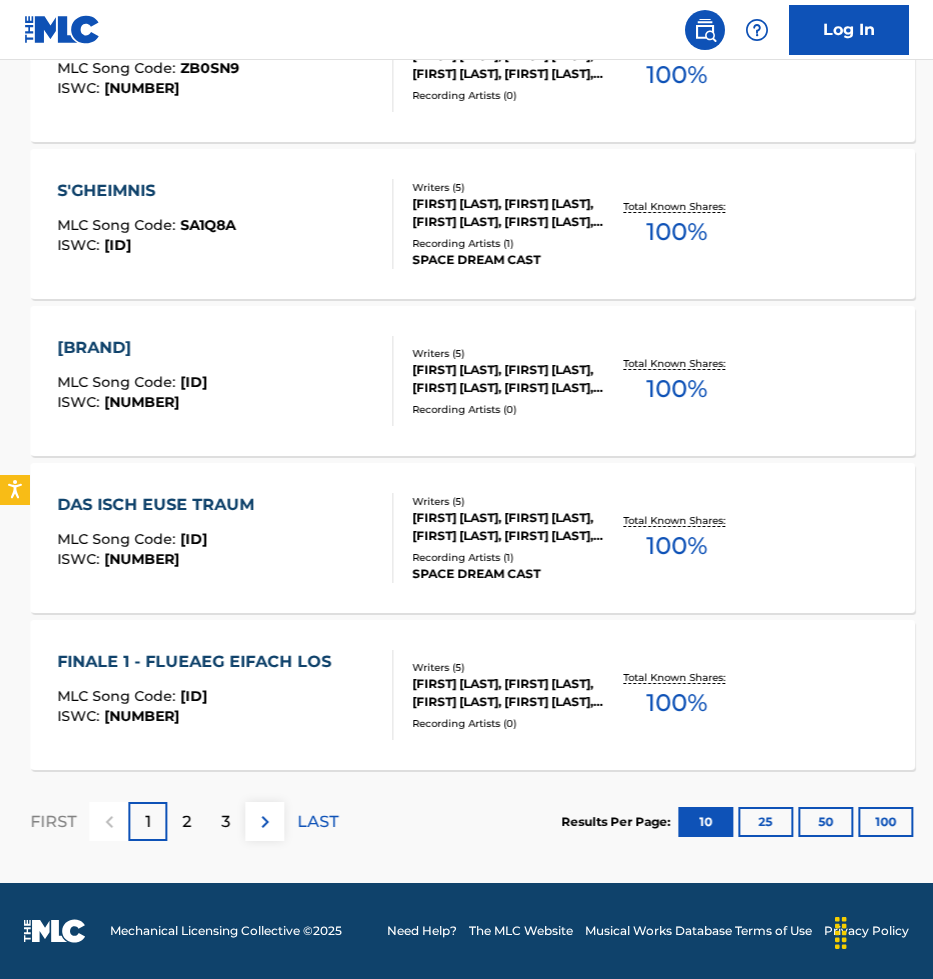 scroll, scrollTop: 1459, scrollLeft: 0, axis: vertical 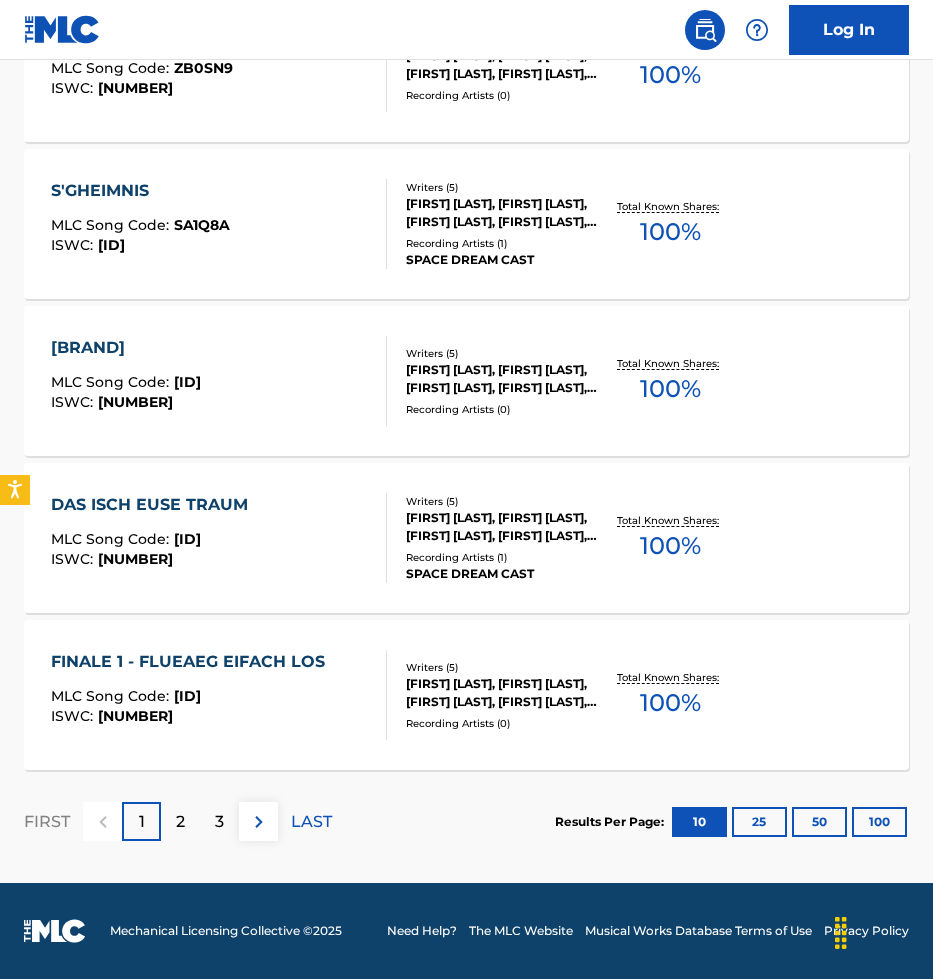 click on "[FIRST] [LAST], [FIRST] [LAST], [FIRST] [LAST], [FIRST] [LAST], [FIRST] [LAST]" at bounding box center (501, 379) 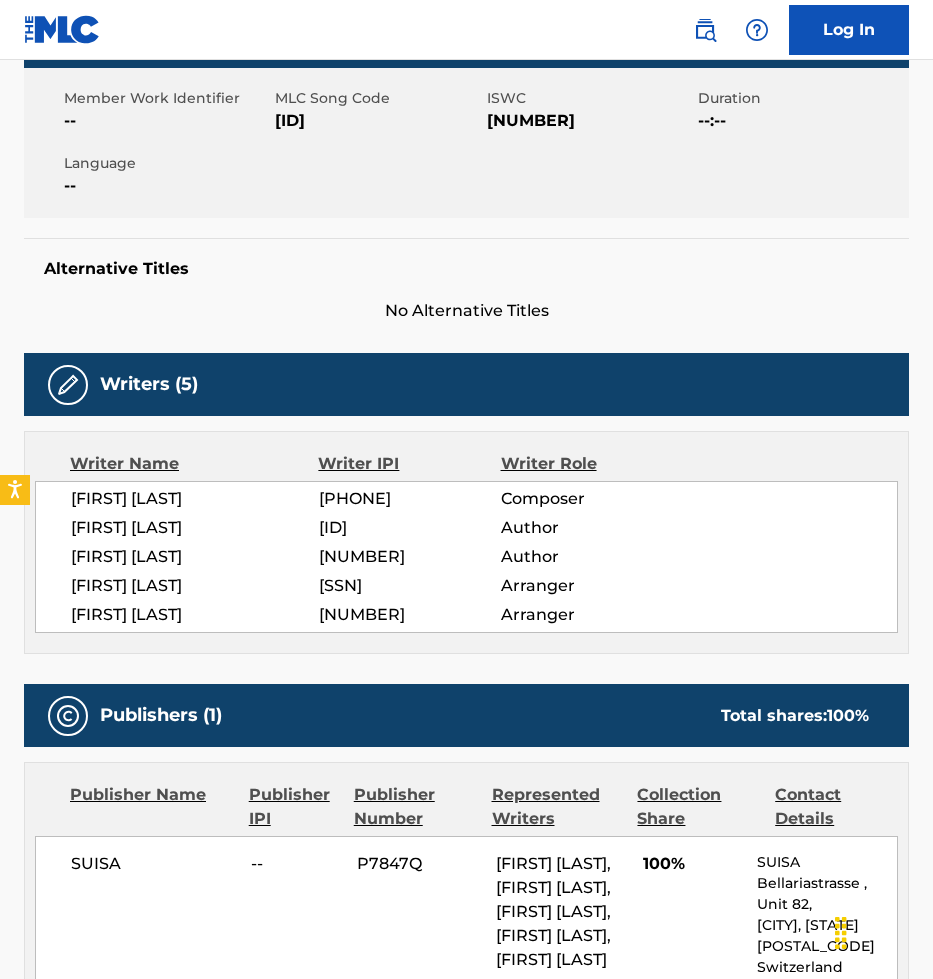 scroll, scrollTop: 0, scrollLeft: 0, axis: both 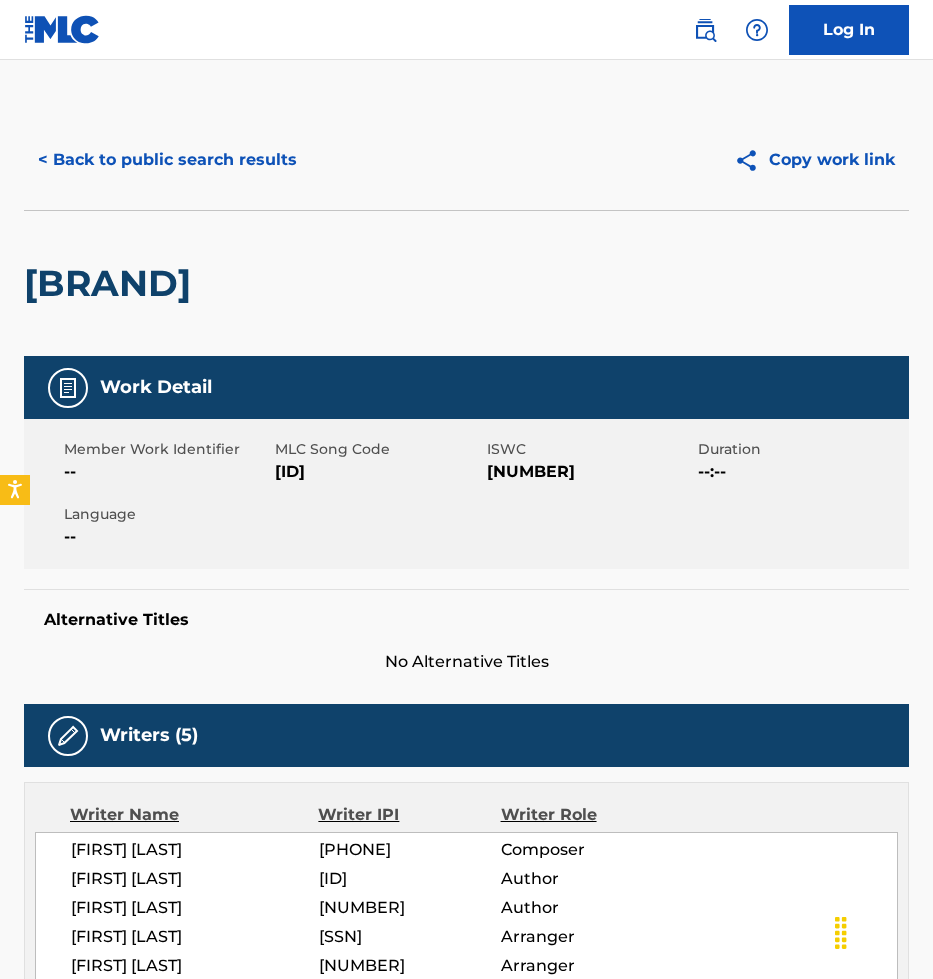 click on "< Back to public search results" at bounding box center (167, 160) 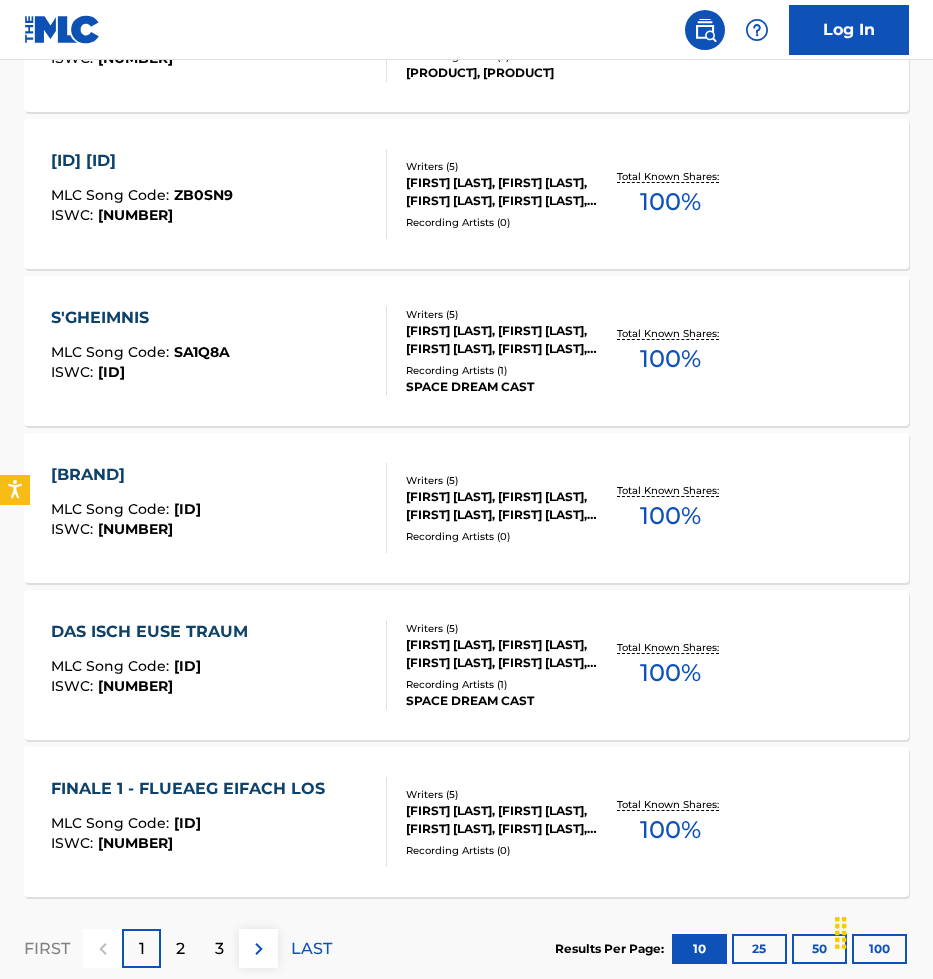 scroll, scrollTop: 1459, scrollLeft: 0, axis: vertical 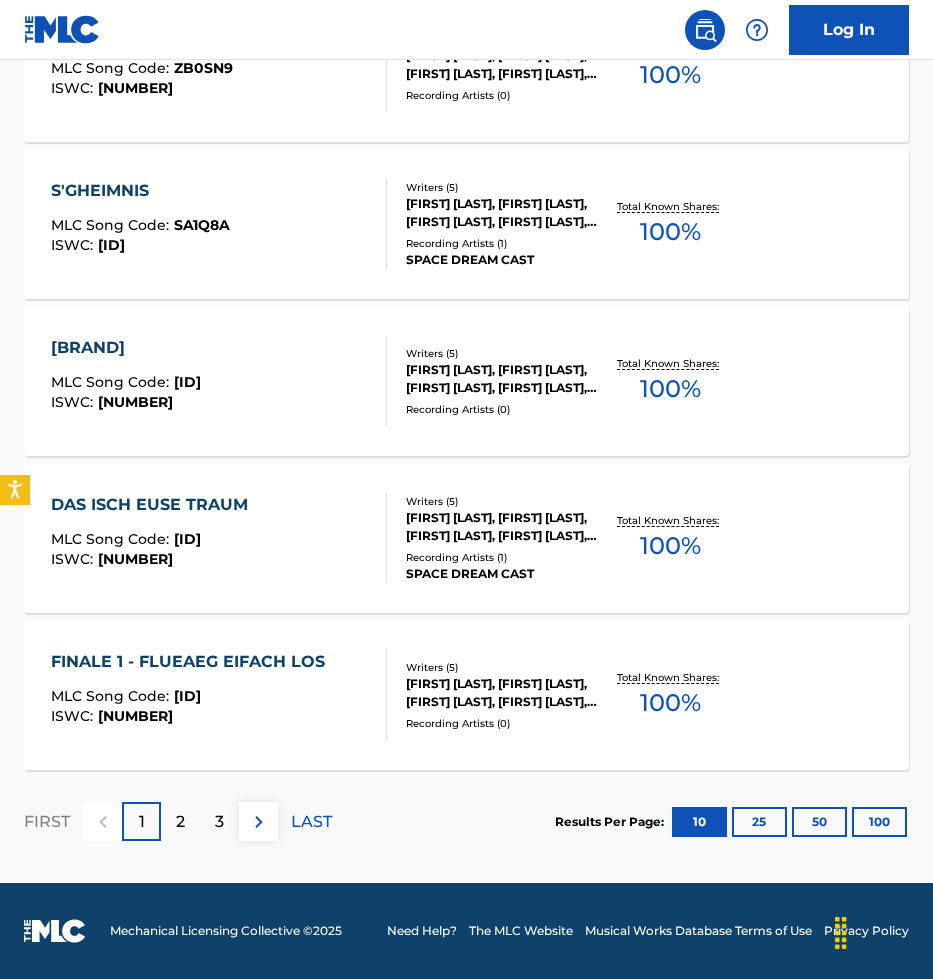 click on "Writers ( 5 )" at bounding box center [501, 667] 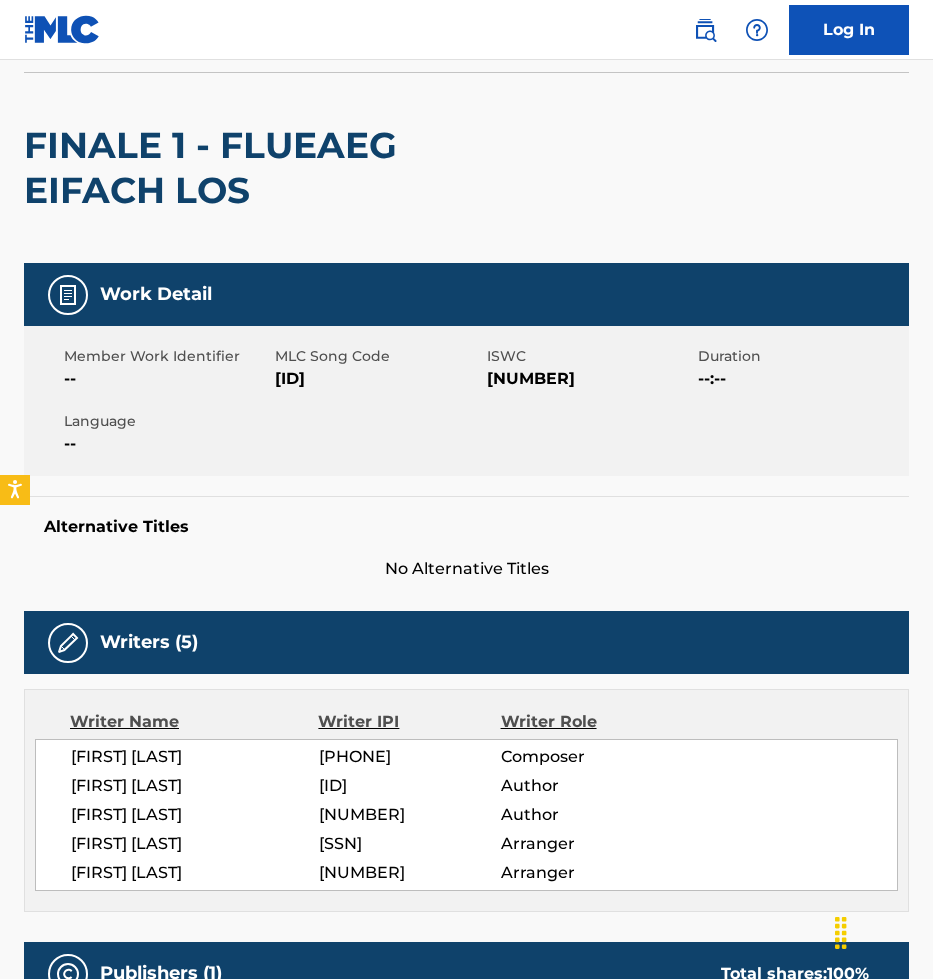 scroll, scrollTop: 0, scrollLeft: 0, axis: both 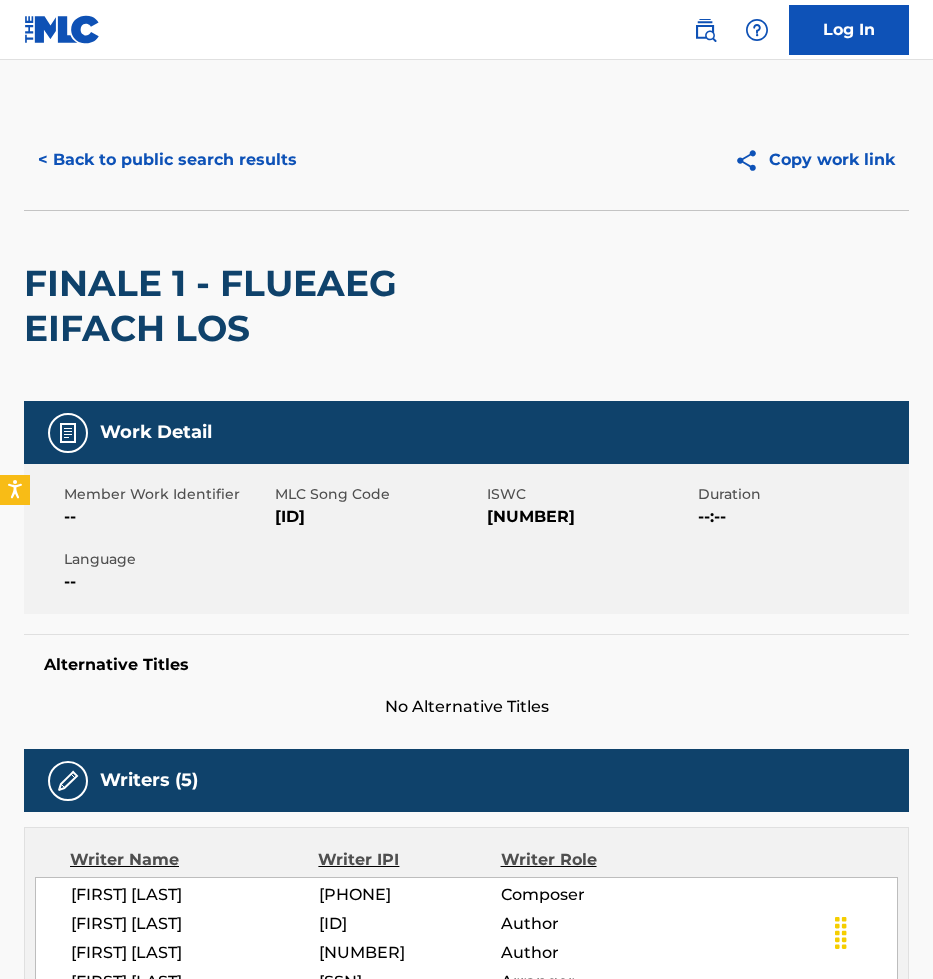 click on "< Back to public search results" at bounding box center [167, 160] 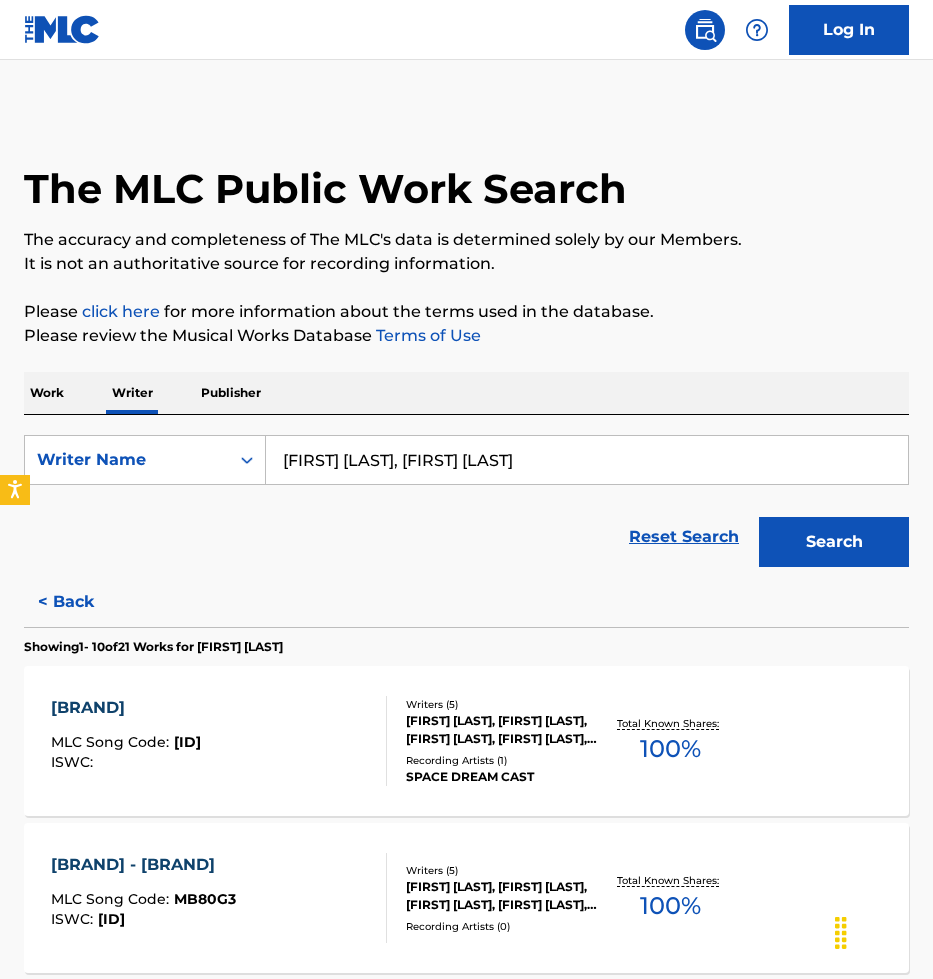 click on "SearchWithCriteria[ID] Writer Name [FIRST] [LAST], [FIRST] [LAST] Reset Search Search" at bounding box center (466, 496) 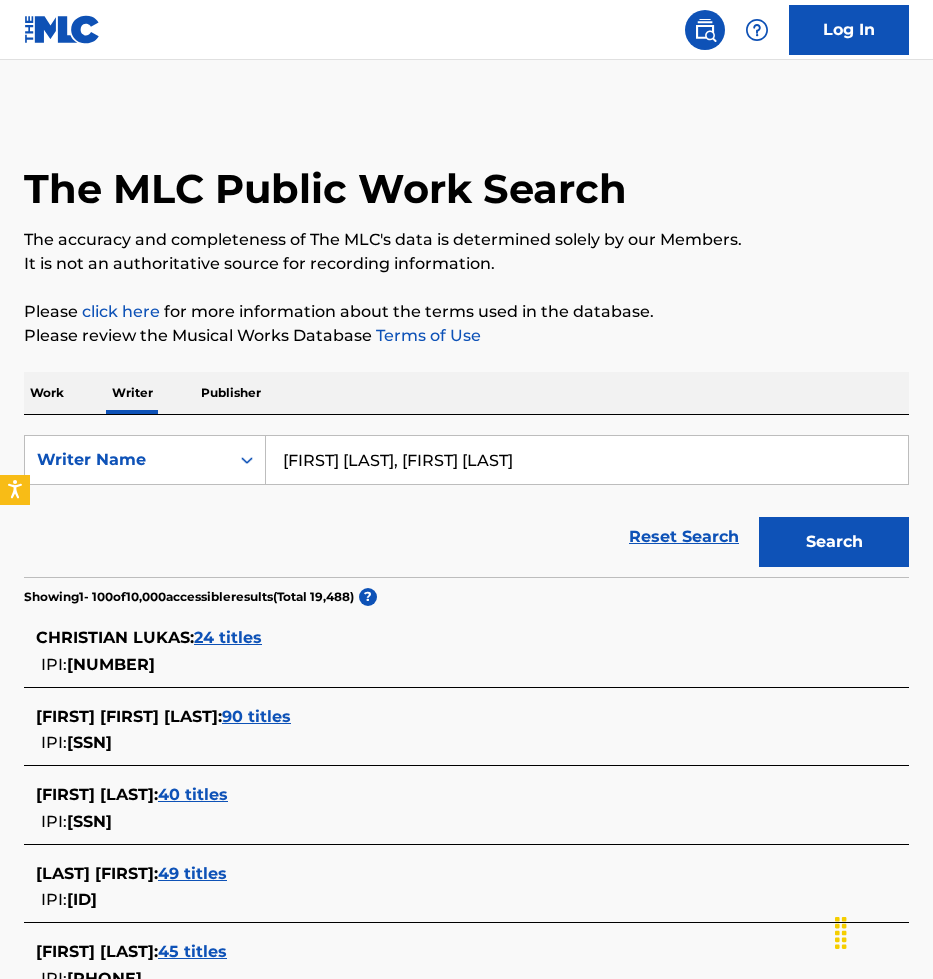 click on "[FIRST] [LAST], [FIRST] [LAST]" at bounding box center [587, 460] 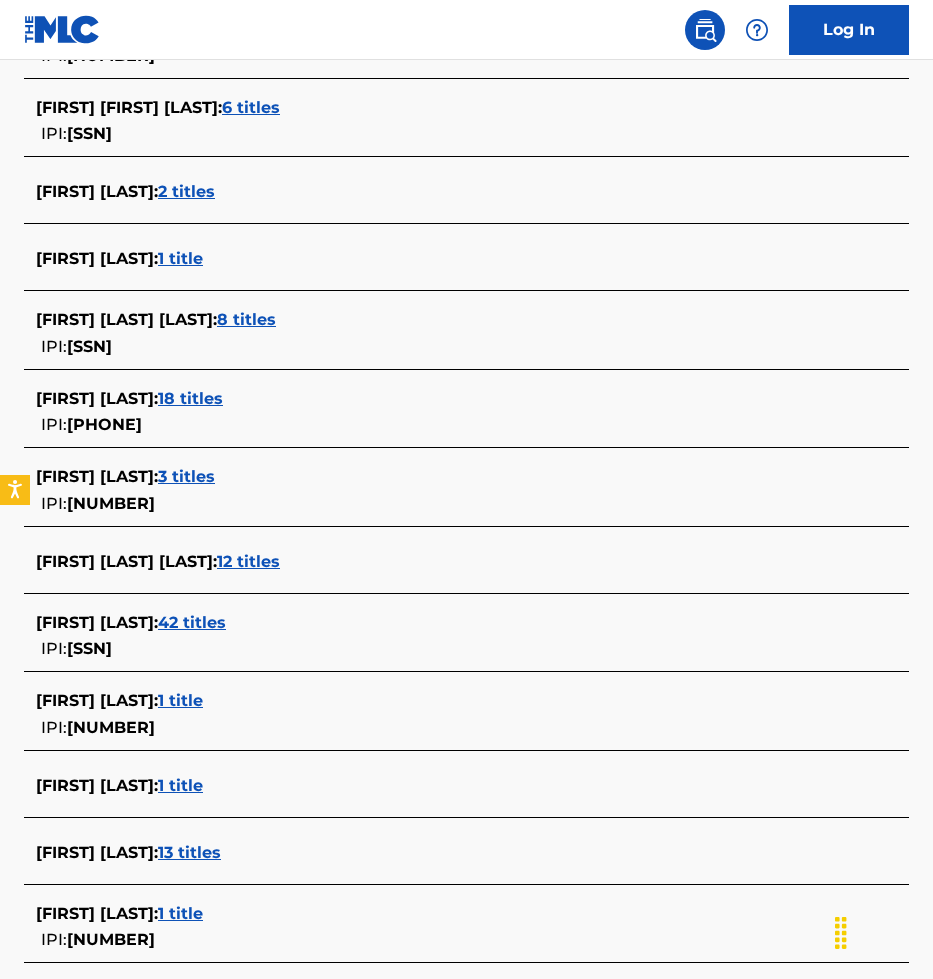 click on "3 titles" at bounding box center [186, 476] 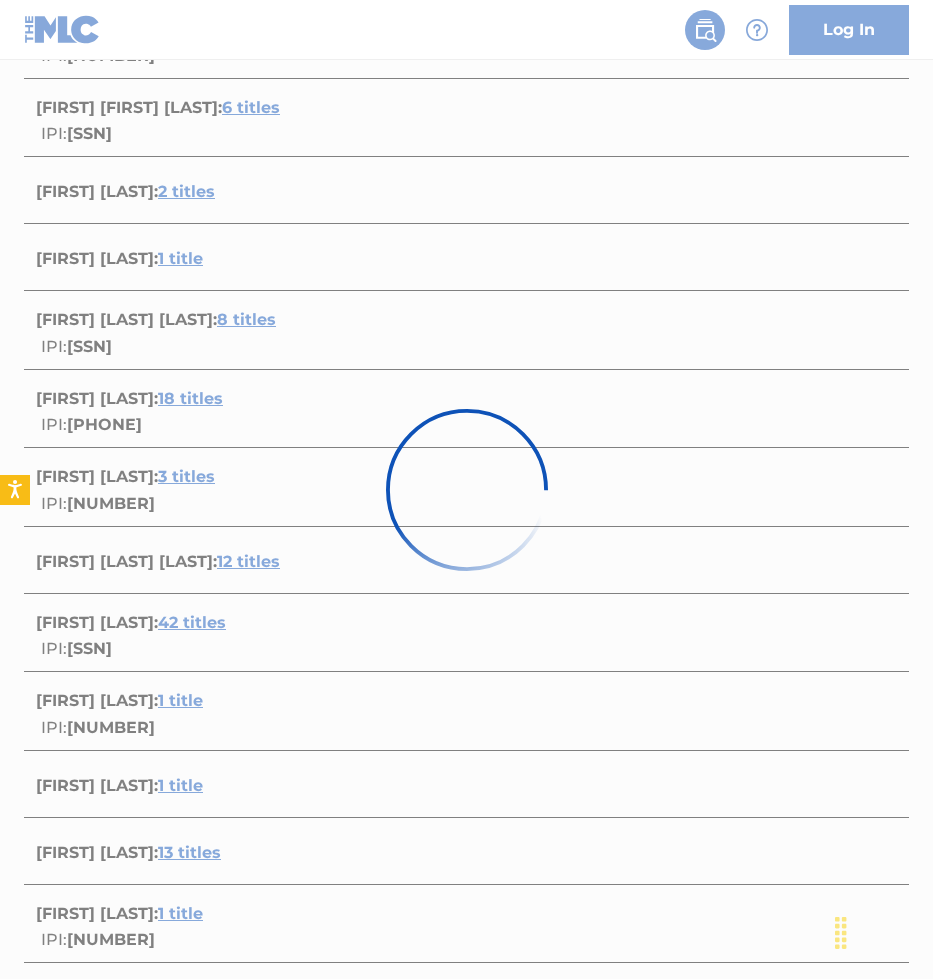scroll, scrollTop: 351, scrollLeft: 0, axis: vertical 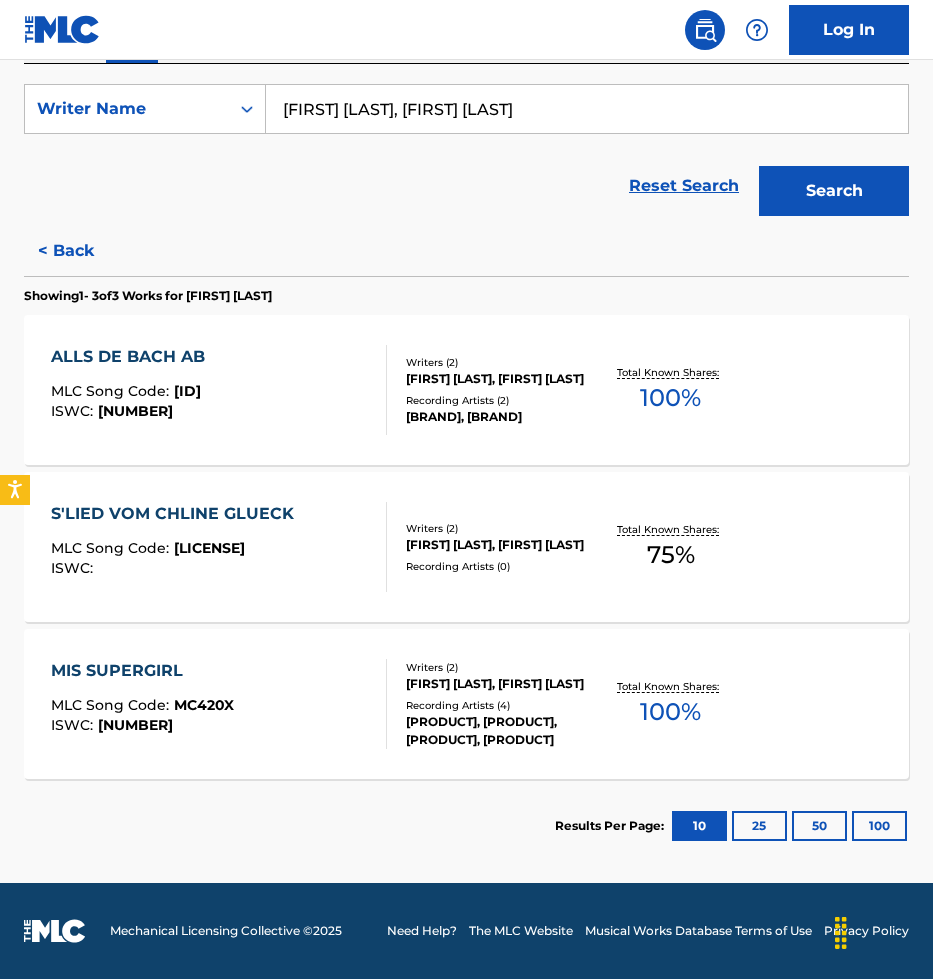 click on "[BRAND], [BRAND]" at bounding box center [501, 417] 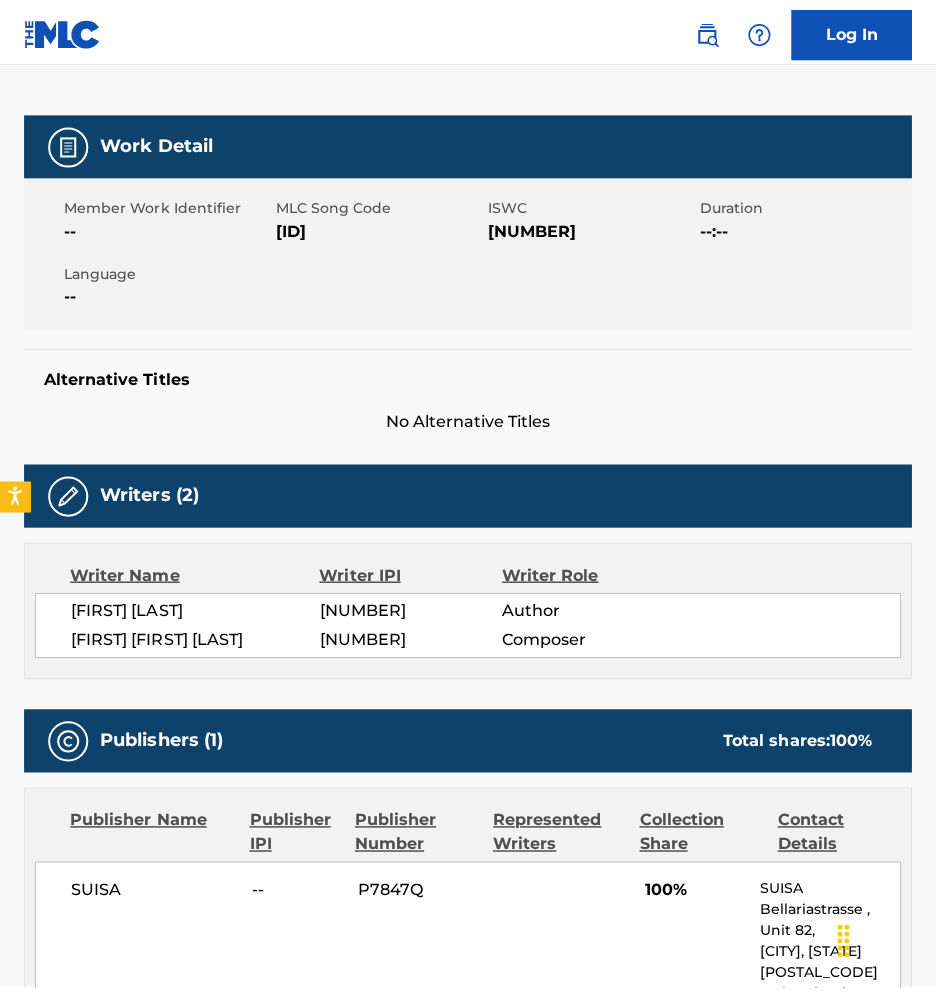 scroll, scrollTop: 0, scrollLeft: 0, axis: both 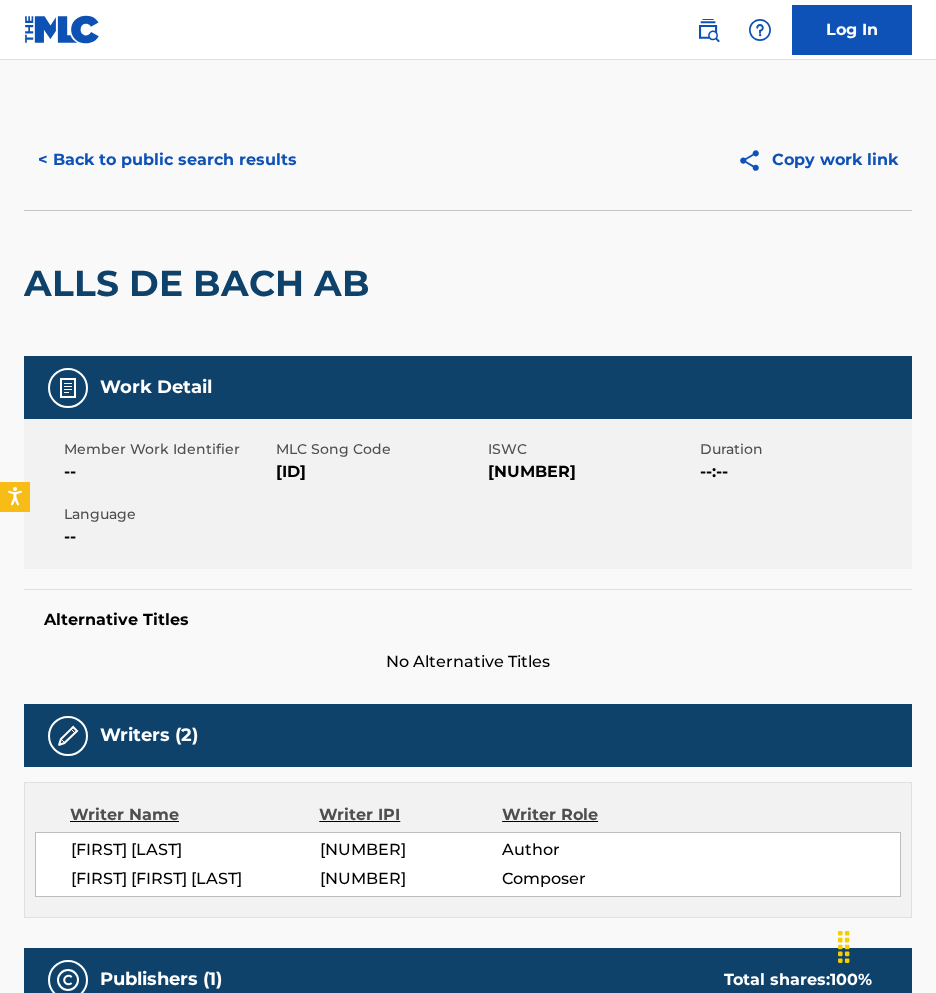 click on "< Back to public search results" at bounding box center [167, 160] 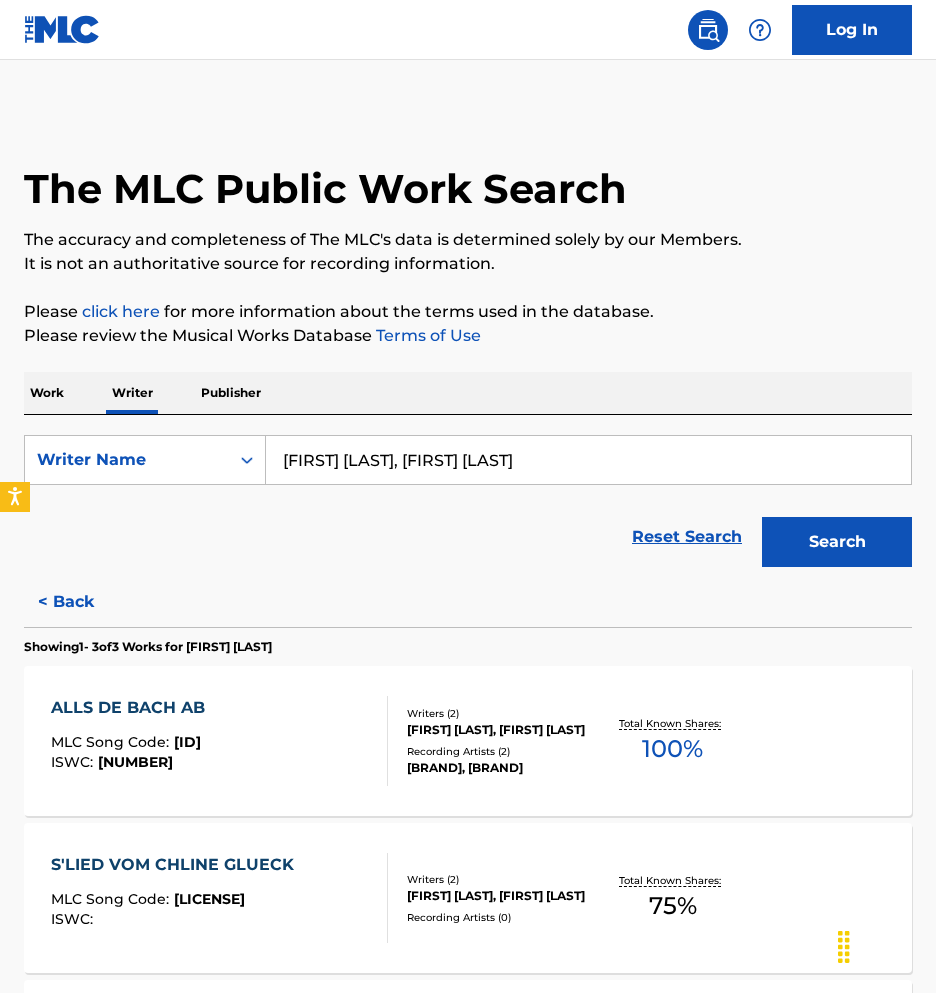 click on "[FIRST] [LAST], [FIRST] [LAST]" at bounding box center [588, 460] 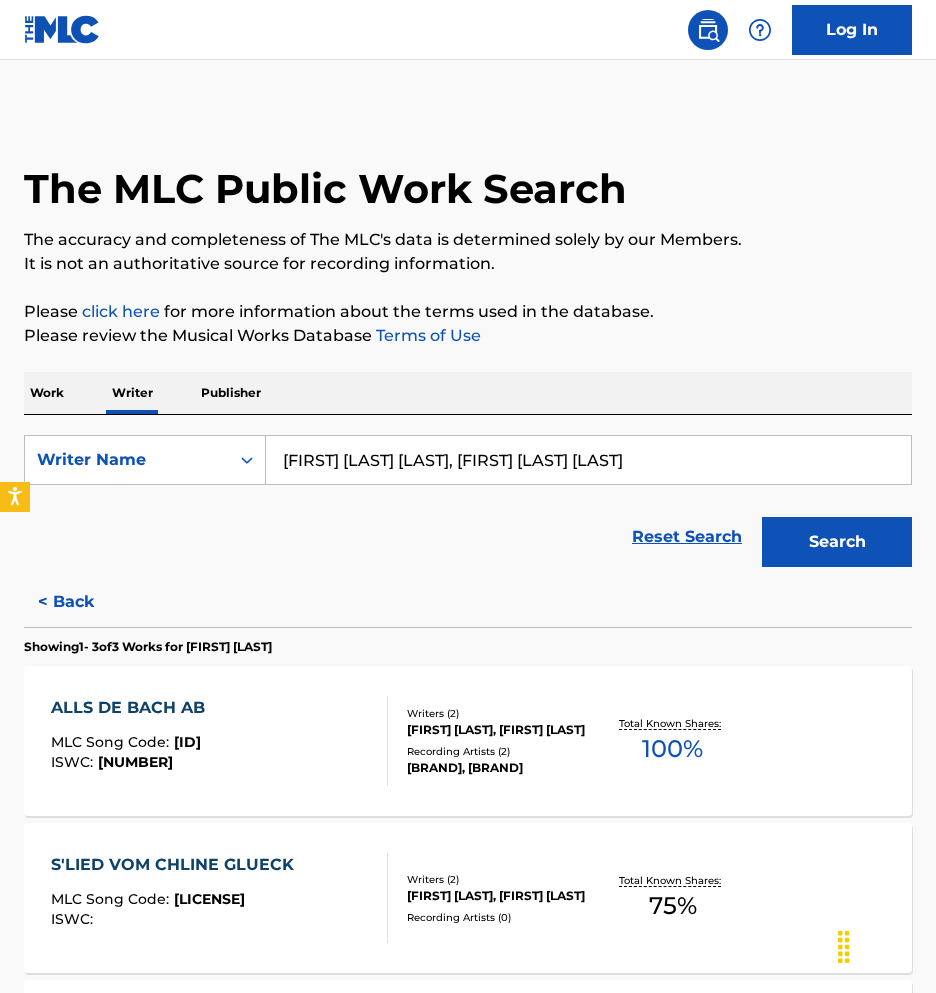 type on "[FIRST] [LAST] [LAST], [FIRST] [LAST] [LAST]" 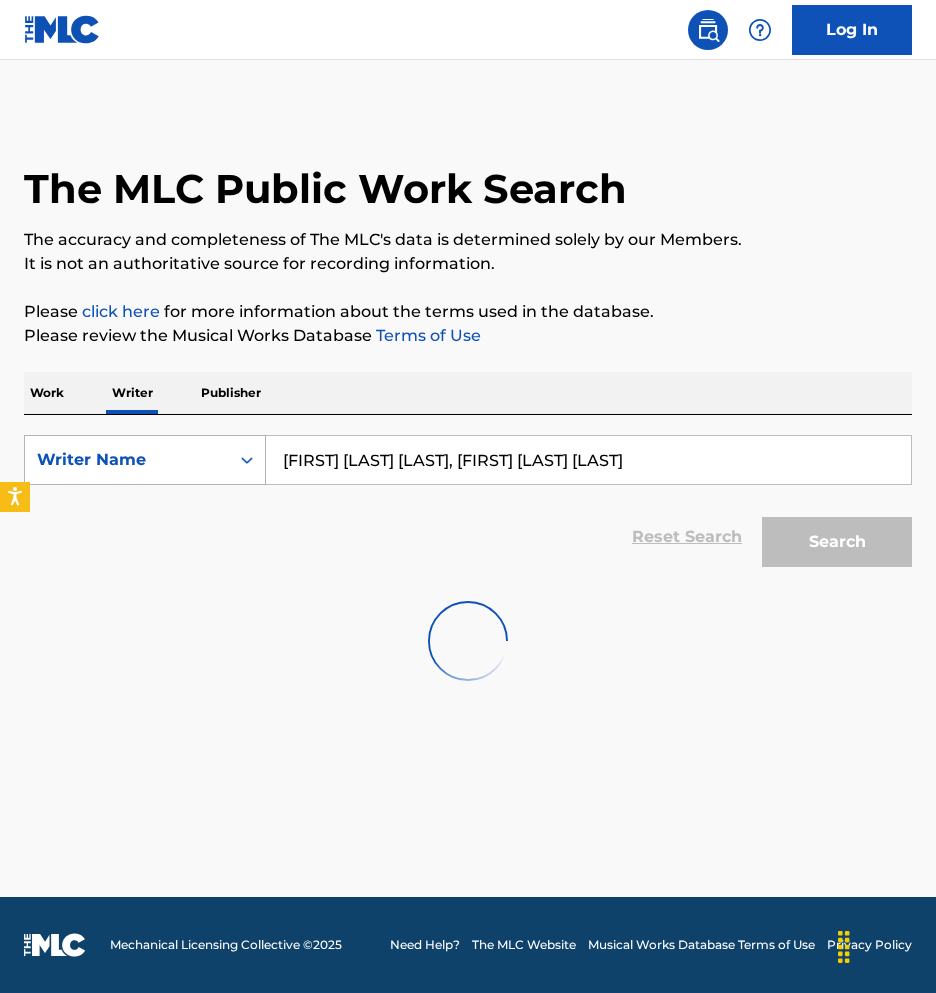 drag, startPoint x: 457, startPoint y: 457, endPoint x: 139, endPoint y: 477, distance: 318.6283 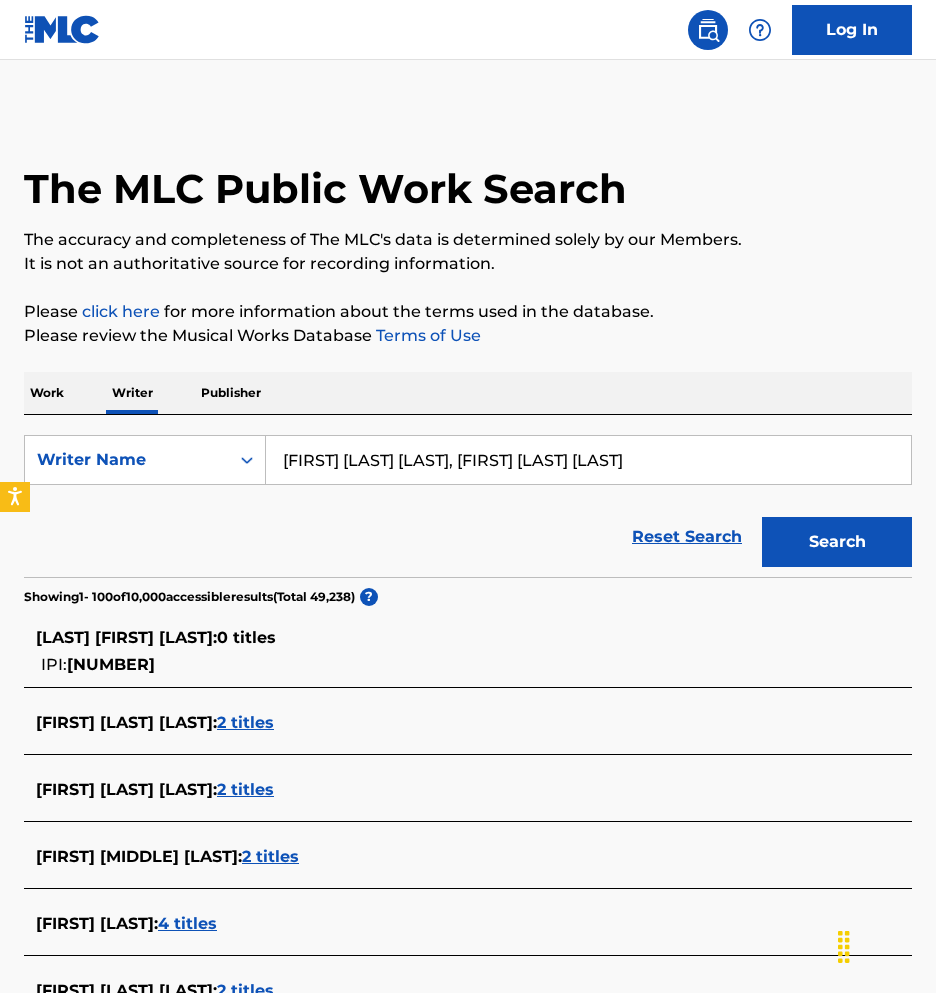 drag, startPoint x: 657, startPoint y: 444, endPoint x: 468, endPoint y: 459, distance: 189.5943 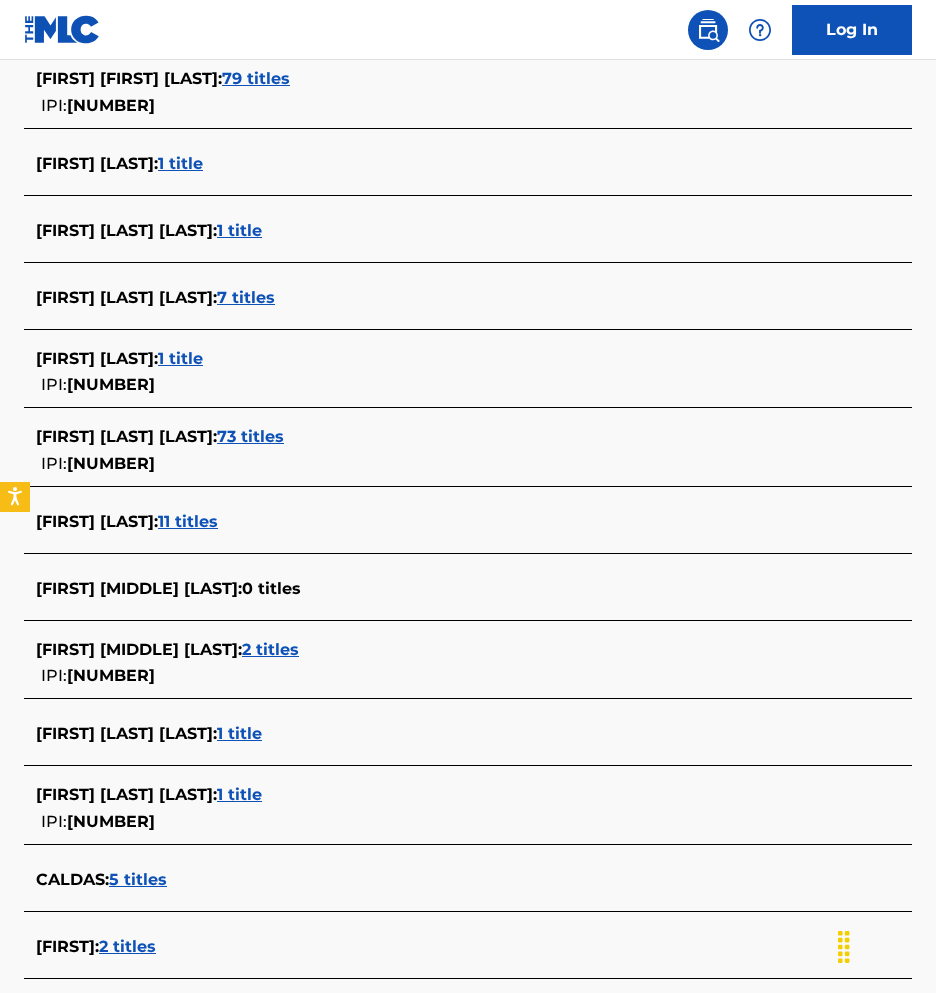 scroll, scrollTop: 1204, scrollLeft: 0, axis: vertical 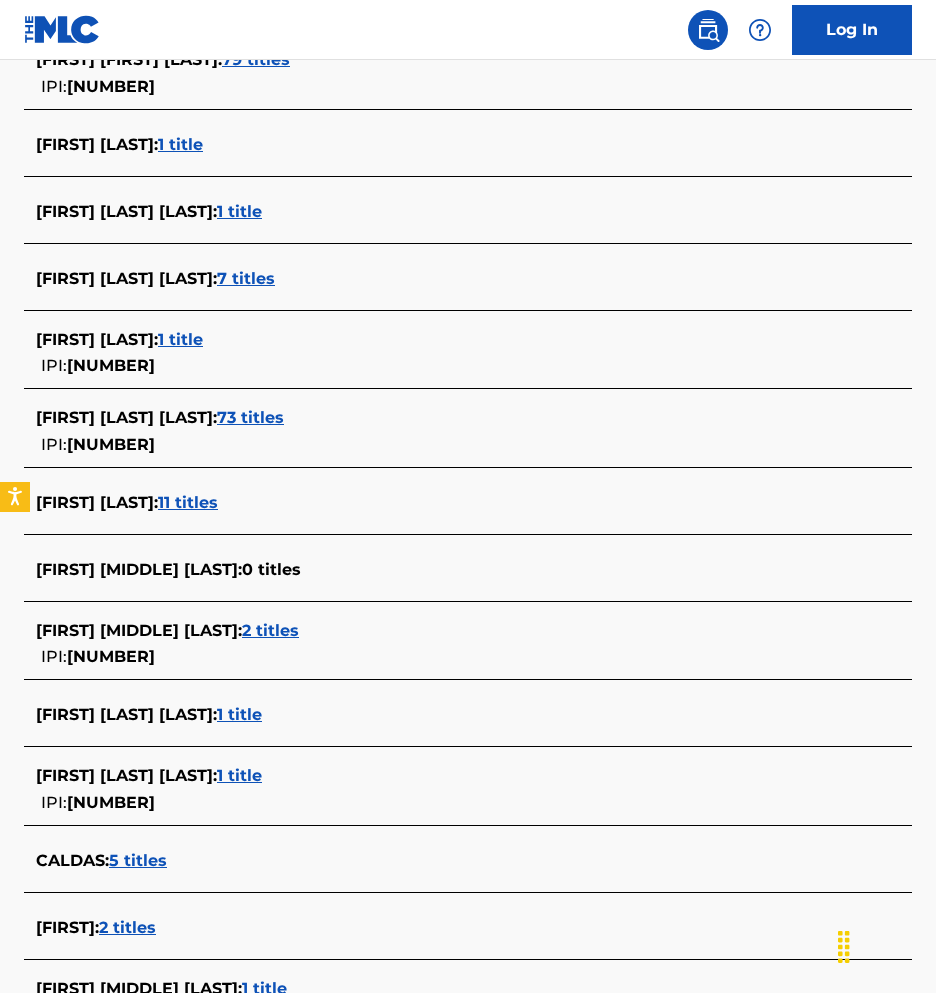 click on "1 title" at bounding box center (239, 775) 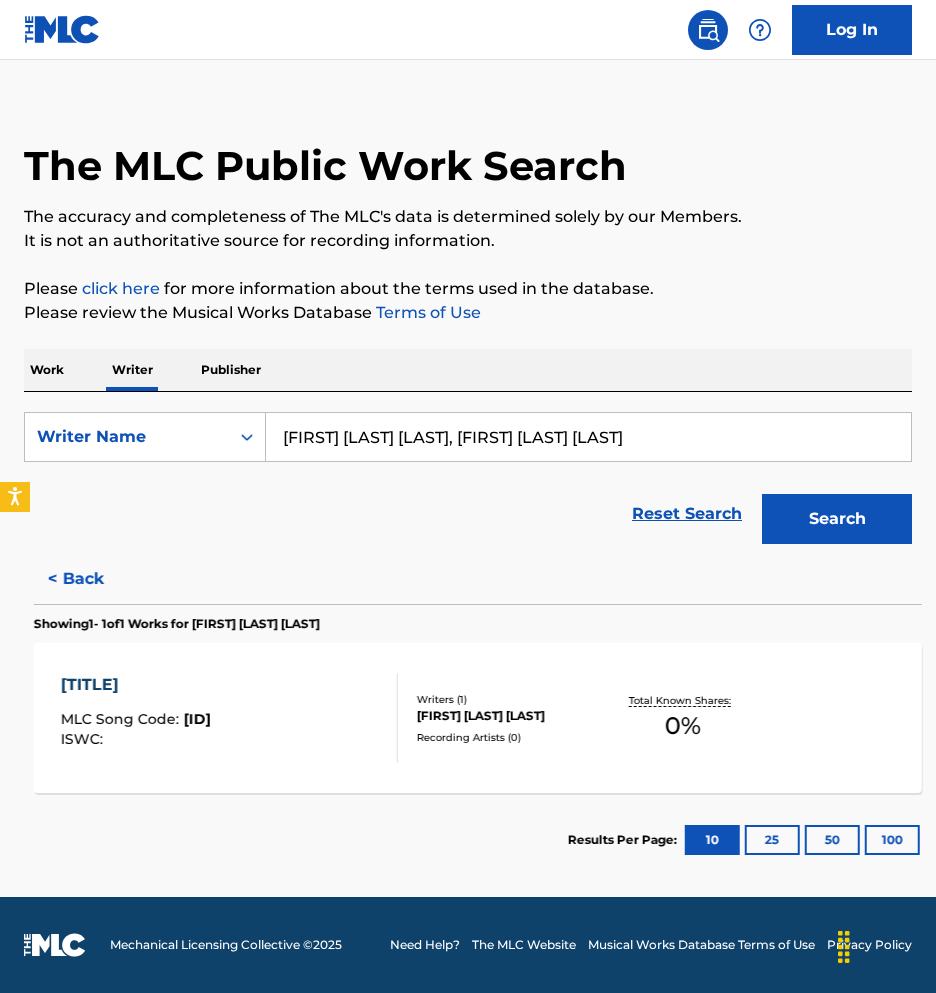 scroll, scrollTop: 24, scrollLeft: 0, axis: vertical 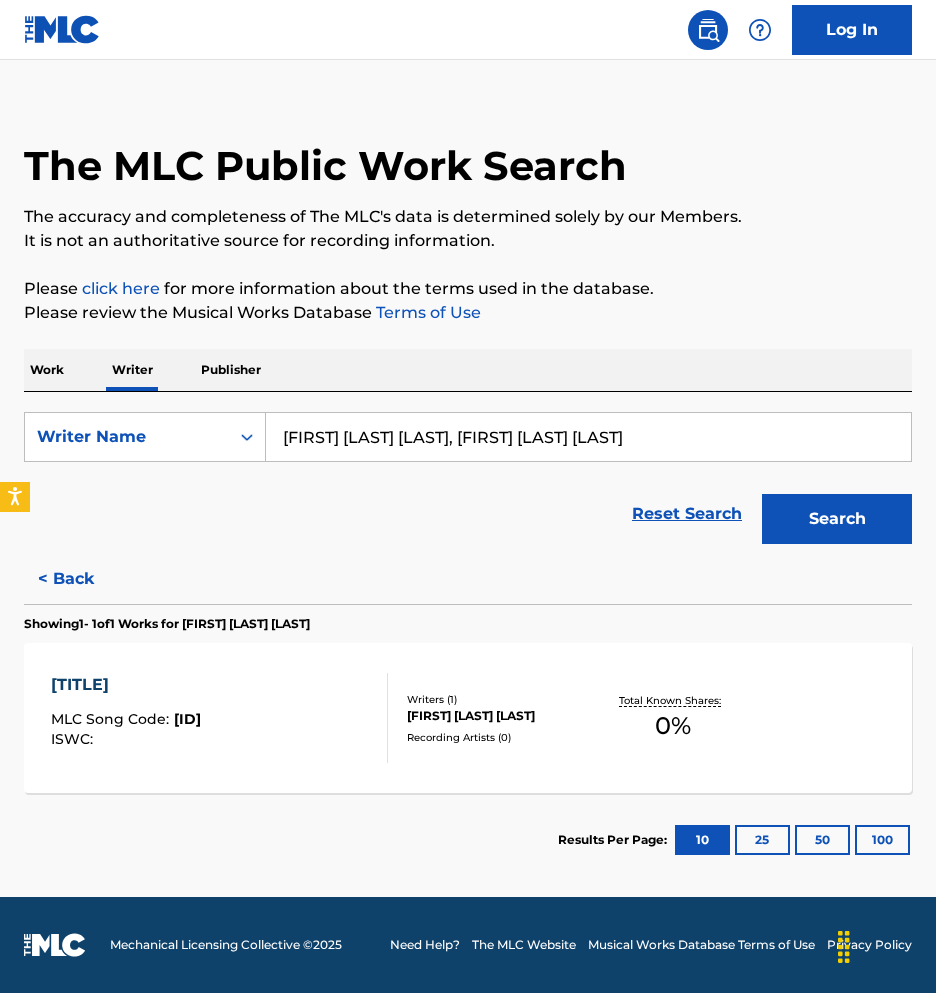 click on "Writers ( 1 )" at bounding box center (503, 699) 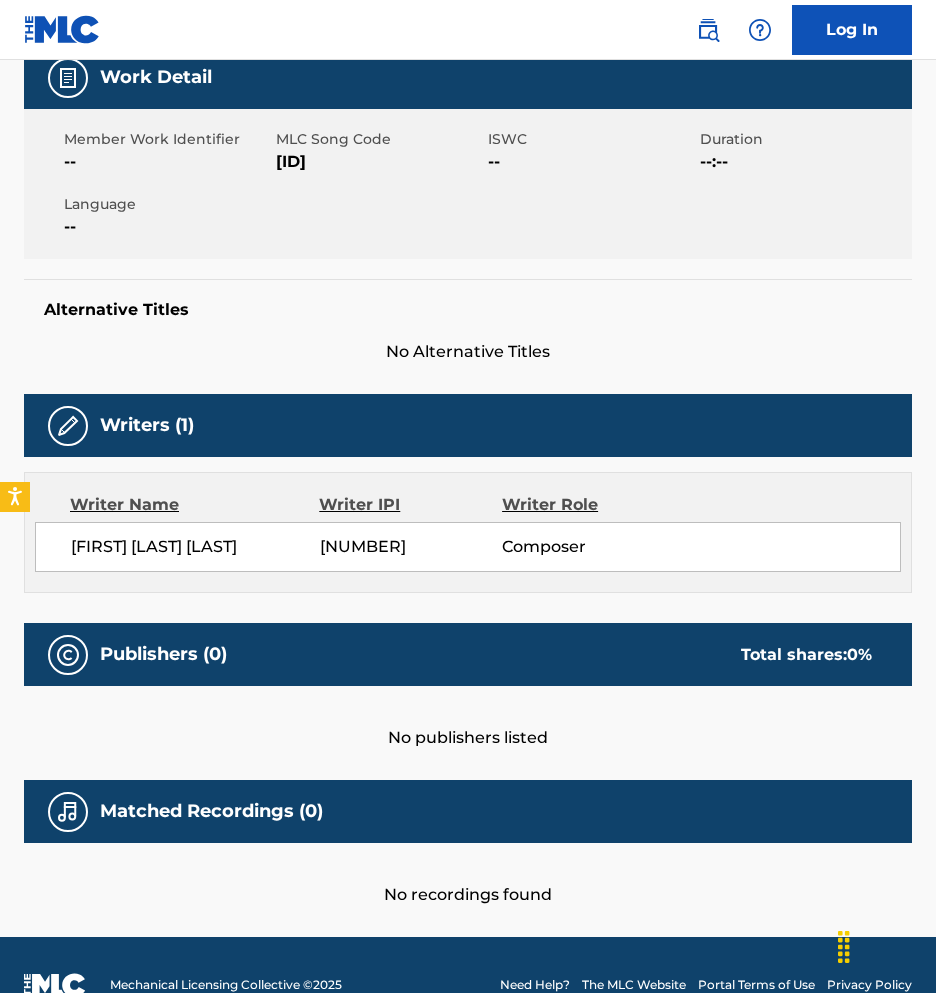 scroll, scrollTop: 340, scrollLeft: 0, axis: vertical 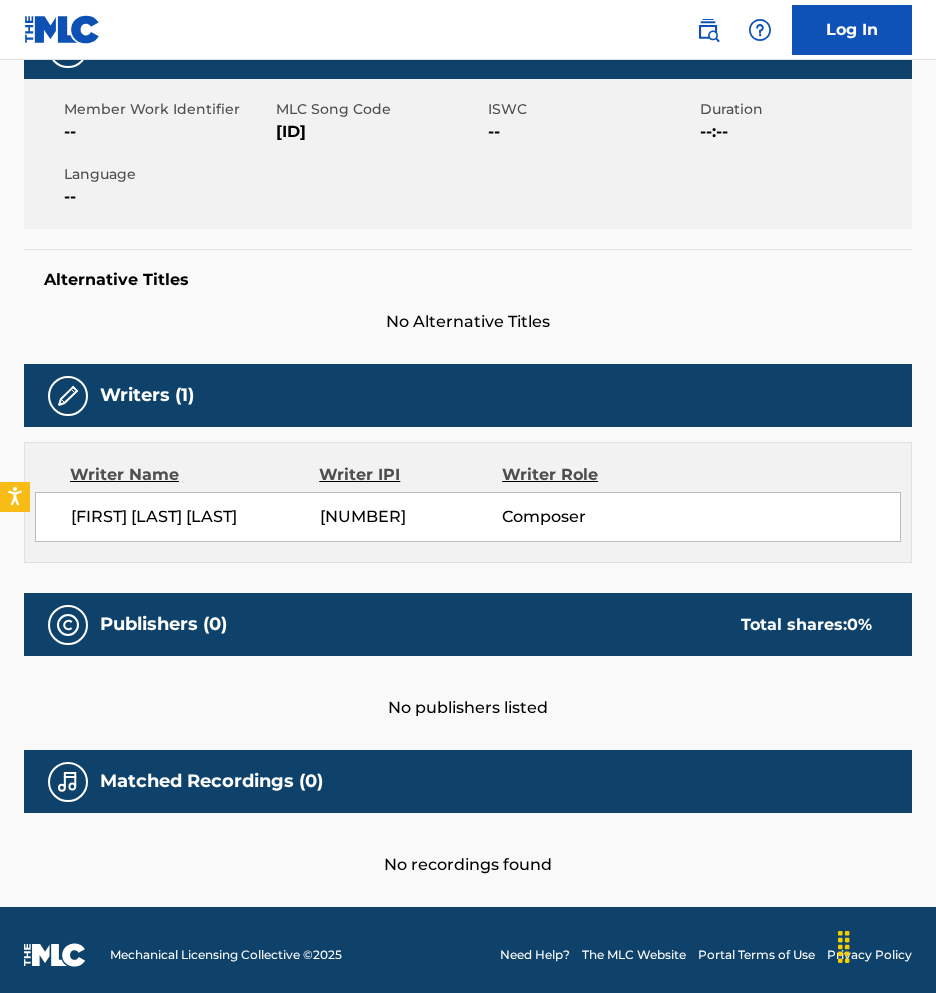 click on "[NUMBER]" at bounding box center [411, 517] 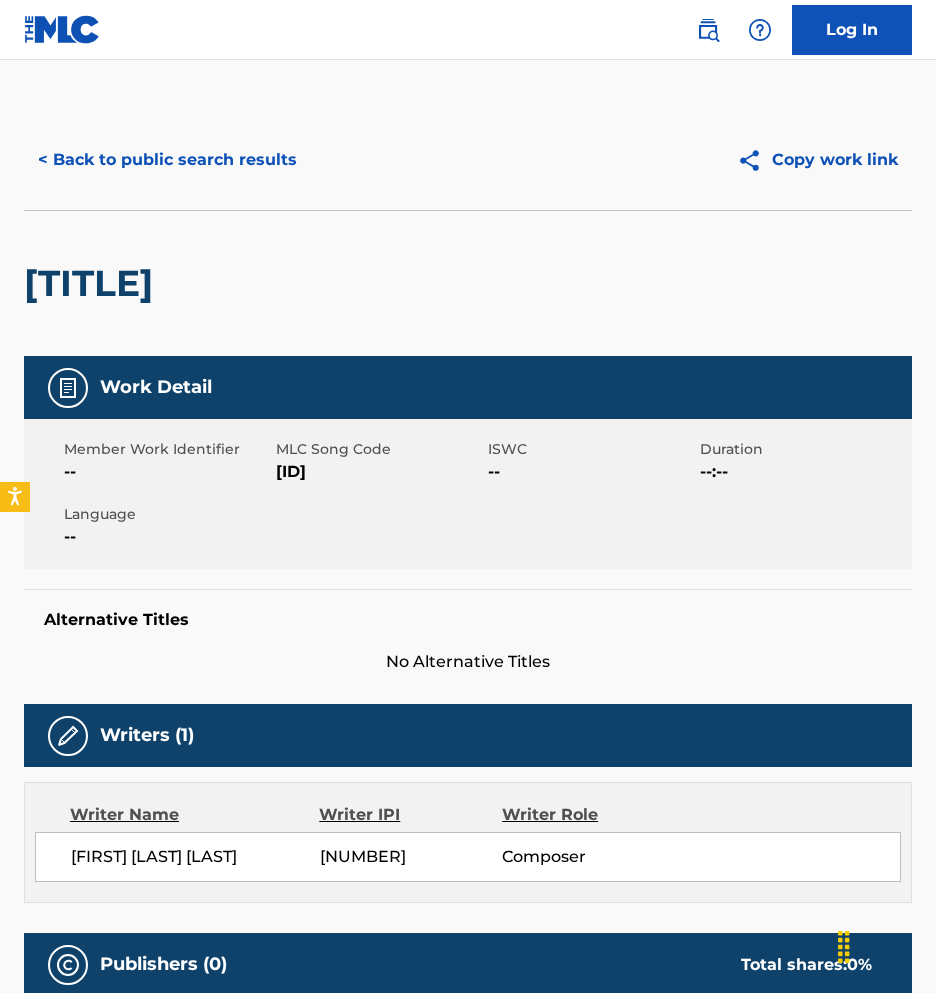 click on "< Back to public search results" at bounding box center (167, 160) 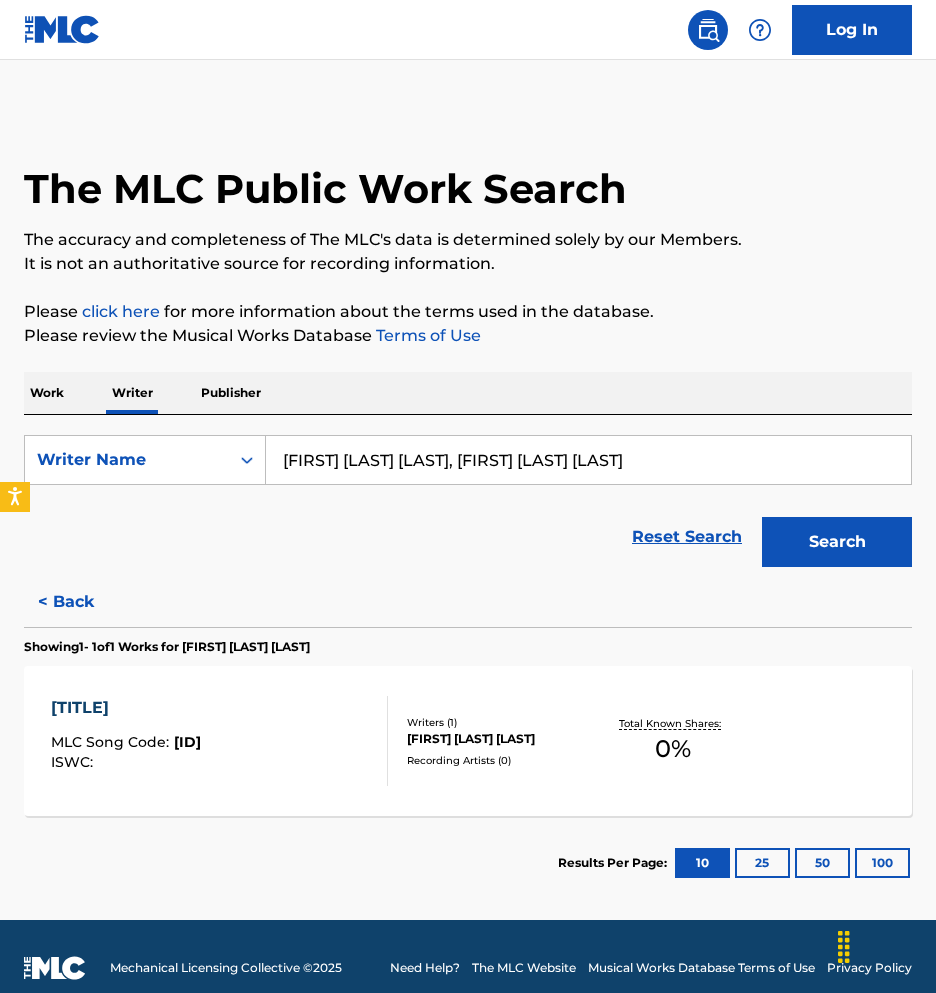 scroll, scrollTop: 24, scrollLeft: 0, axis: vertical 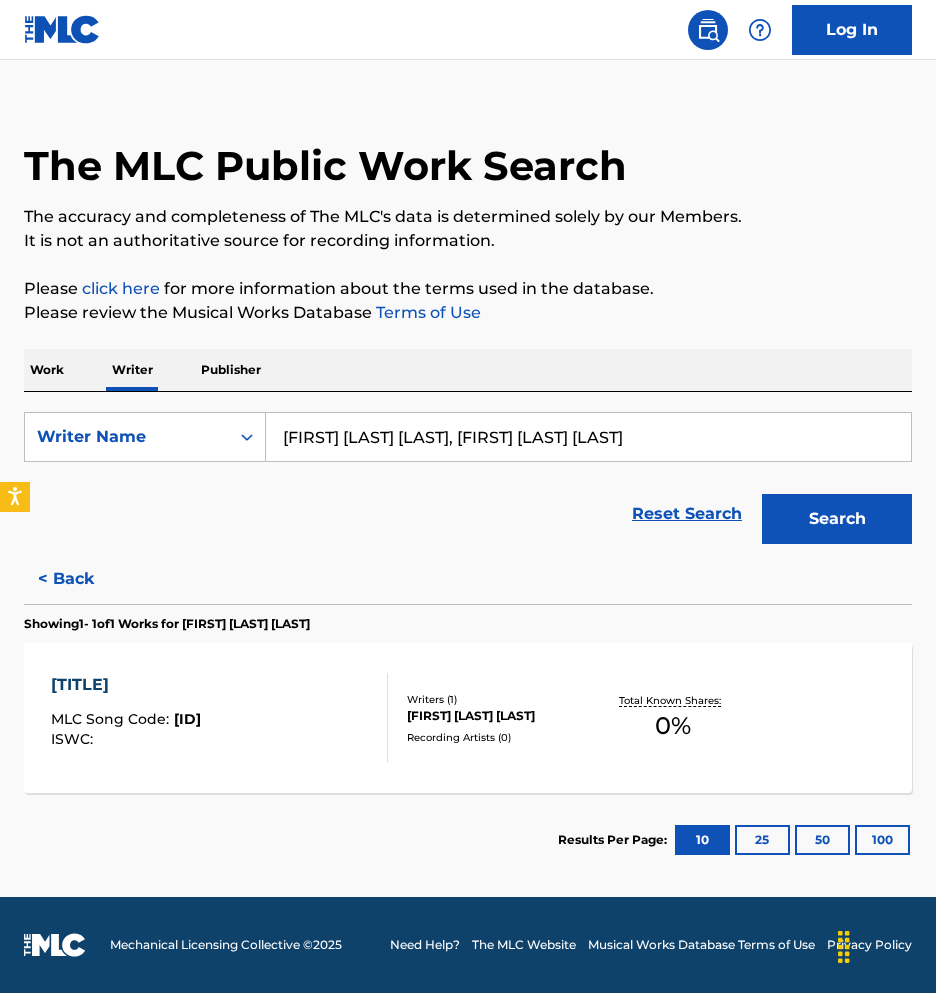 click on "< Back" at bounding box center (84, 579) 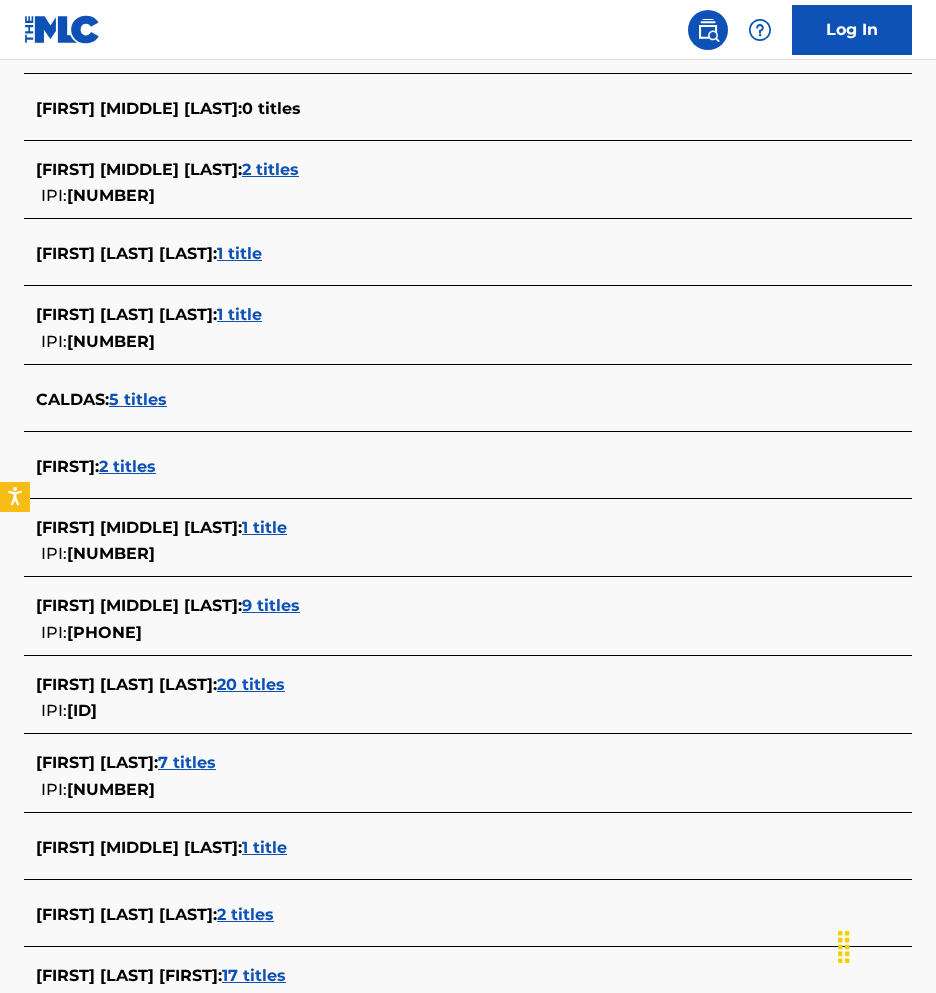 scroll, scrollTop: 1663, scrollLeft: 0, axis: vertical 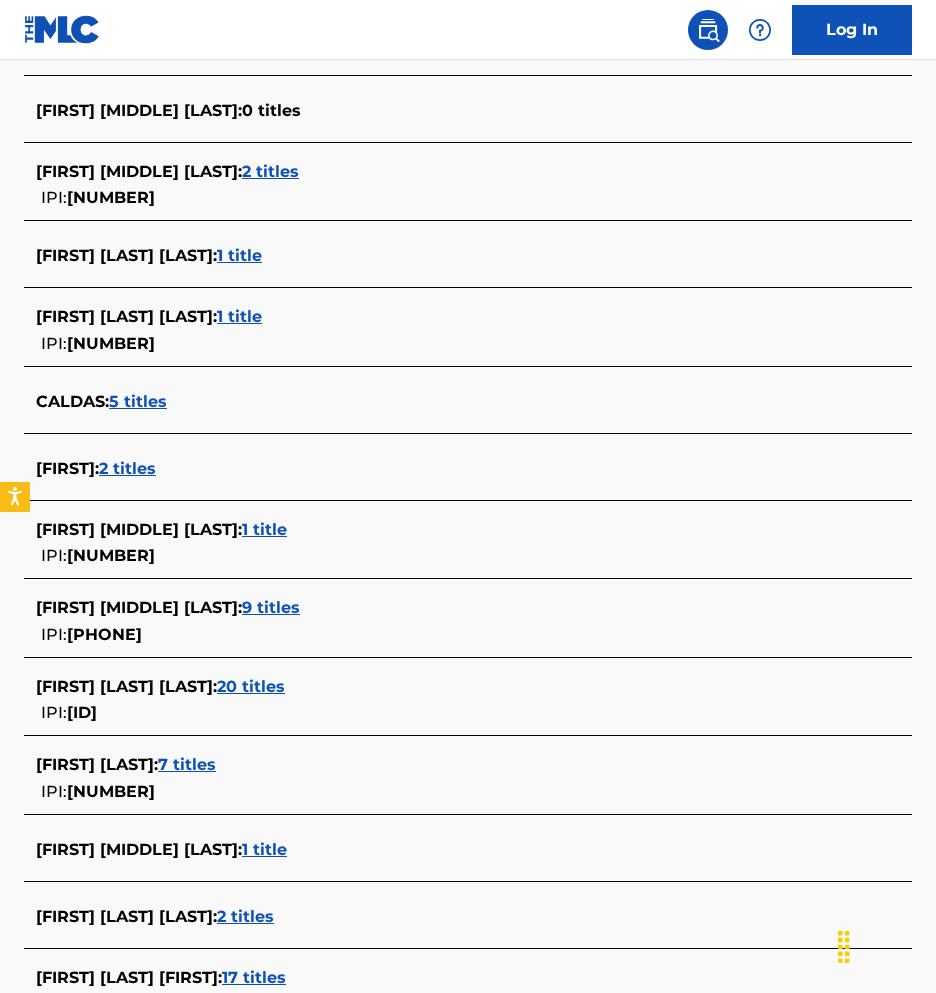 click on "1 title" at bounding box center (239, 255) 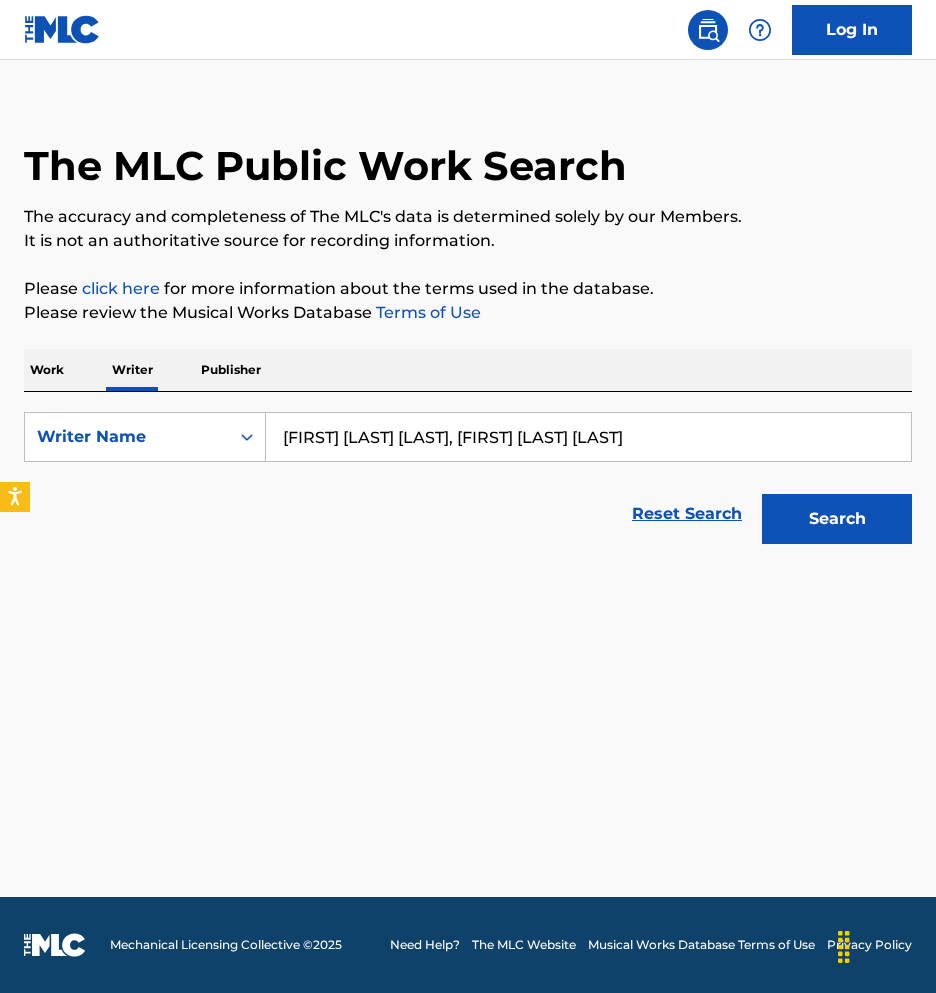 scroll, scrollTop: 24, scrollLeft: 0, axis: vertical 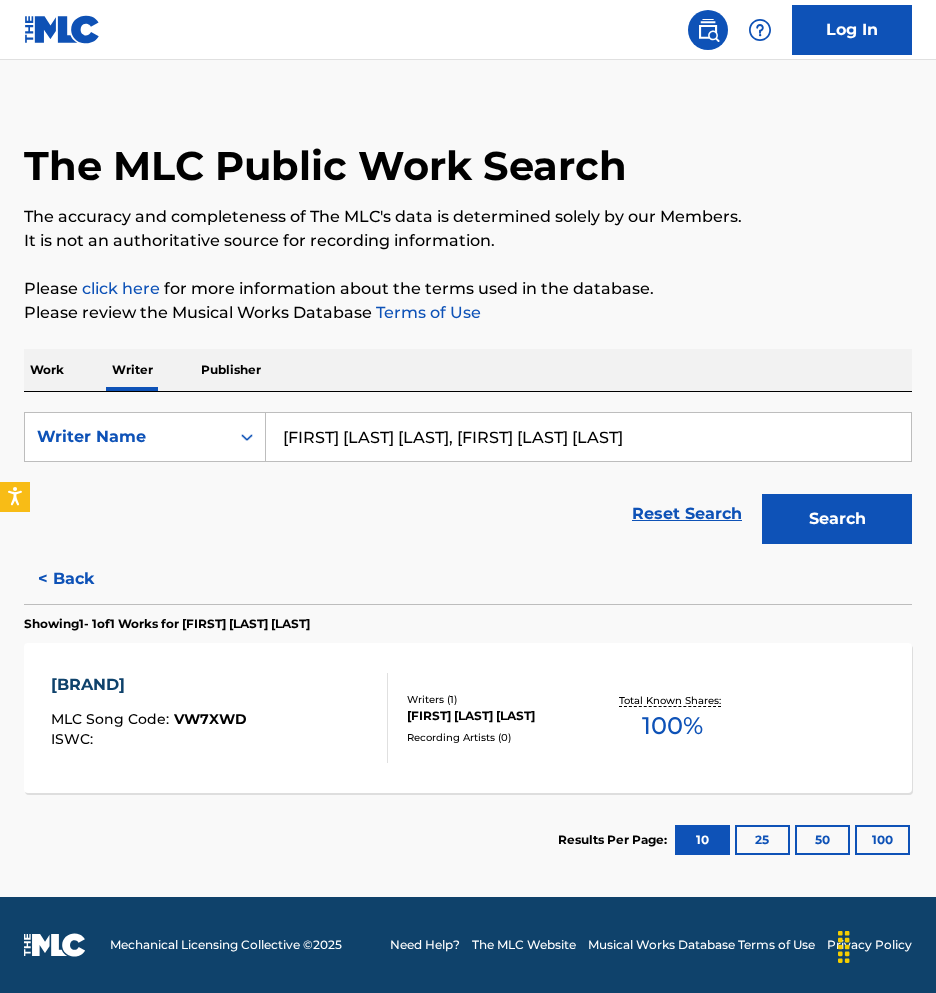 click on "MLC Song Code : VW7XWD ISWC : Writers ( 1 ) [FIRST] [LAST] Recording Artists ( 0 ) Total Known Shares: 100 %" at bounding box center [468, 718] 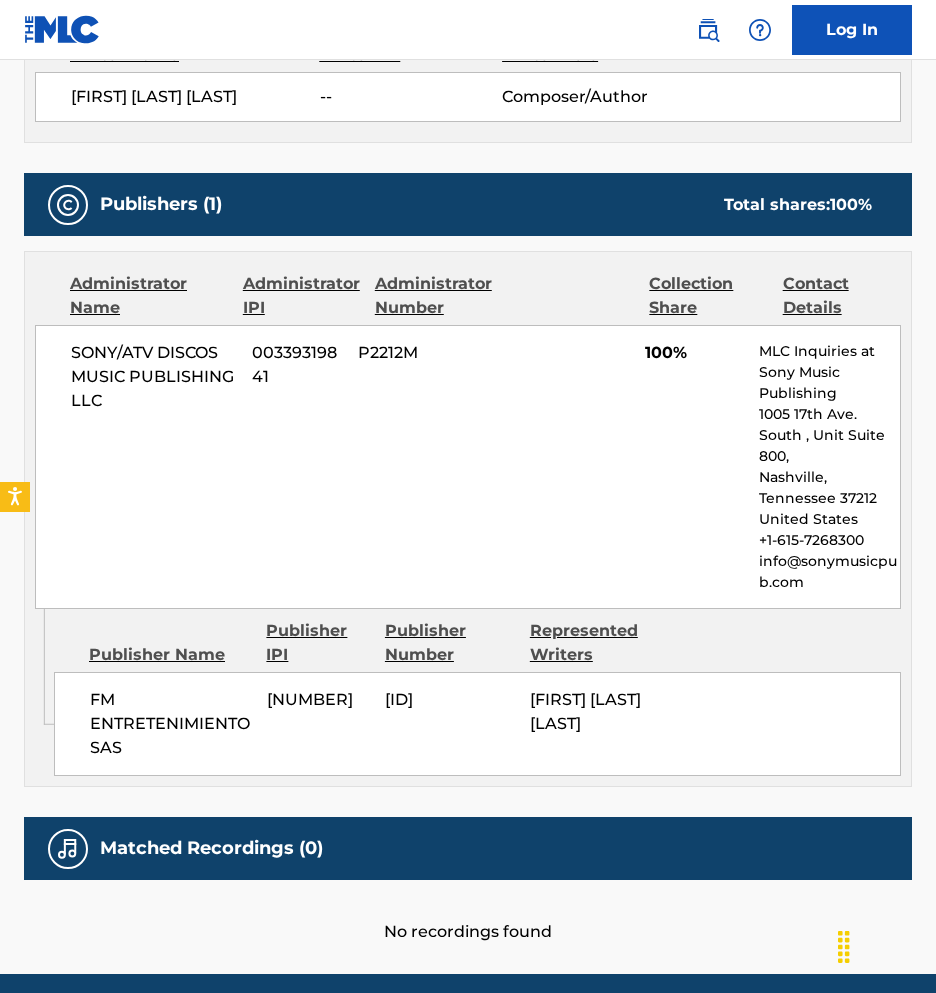scroll, scrollTop: 771, scrollLeft: 0, axis: vertical 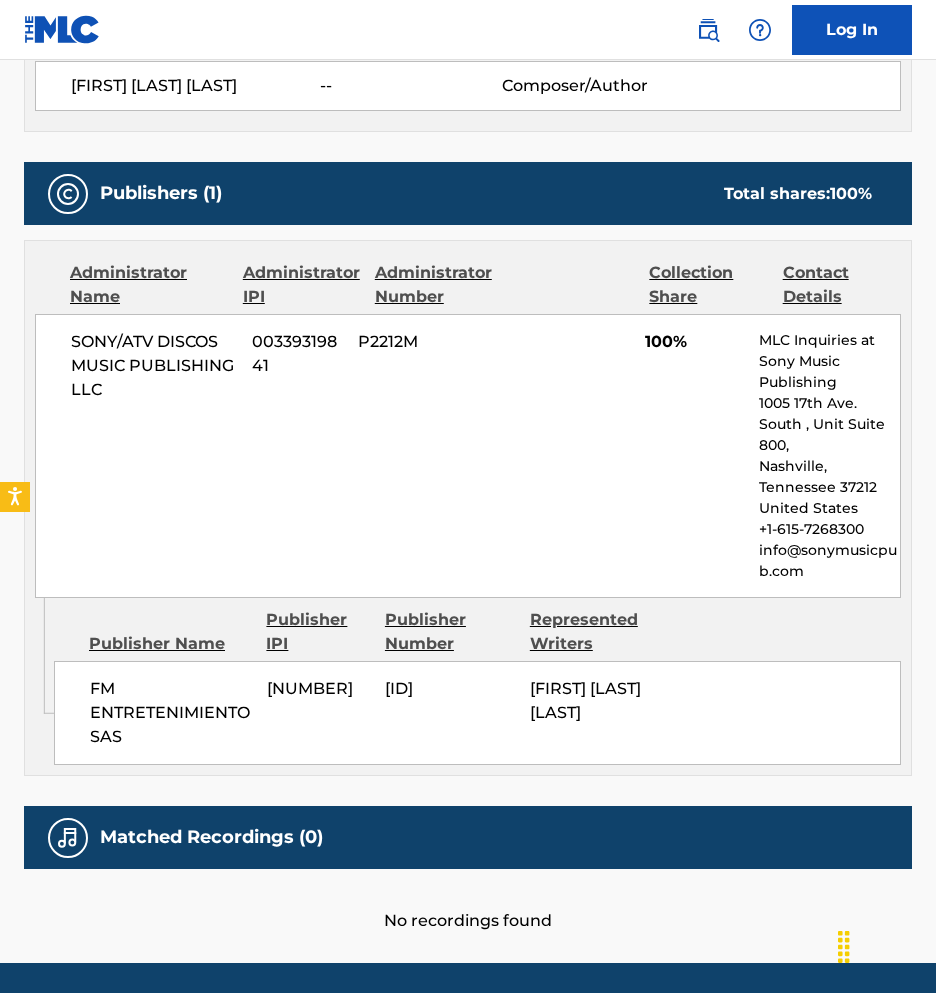 click on "SONY/ATV DISCOS MUSIC PUBLISHING LLC" at bounding box center [154, 366] 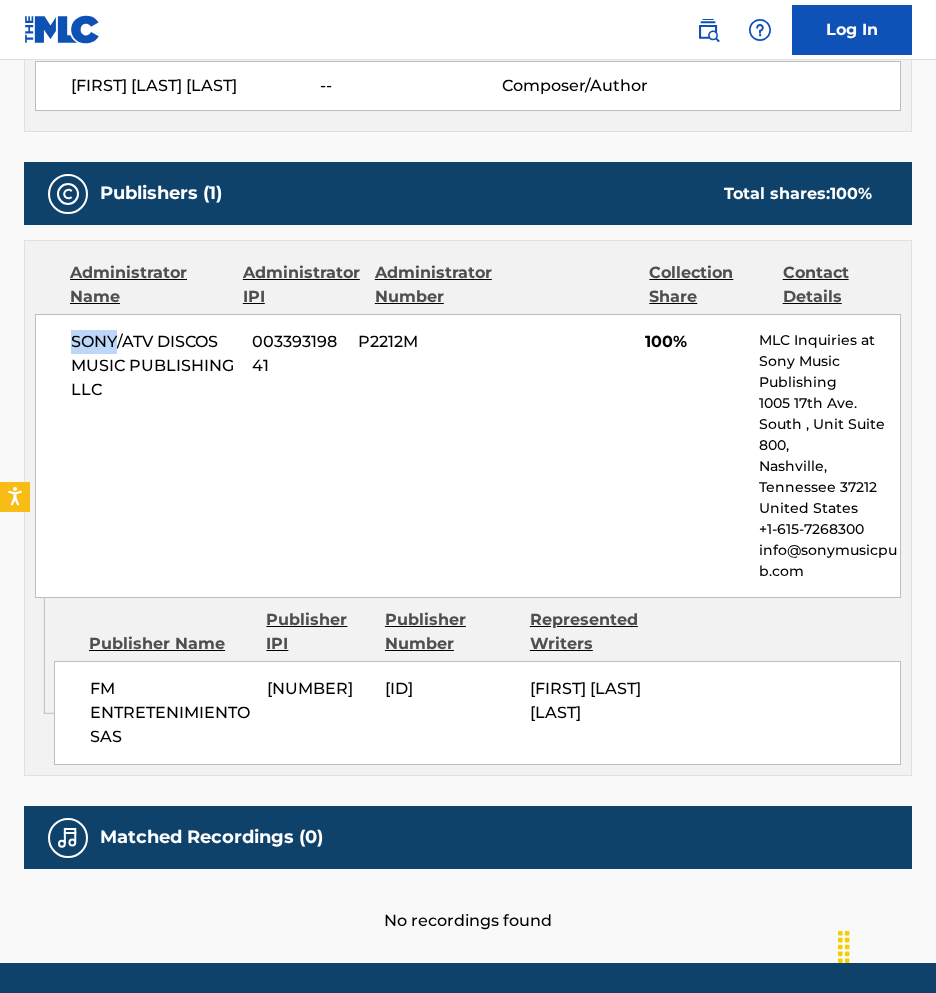 click on "SONY/ATV DISCOS MUSIC PUBLISHING LLC" at bounding box center [154, 366] 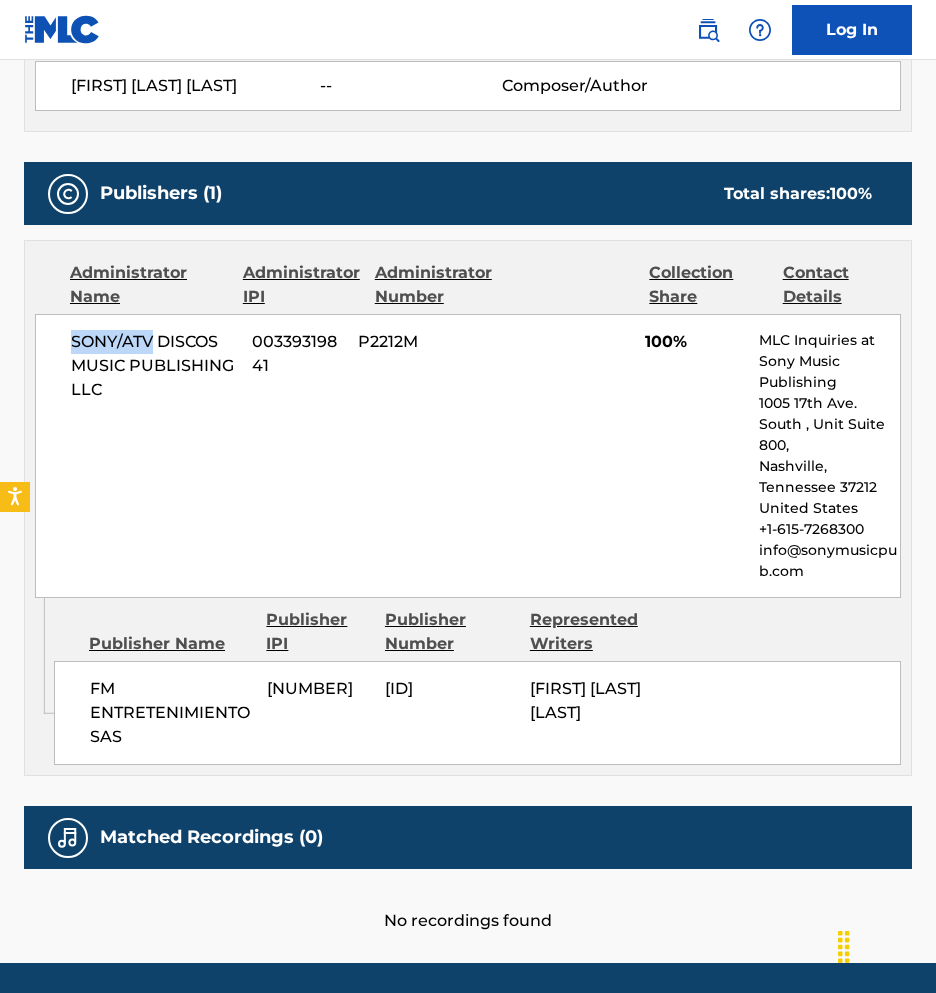drag, startPoint x: 156, startPoint y: 345, endPoint x: 13, endPoint y: 319, distance: 145.34442 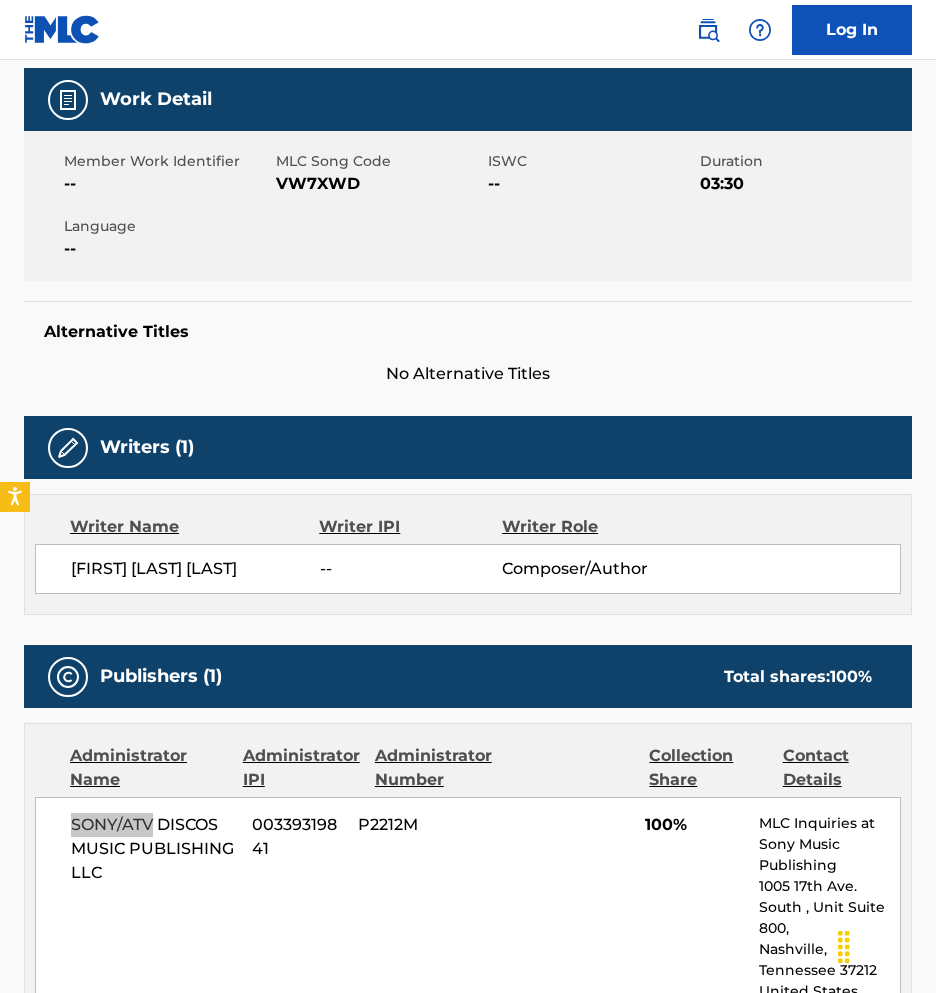 scroll, scrollTop: 235, scrollLeft: 0, axis: vertical 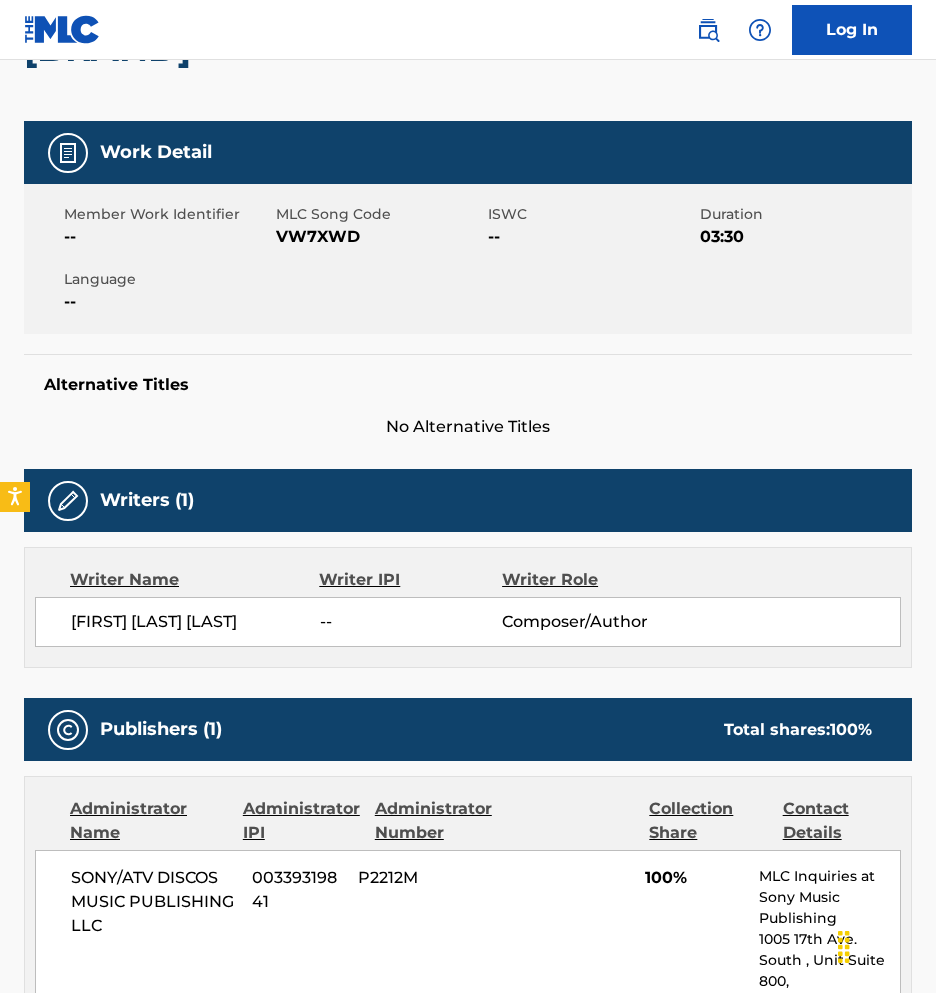 click on "VW7XWD" at bounding box center [379, 237] 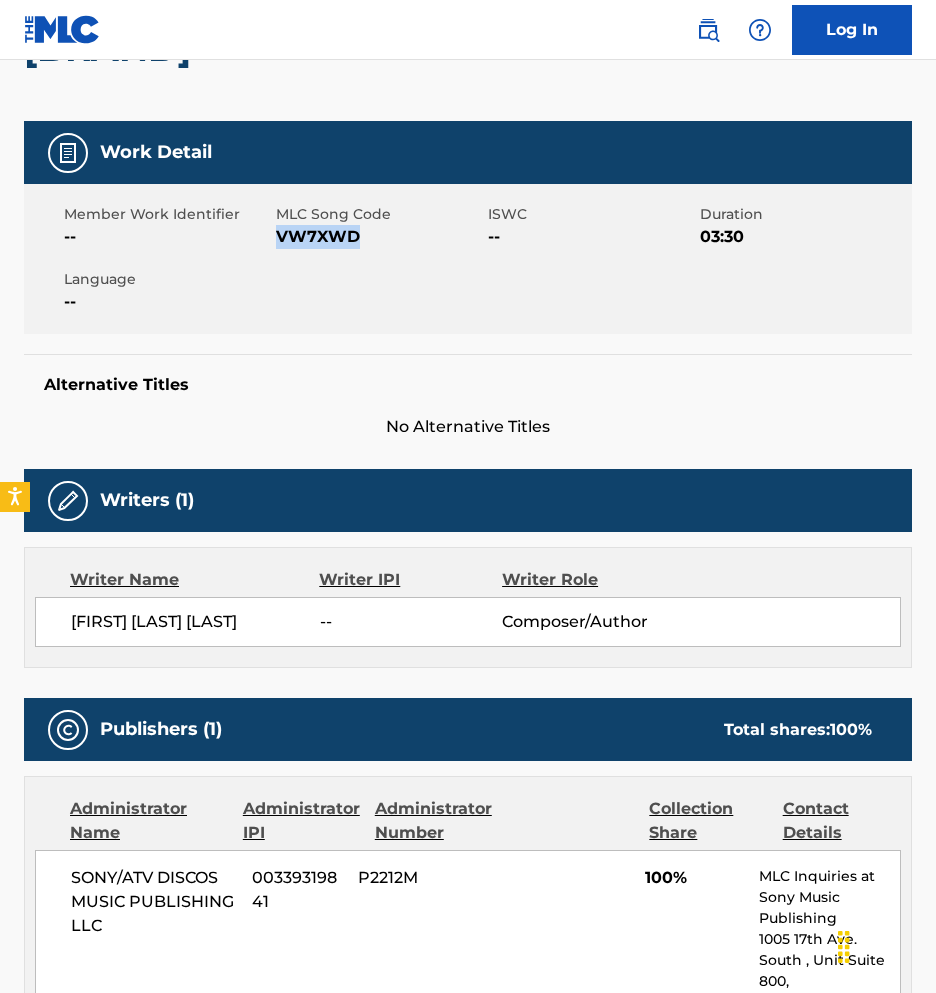 click on "VW7XWD" at bounding box center [379, 237] 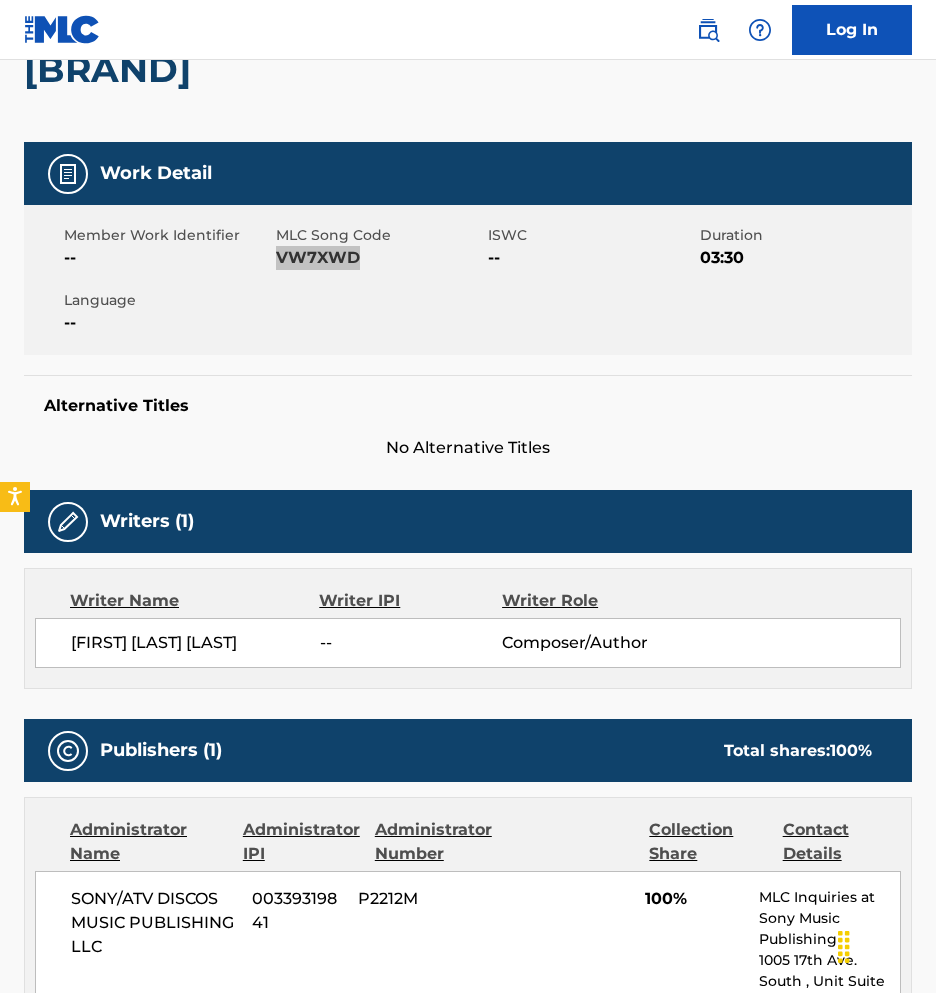 scroll, scrollTop: 0, scrollLeft: 0, axis: both 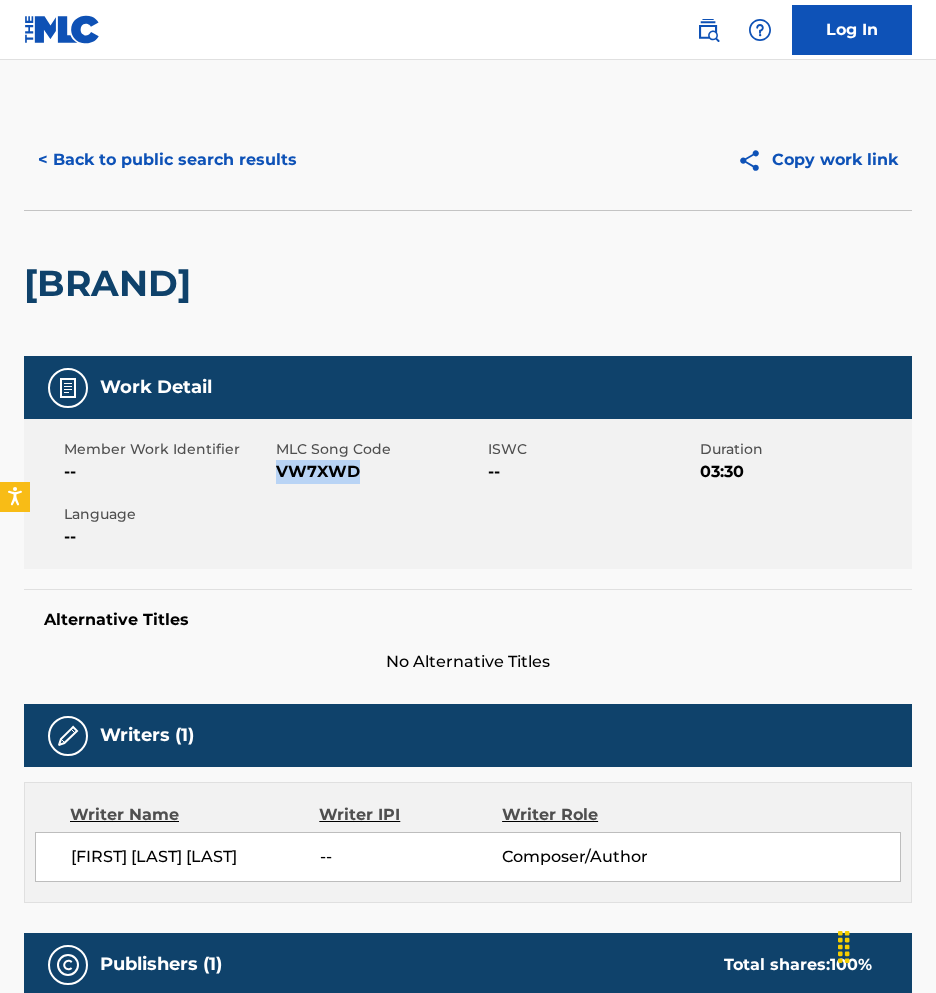 click on "< Back to public search results" at bounding box center (167, 160) 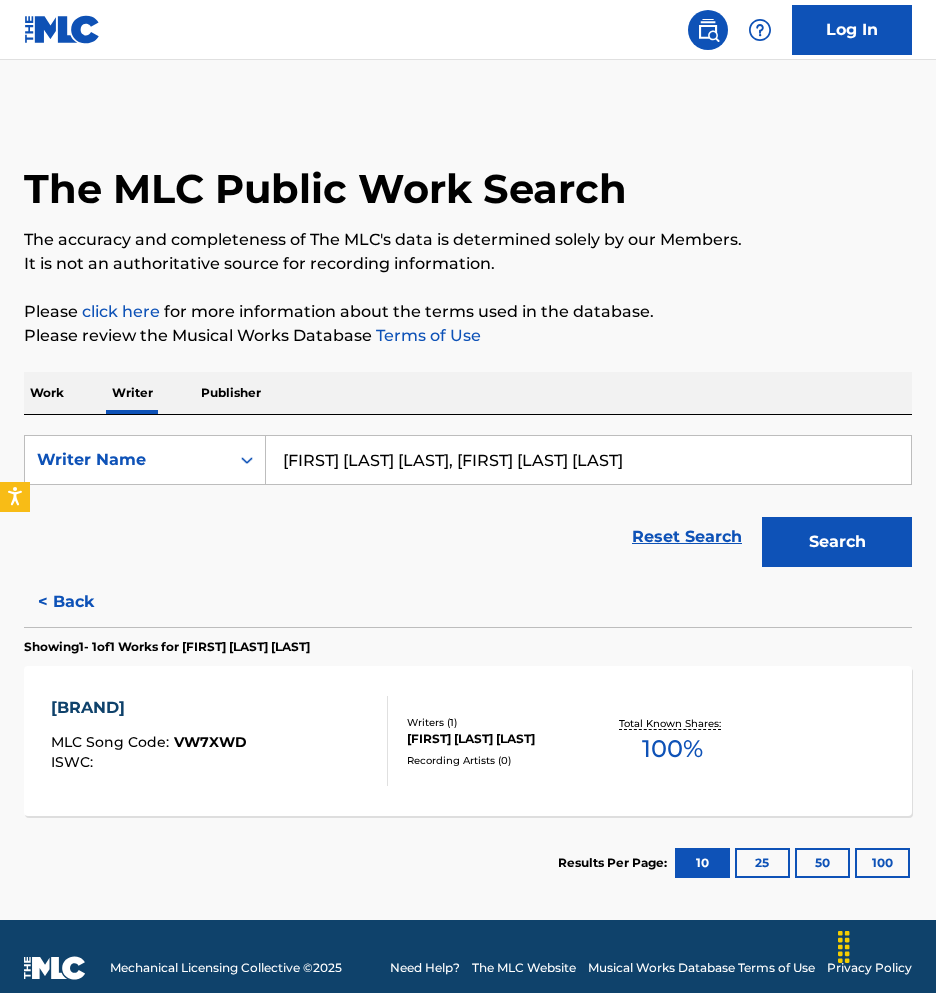 scroll, scrollTop: 24, scrollLeft: 0, axis: vertical 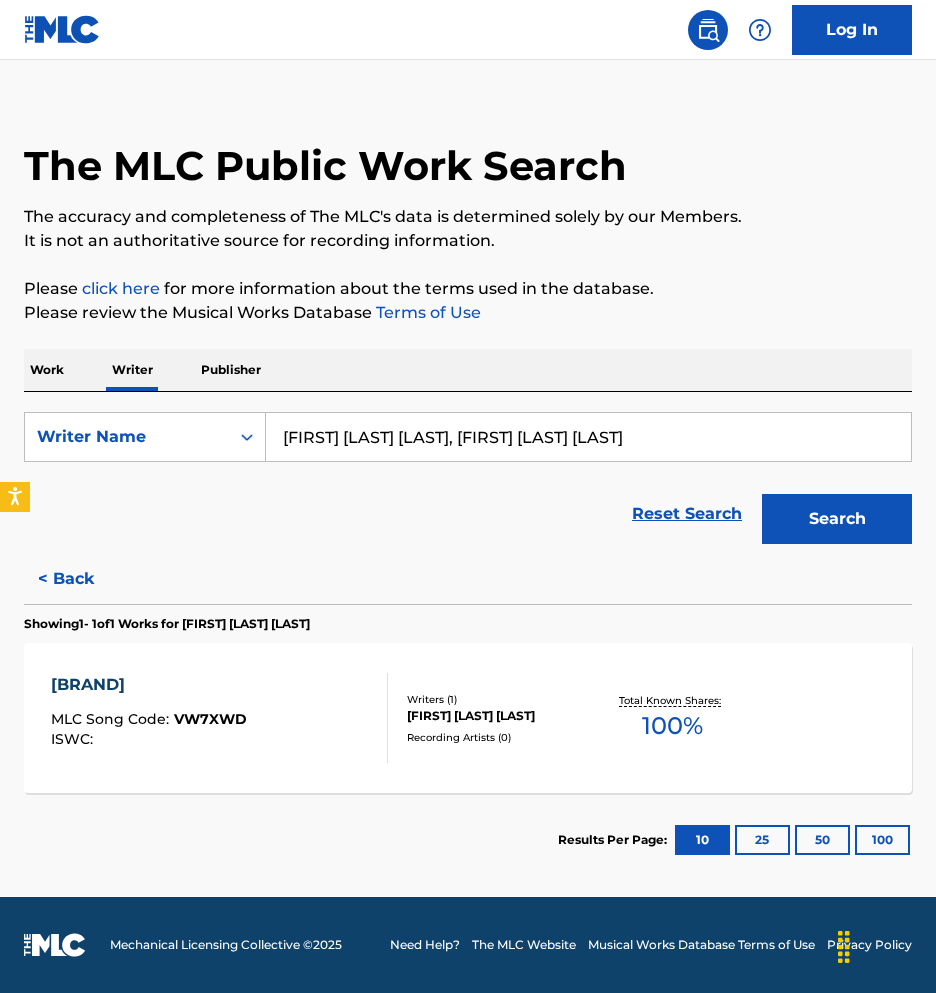 click on "< Back" at bounding box center (84, 579) 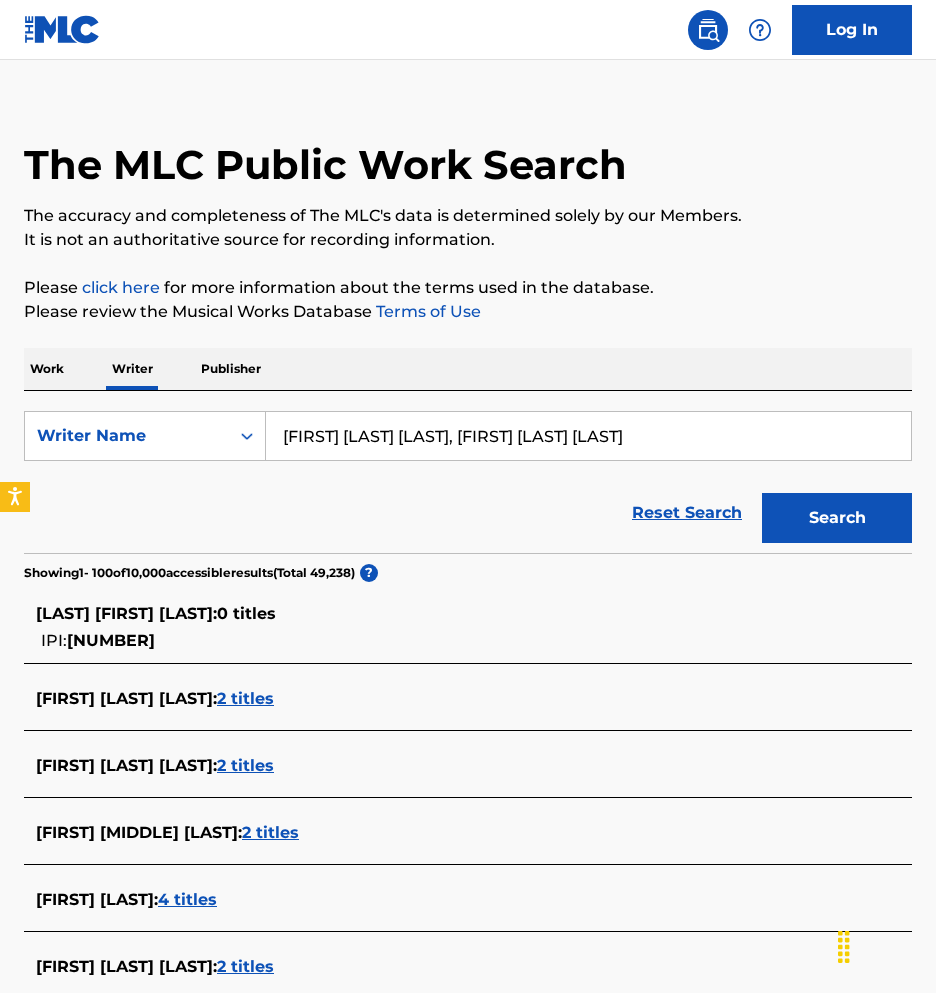 click on "[FIRST] [LAST] [LAST], [FIRST] [LAST] [LAST]" at bounding box center [588, 436] 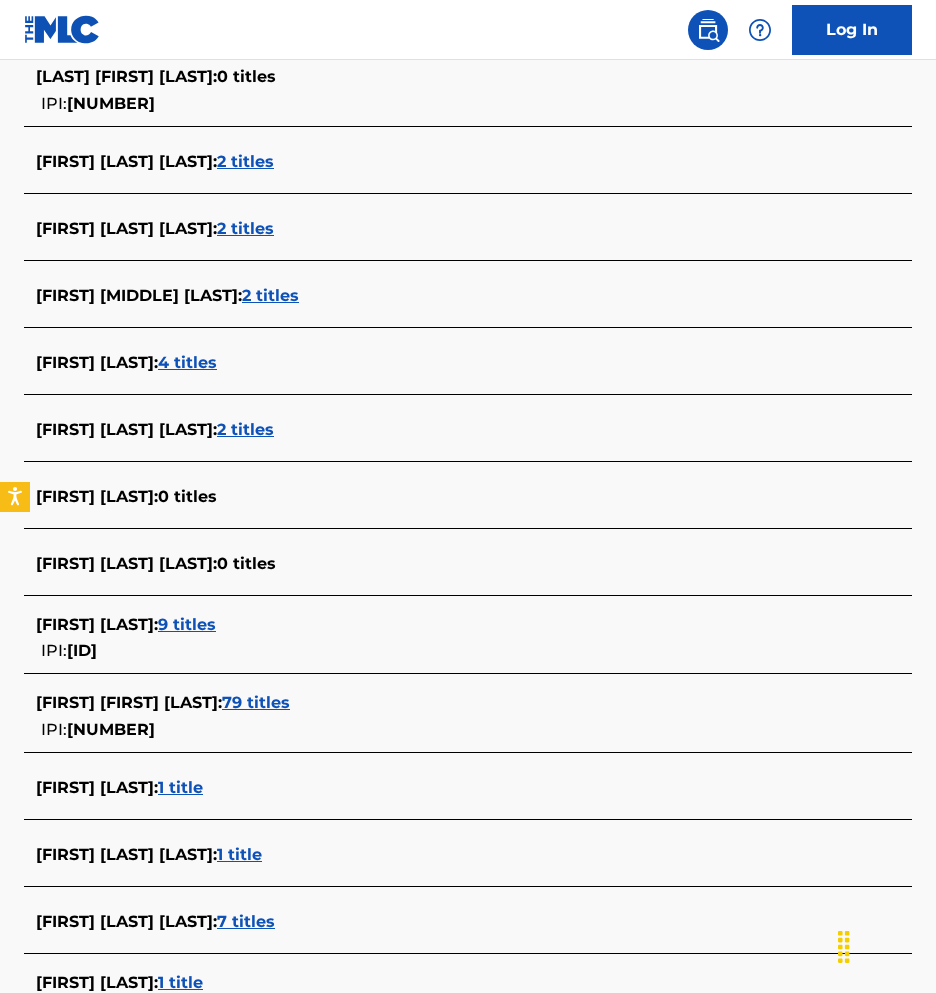 scroll, scrollTop: 2233, scrollLeft: 0, axis: vertical 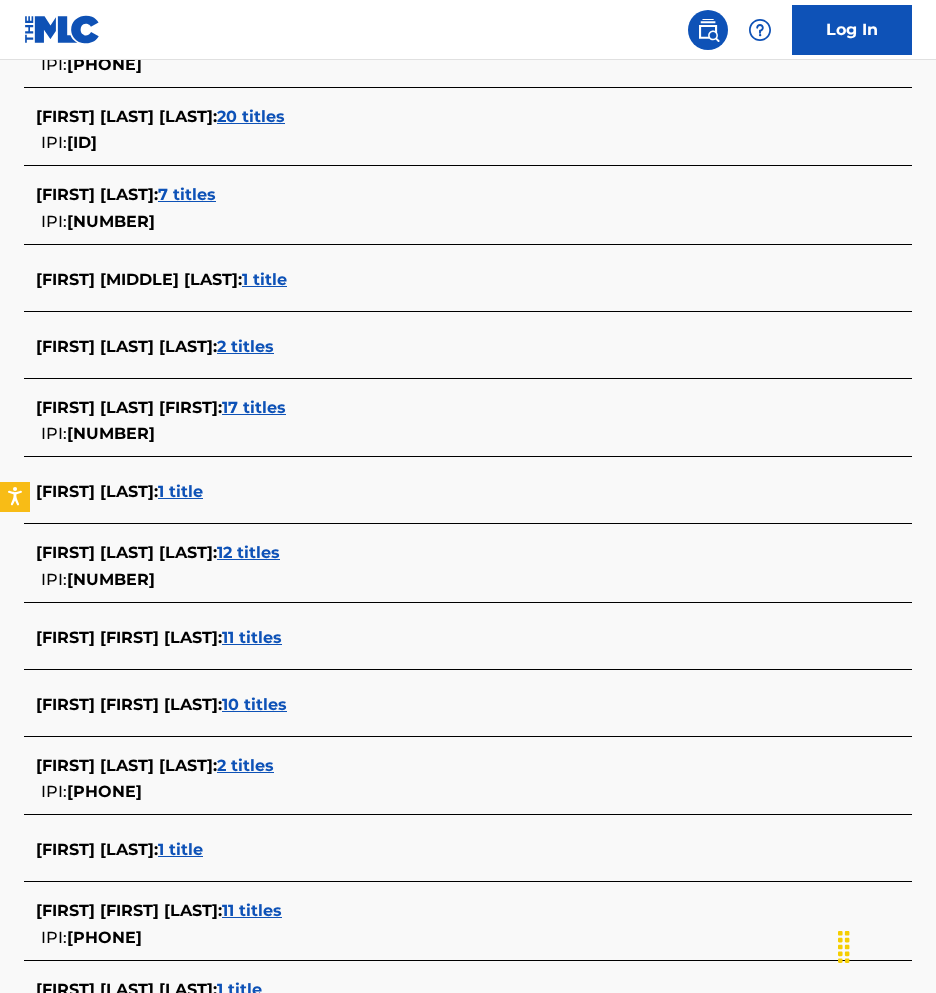 click on "1 title" at bounding box center [180, 491] 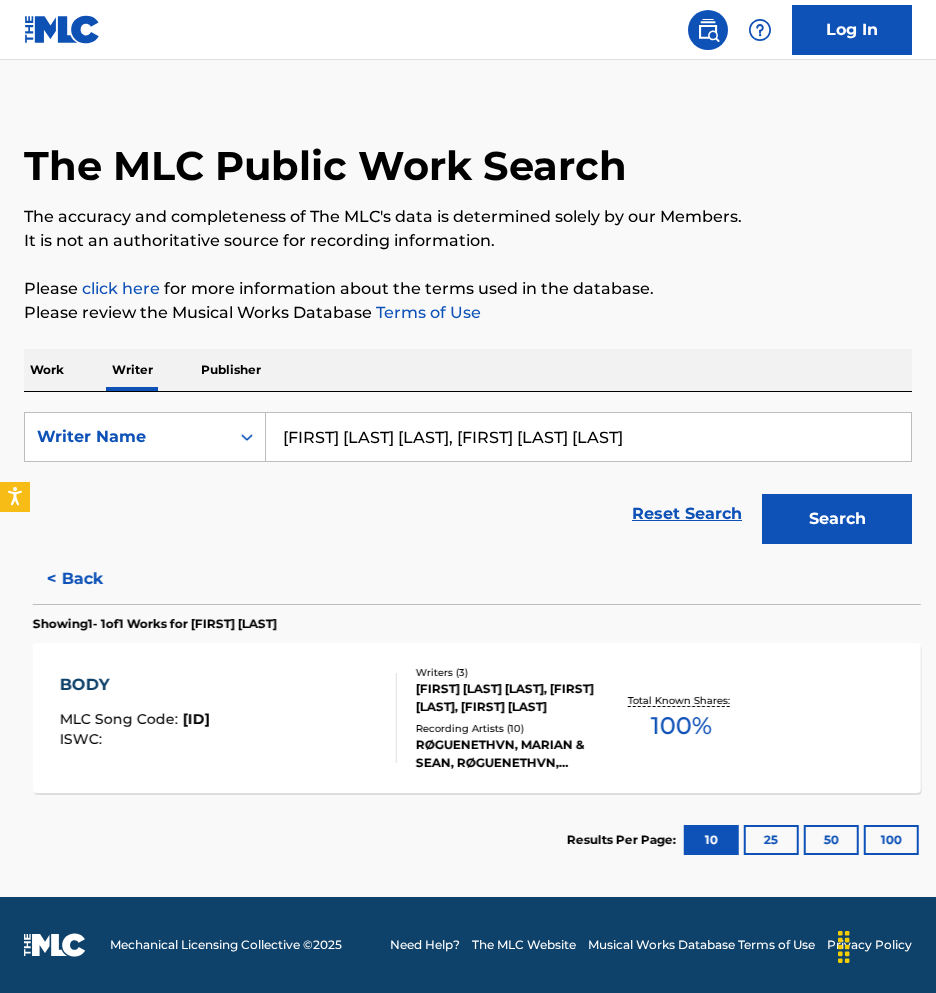scroll, scrollTop: 24, scrollLeft: 0, axis: vertical 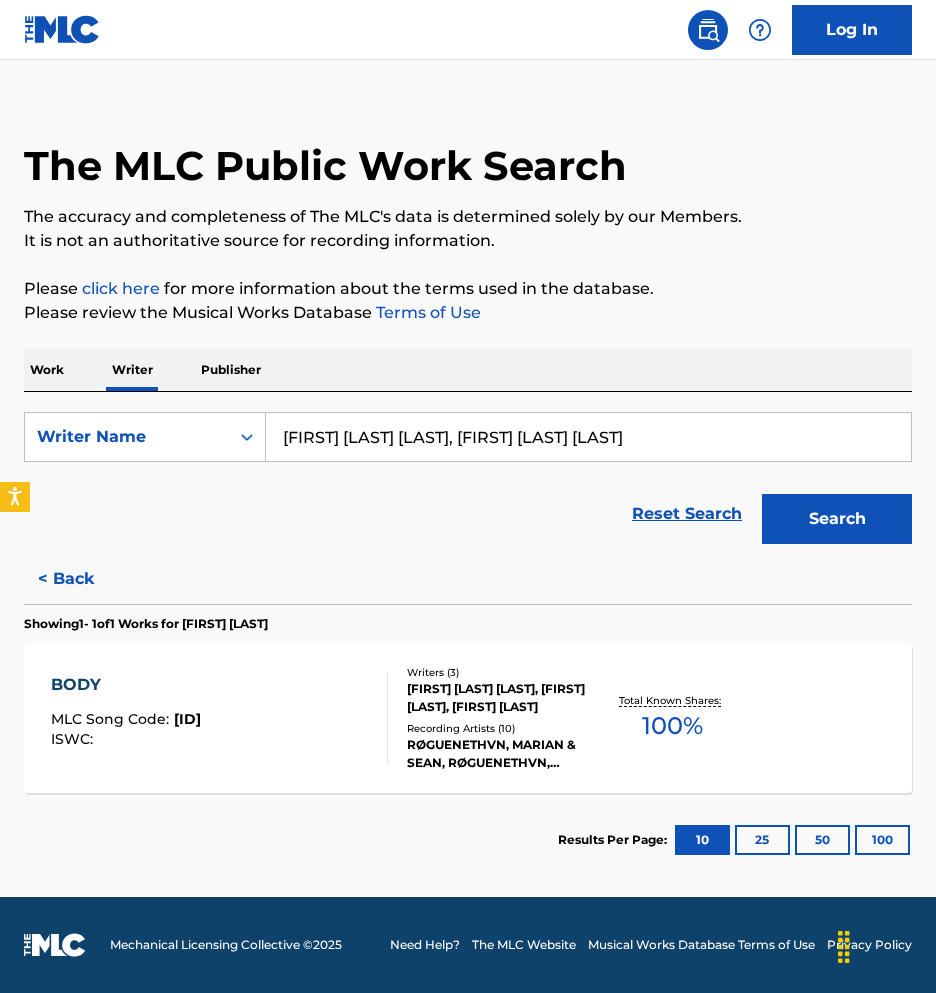 click on "Writers ( 3 ) [FIRST] [LAST] [LAST], [FIRST] [LAST] [LAST], [FIRST] [LAST] Recording Artists ( 10 ) [ARTIST], [ARTIST], [ARTIST], [ARTIST], [ARTIST]" at bounding box center [493, 718] 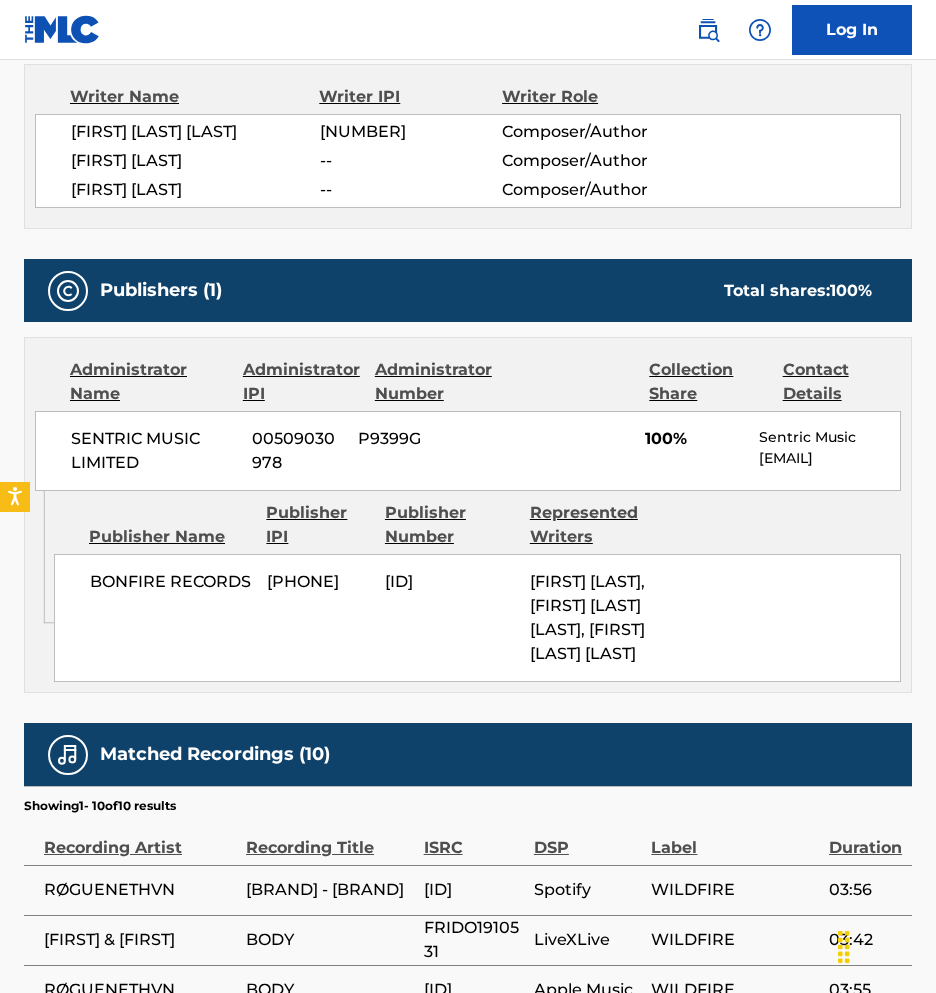 scroll, scrollTop: 880, scrollLeft: 0, axis: vertical 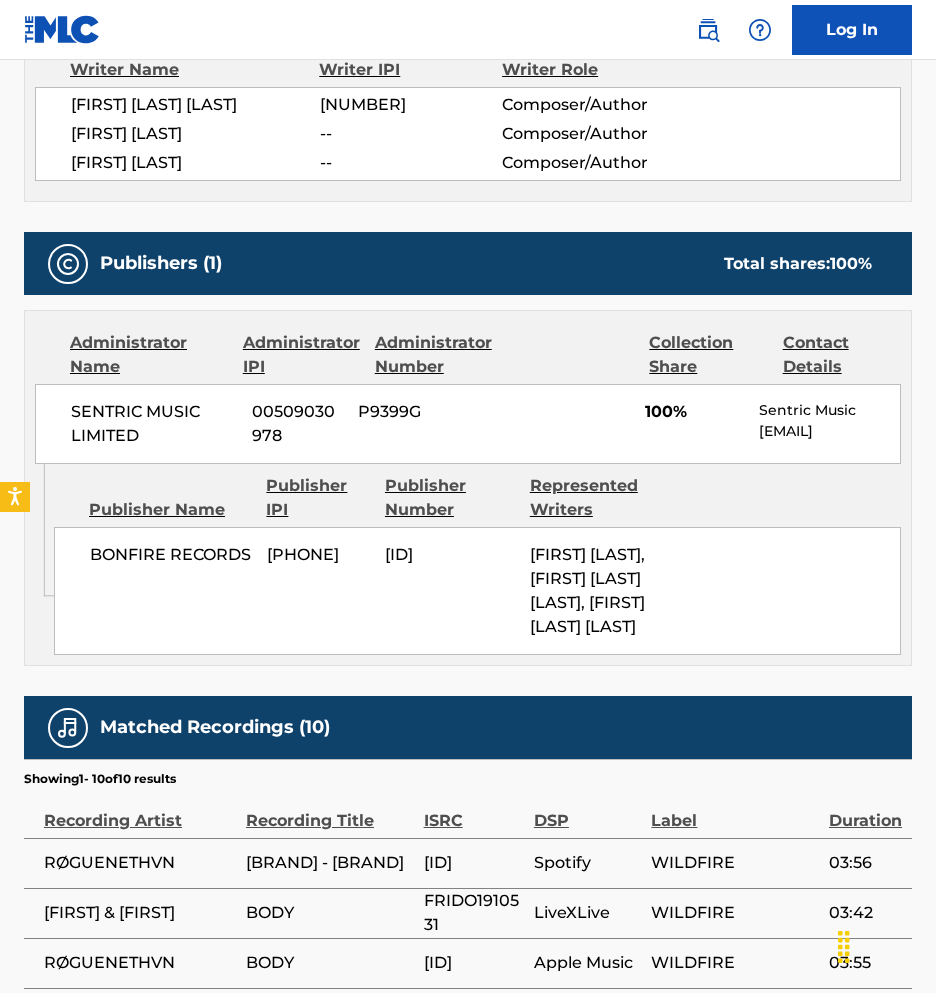 click on "SENTRIC MUSIC LIMITED" at bounding box center (154, 424) 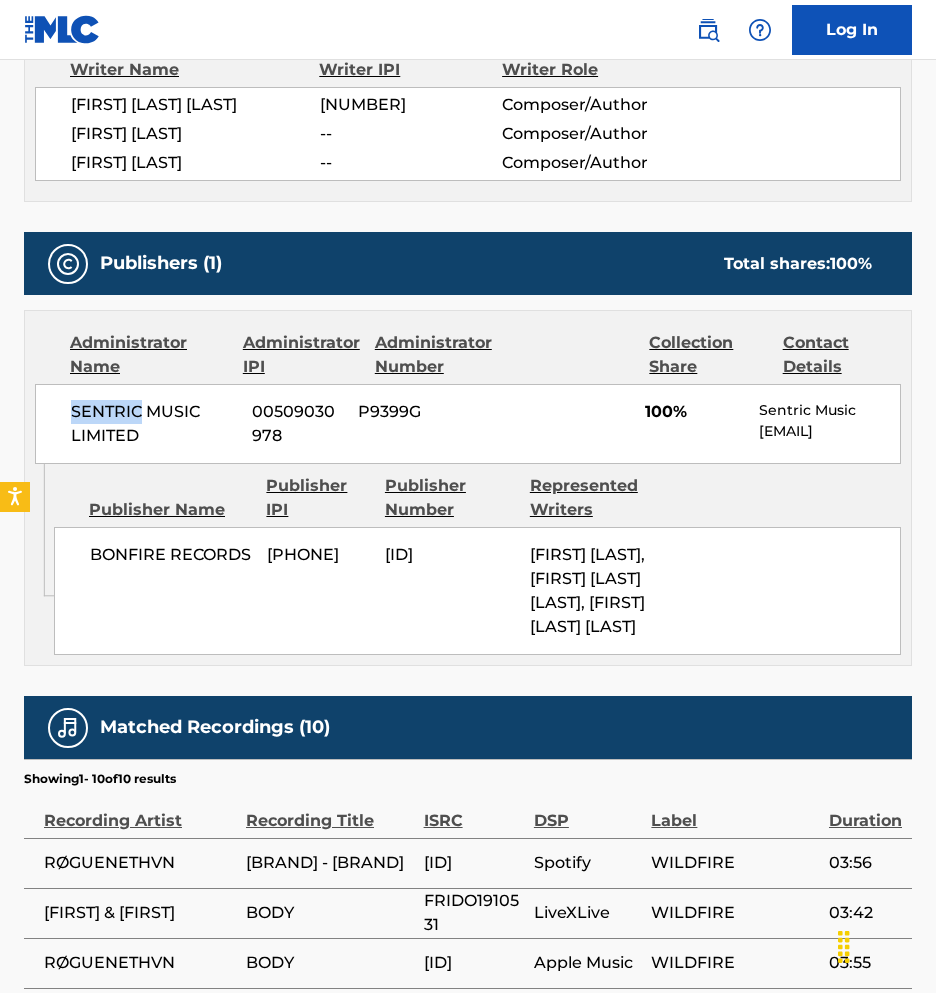 click on "SENTRIC MUSIC LIMITED" at bounding box center (154, 424) 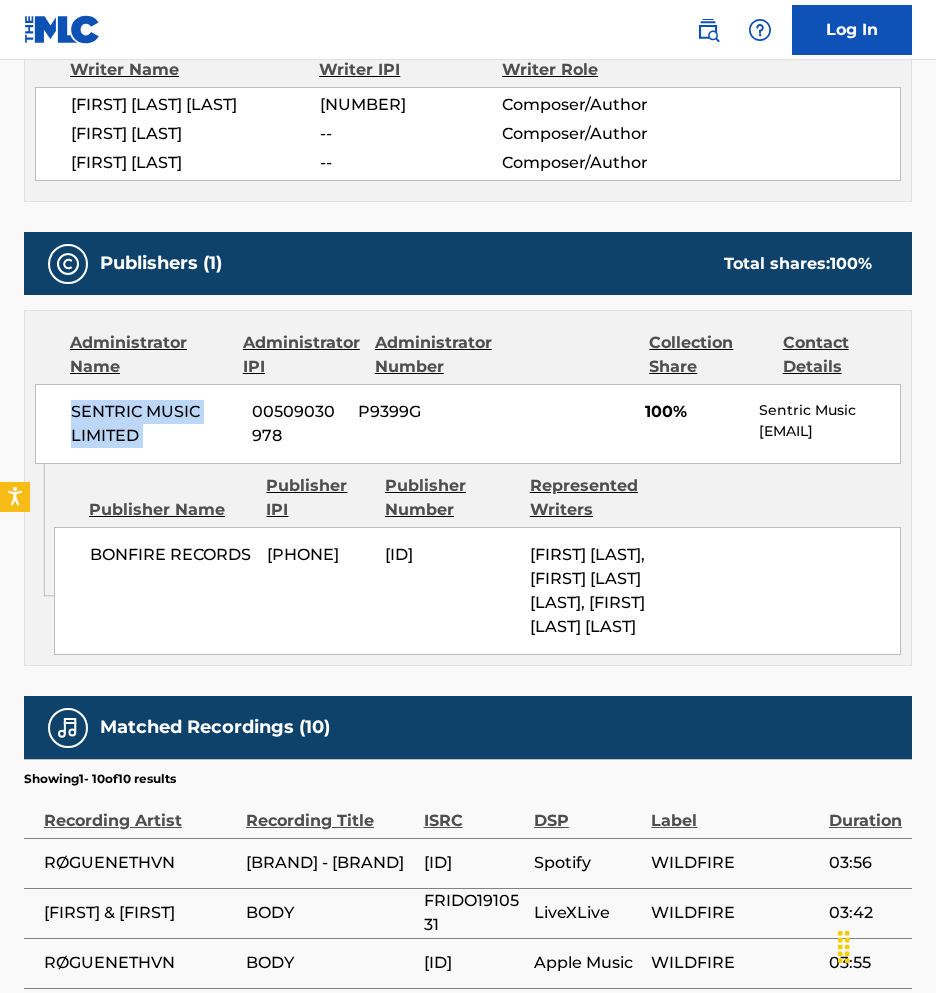 click on "SENTRIC MUSIC LIMITED" at bounding box center [154, 424] 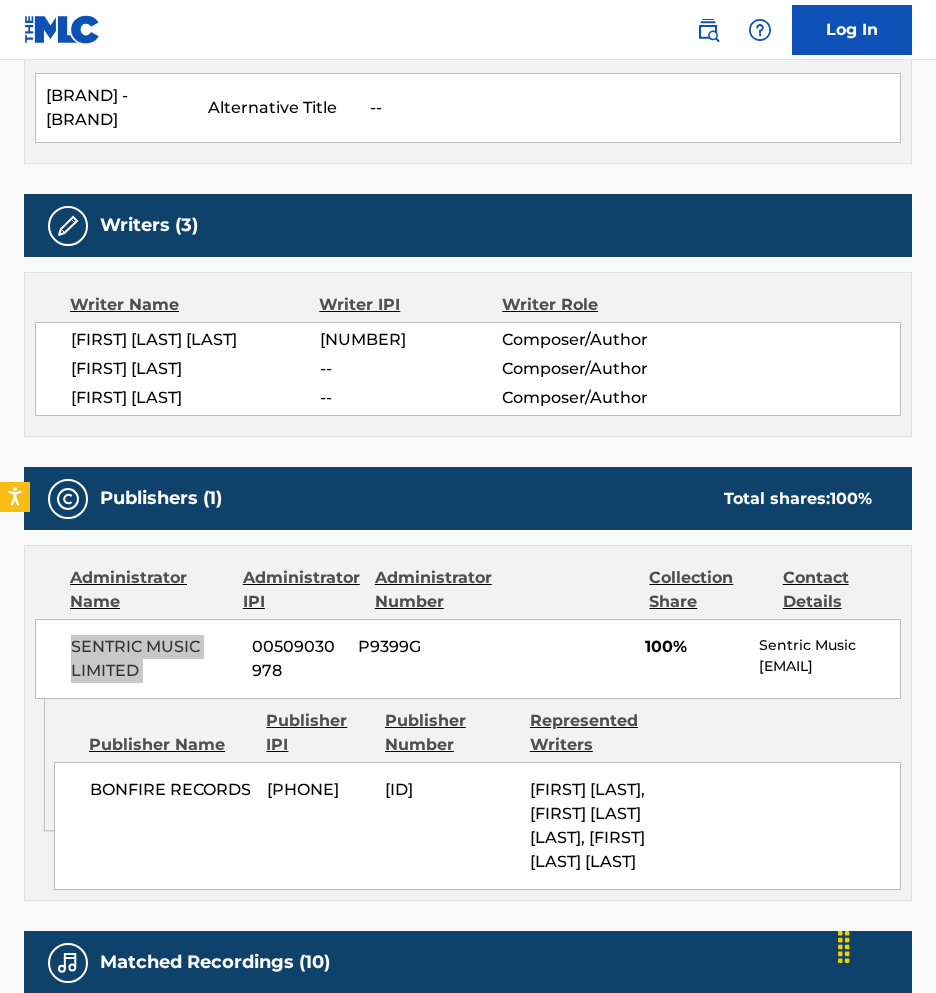 scroll, scrollTop: 636, scrollLeft: 0, axis: vertical 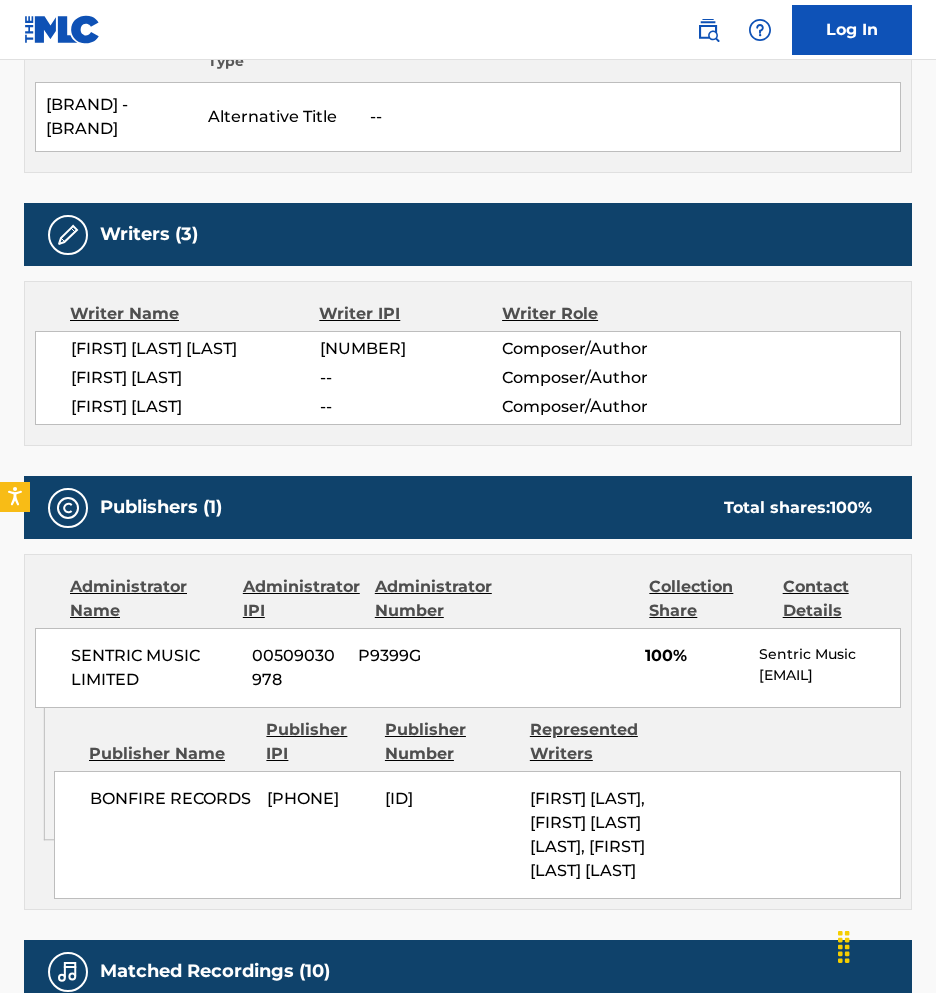 click on "[NUMBER]" at bounding box center [411, 349] 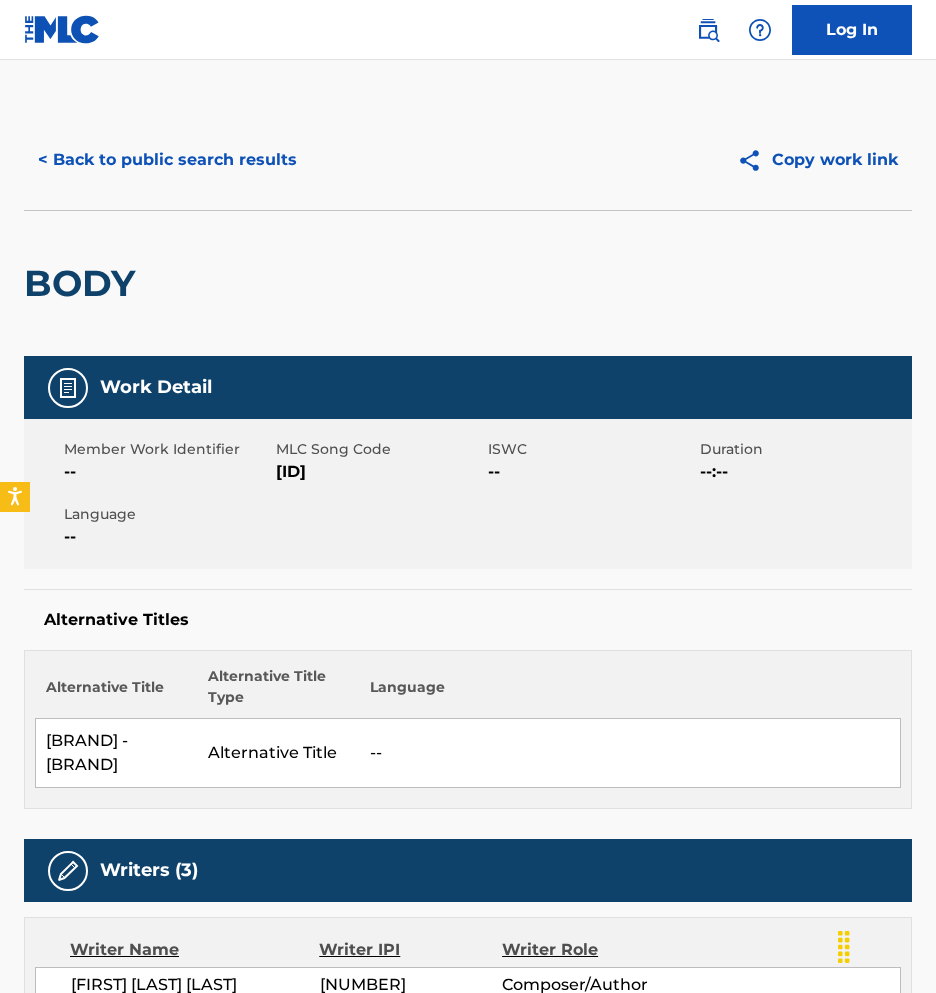 click on "[ID]" at bounding box center [379, 472] 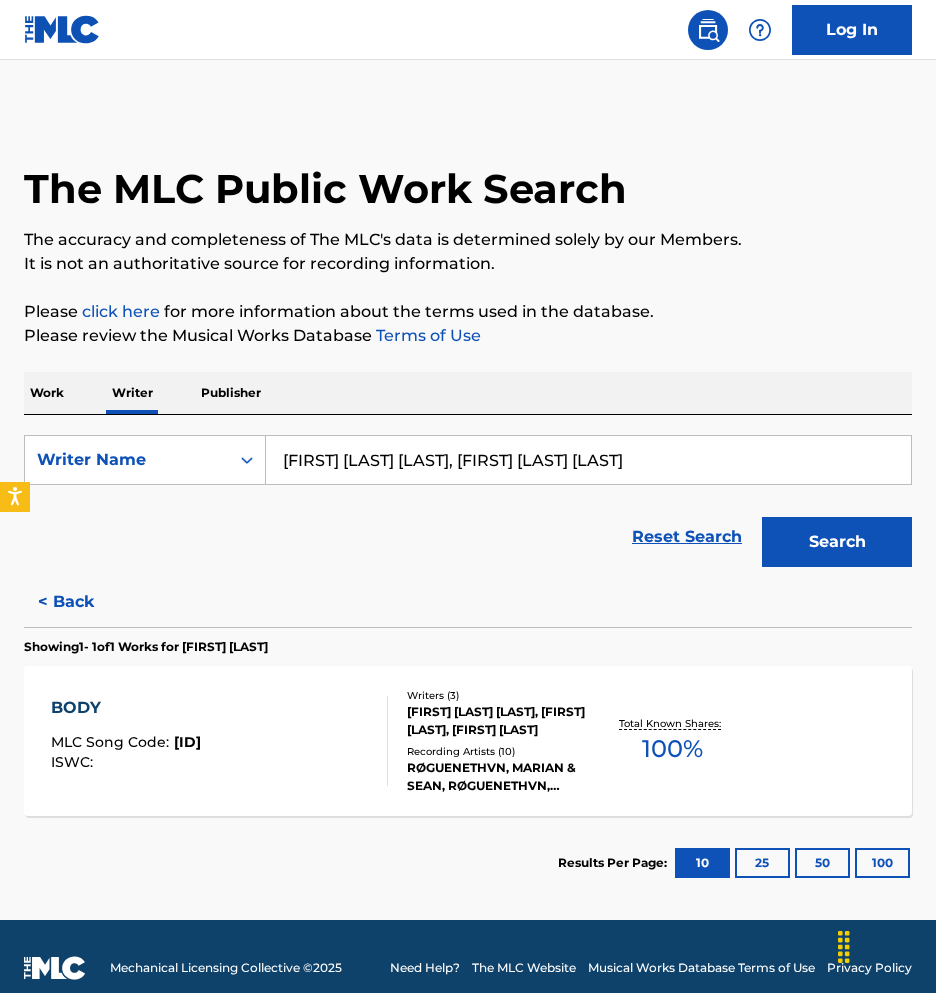 click on "[FIRST] [LAST] [LAST], [FIRST] [LAST] [LAST]" at bounding box center [588, 460] 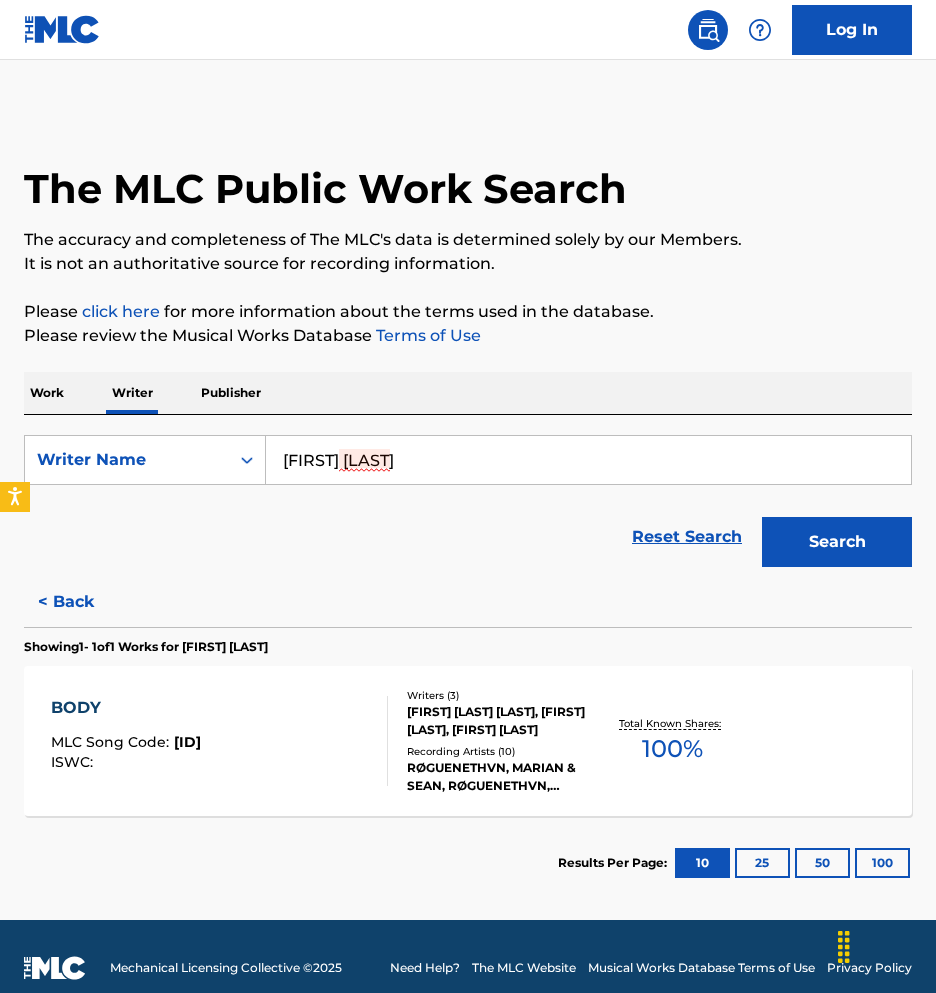 click on "[FIRST] [LAST]" at bounding box center [588, 460] 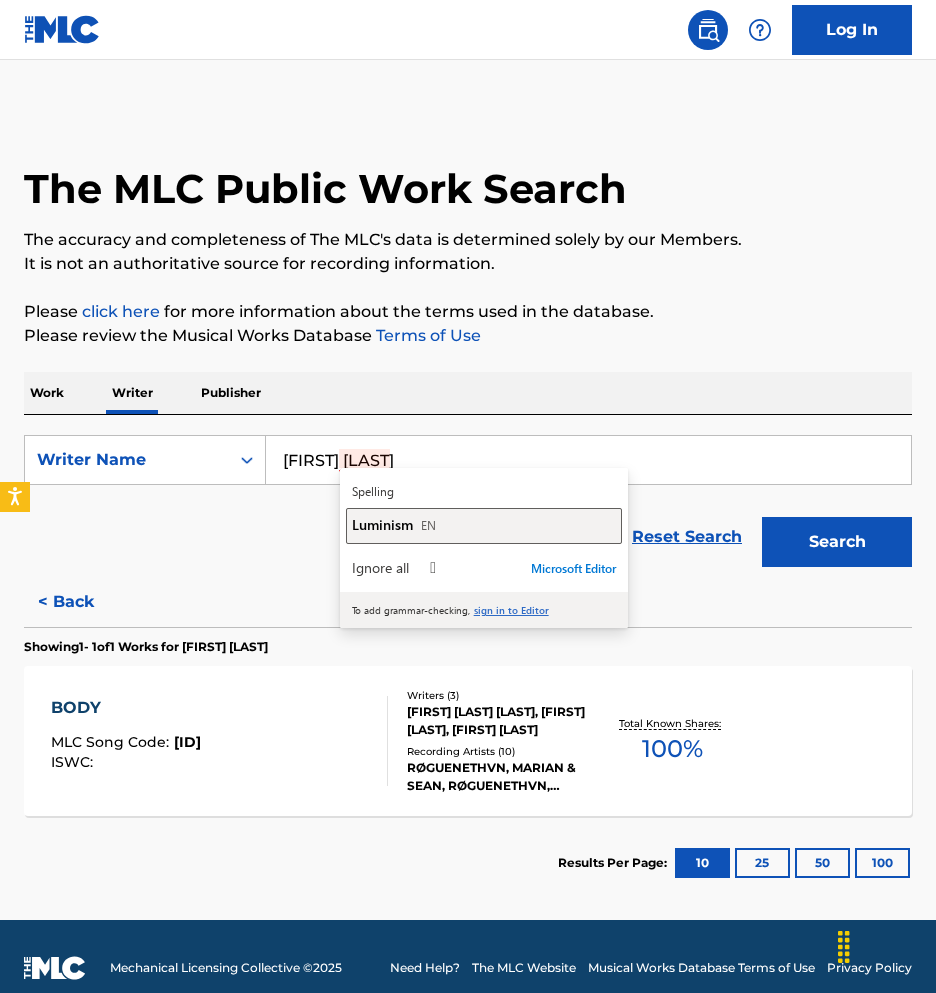 click on "Luminism EN" at bounding box center [484, 524] 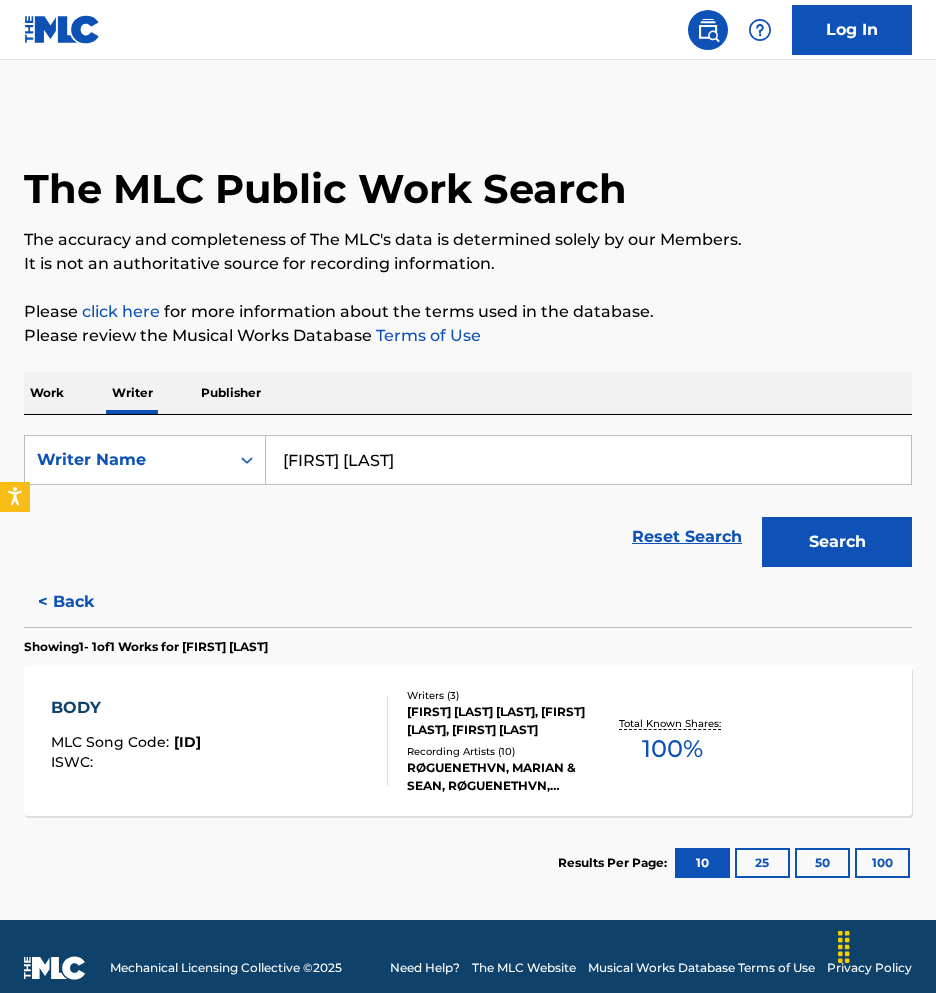 click on "Search" at bounding box center (837, 542) 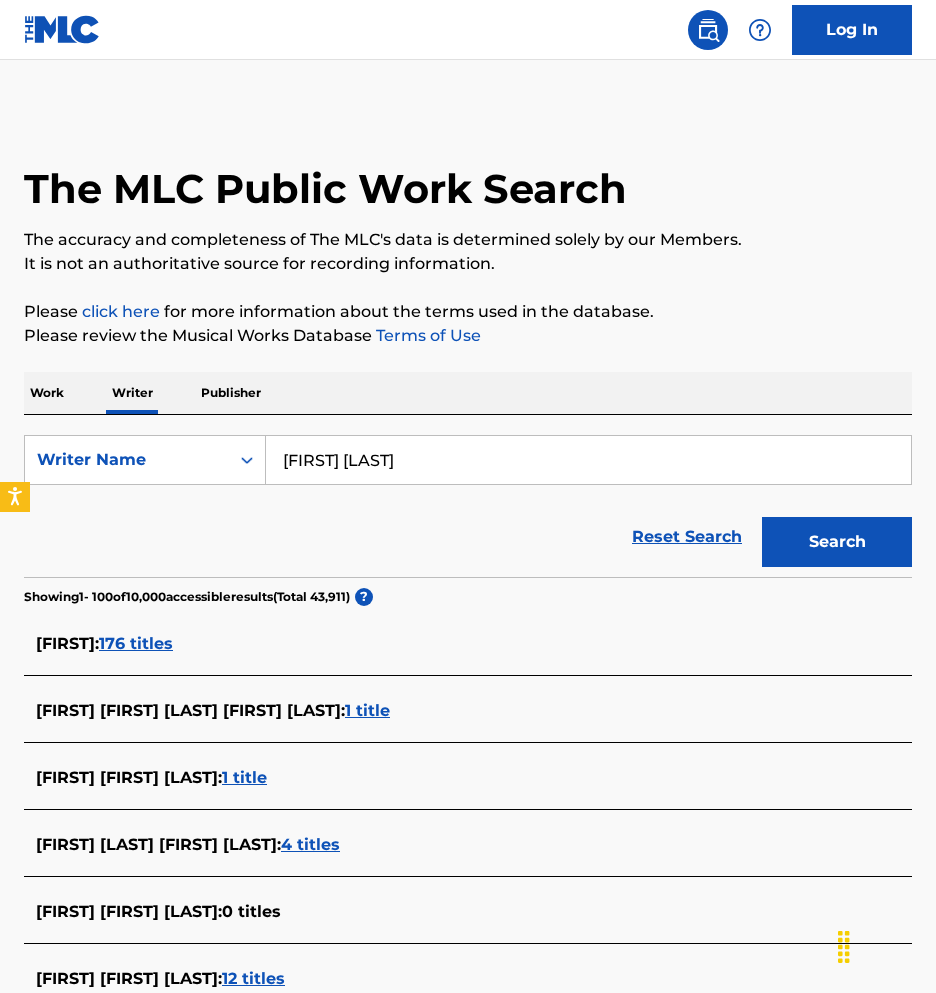 click on "[FIRST] [LAST]" at bounding box center [588, 460] 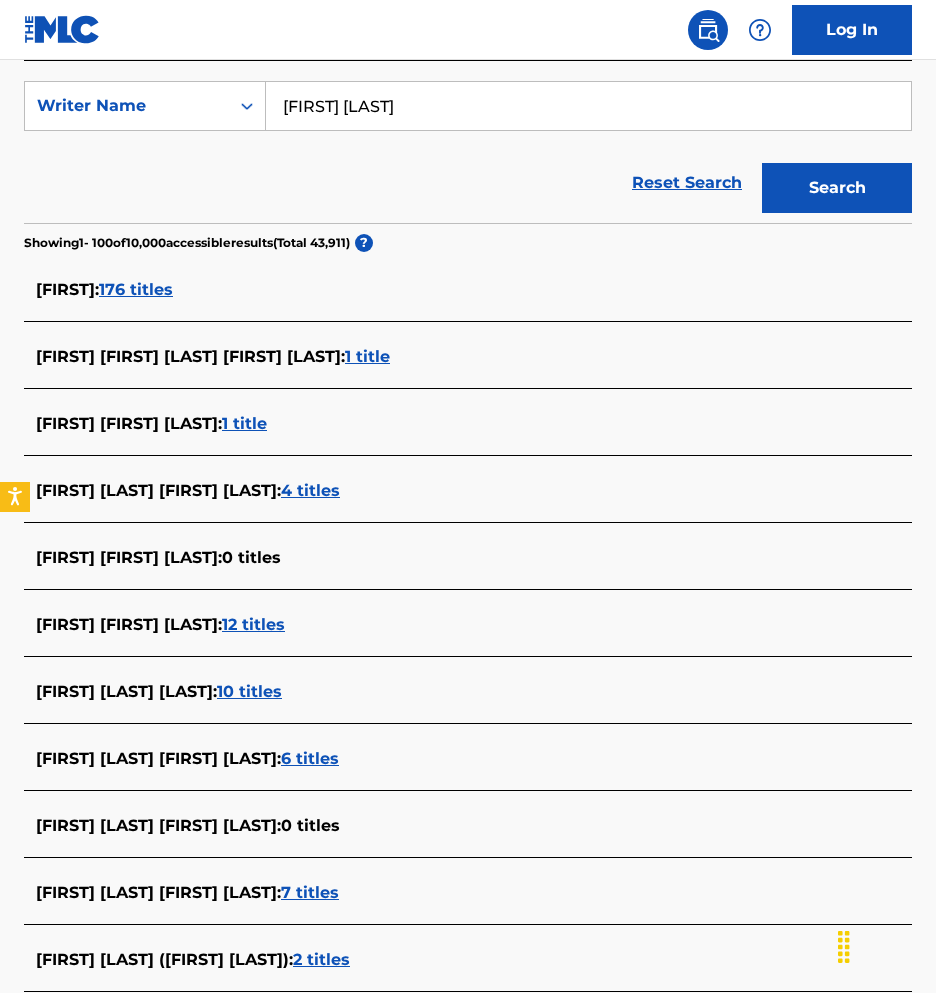 scroll, scrollTop: 0, scrollLeft: 0, axis: both 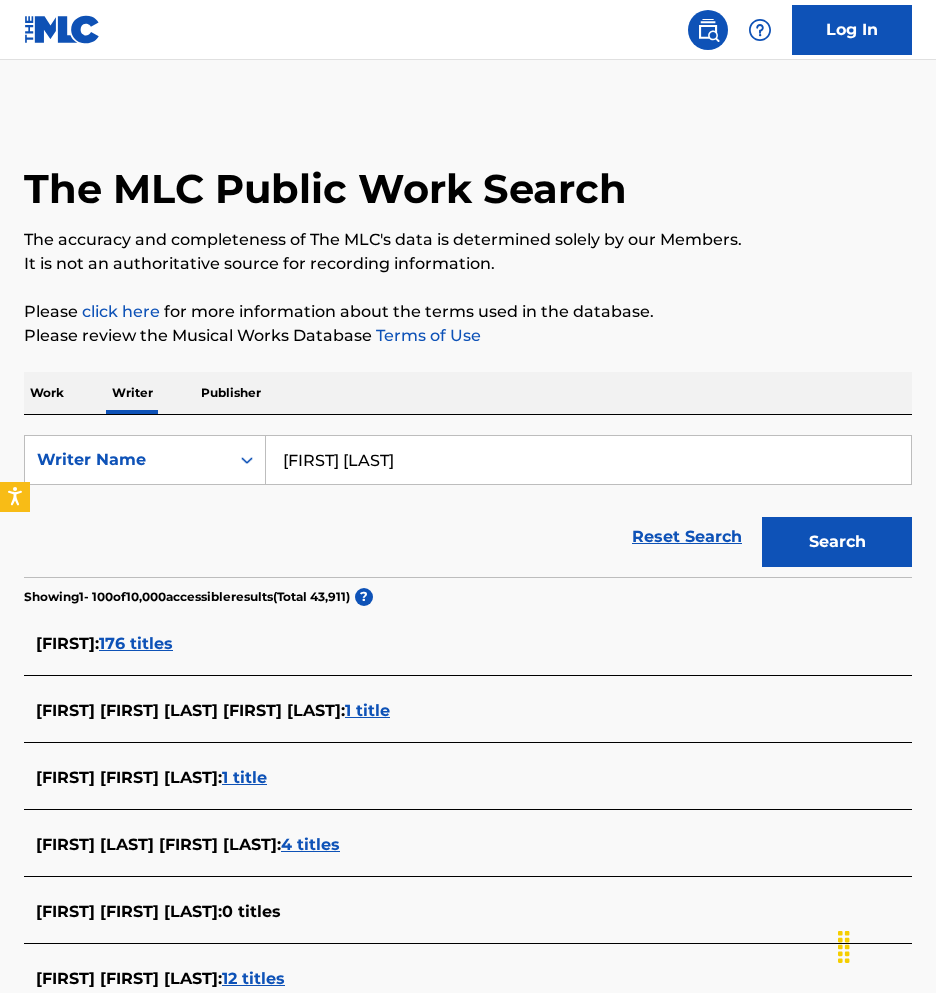 click on "[FIRST] [LAST]" at bounding box center [588, 460] 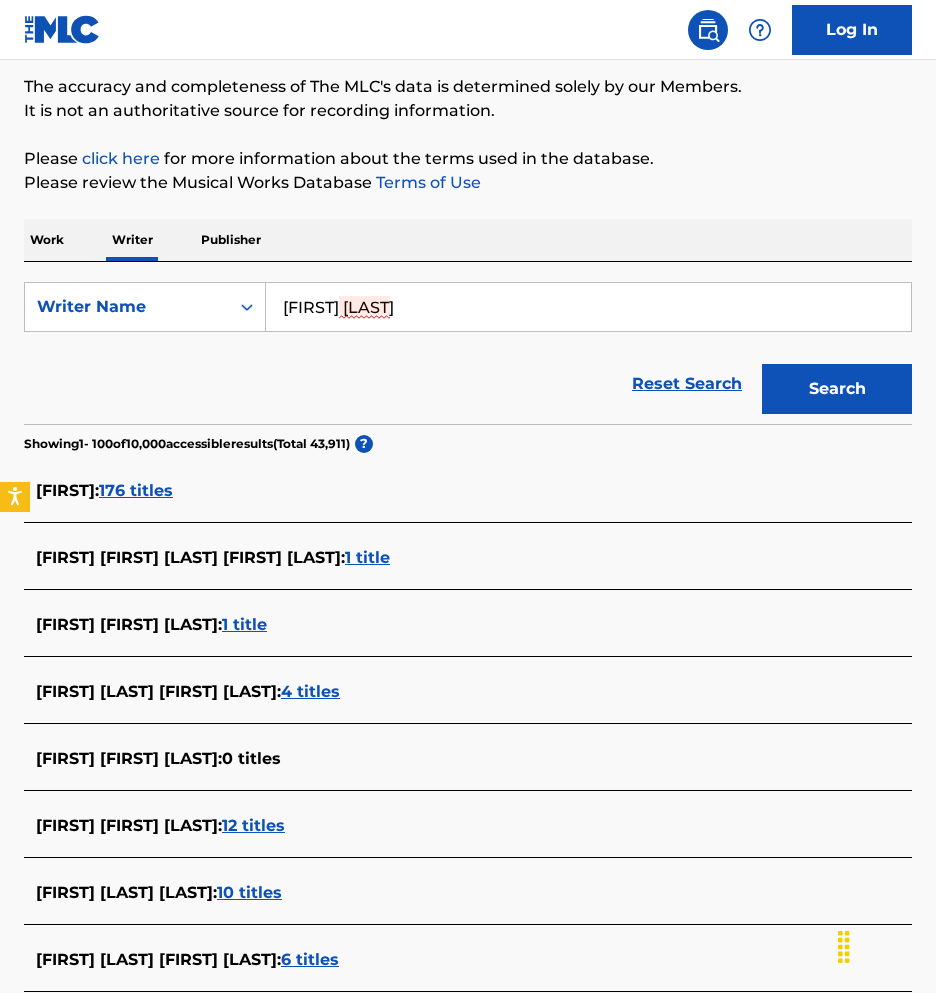 scroll, scrollTop: 159, scrollLeft: 0, axis: vertical 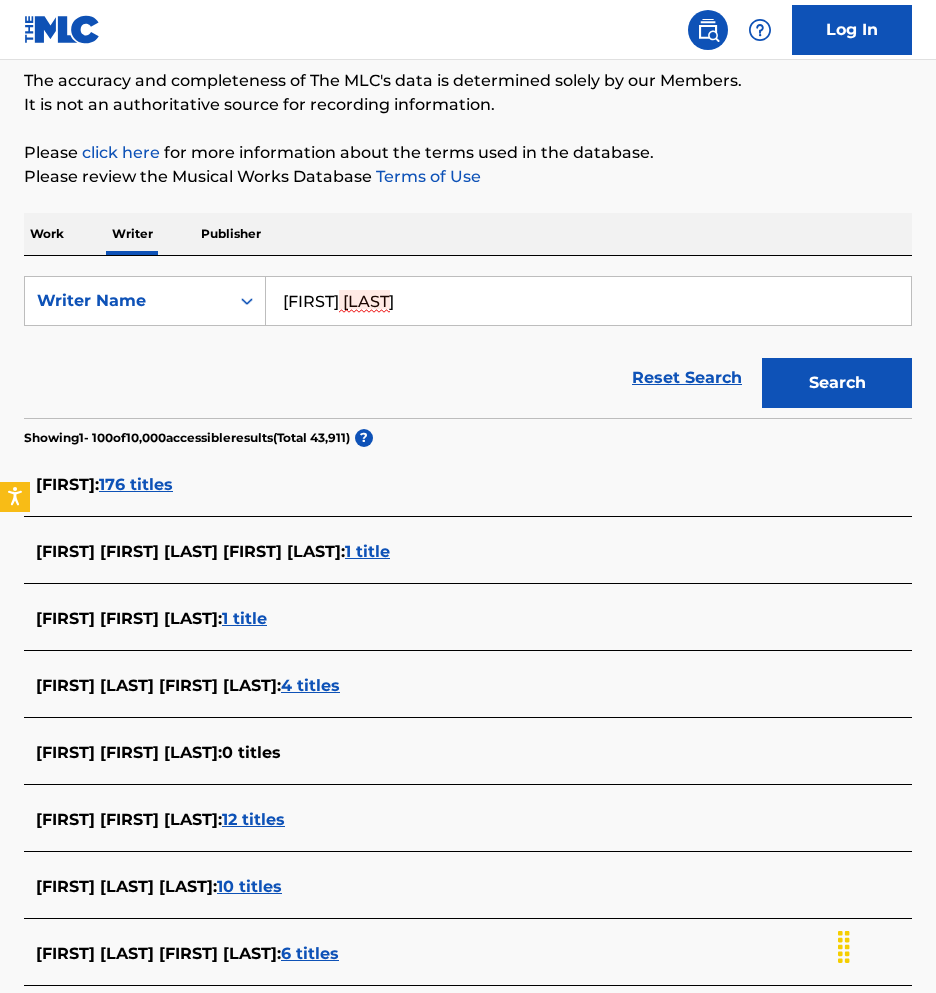 click on "[FIRST] [LAST]" at bounding box center (588, 301) 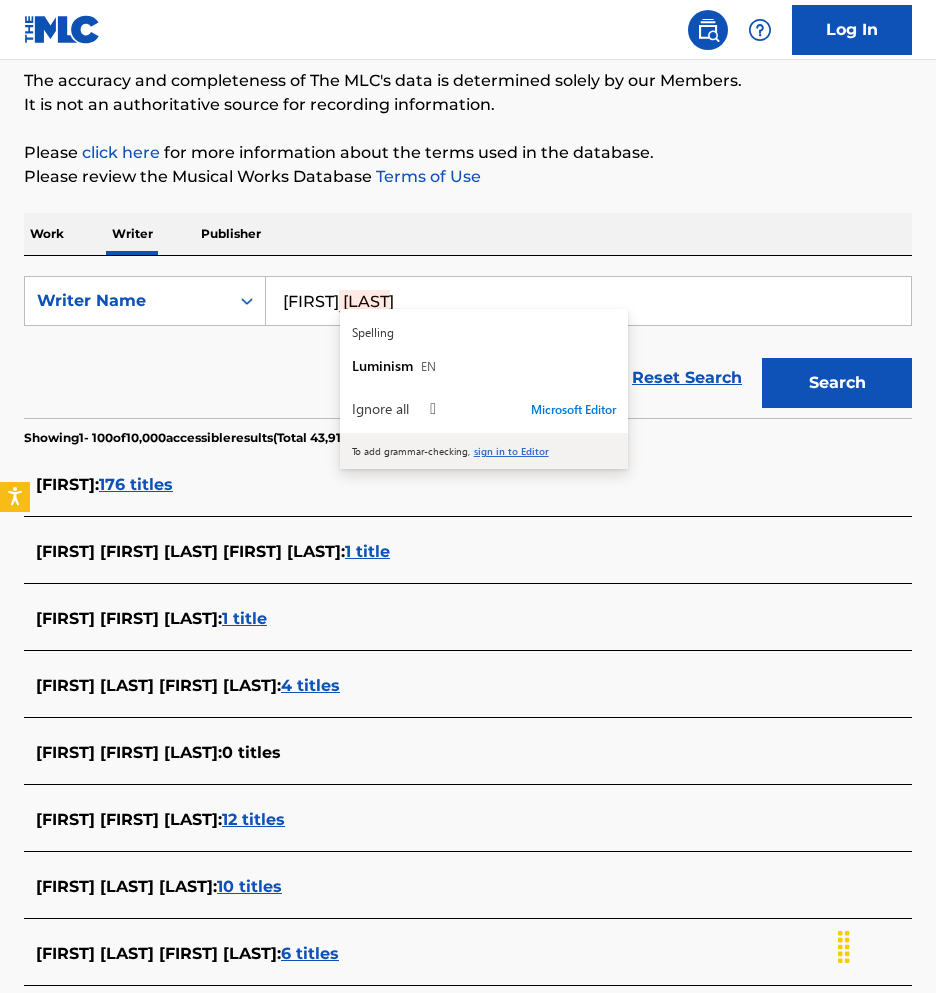 click on "[FIRST] [LAST]" at bounding box center (588, 301) 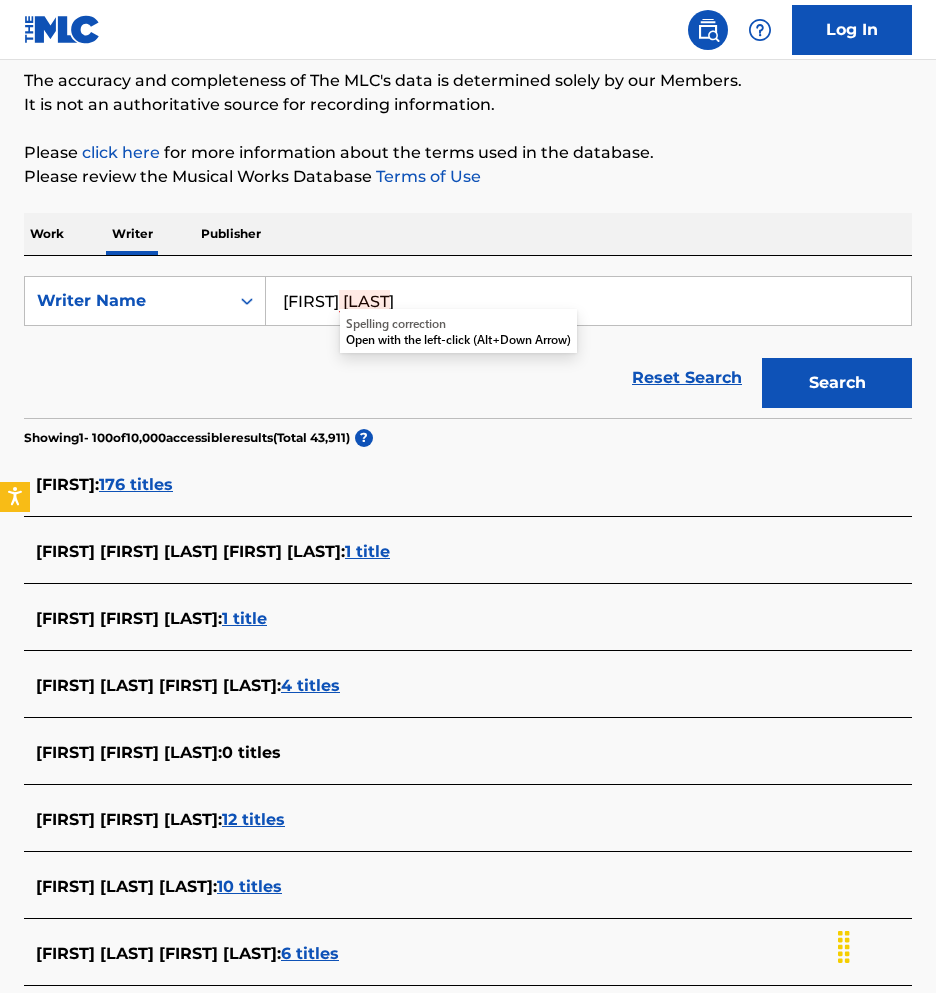 click on "[FIRST] [LAST]" at bounding box center [588, 301] 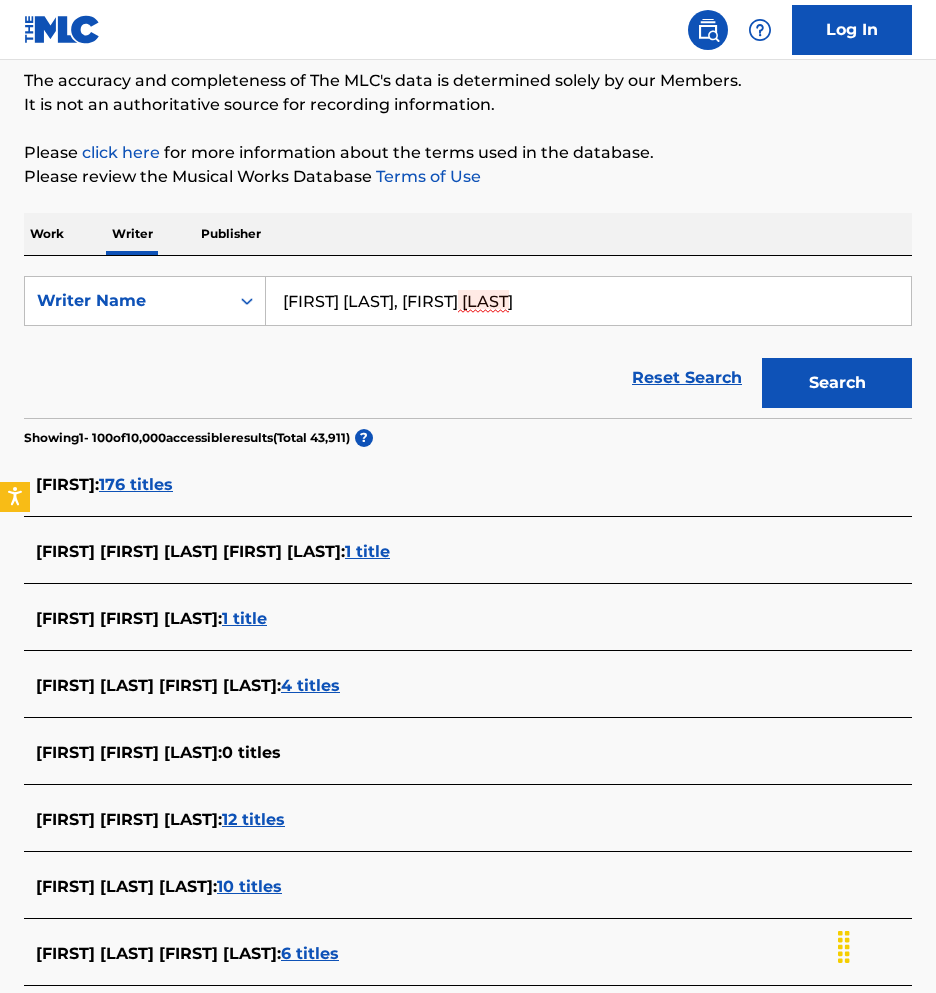 type on "[FIRST] [LAST], [FIRST] [LAST]" 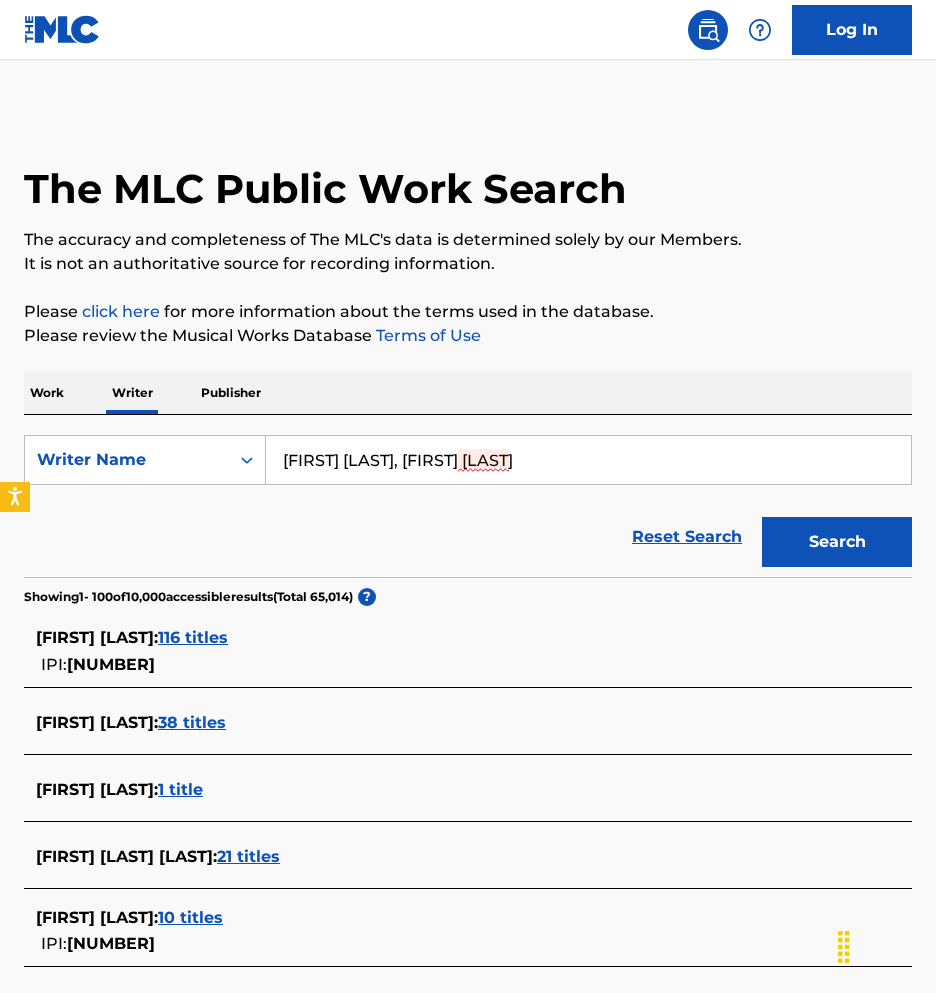 drag, startPoint x: 583, startPoint y: 454, endPoint x: 415, endPoint y: 456, distance: 168.0119 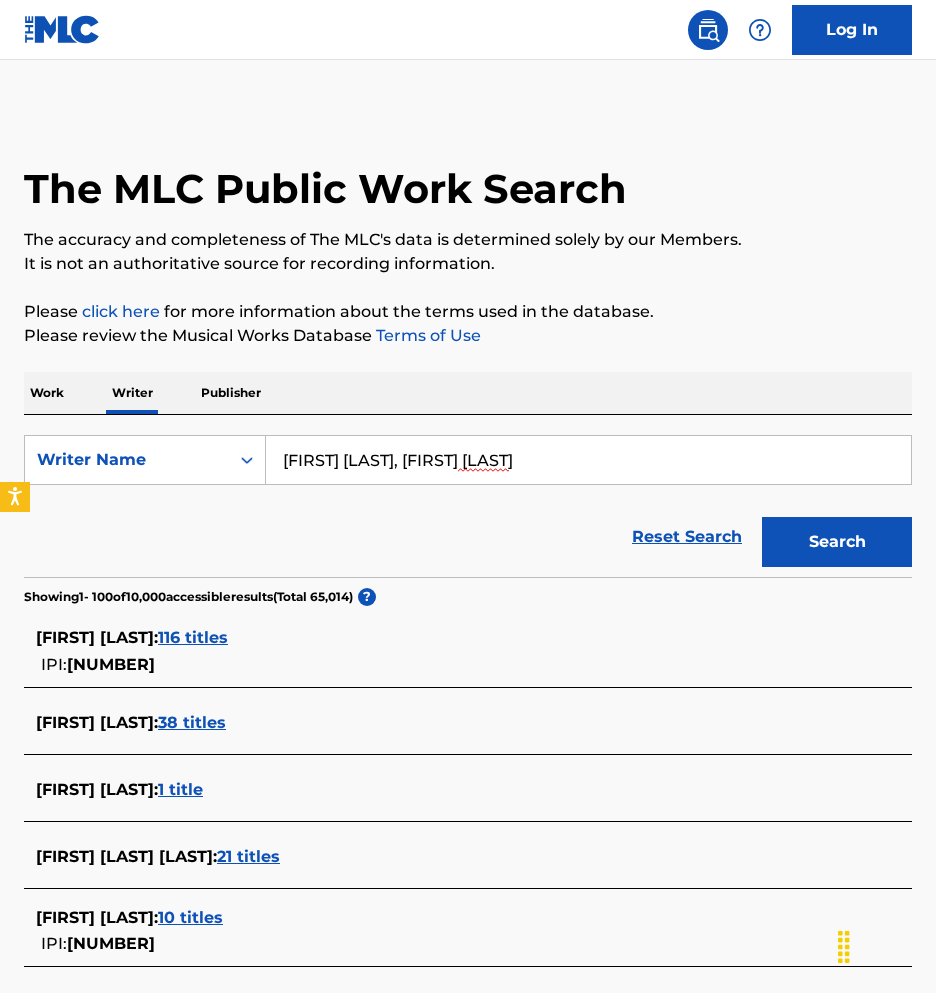 scroll, scrollTop: 6919, scrollLeft: 0, axis: vertical 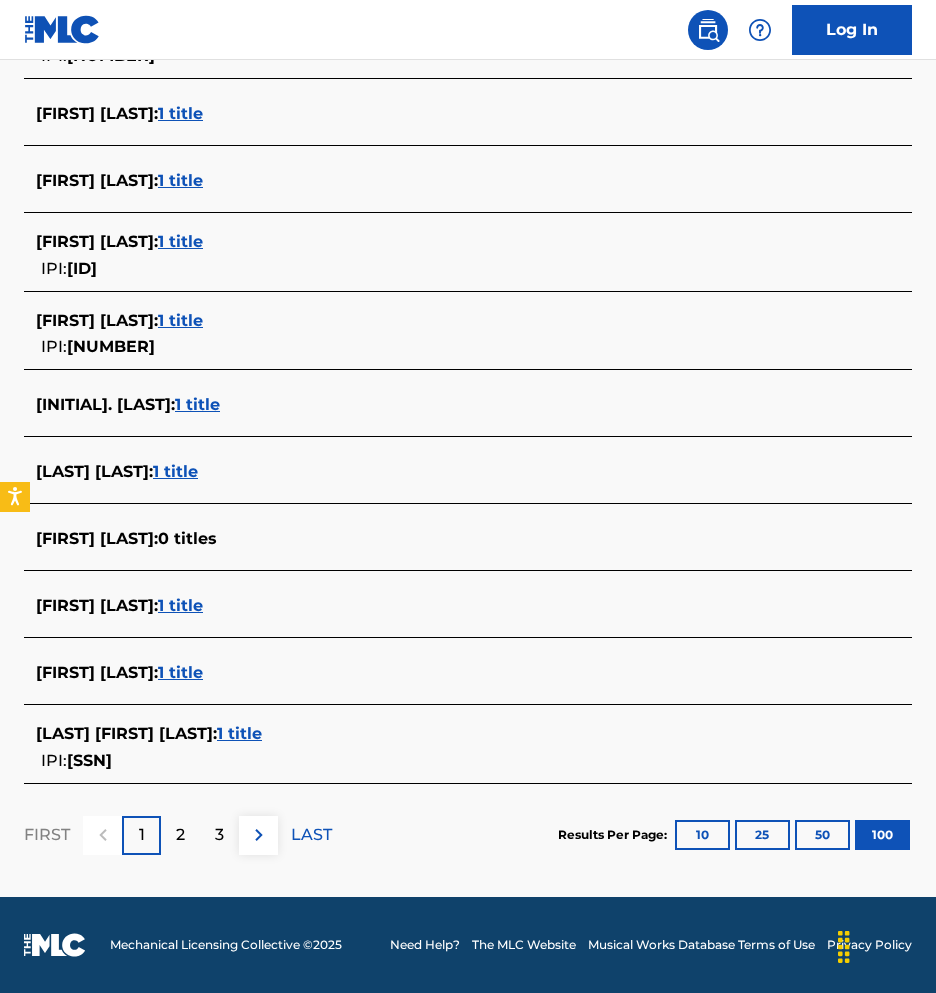 click on "[FIRST] [LAST] : 1 title" at bounding box center (468, 607) 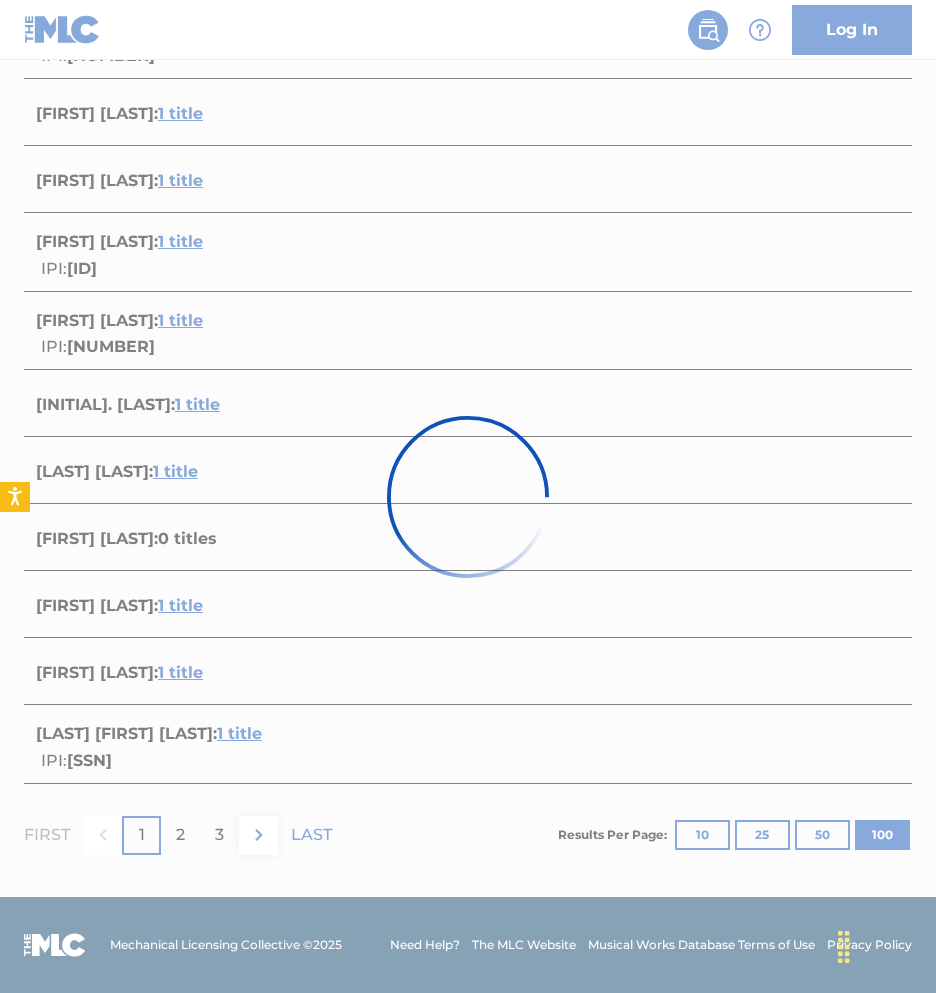 scroll, scrollTop: 24, scrollLeft: 0, axis: vertical 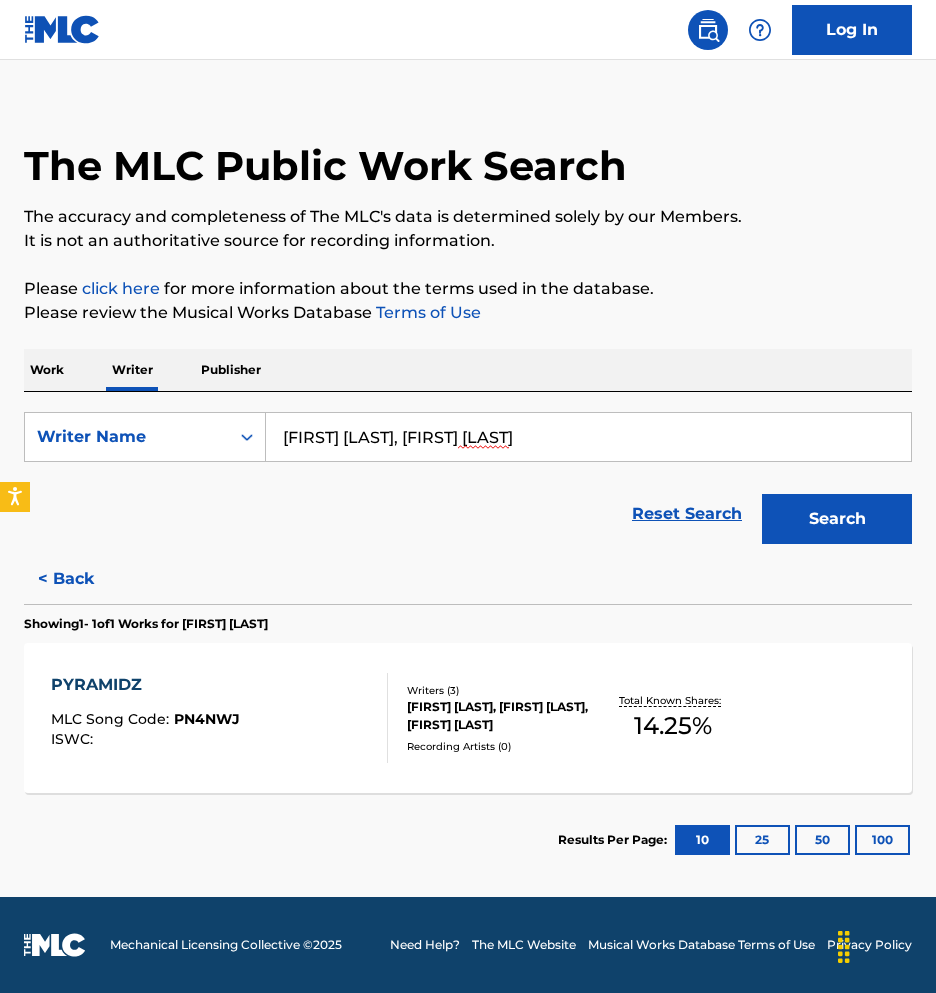 click on "MLC Song Code : [CODE] ISWC : Writers ( 3 ) [FIRST] [LAST], [FIRST] [LAST], [FIRST] [LAST] Recording Artists ( 0 ) Total Known Shares: 14.25%" at bounding box center [468, 718] 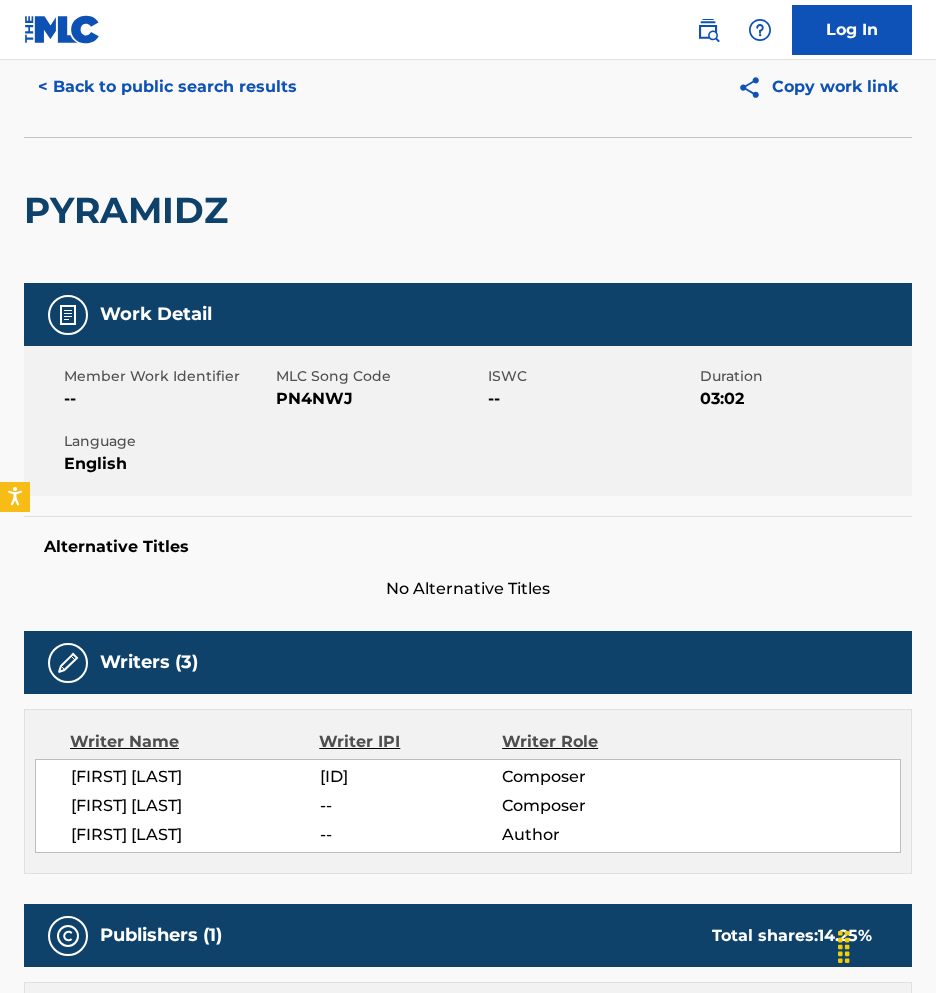 scroll, scrollTop: 0, scrollLeft: 0, axis: both 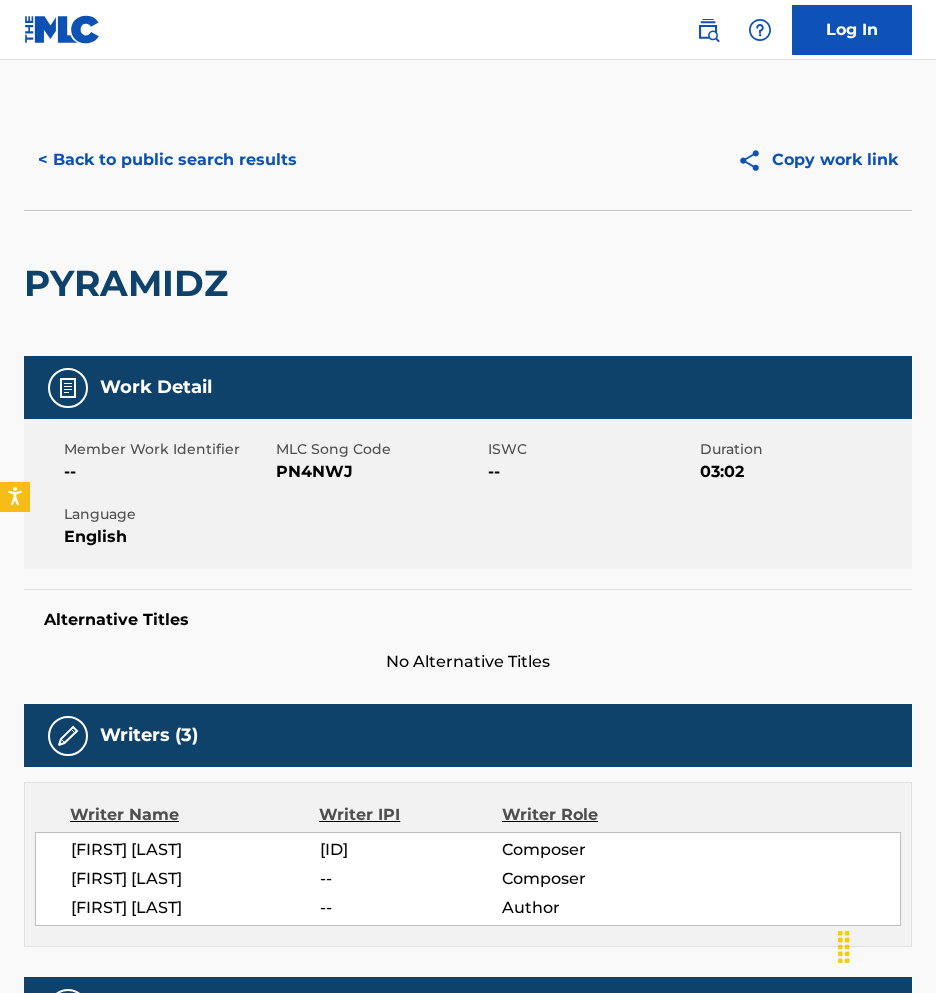 click on "< Back to public search results" at bounding box center (167, 160) 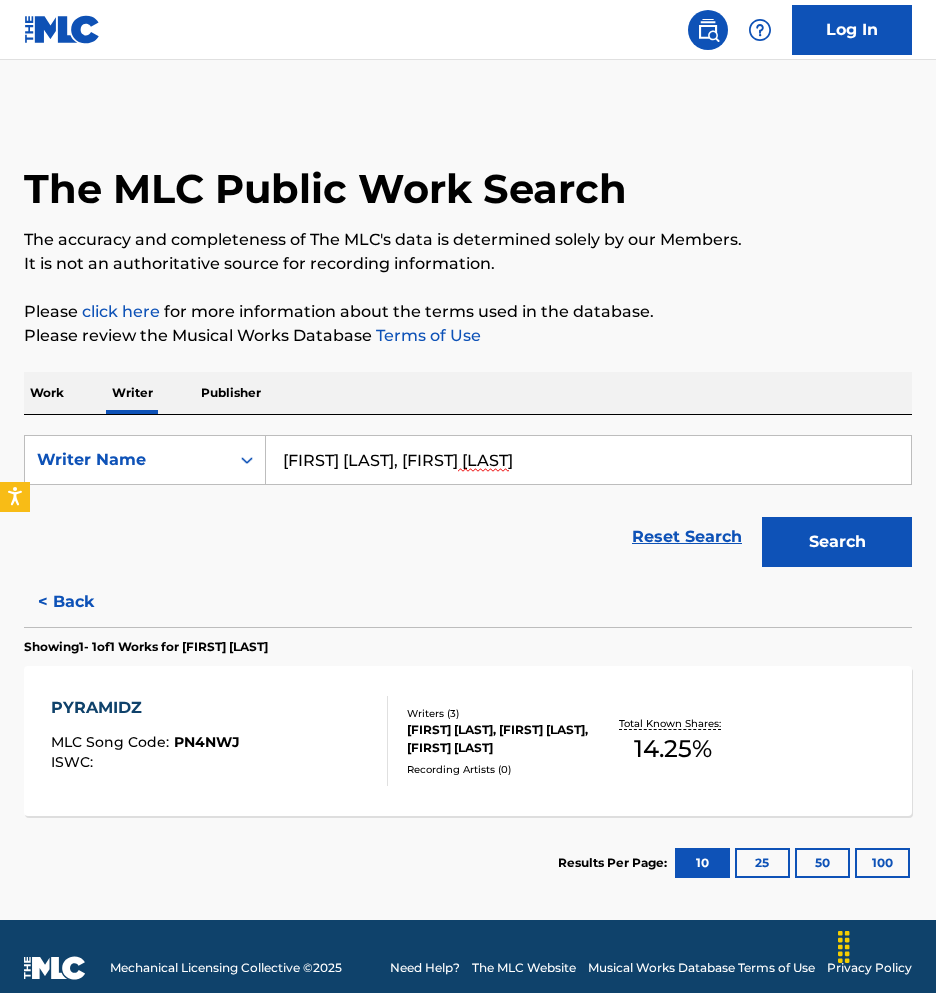 drag, startPoint x: 402, startPoint y: 462, endPoint x: 787, endPoint y: 432, distance: 386.16705 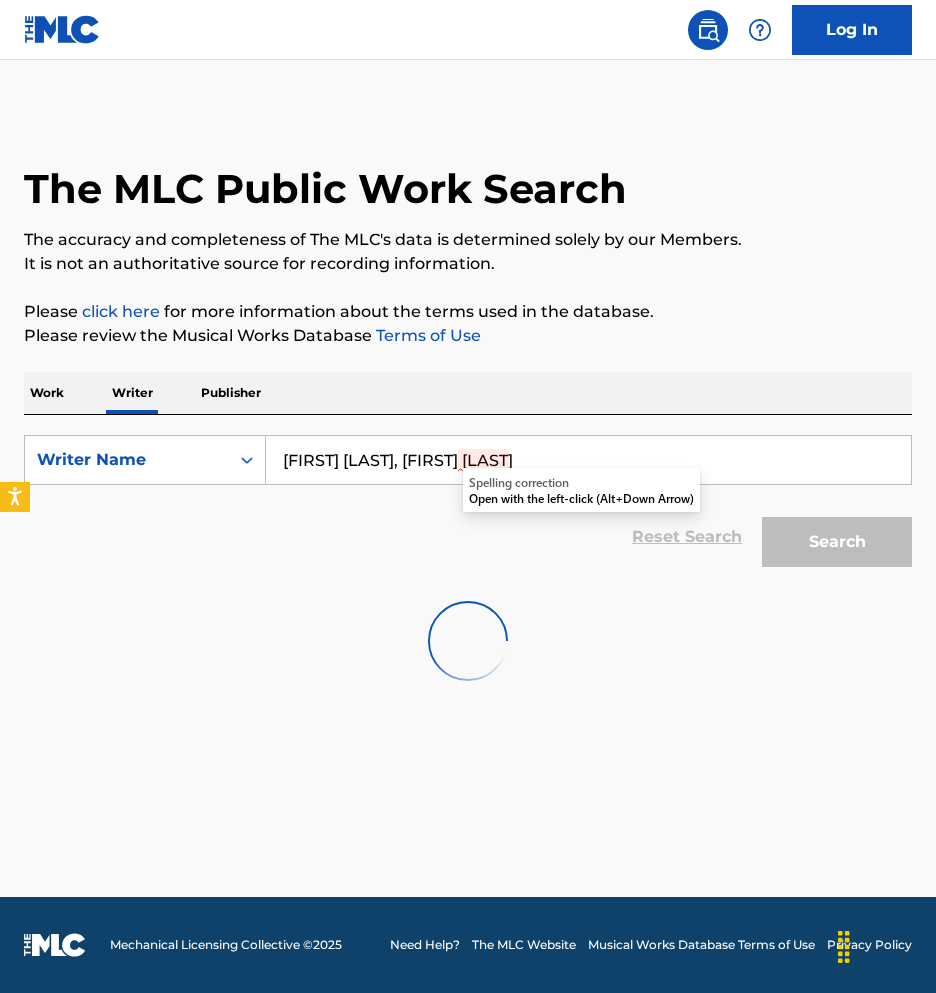 click on "[FIRST] [LAST], [FIRST] [LAST]" at bounding box center (588, 460) 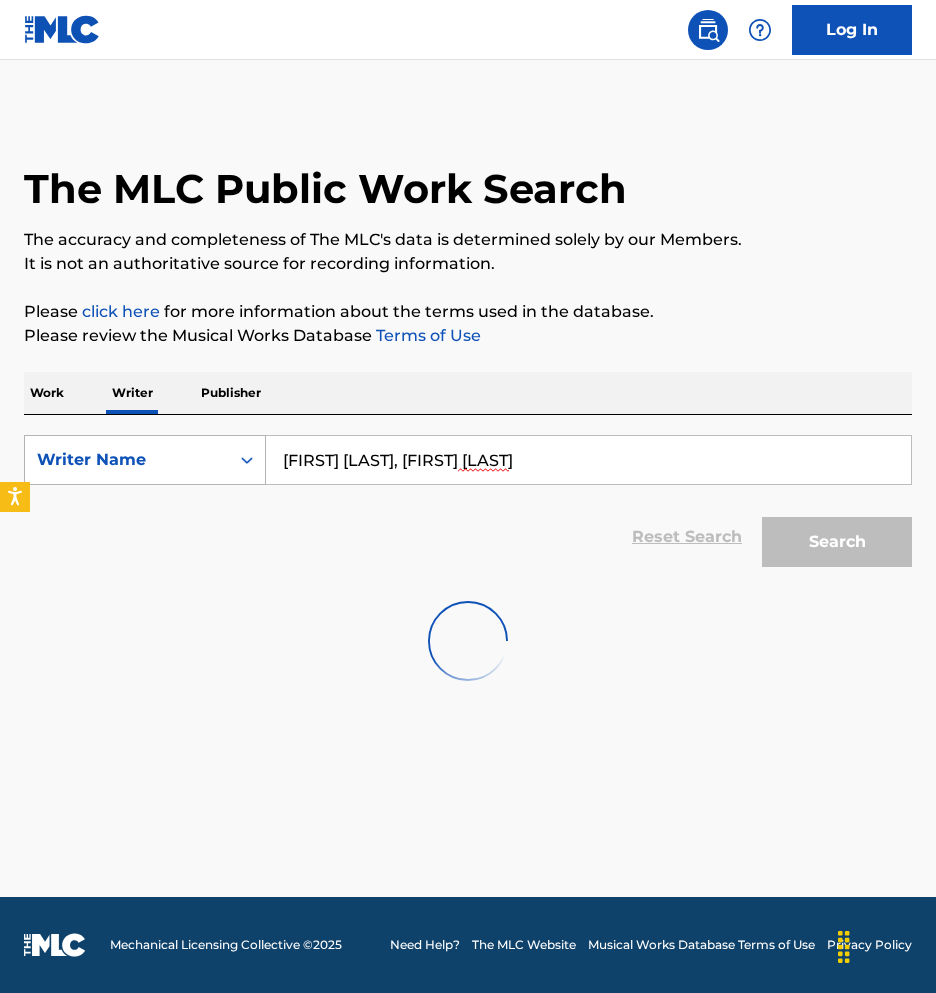 drag, startPoint x: 400, startPoint y: 459, endPoint x: 196, endPoint y: 445, distance: 204.47983 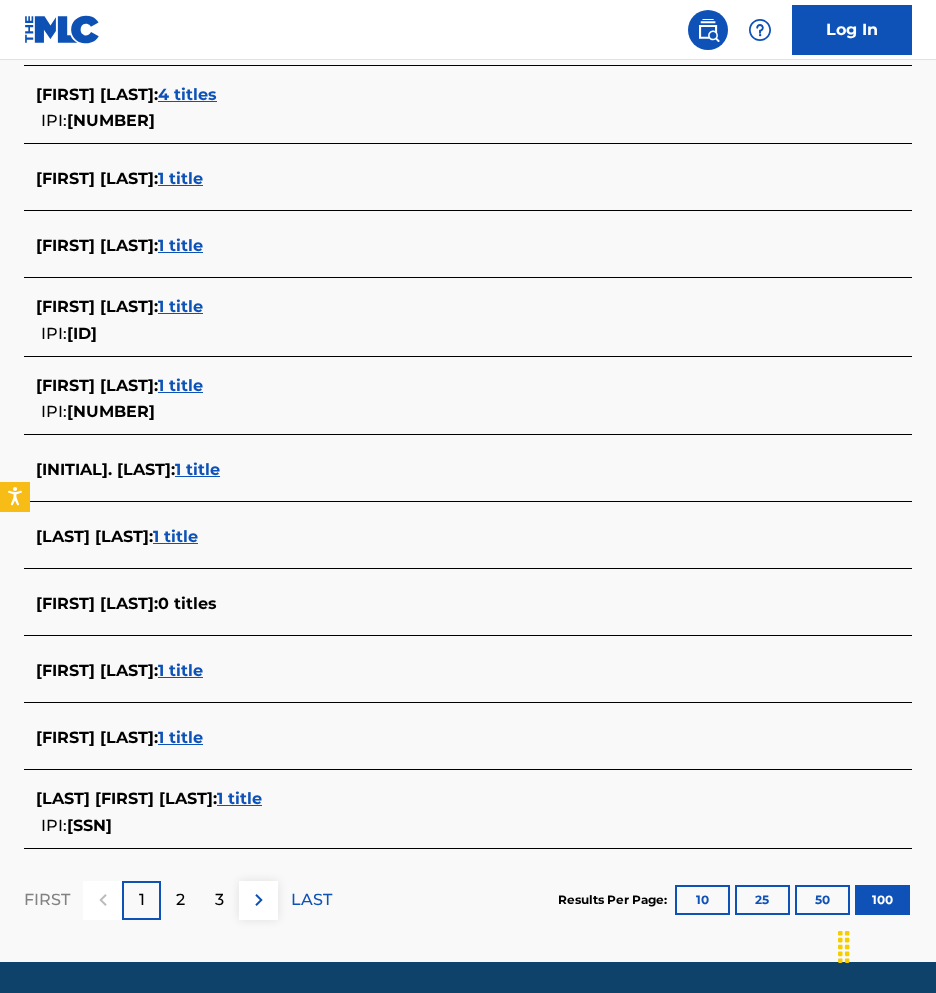 scroll, scrollTop: 6919, scrollLeft: 0, axis: vertical 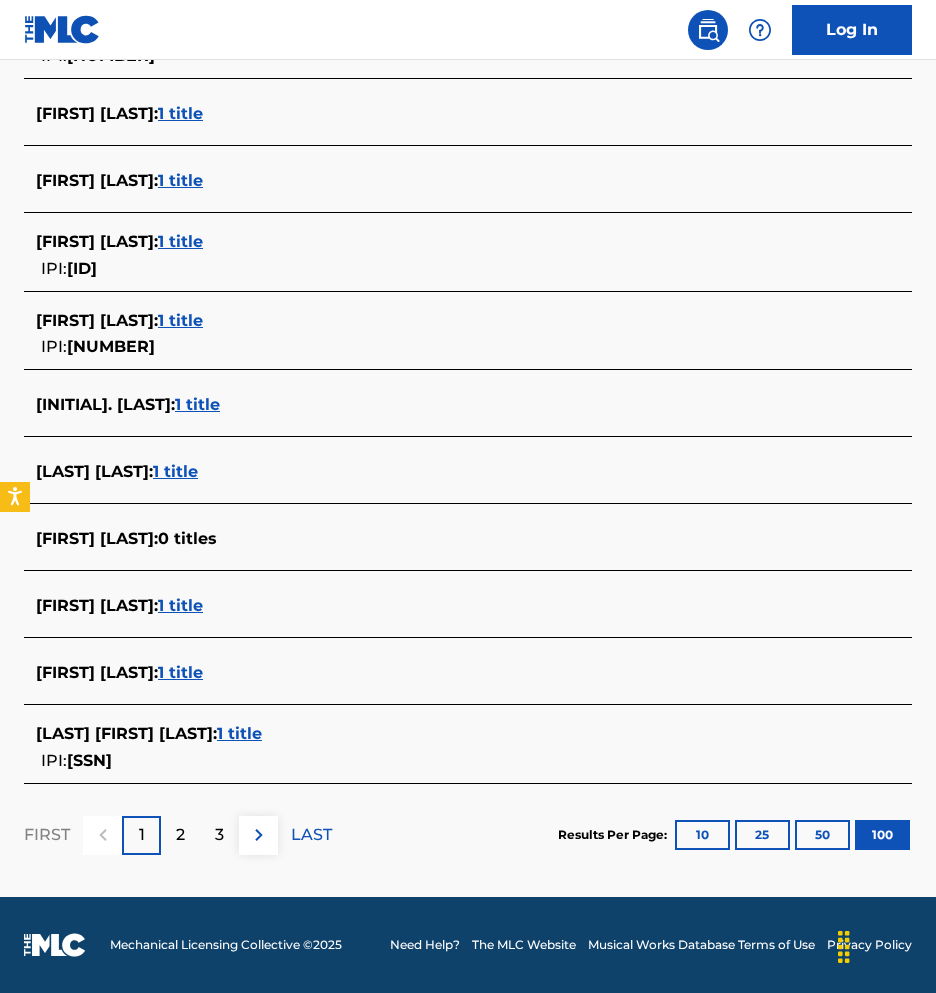 click on "1 title" at bounding box center [239, 733] 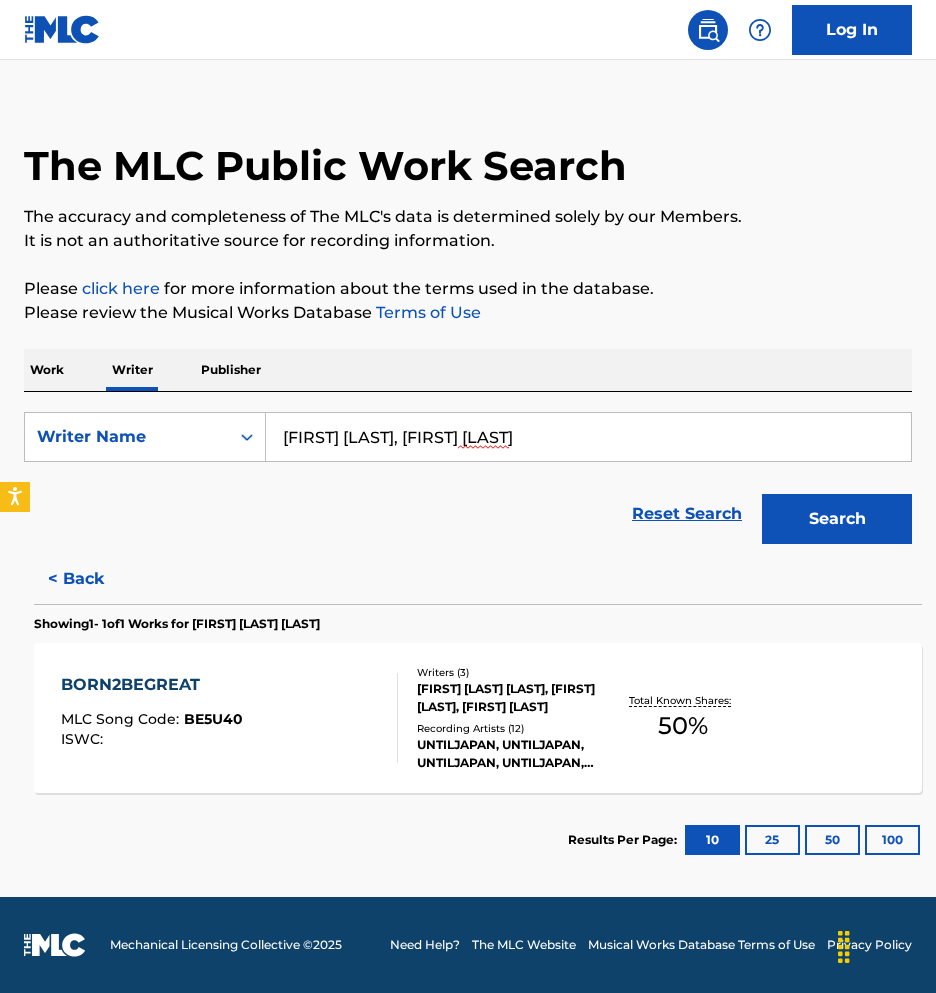 scroll, scrollTop: 24, scrollLeft: 0, axis: vertical 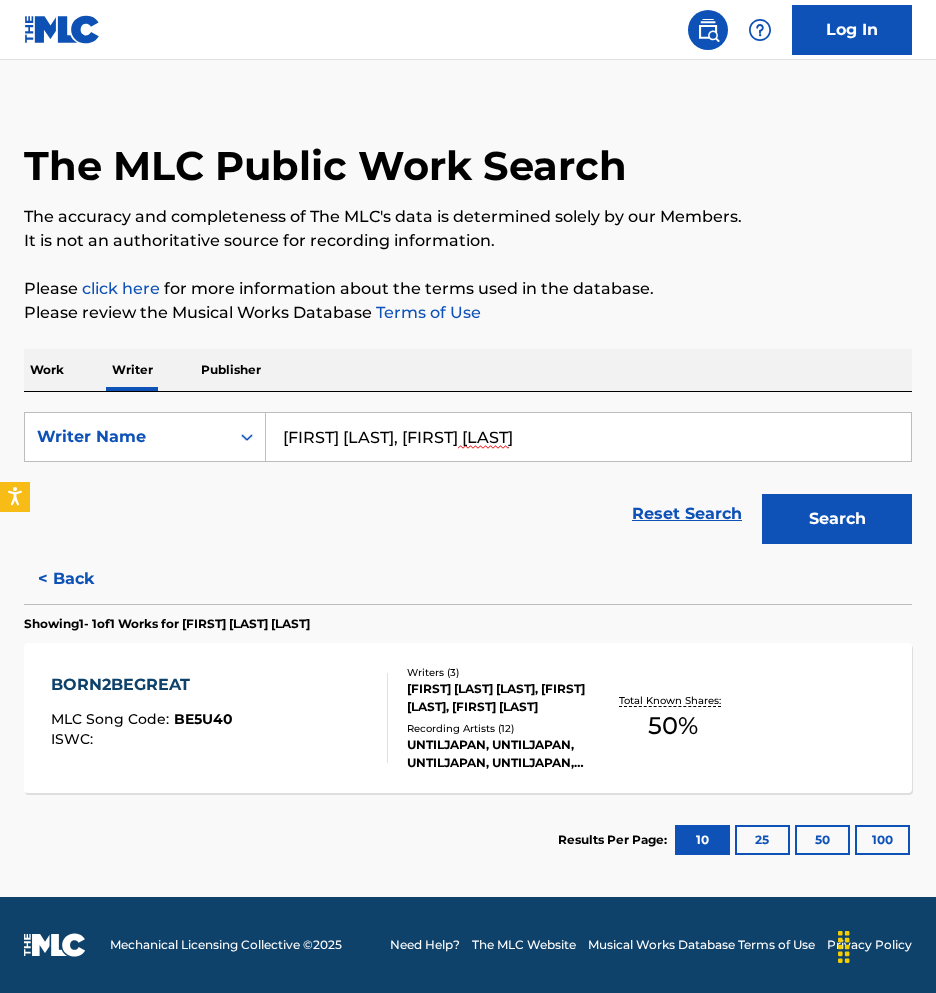 click on "[FIRST] [LAST] [LAST], [FIRST] [LAST], [FIRST] [LAST]" at bounding box center (503, 698) 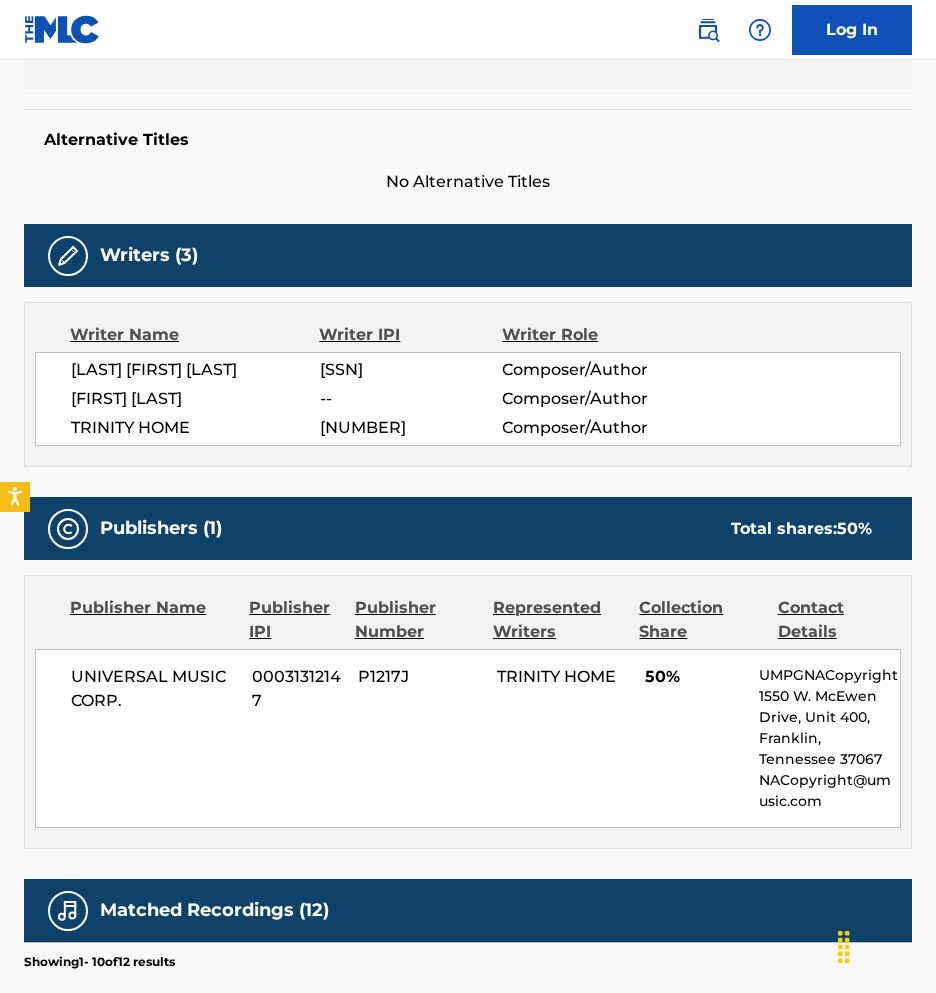 scroll, scrollTop: 475, scrollLeft: 0, axis: vertical 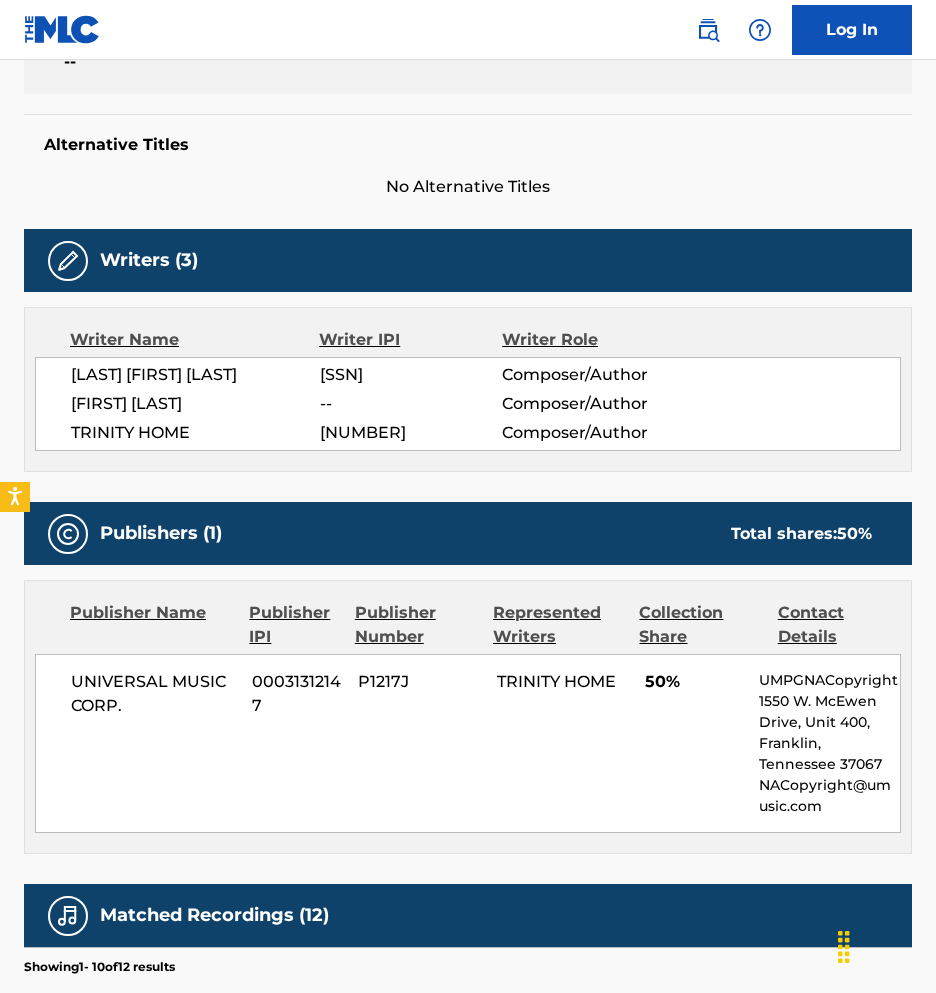 click on "[SSN]" at bounding box center [411, 375] 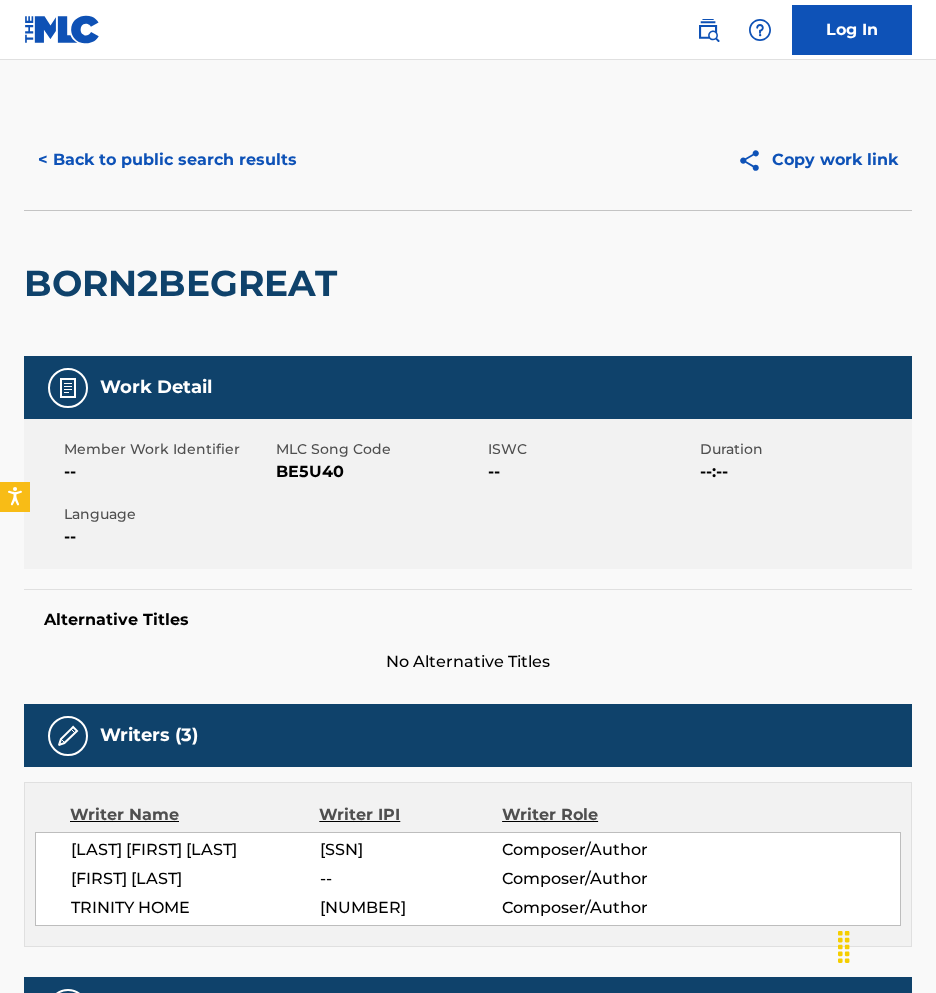 scroll, scrollTop: 0, scrollLeft: 0, axis: both 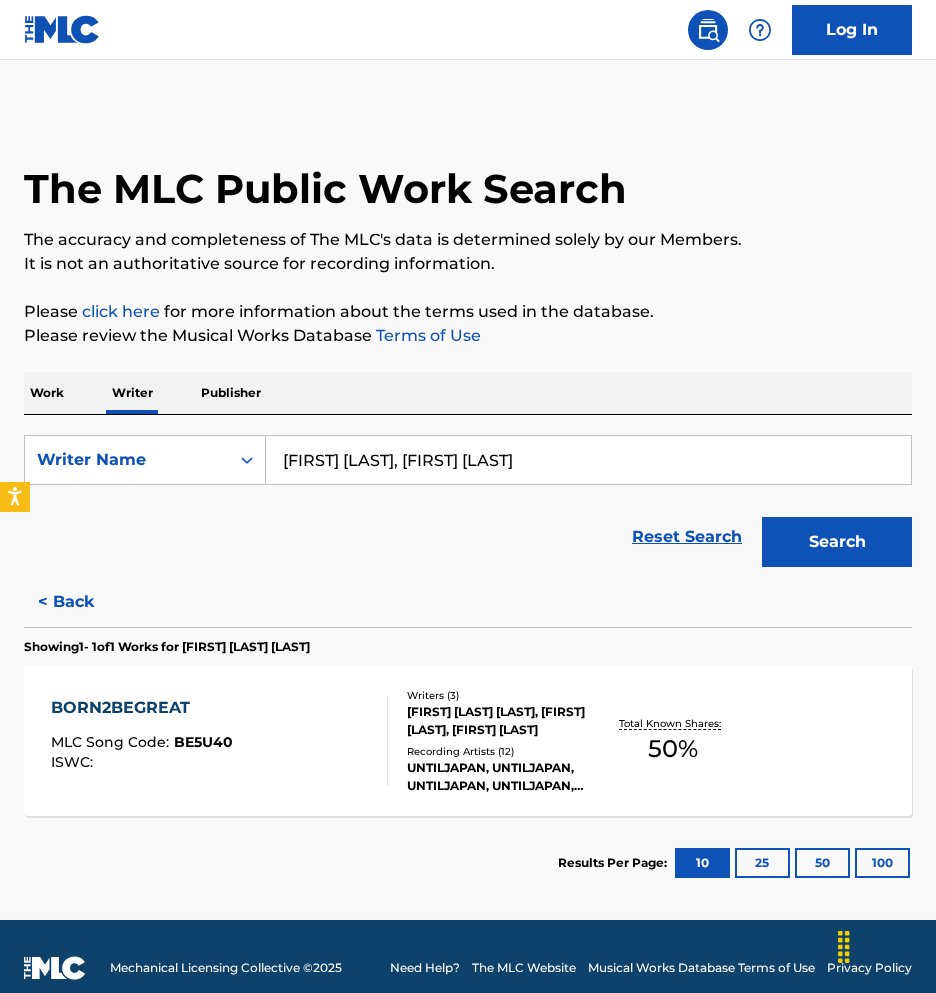 click on "[FIRST] [LAST], [FIRST] [LAST]" at bounding box center (588, 460) 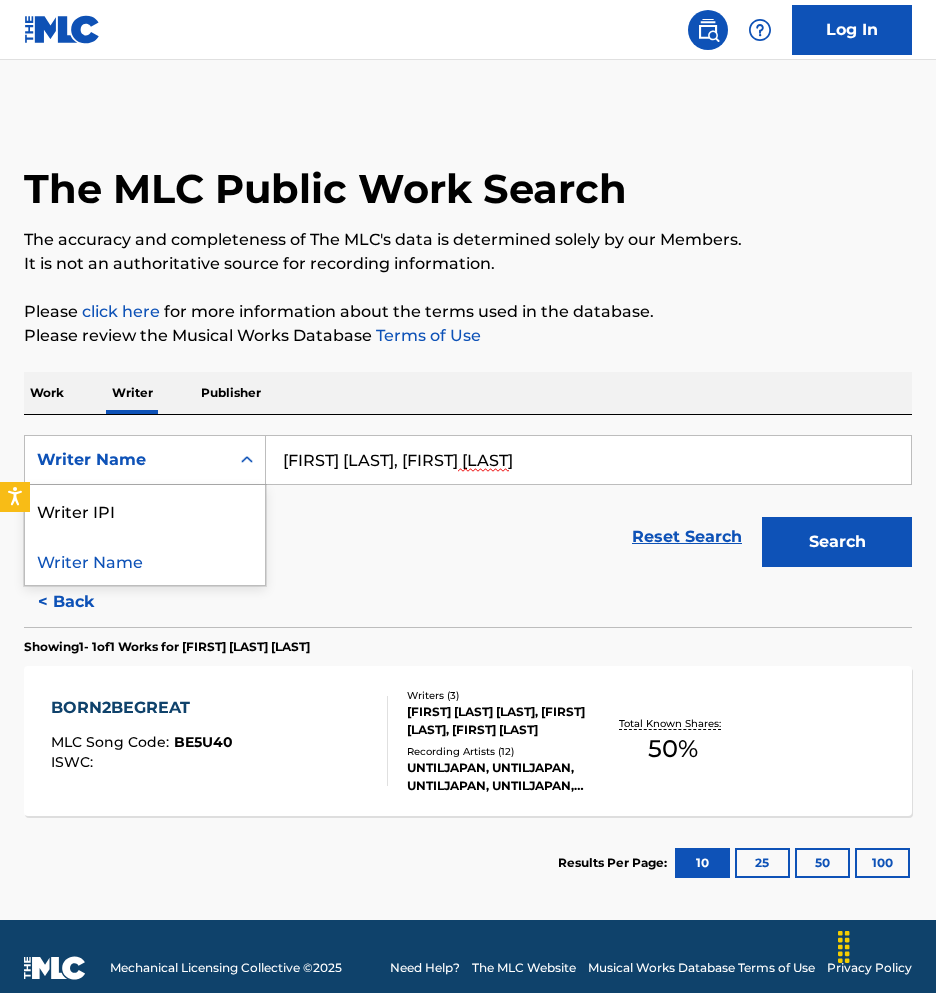 click on "Writer Name" at bounding box center (127, 460) 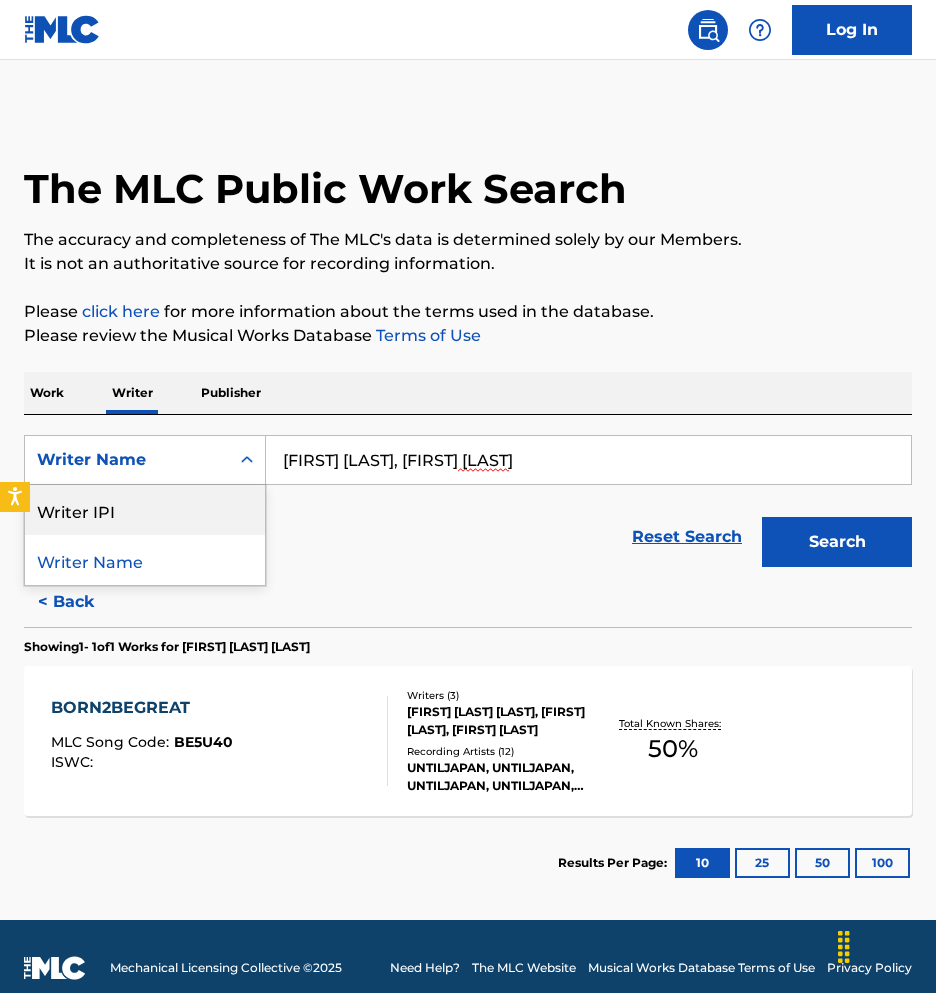 click on "Writer IPI" at bounding box center [145, 510] 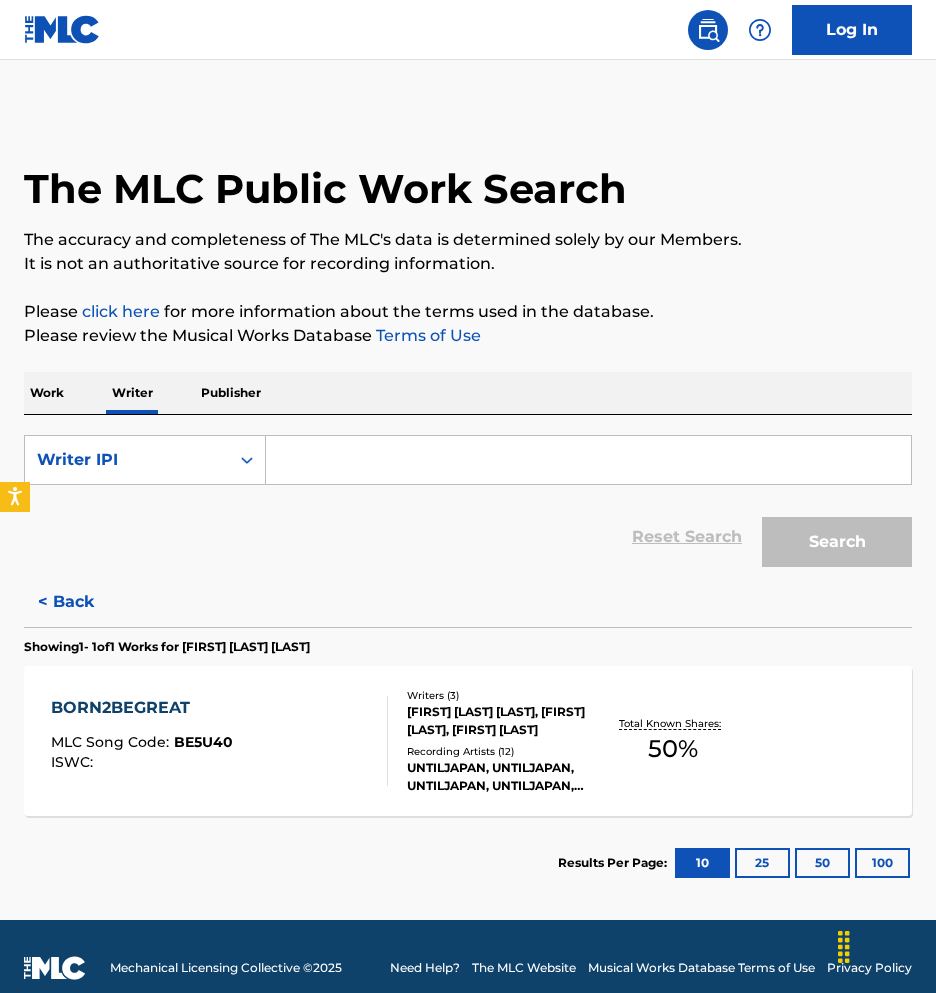 click at bounding box center (588, 460) 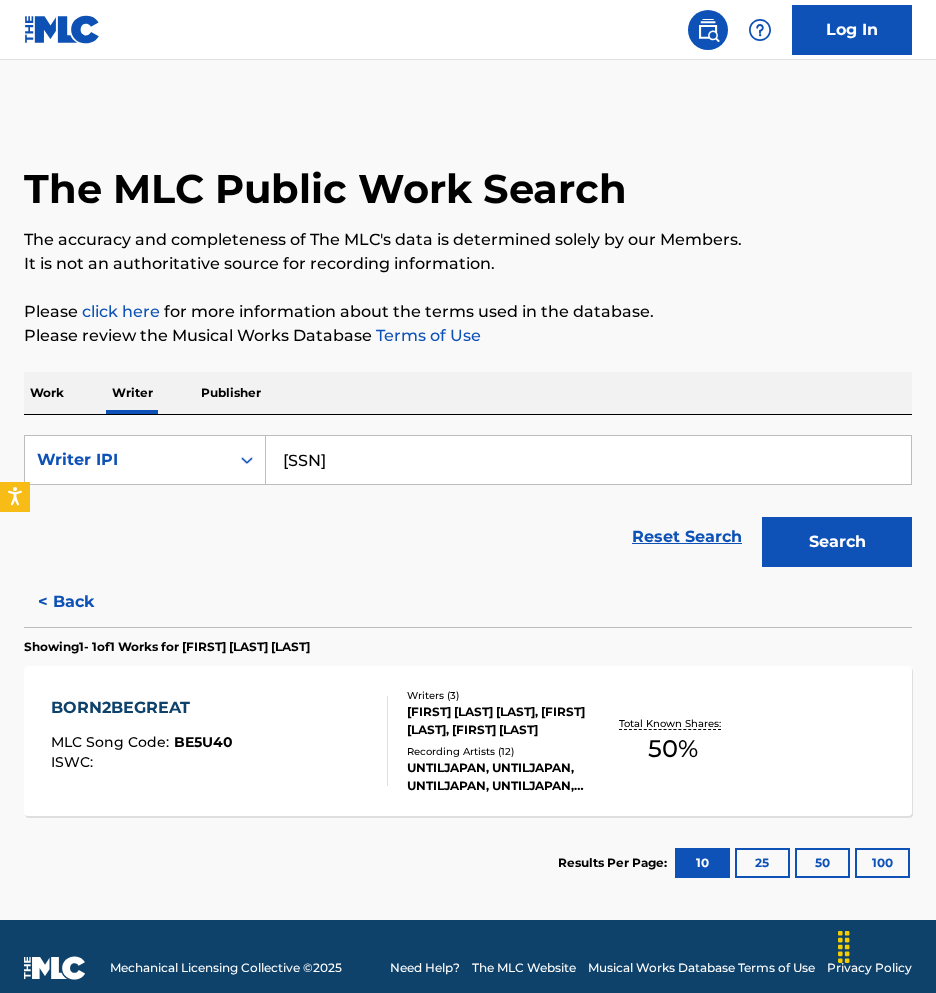 type on "[SSN]" 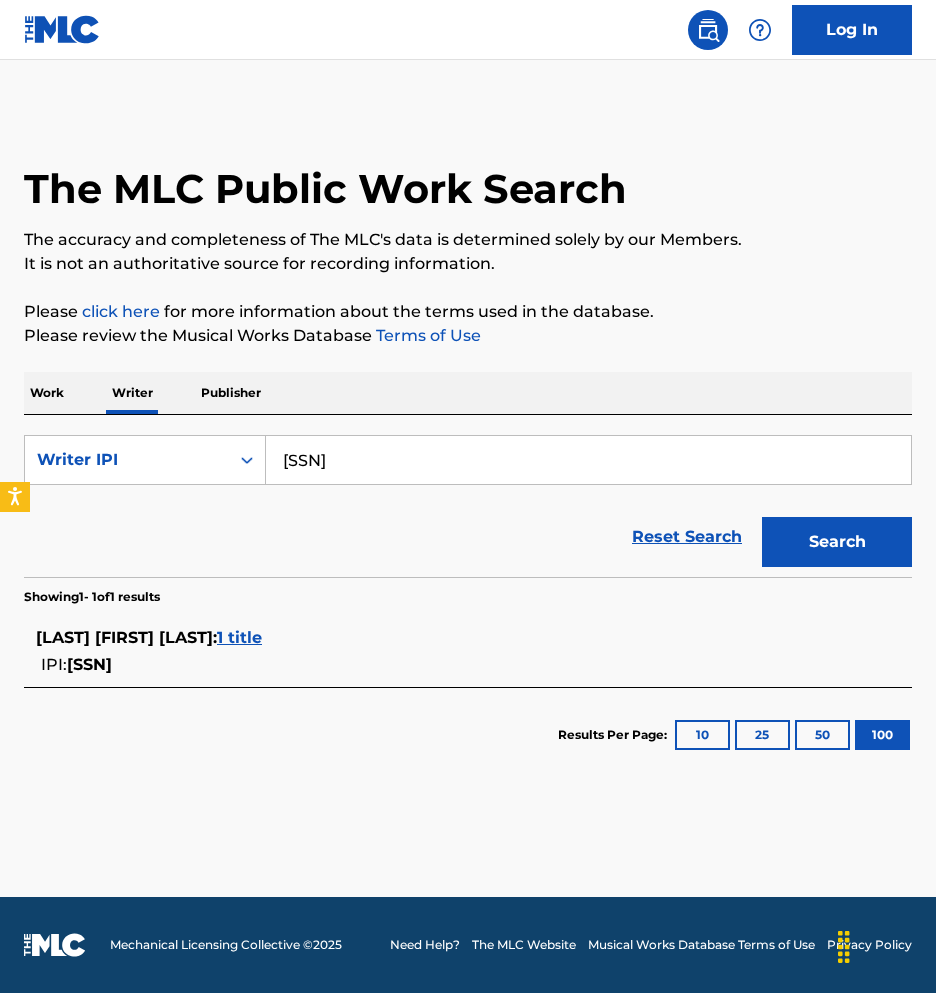click on "[FIRST] [LAST] [LAST] : 1 title IPI: [NUMBER]" at bounding box center [468, 651] 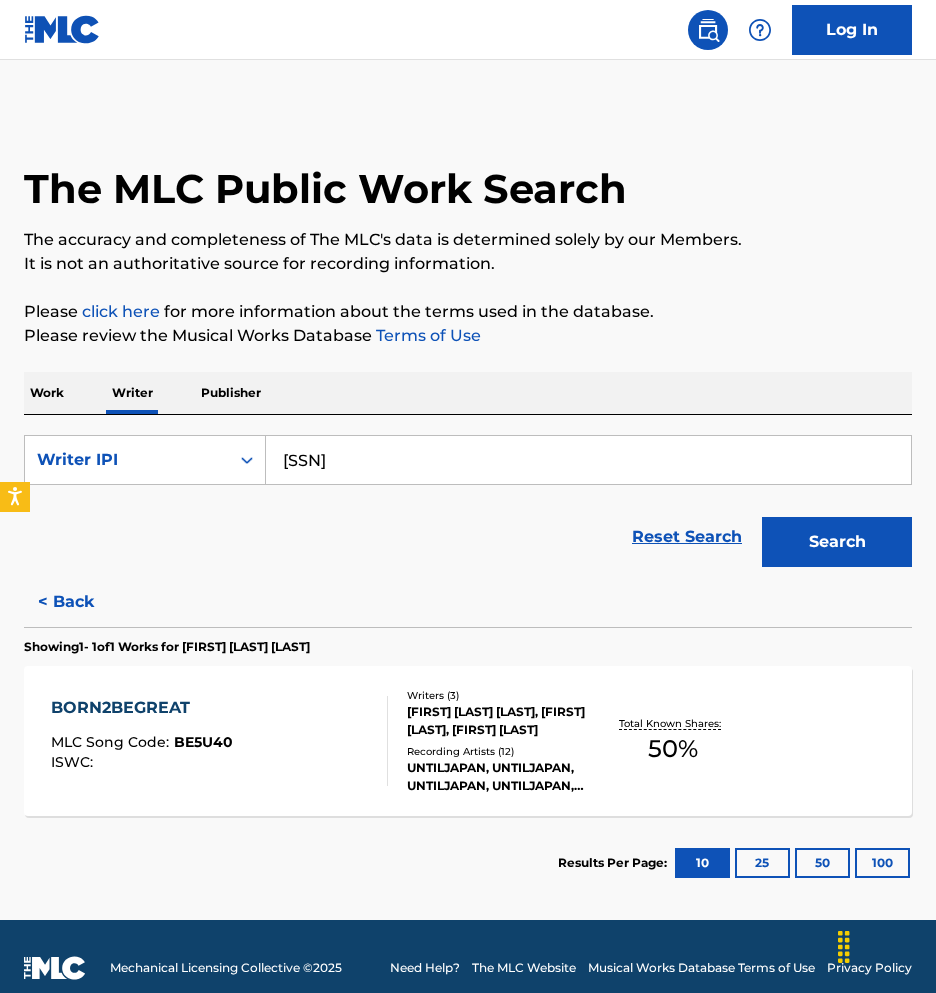 click on "< Back" at bounding box center (84, 602) 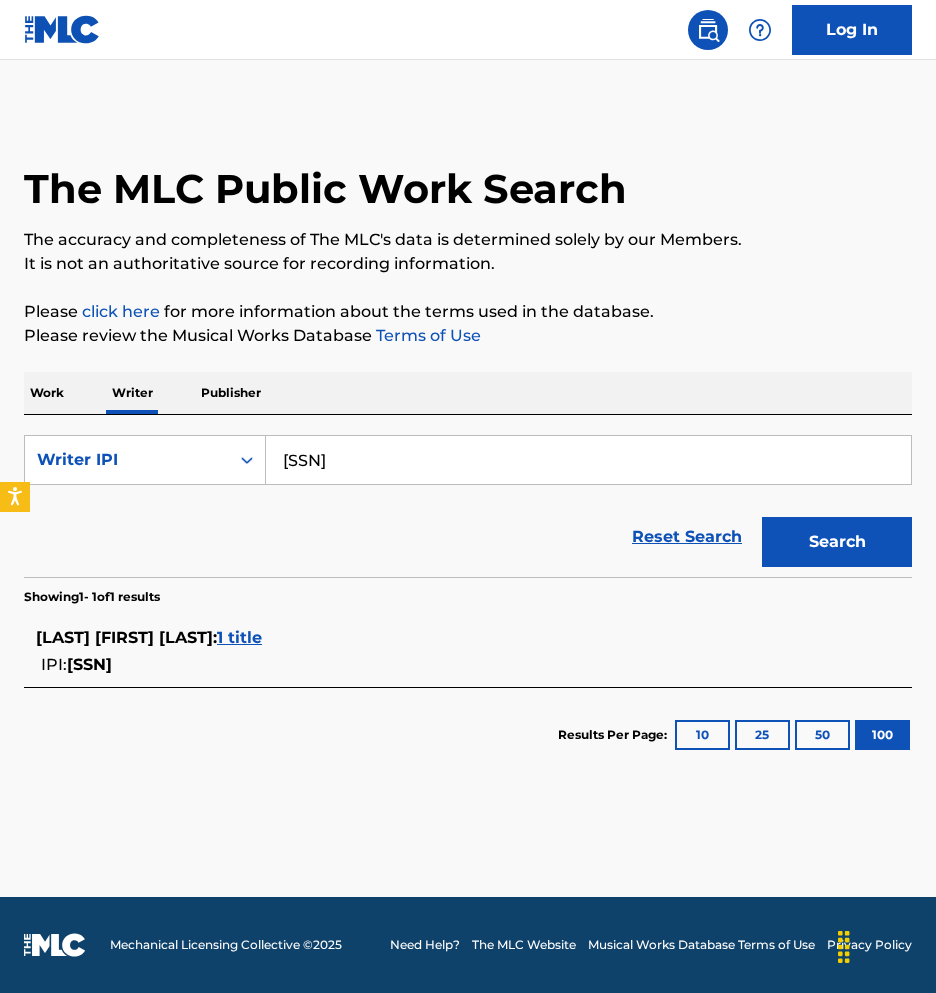 click on "[FIRST] [LAST] [LAST] : 1 title" at bounding box center [442, 638] 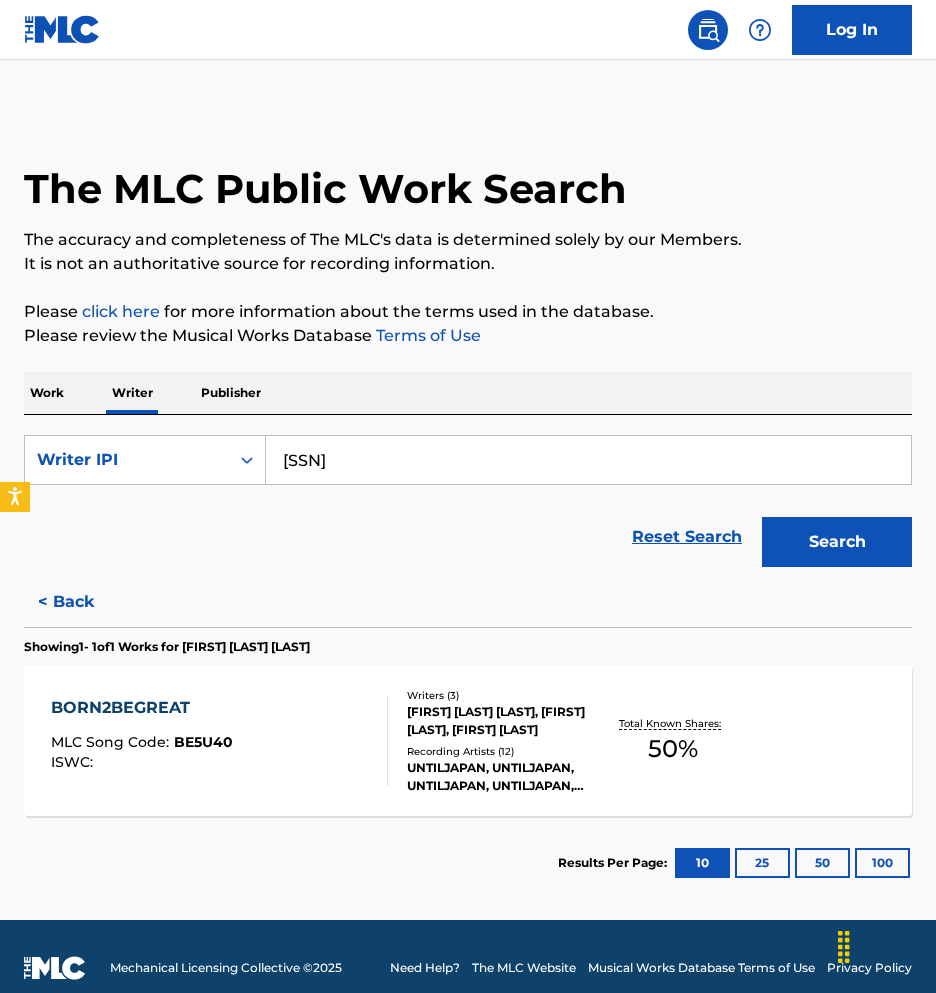 click on "Writers ( 3 )" at bounding box center [503, 695] 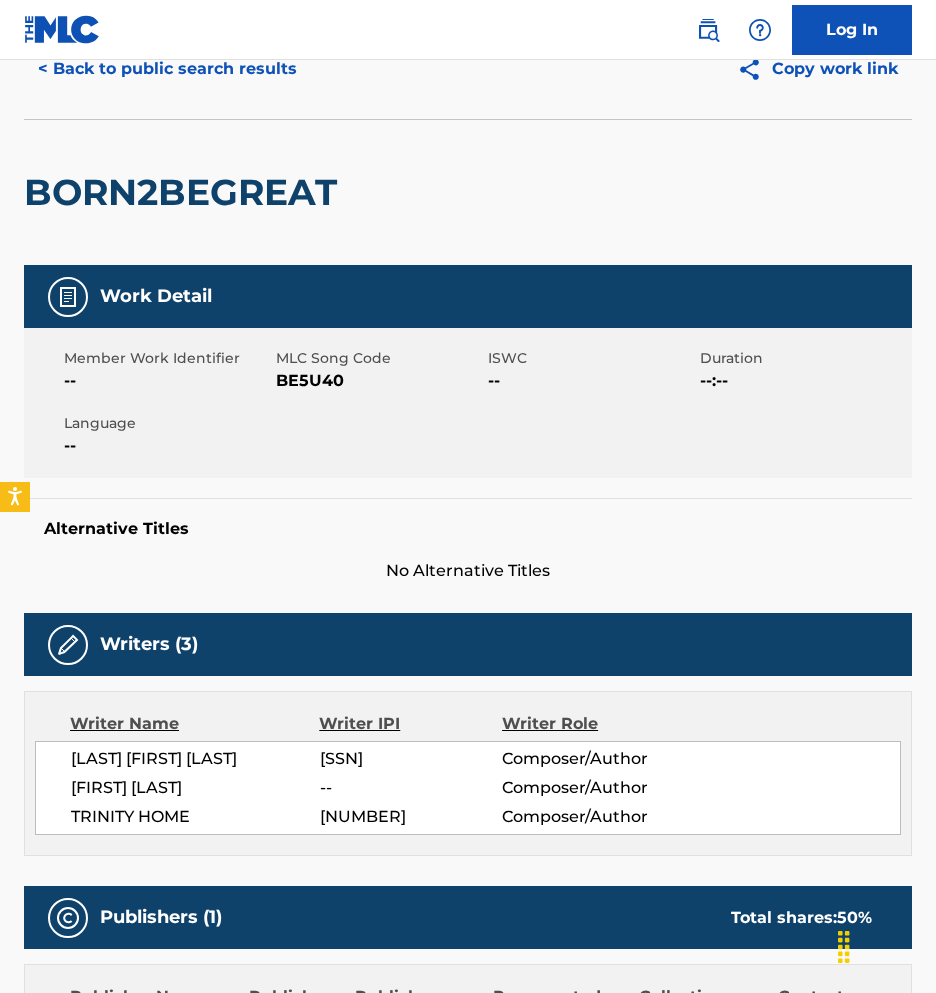 scroll, scrollTop: 133, scrollLeft: 0, axis: vertical 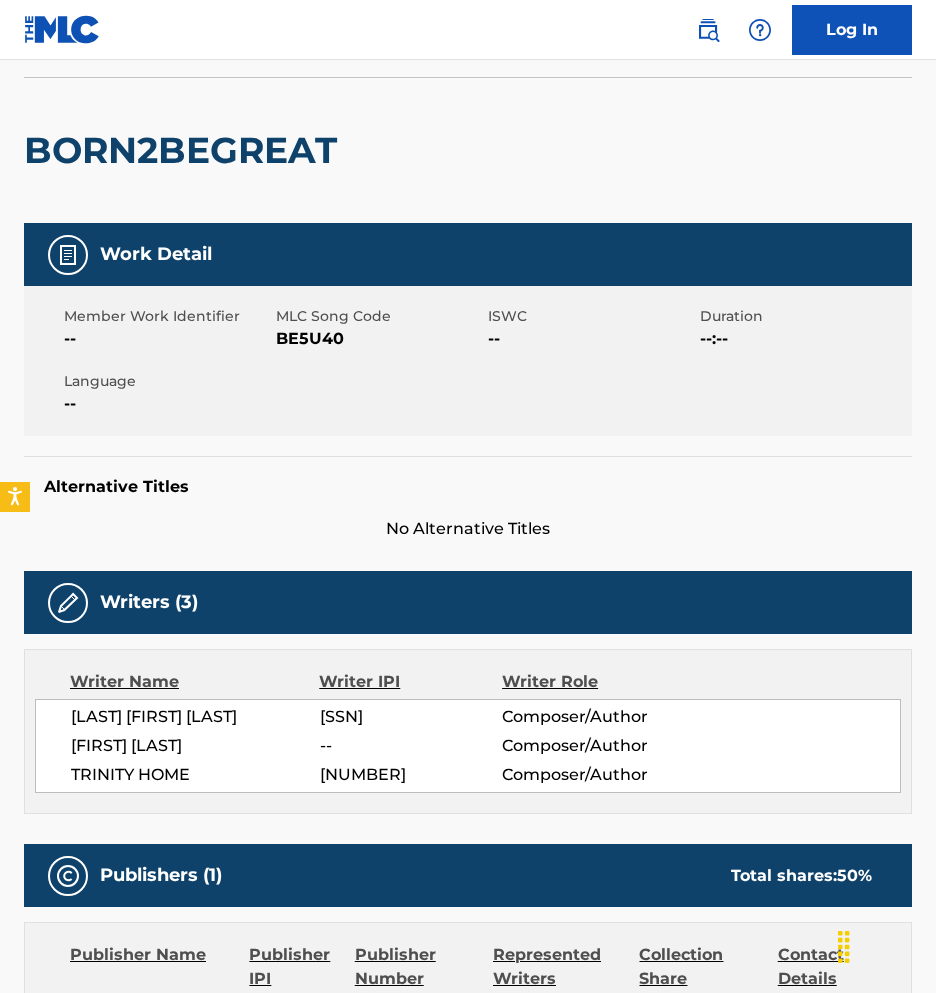click on "[LAST] [FIRST] [LAST]" at bounding box center (195, 717) 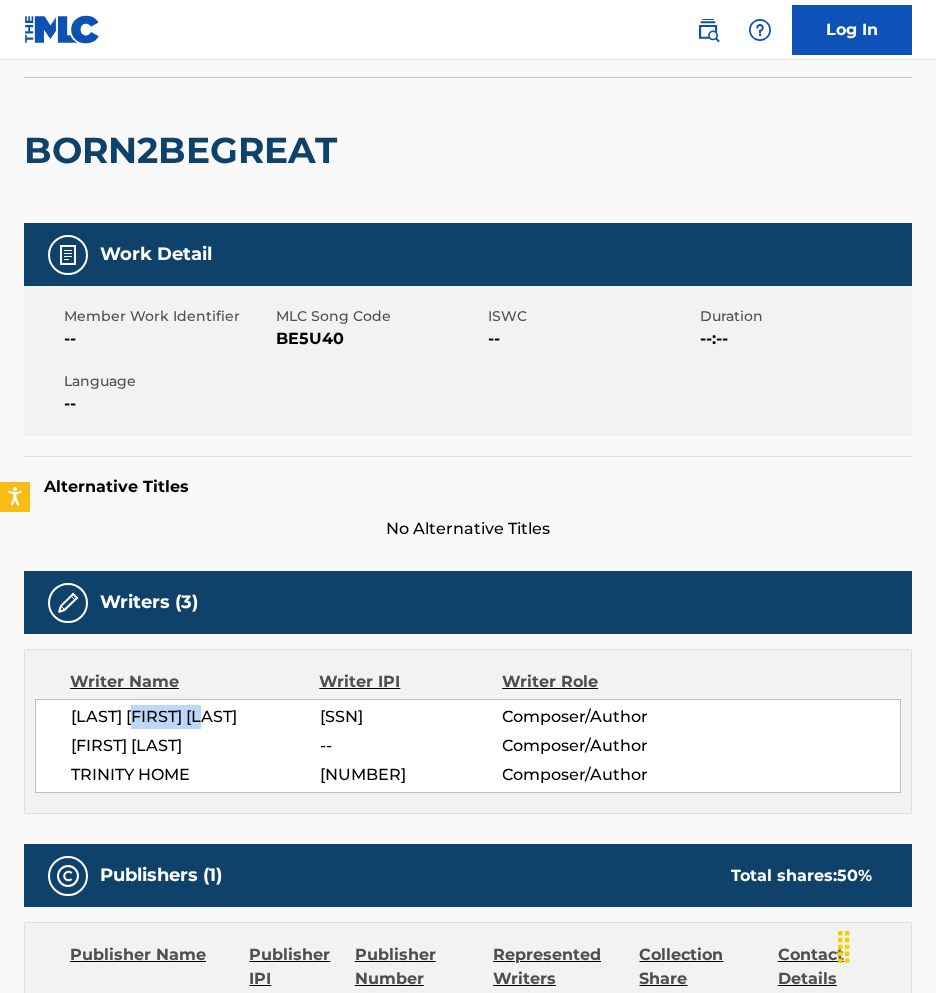 click on "[LAST] [FIRST] [LAST]" at bounding box center (195, 717) 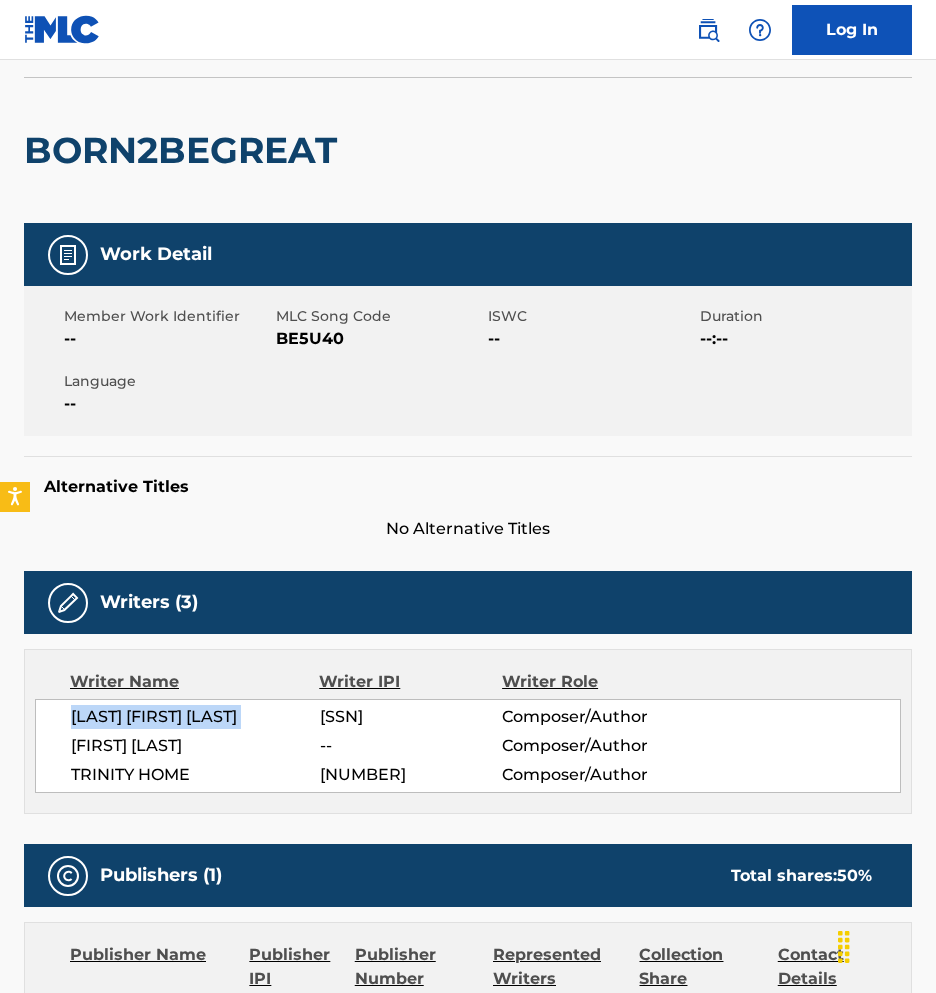 click on "[LAST] [FIRST] [LAST]" at bounding box center (195, 717) 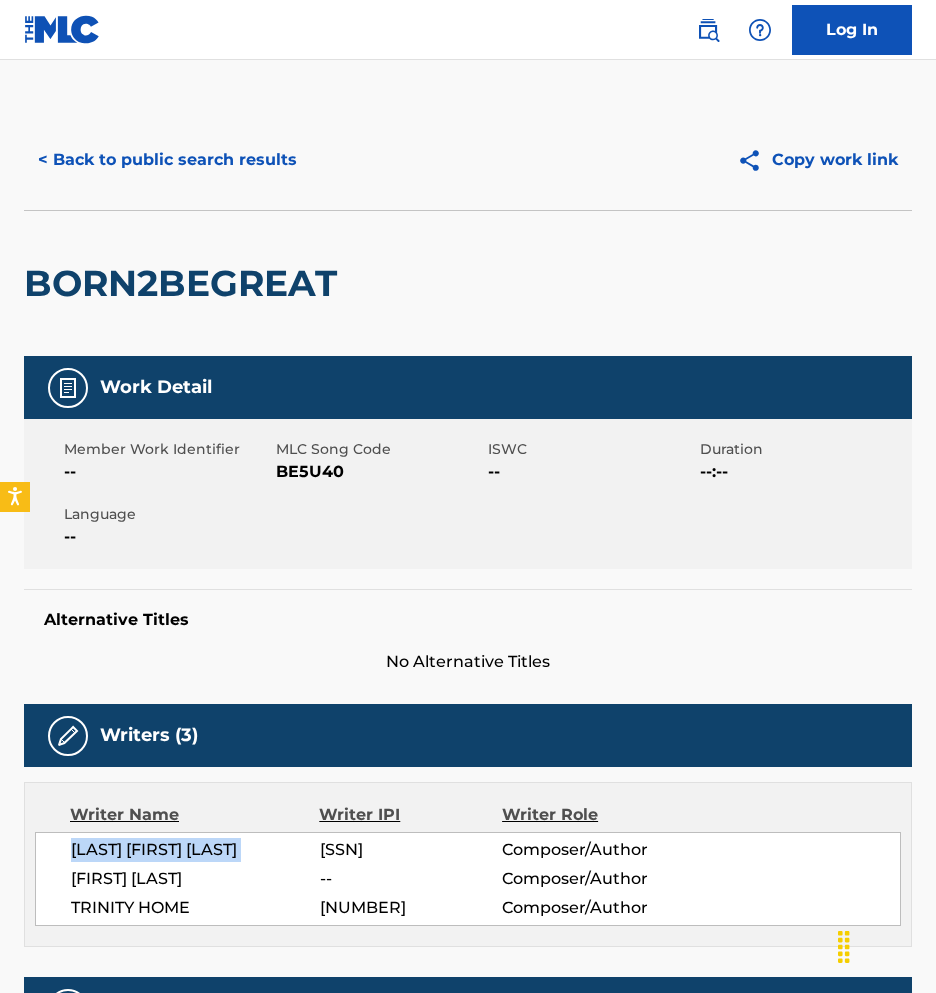 click on "< Back to public search results" at bounding box center [167, 160] 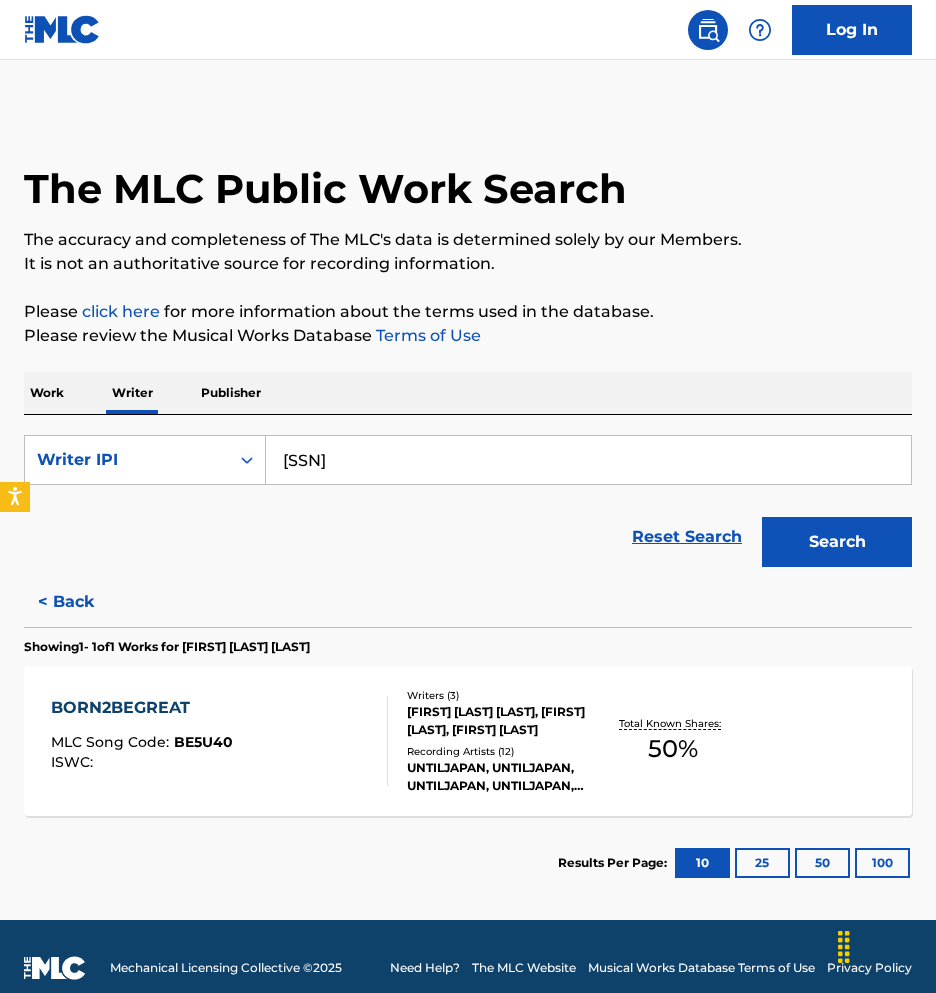 click on "[SSN]" at bounding box center [588, 460] 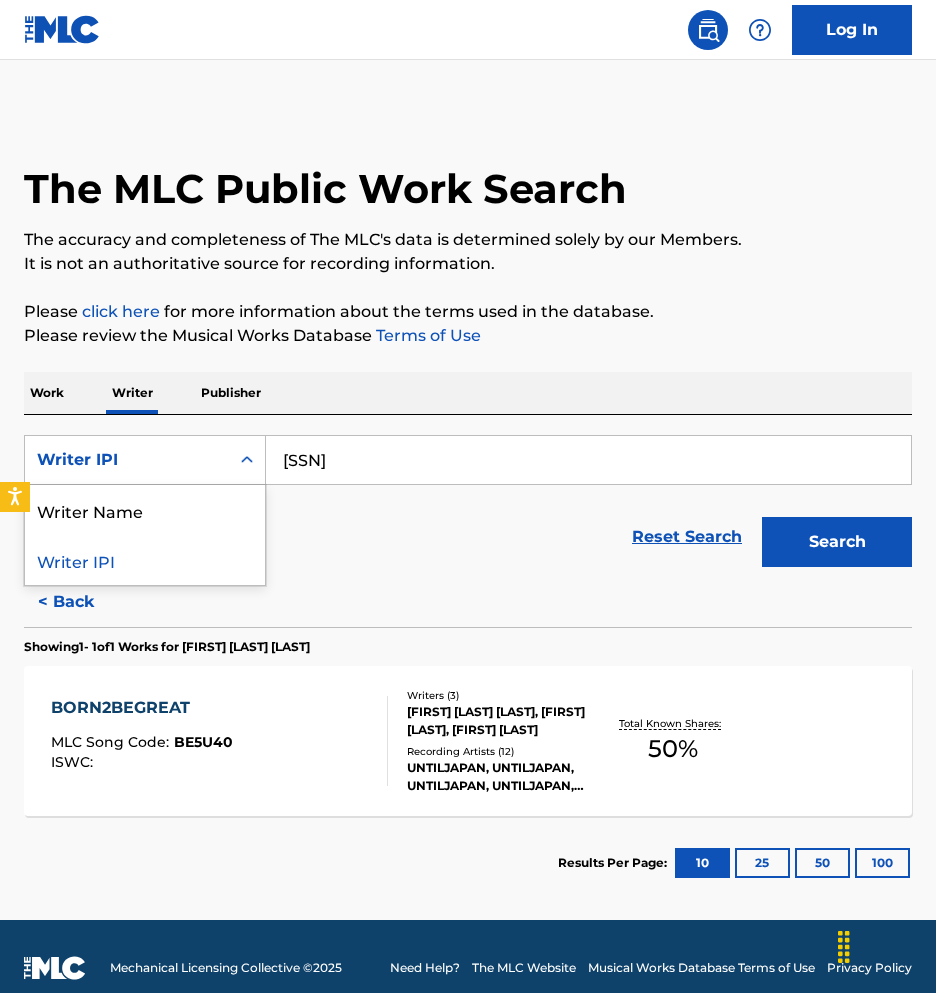 click on "Writer IPI" at bounding box center (127, 460) 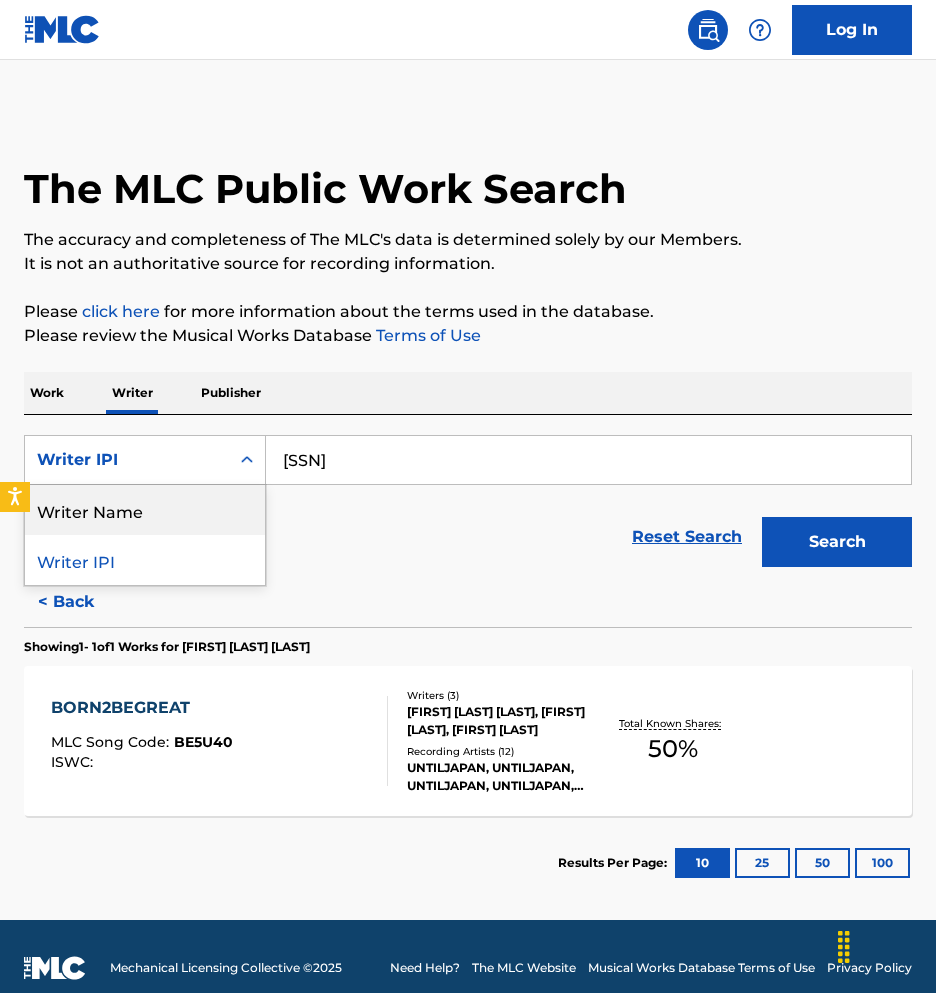 click on "Writer Name" at bounding box center [145, 510] 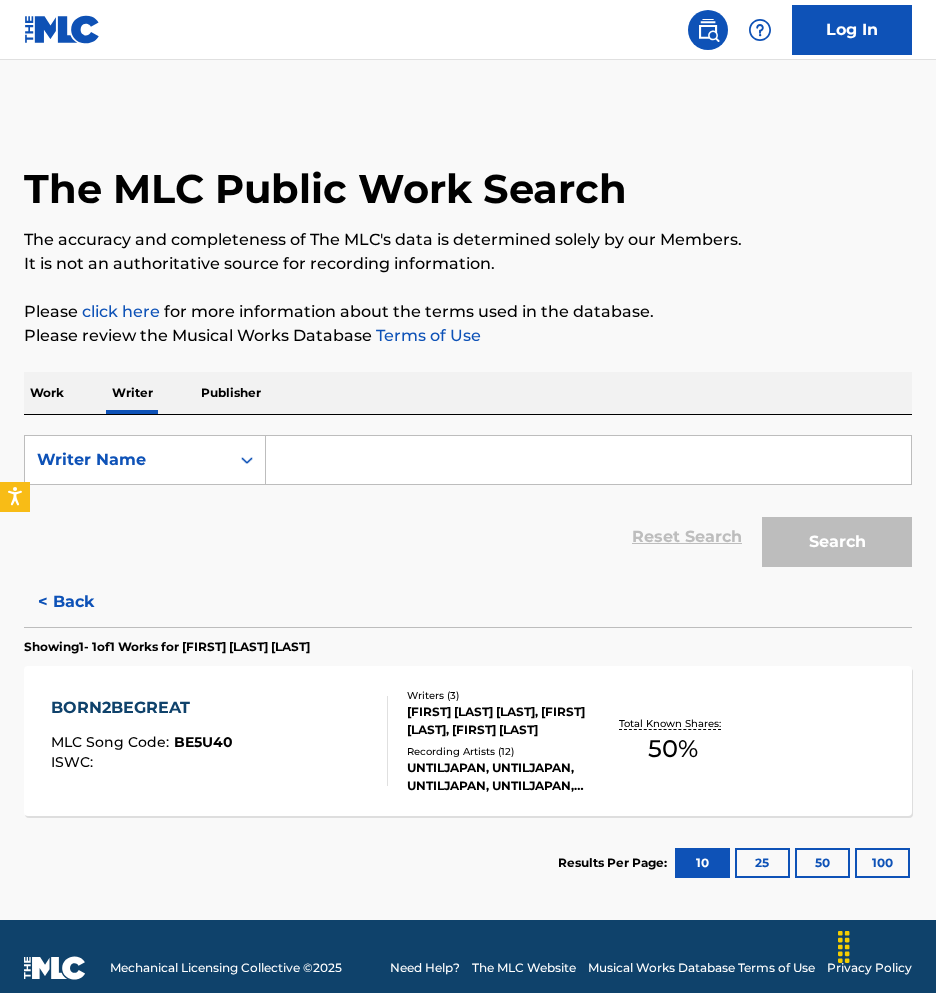 click at bounding box center [588, 460] 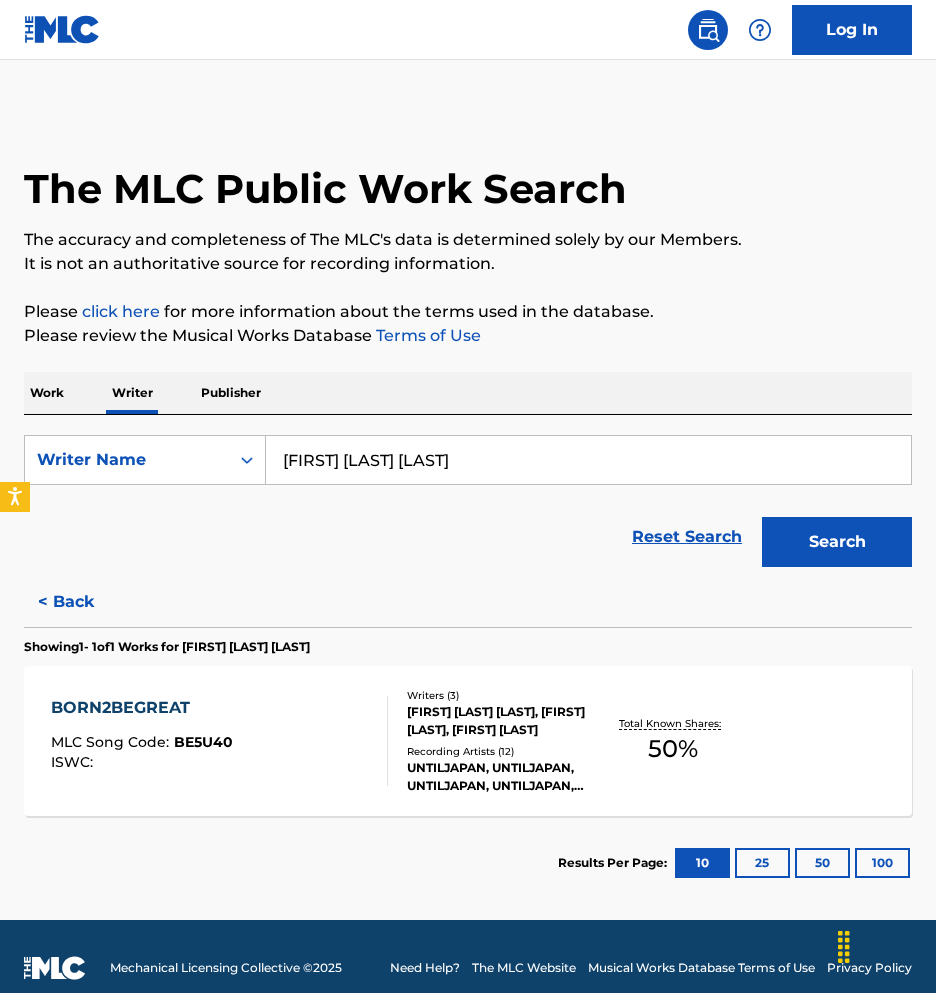 type on "[FIRST] [LAST] [LAST]" 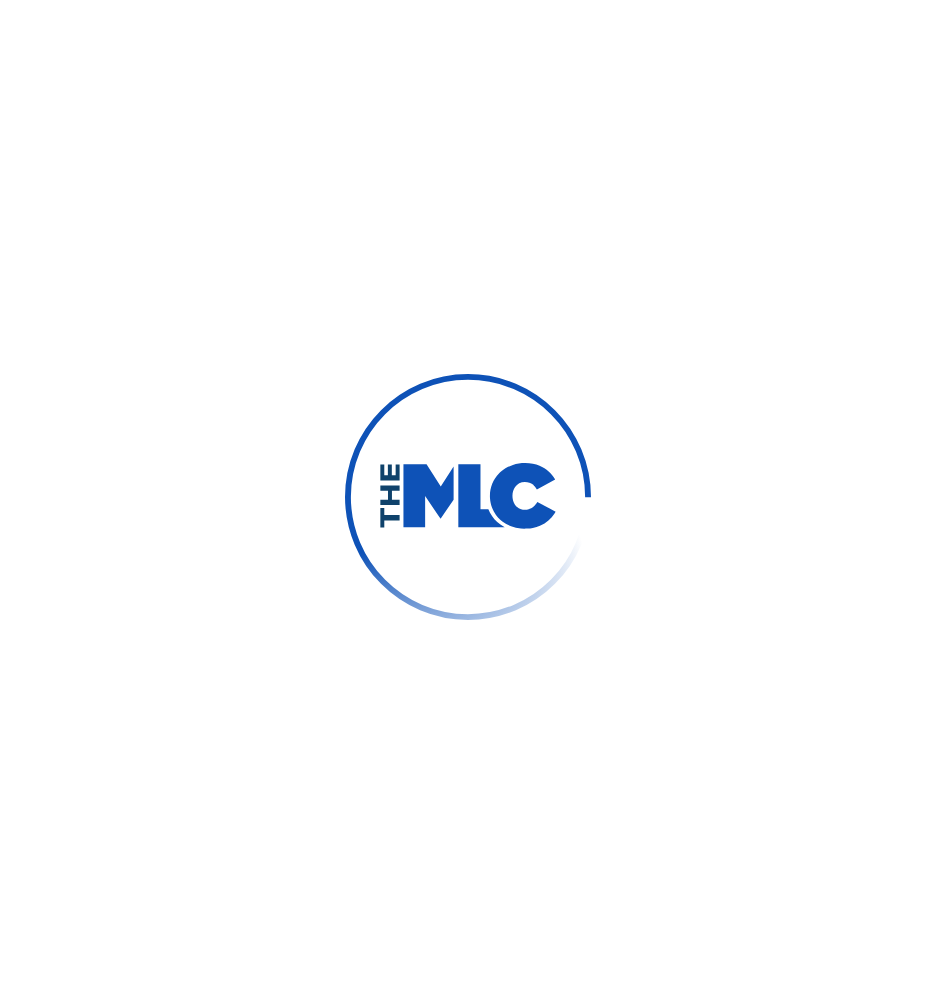 scroll, scrollTop: 0, scrollLeft: 0, axis: both 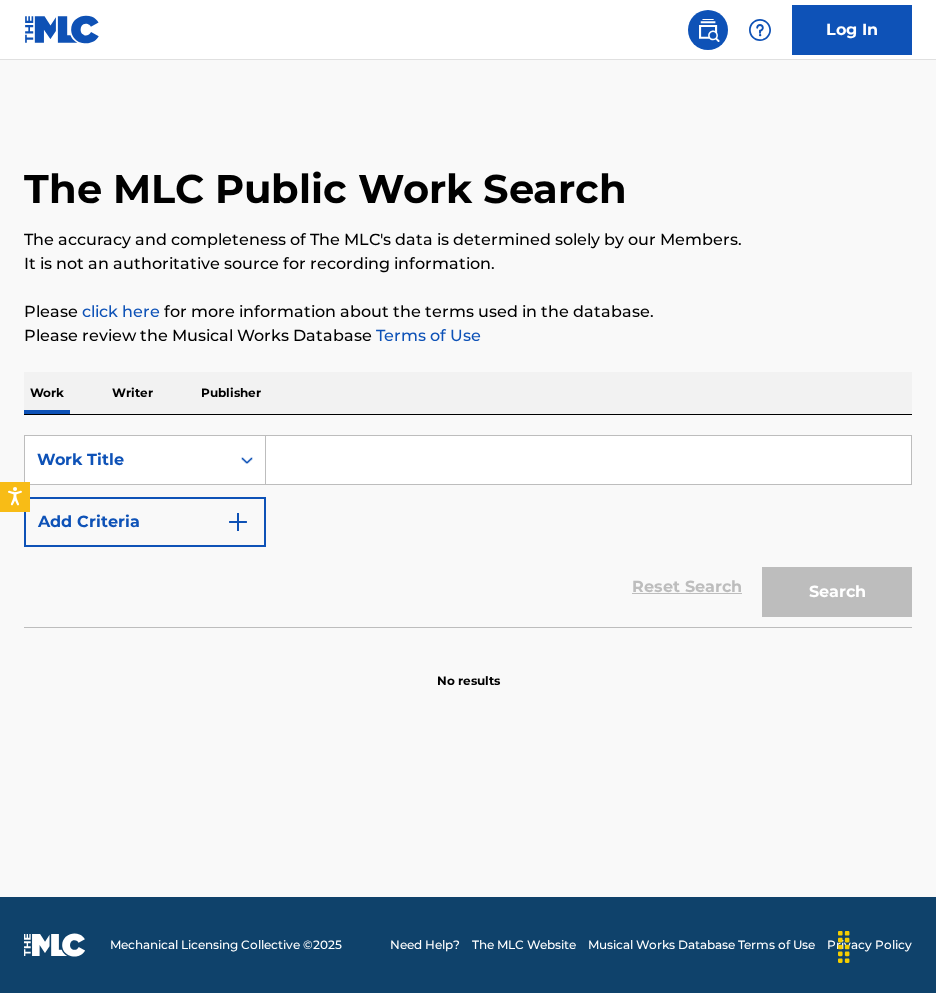 click at bounding box center (588, 460) 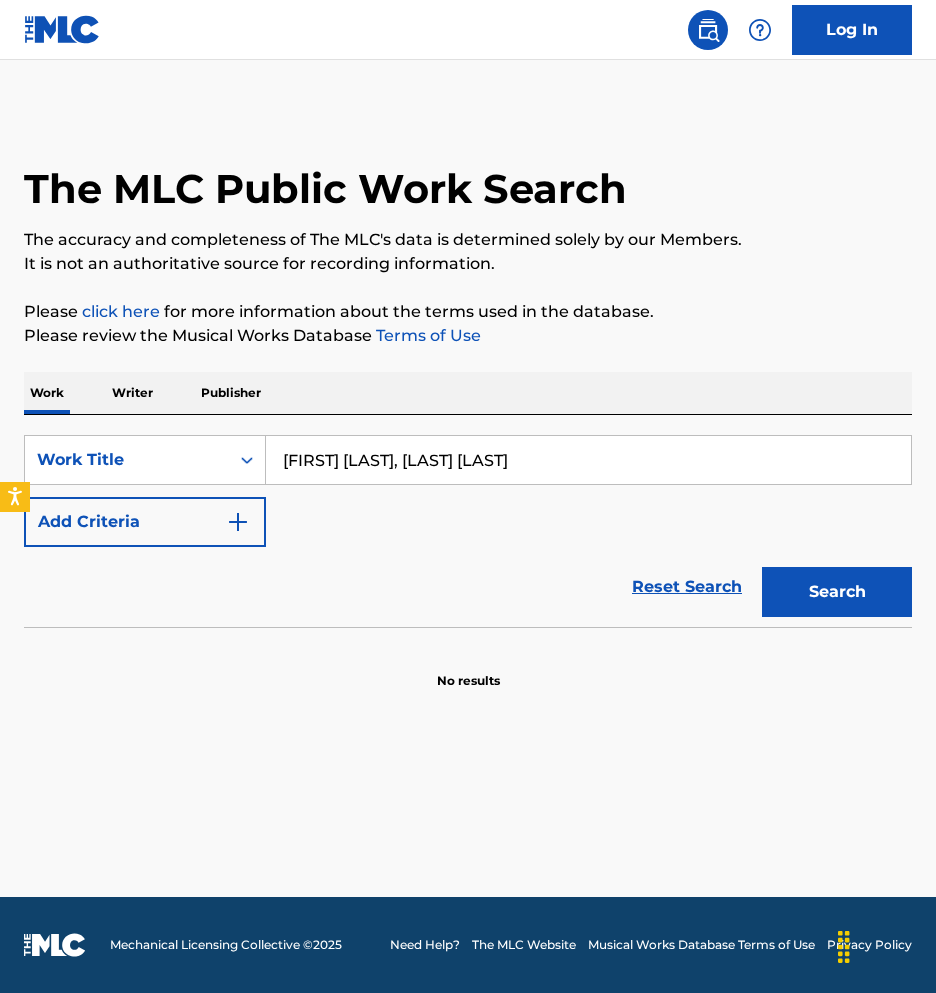 type on "[FIRST] [LAST], [LAST] [LAST]" 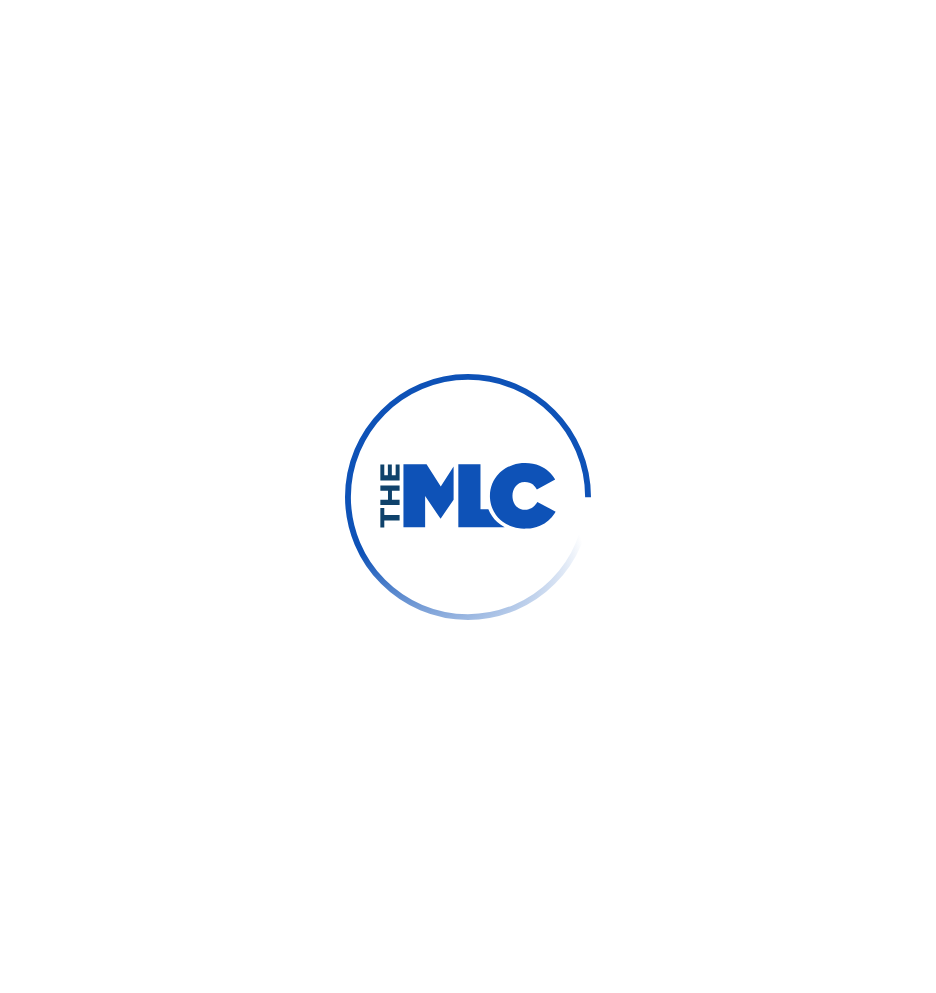 scroll, scrollTop: 0, scrollLeft: 0, axis: both 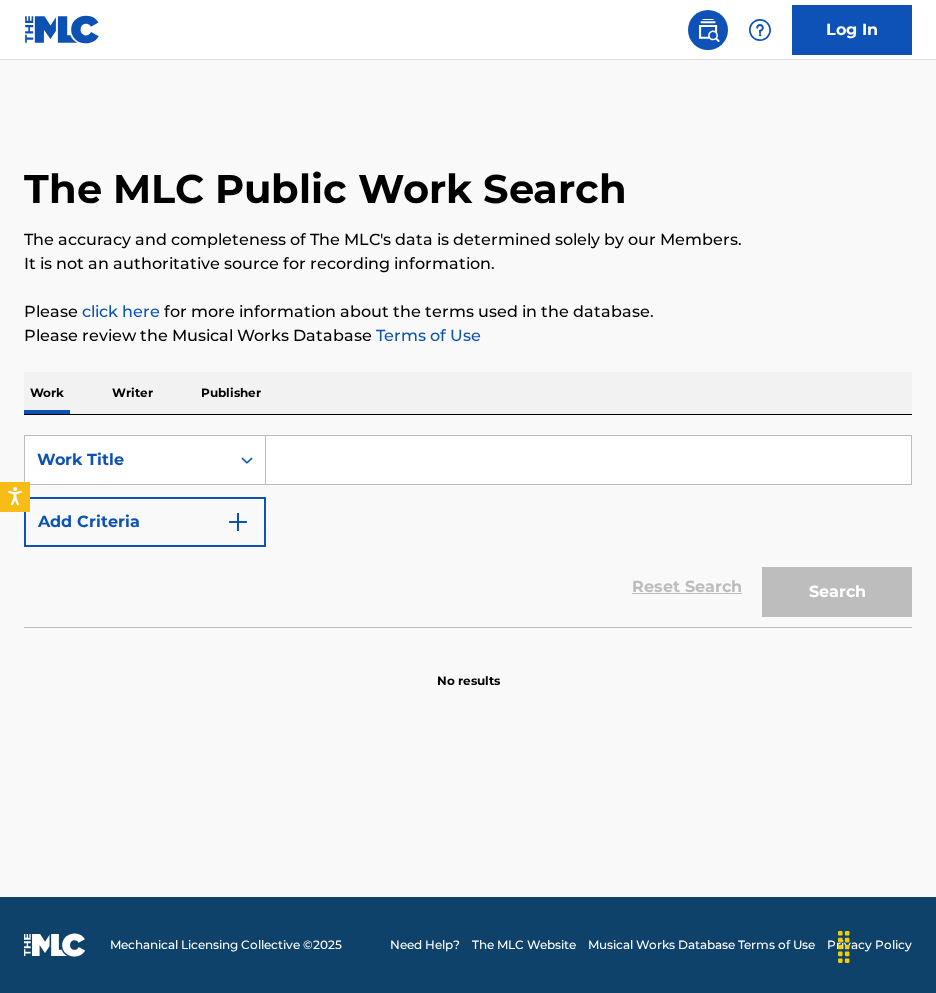 click at bounding box center (588, 460) 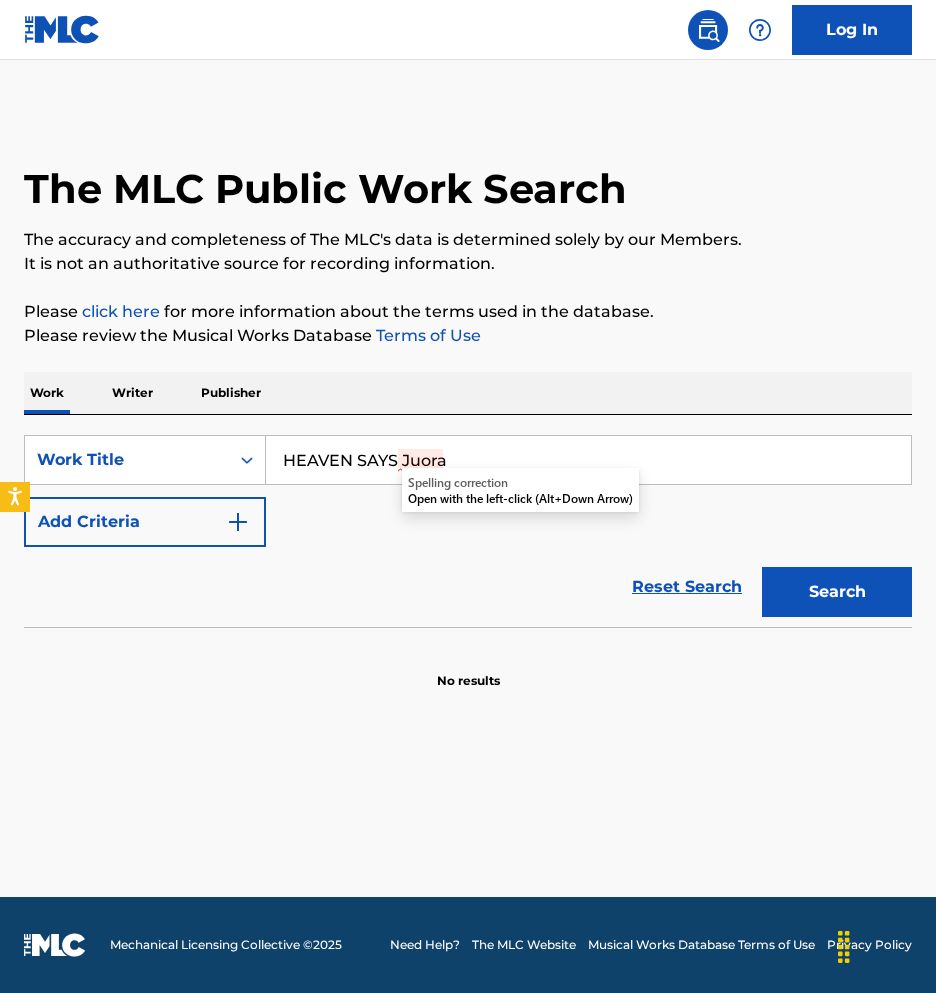 type on "HEAVEN SAYS Juora" 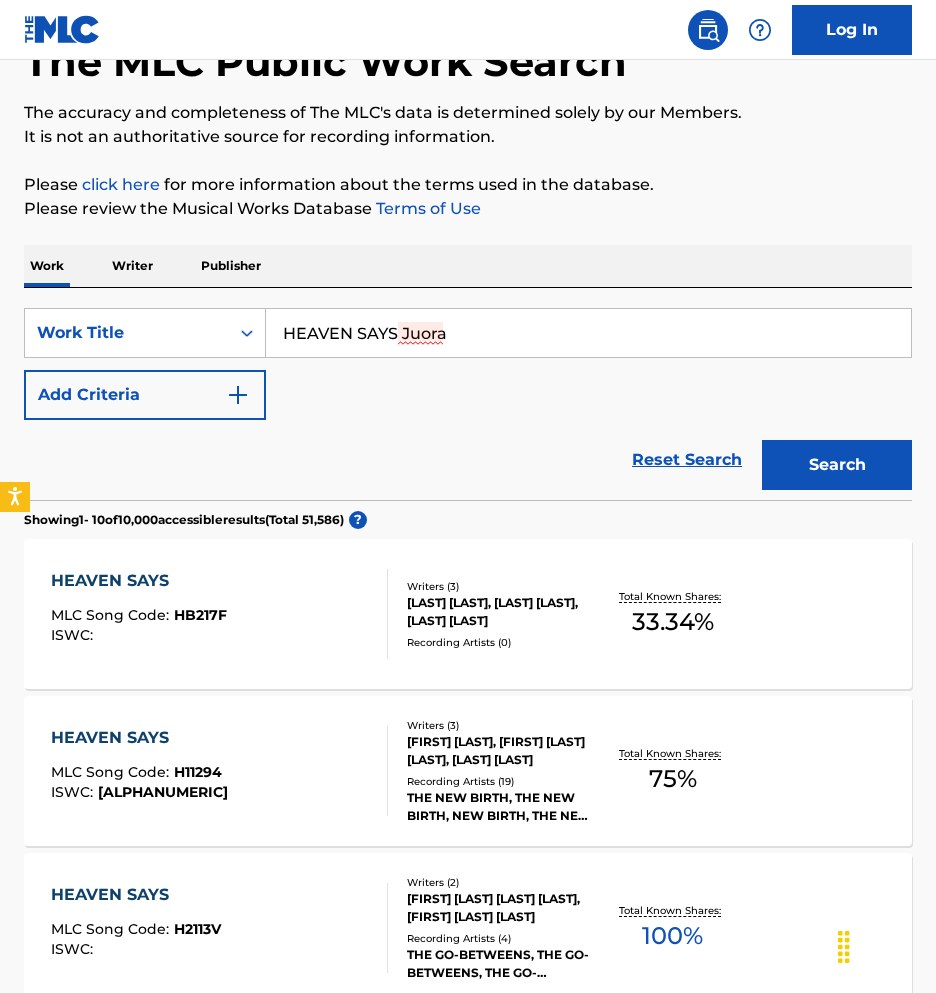 scroll, scrollTop: 126, scrollLeft: 0, axis: vertical 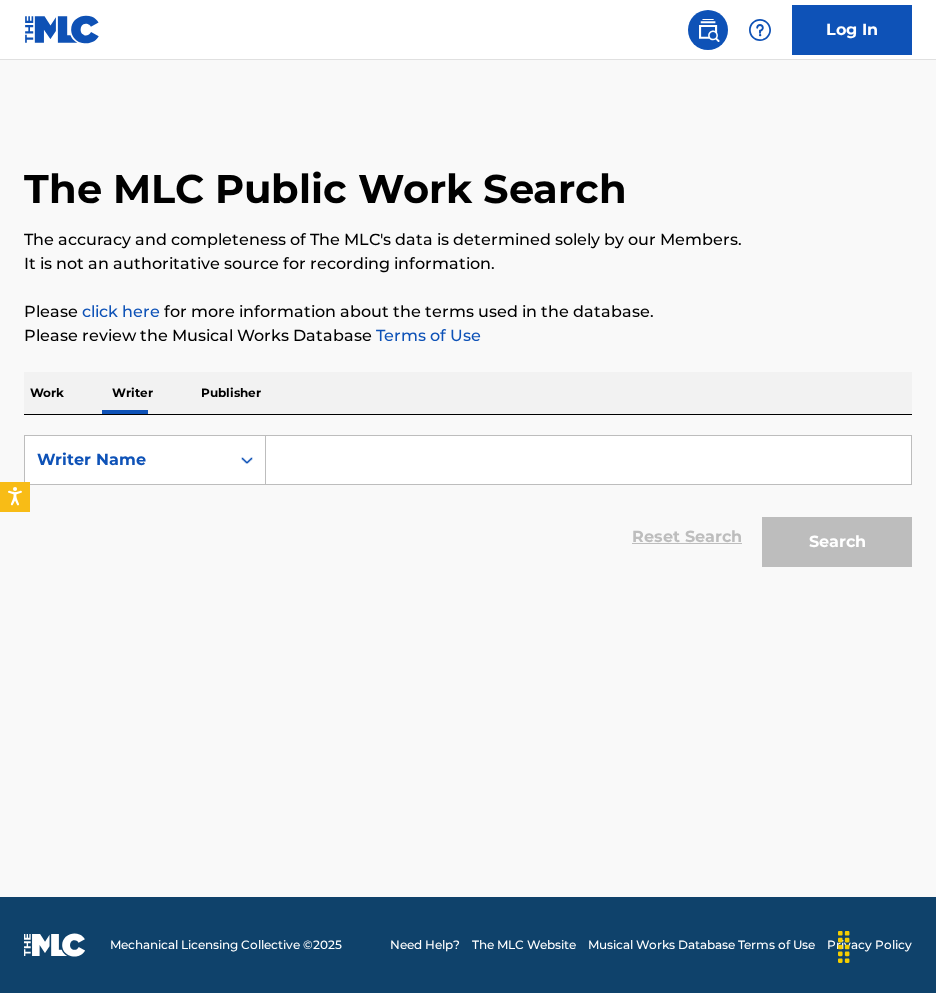 click at bounding box center [588, 460] 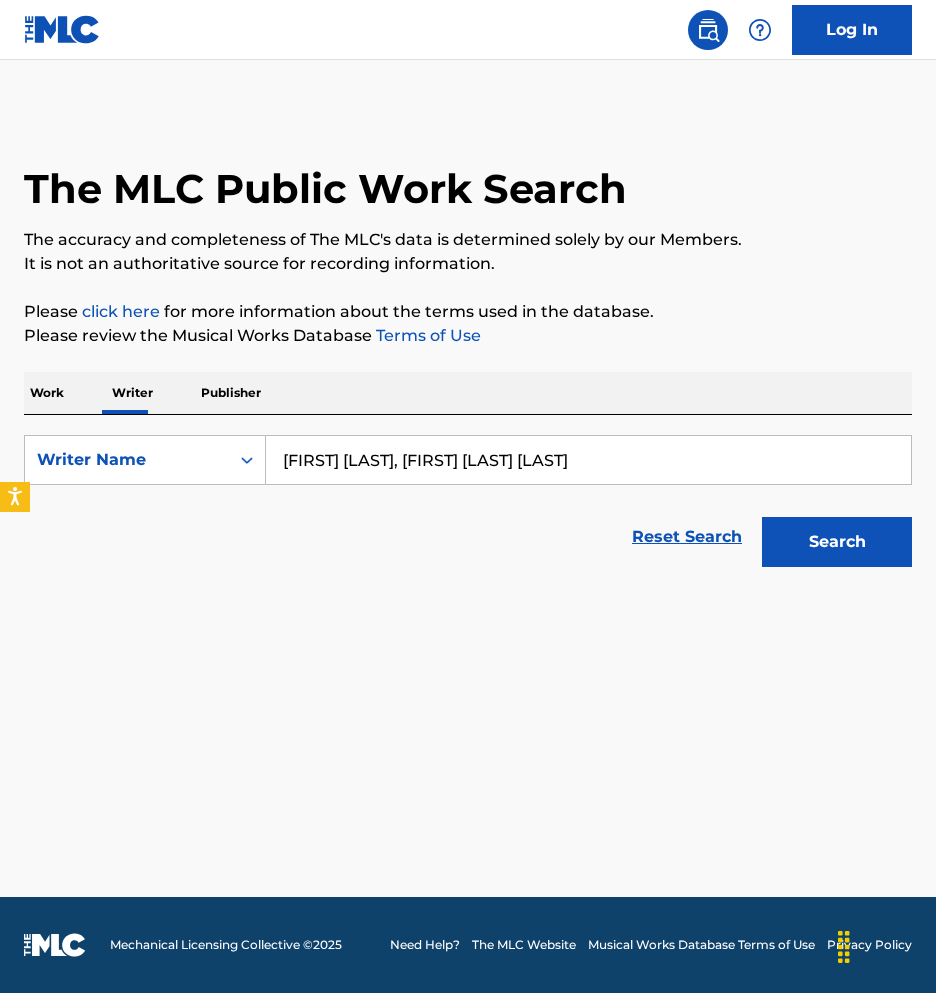 type on "[FIRST] [LAST], [FIRST] [LAST] [LAST]" 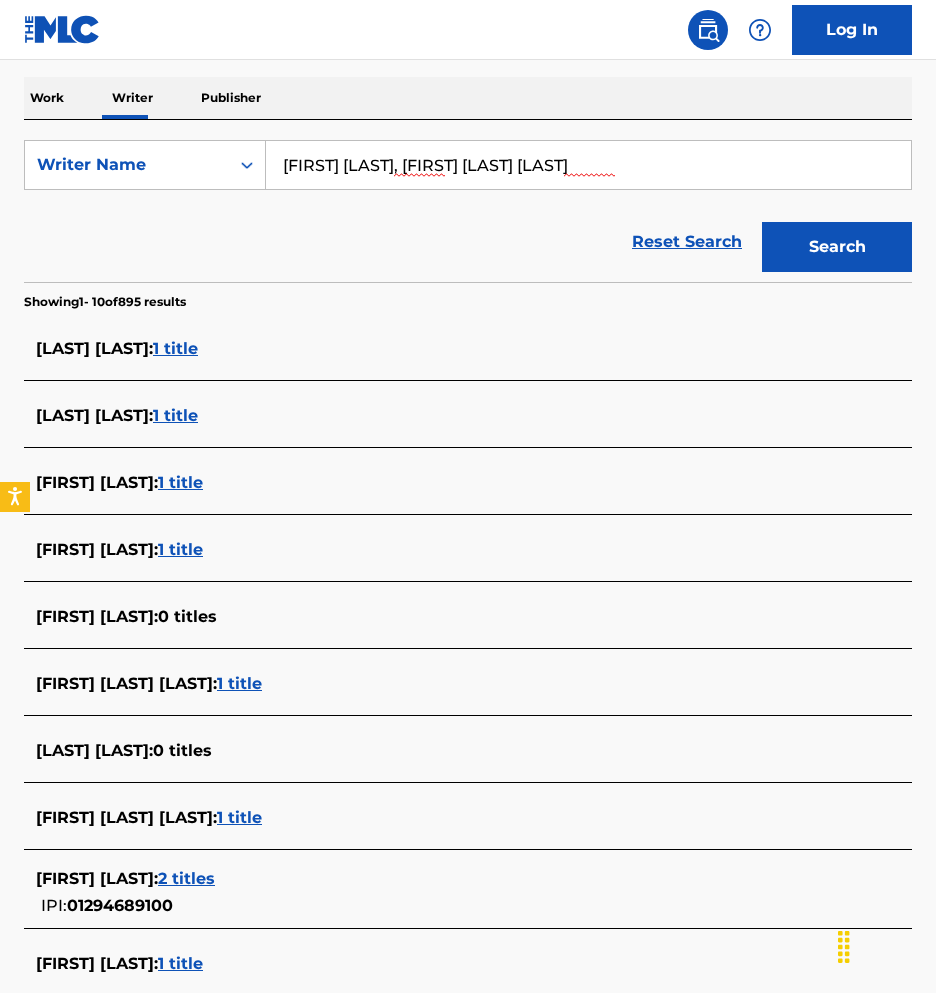 scroll, scrollTop: 507, scrollLeft: 0, axis: vertical 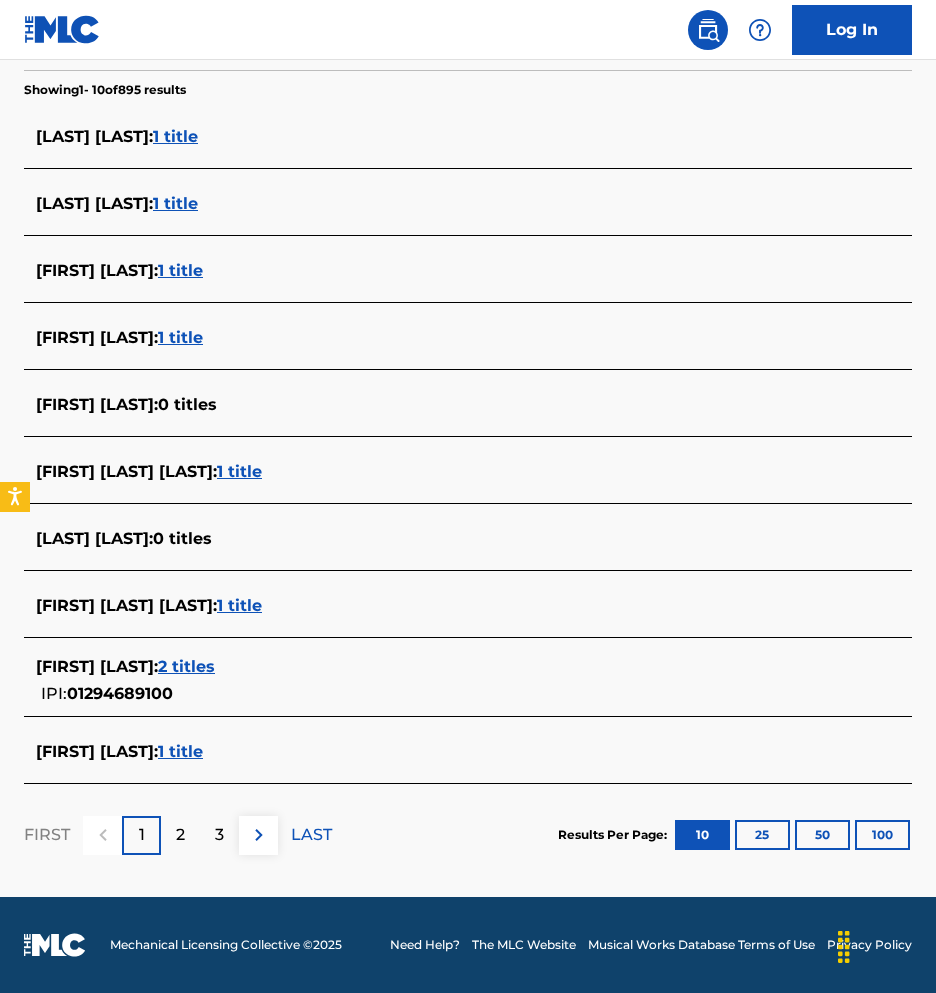 click on "100" at bounding box center [882, 835] 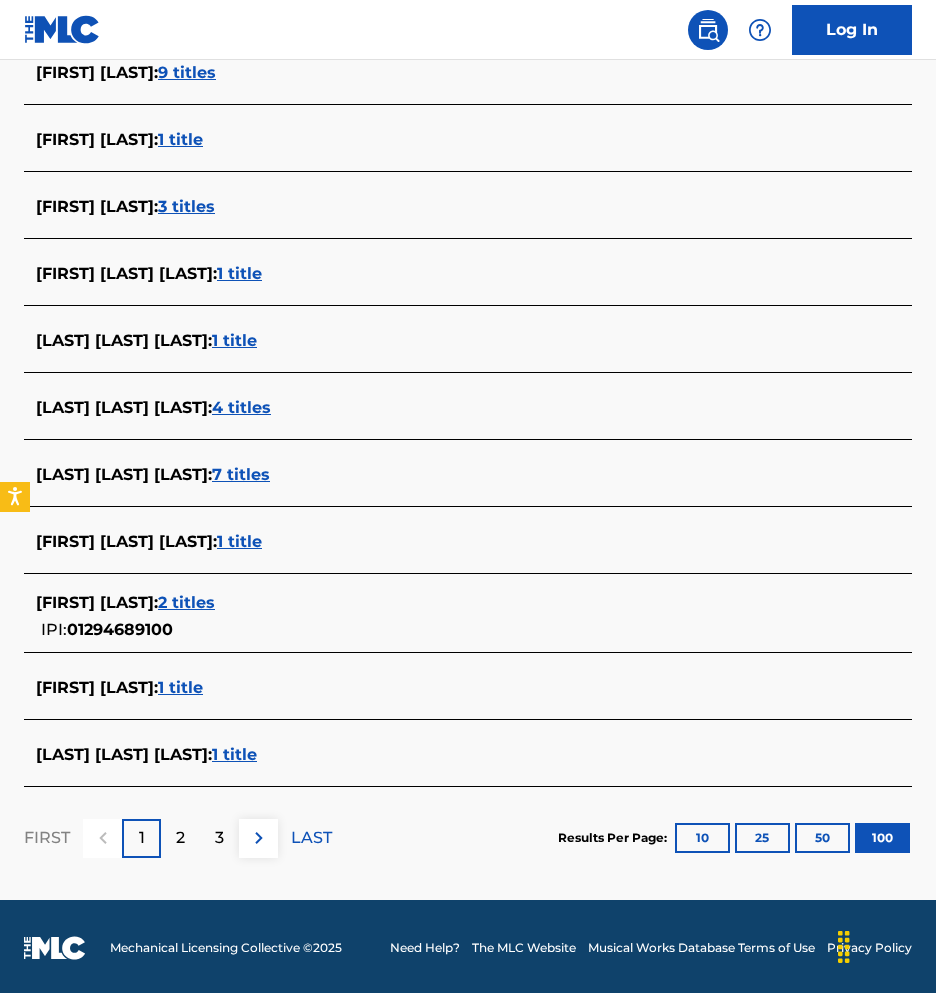 scroll, scrollTop: 6811, scrollLeft: 0, axis: vertical 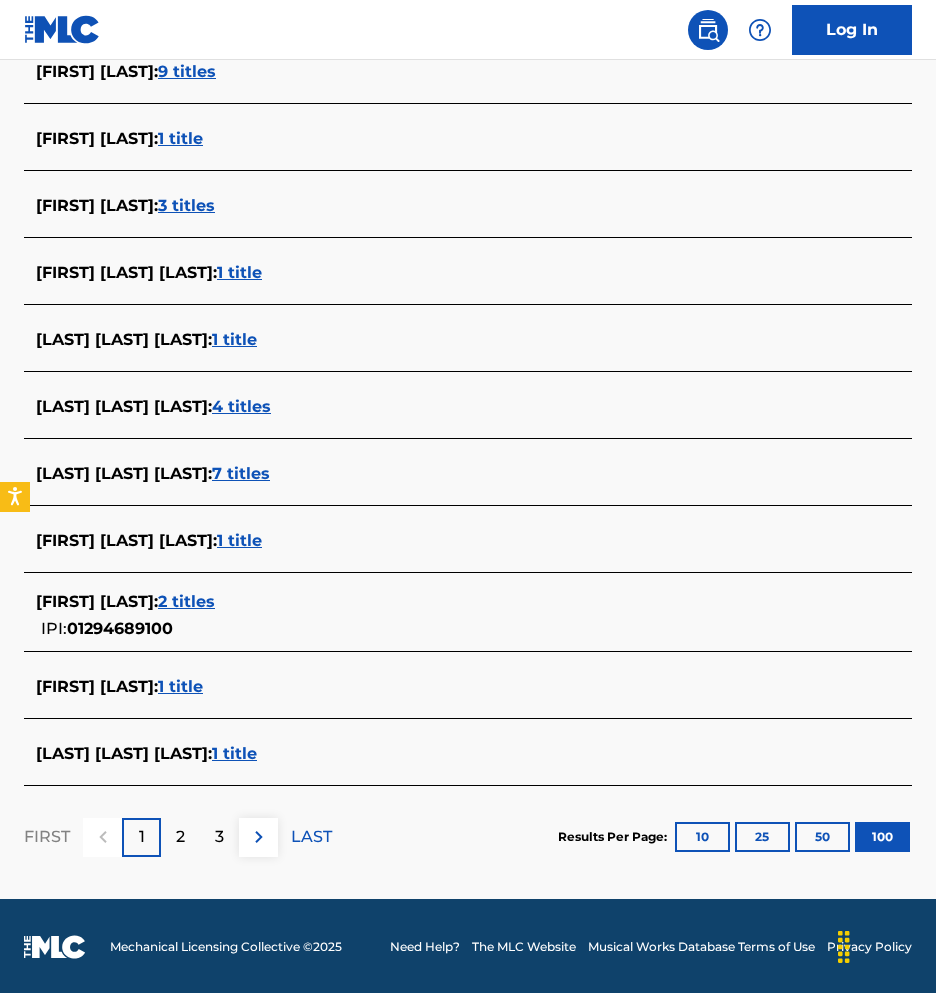 click on "1 title" at bounding box center (180, 686) 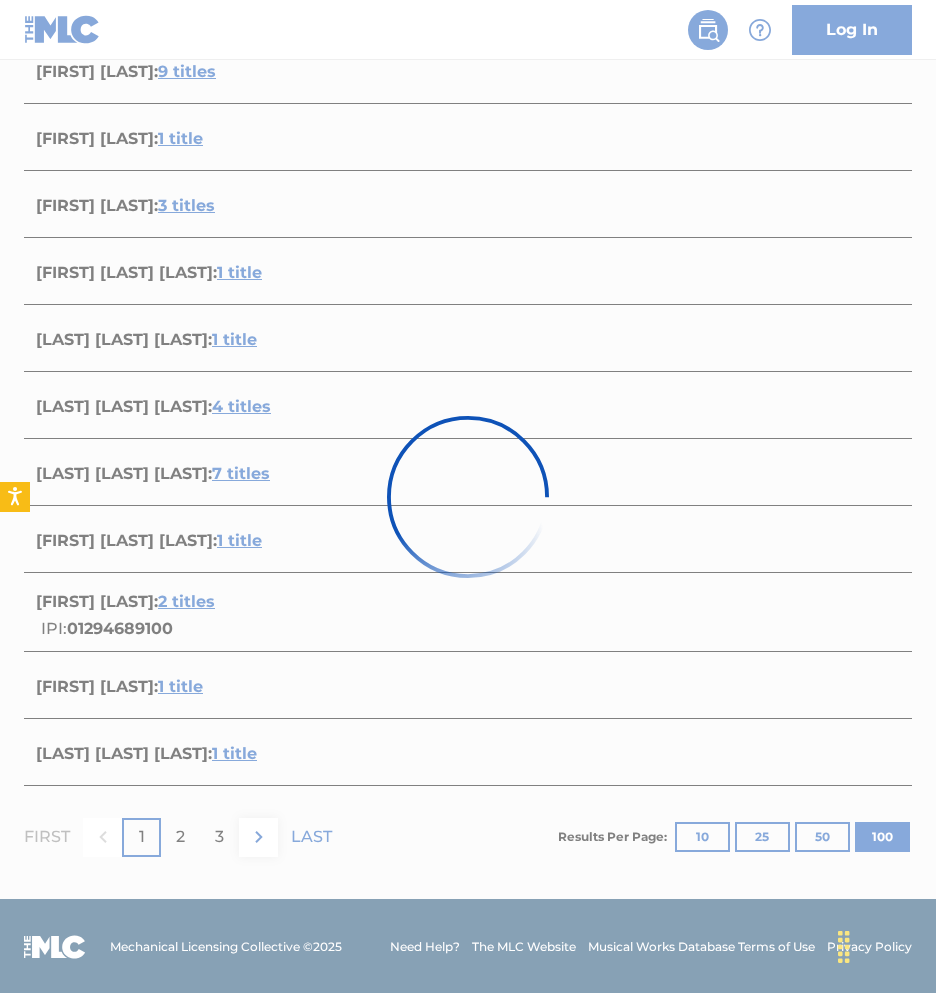 scroll, scrollTop: 24, scrollLeft: 0, axis: vertical 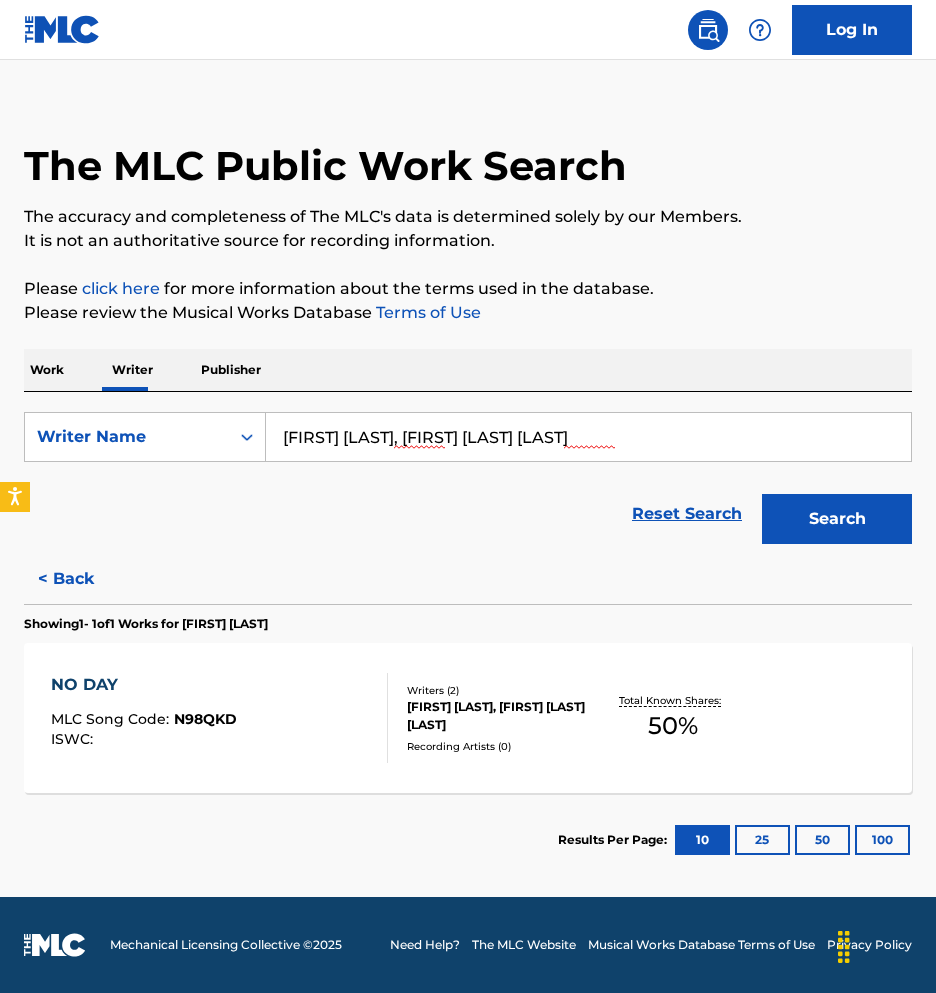 click on "Writers ( 2 ) [FIRST] [LAST], [FIRST] [LAST] [LAST] Recording Artists ( 0 )" at bounding box center (493, 718) 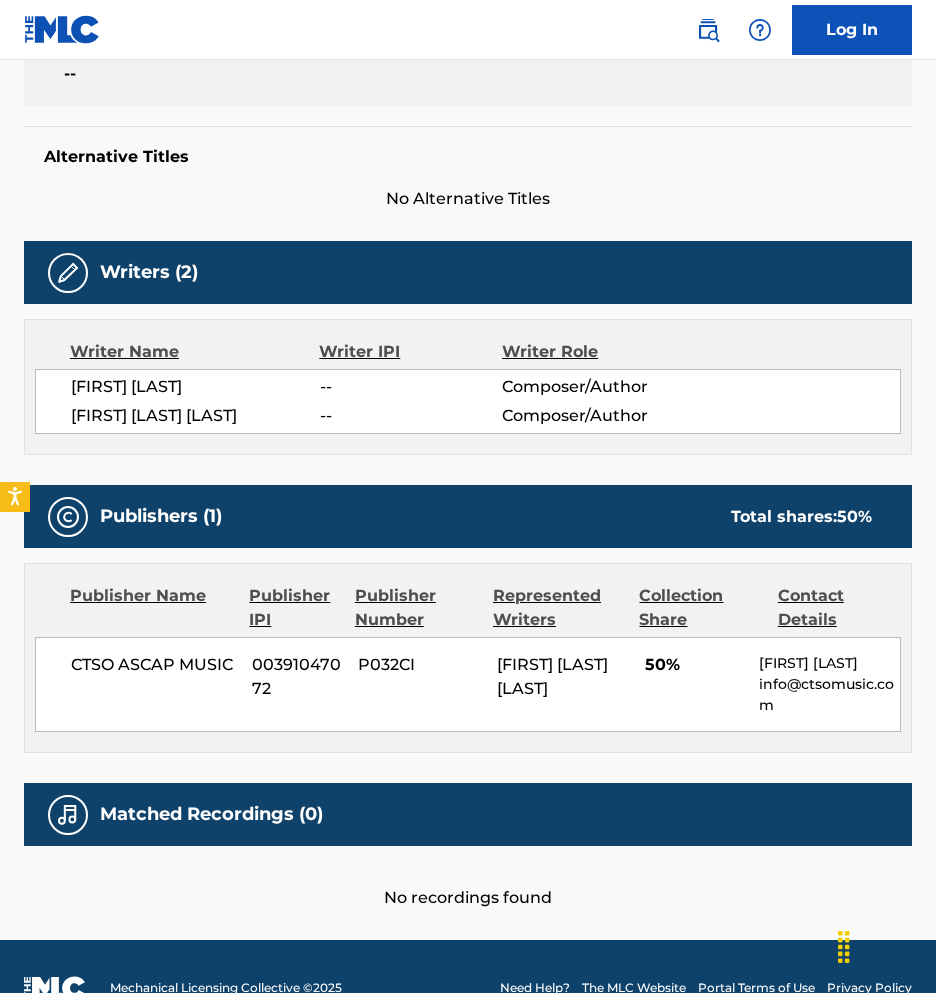 scroll, scrollTop: 0, scrollLeft: 0, axis: both 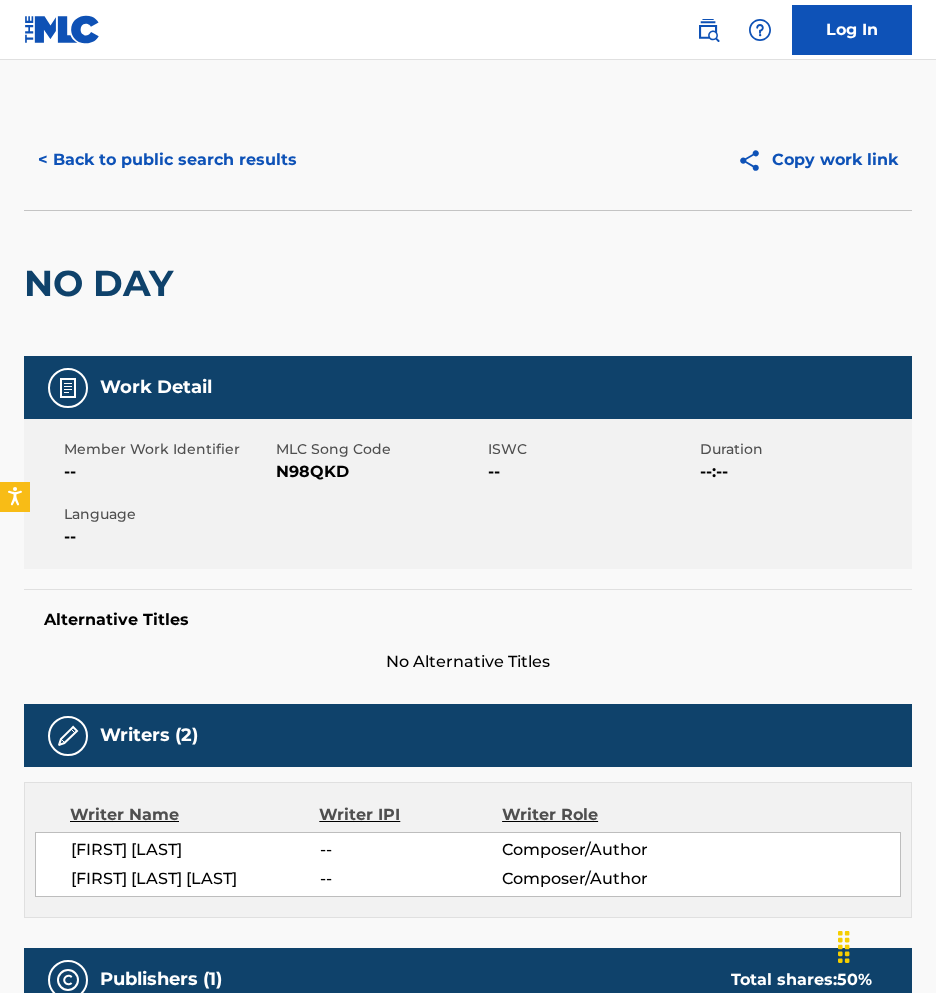 click on "< Back to public search results" at bounding box center (167, 160) 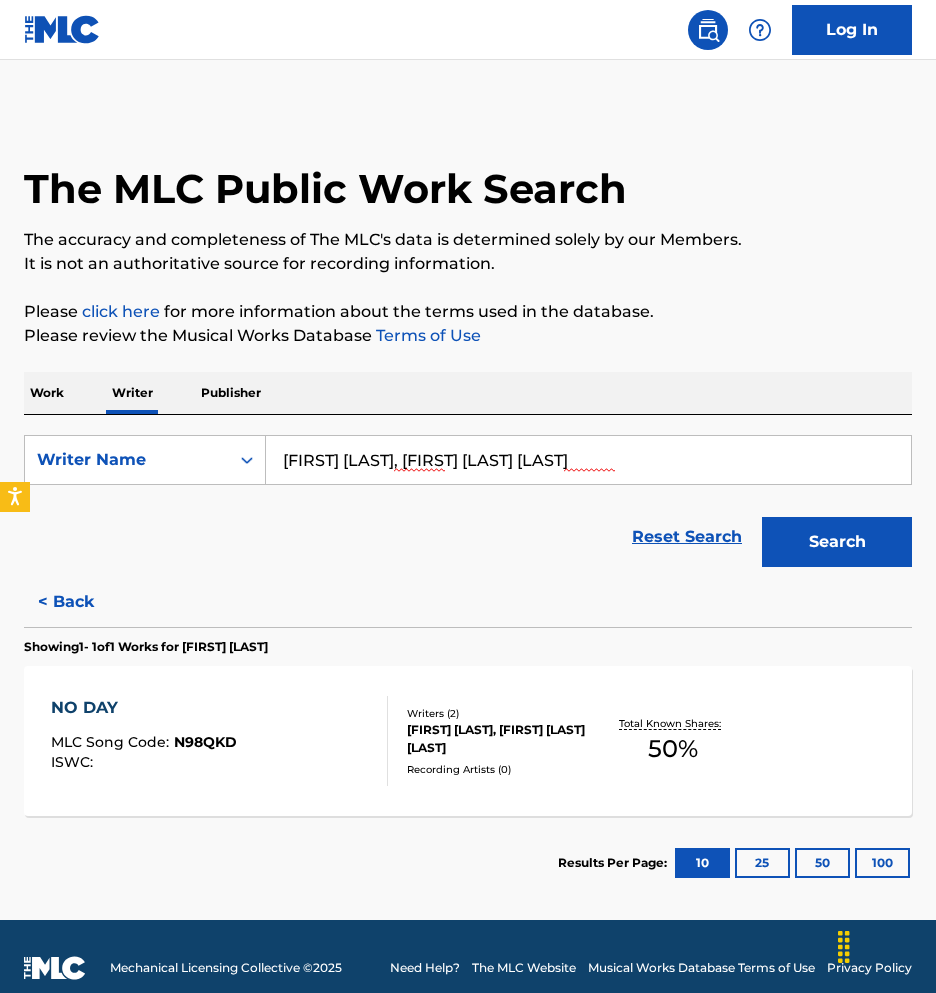drag, startPoint x: 454, startPoint y: 463, endPoint x: 805, endPoint y: 490, distance: 352.03693 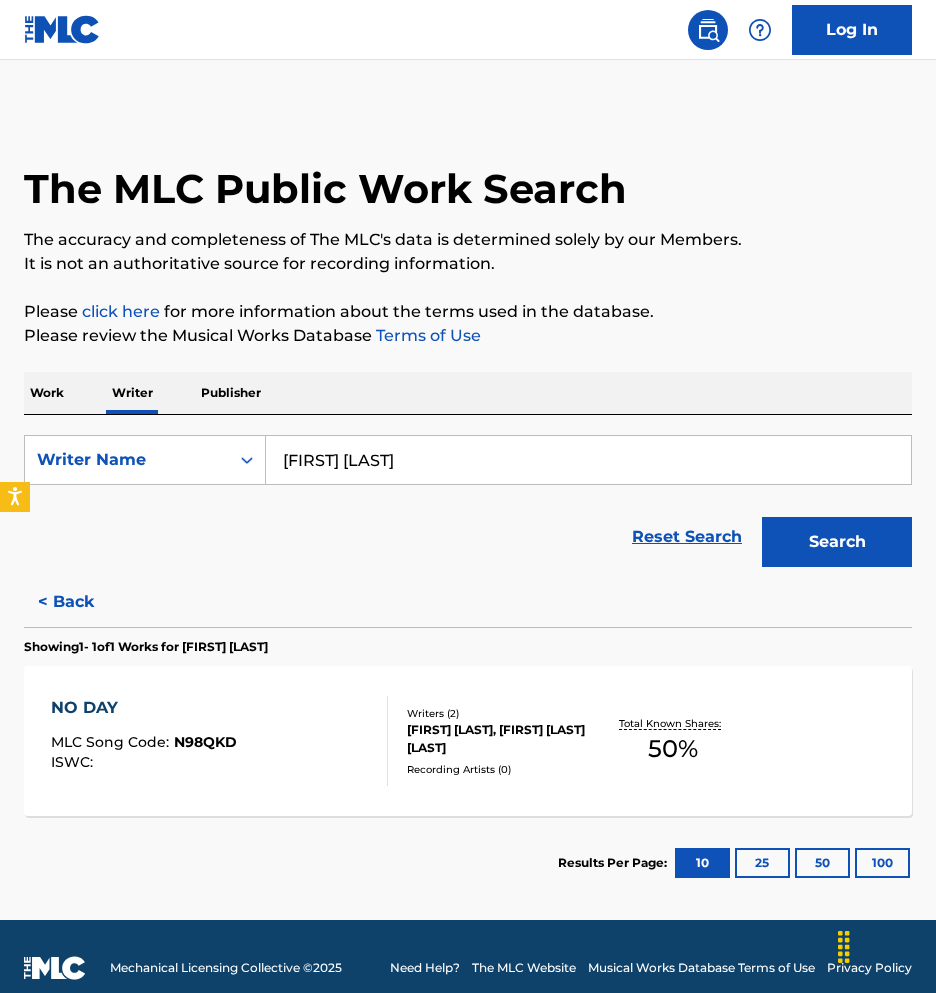 type on "[FIRST] [LAST]" 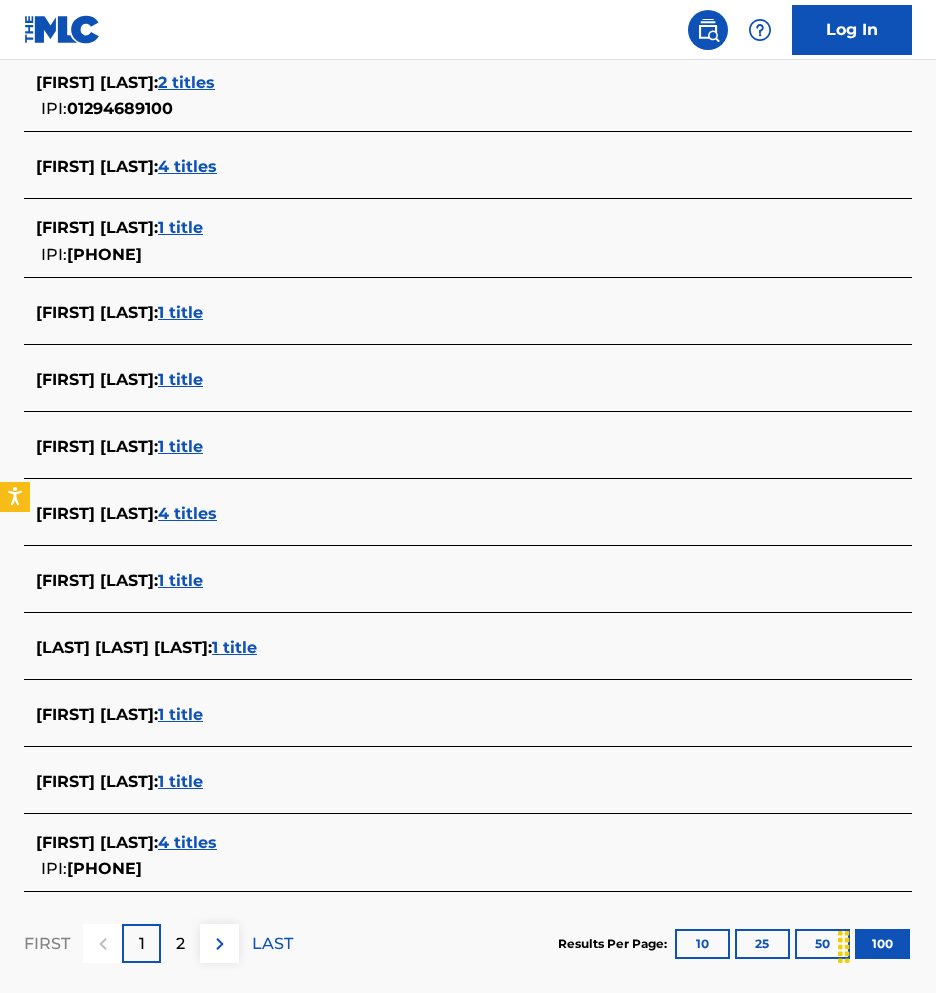 scroll, scrollTop: 6667, scrollLeft: 0, axis: vertical 